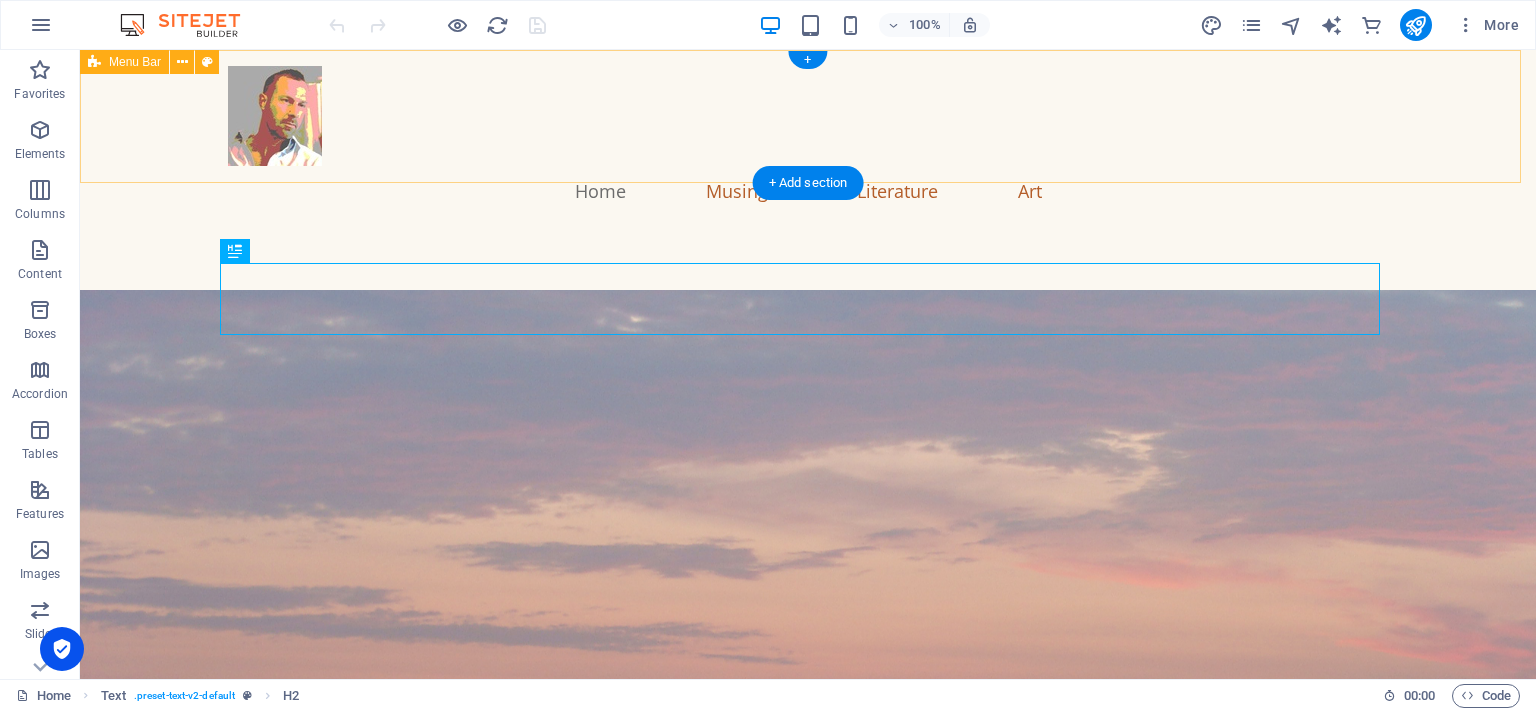 scroll, scrollTop: 0, scrollLeft: 0, axis: both 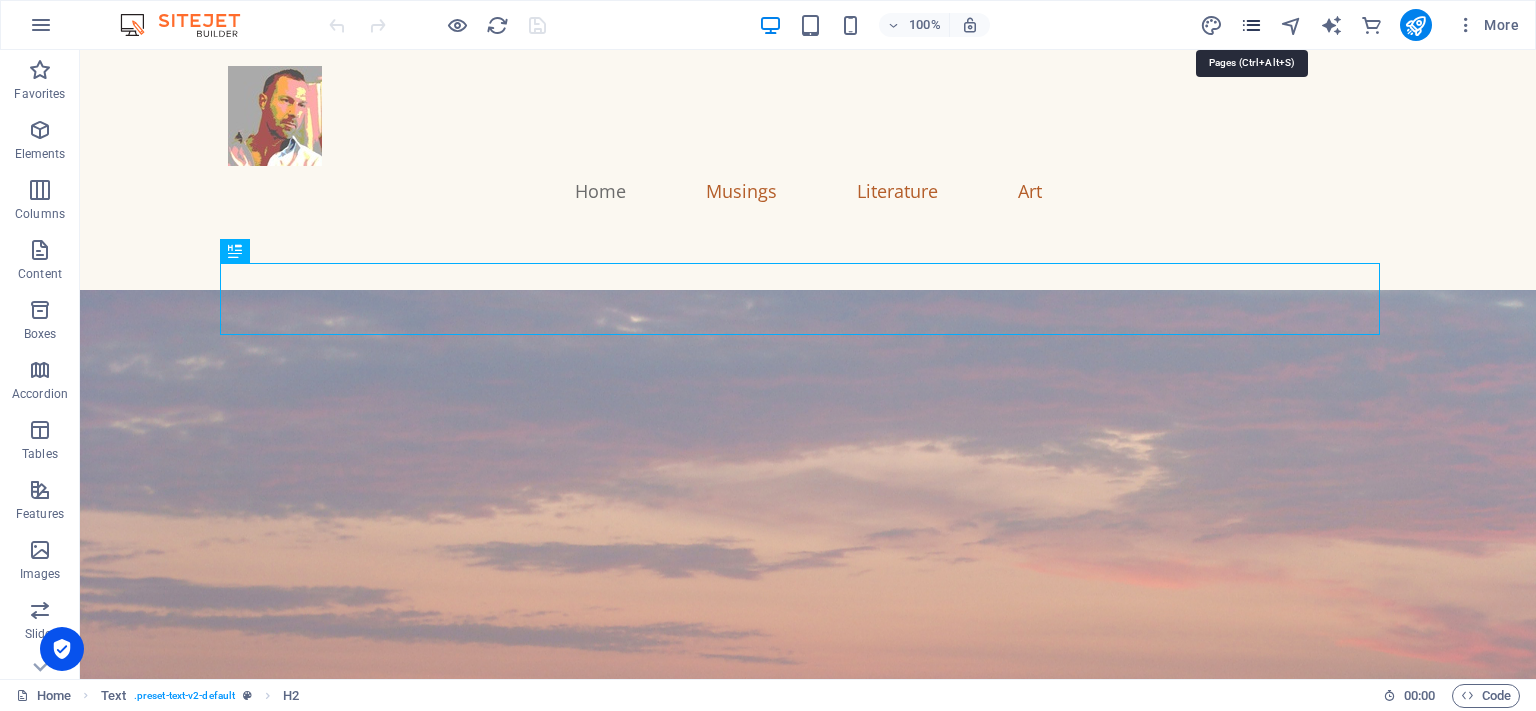 click at bounding box center (1251, 25) 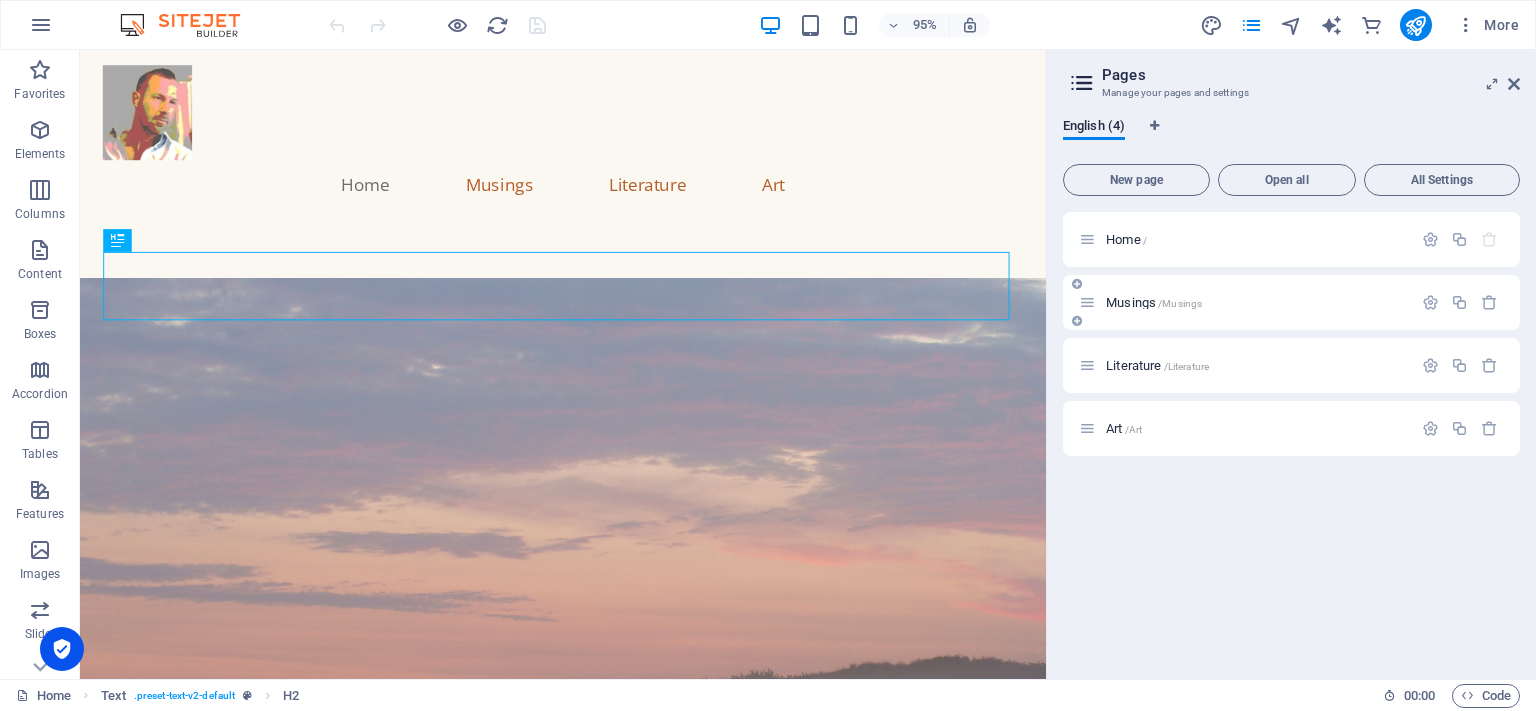 click on "/Musings" at bounding box center (1180, 303) 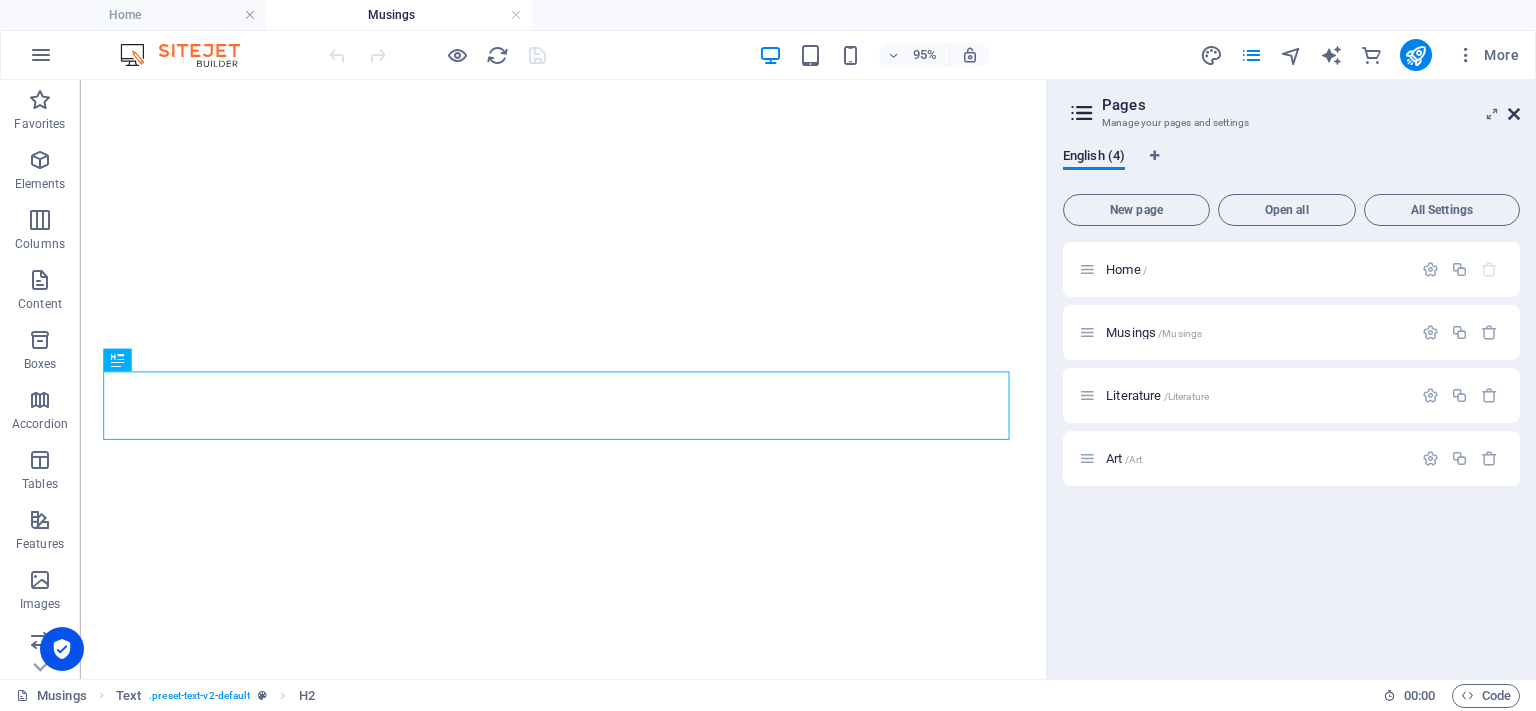 click at bounding box center [1514, 114] 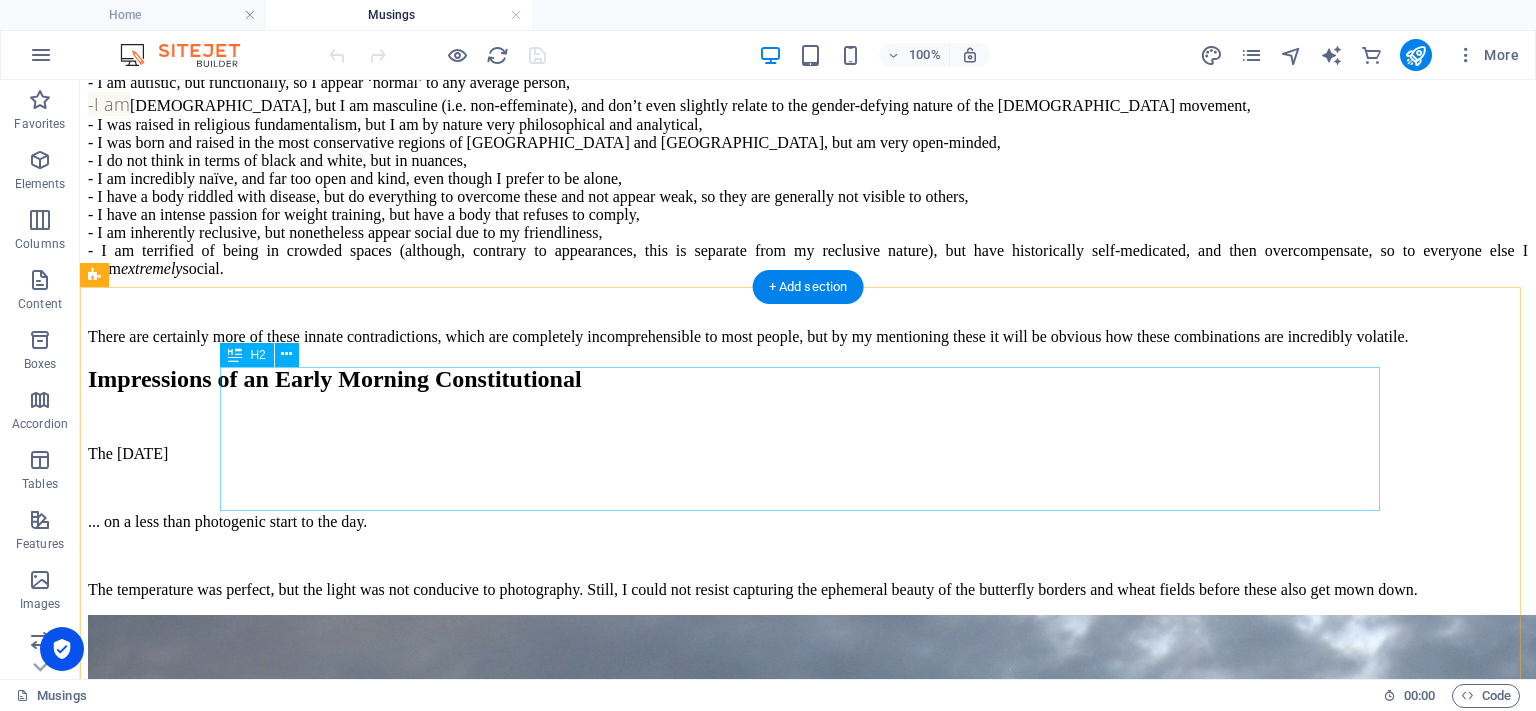 scroll, scrollTop: 1490, scrollLeft: 0, axis: vertical 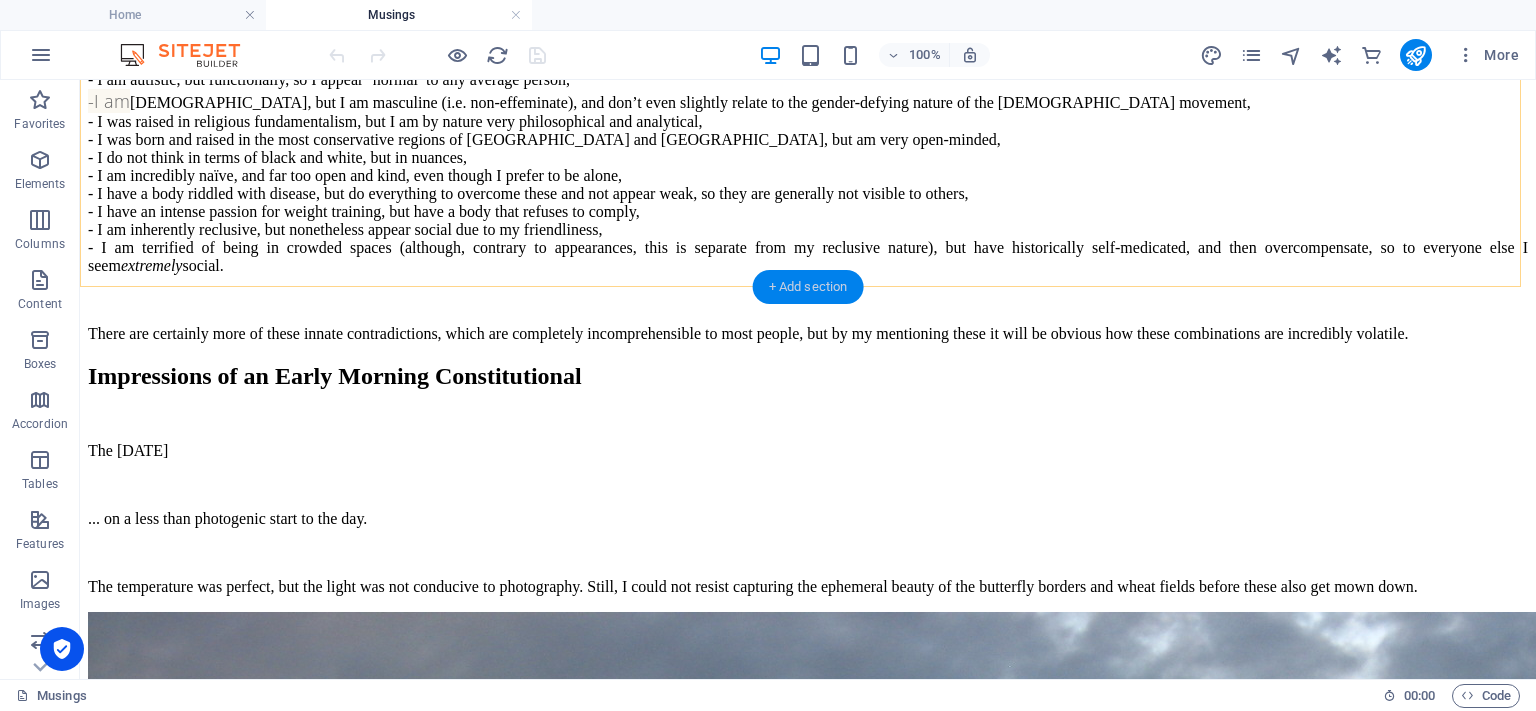 click on "+ Add section" at bounding box center (808, 287) 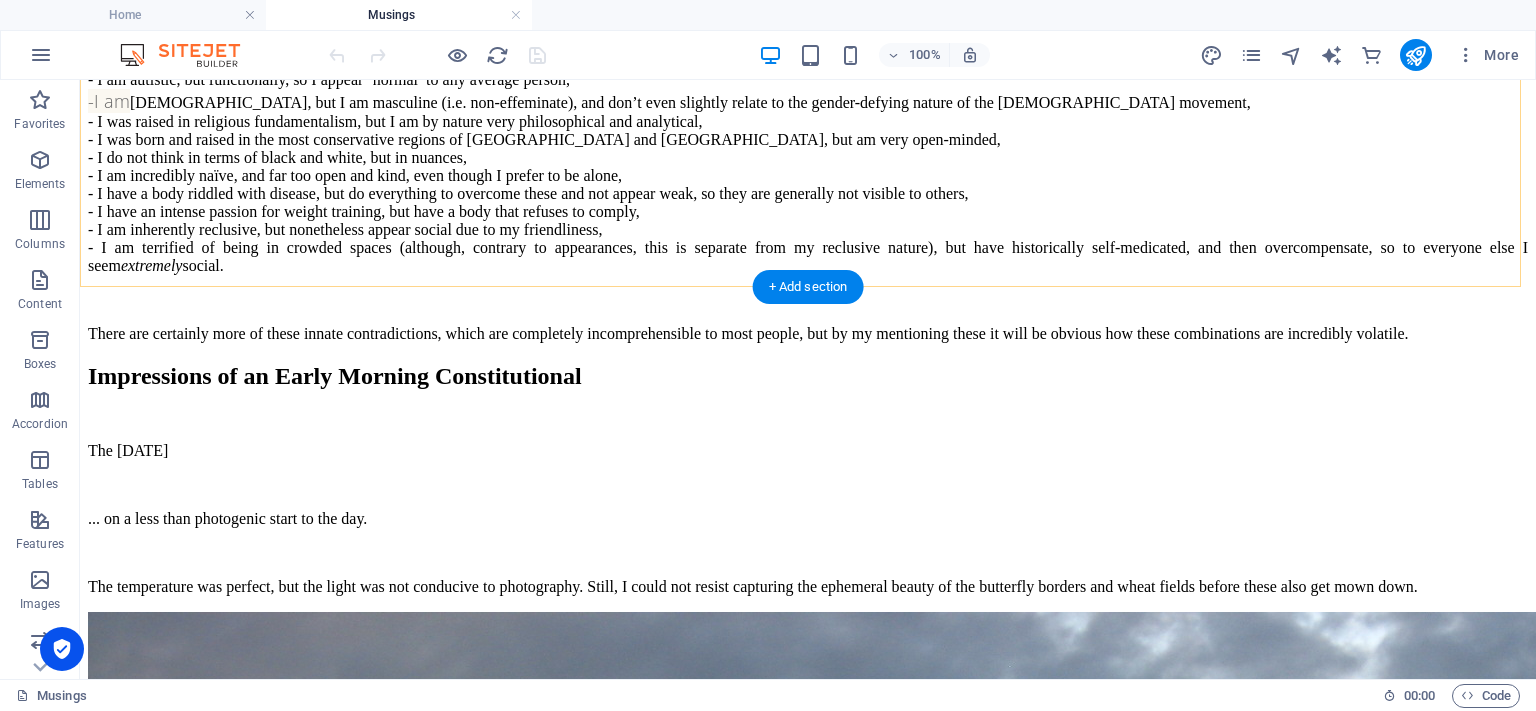 scroll, scrollTop: 1706, scrollLeft: 0, axis: vertical 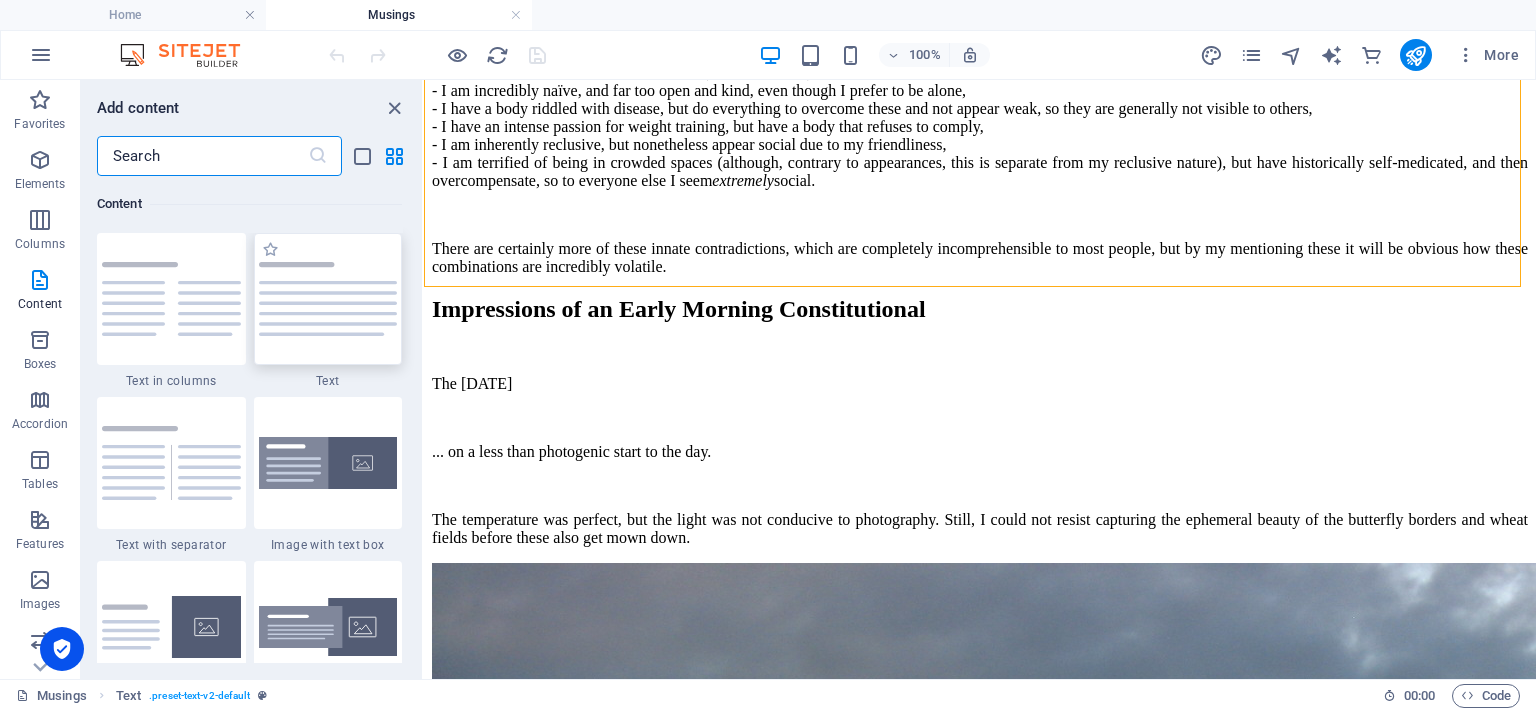 click at bounding box center [328, 299] 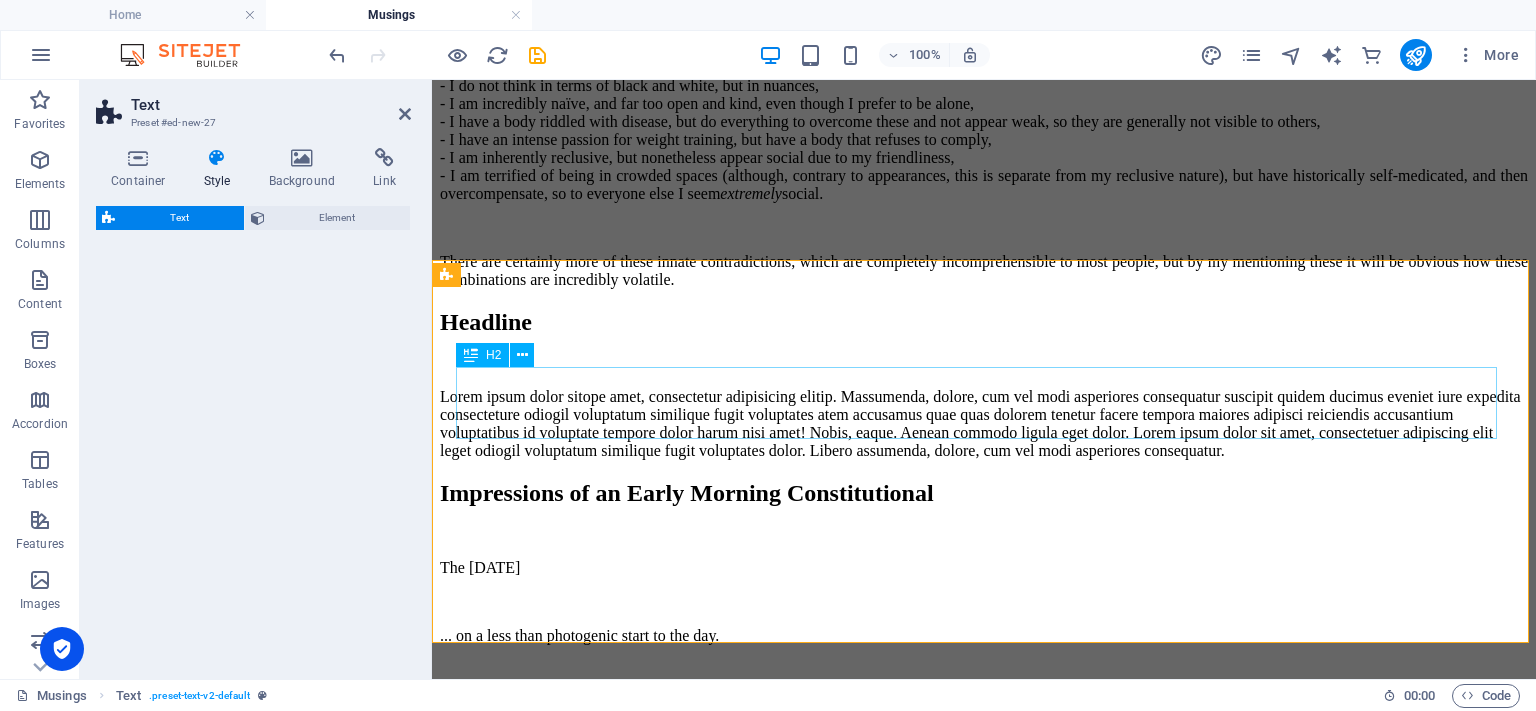 scroll, scrollTop: 1732, scrollLeft: 0, axis: vertical 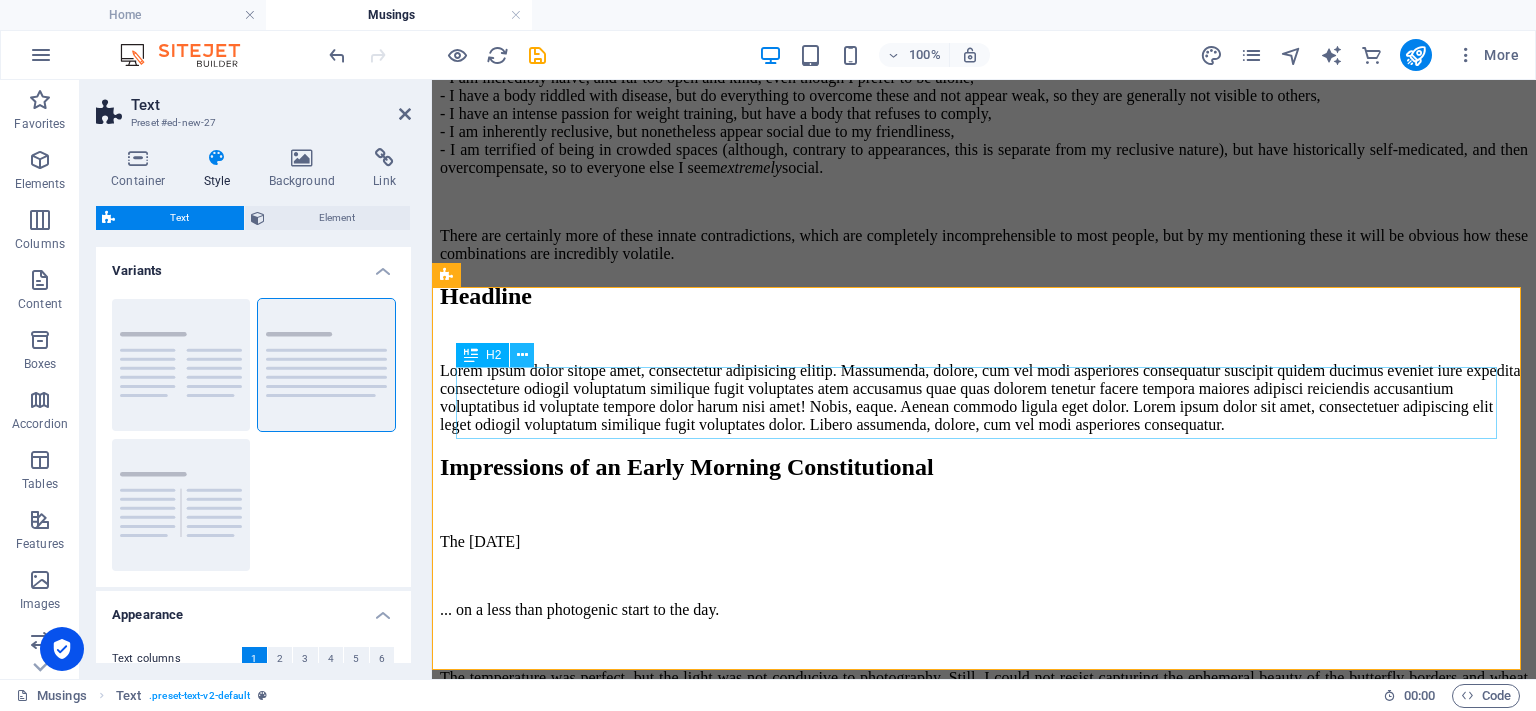 click at bounding box center [522, 355] 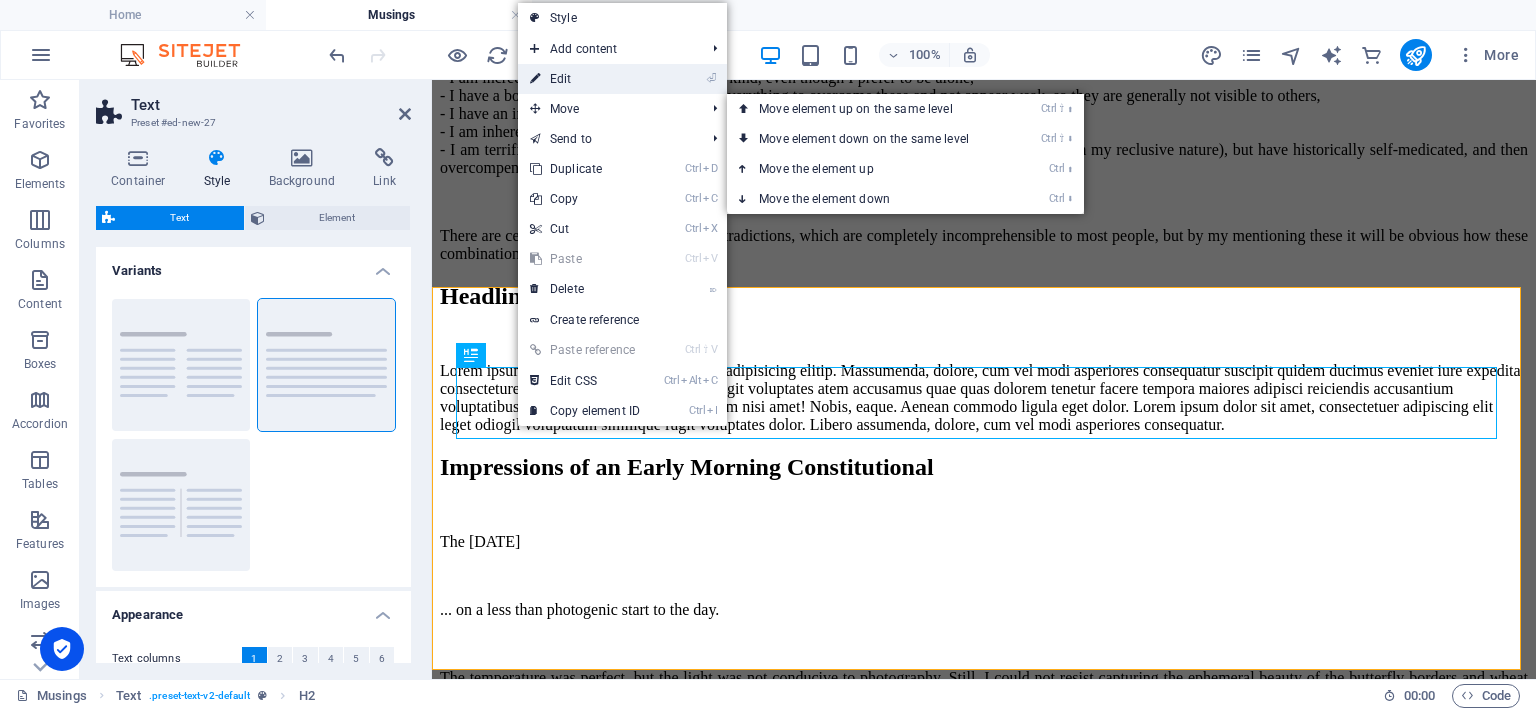 click on "⏎  Edit" at bounding box center (585, 79) 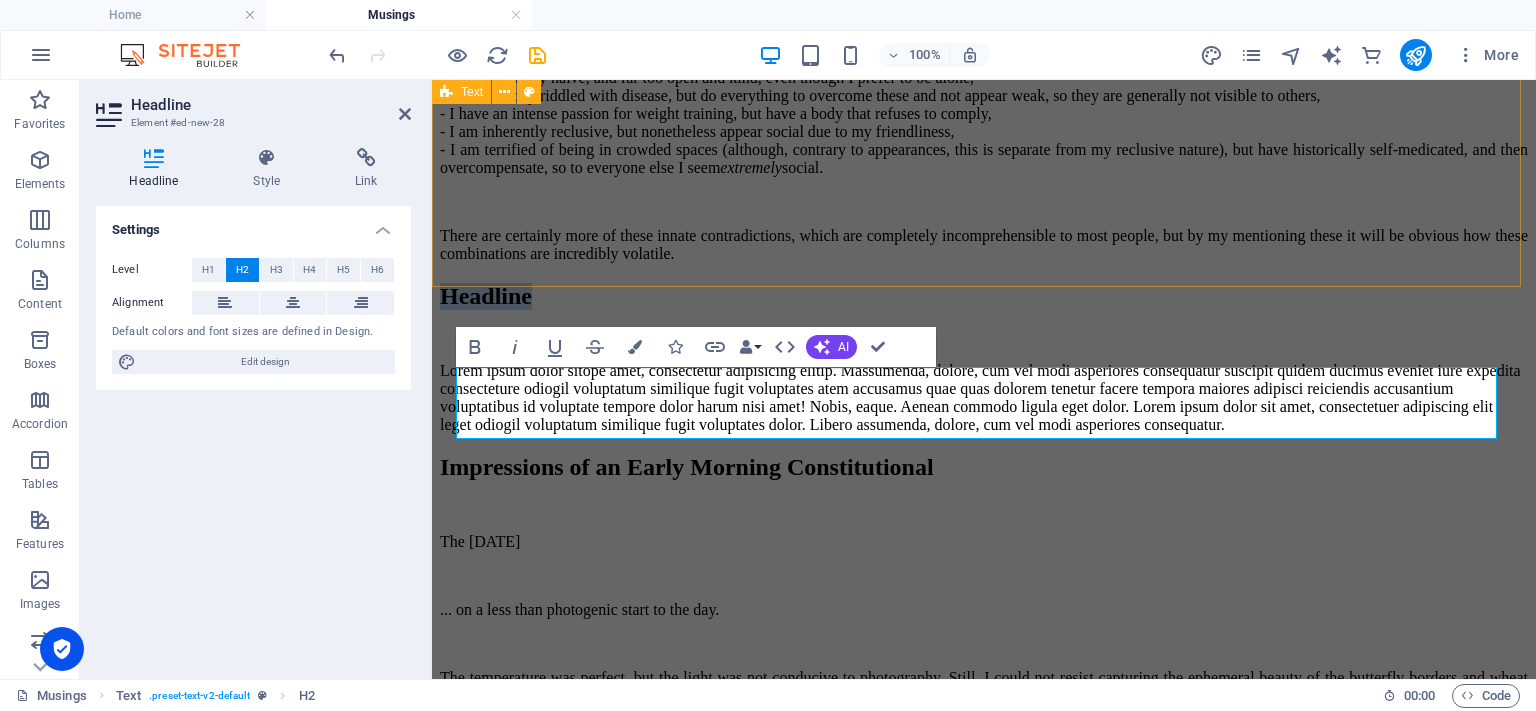 type 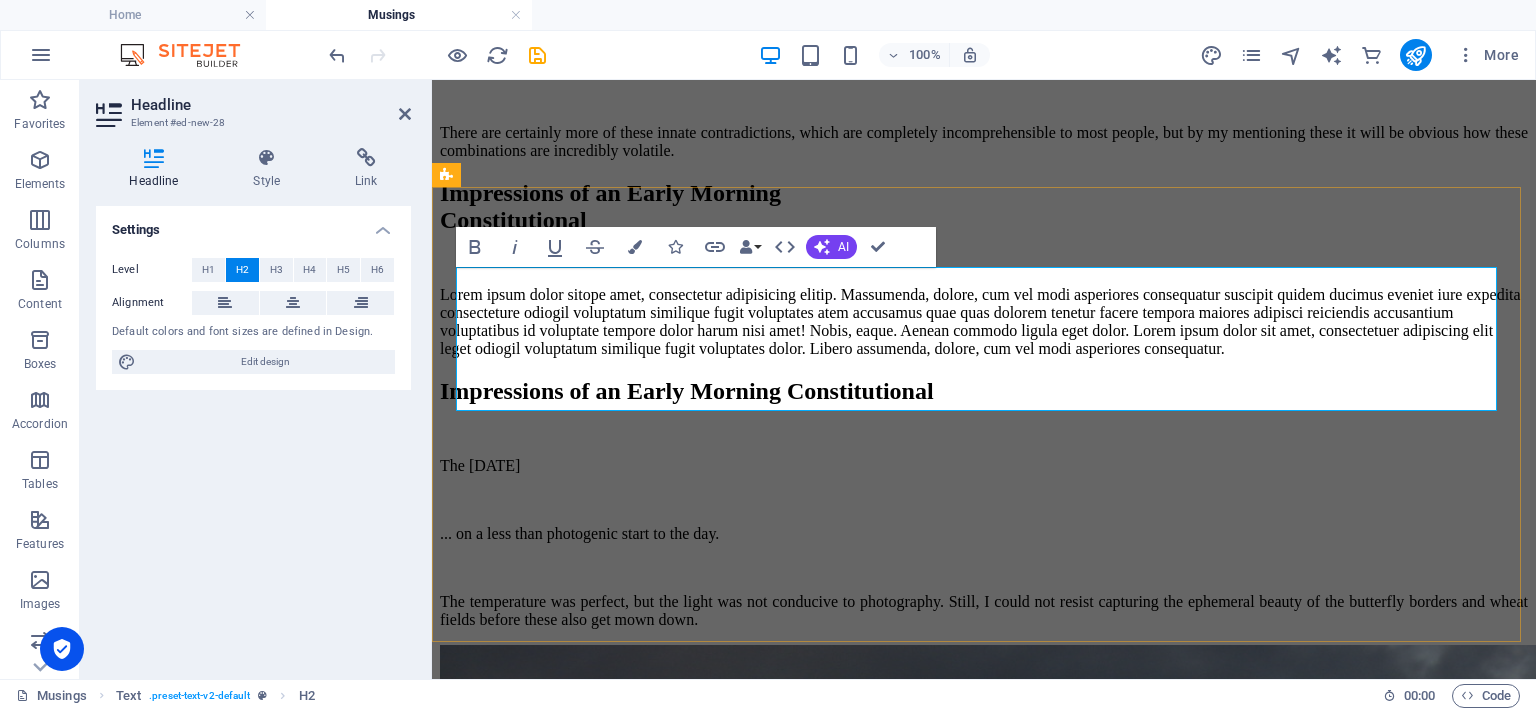 scroll, scrollTop: 1832, scrollLeft: 0, axis: vertical 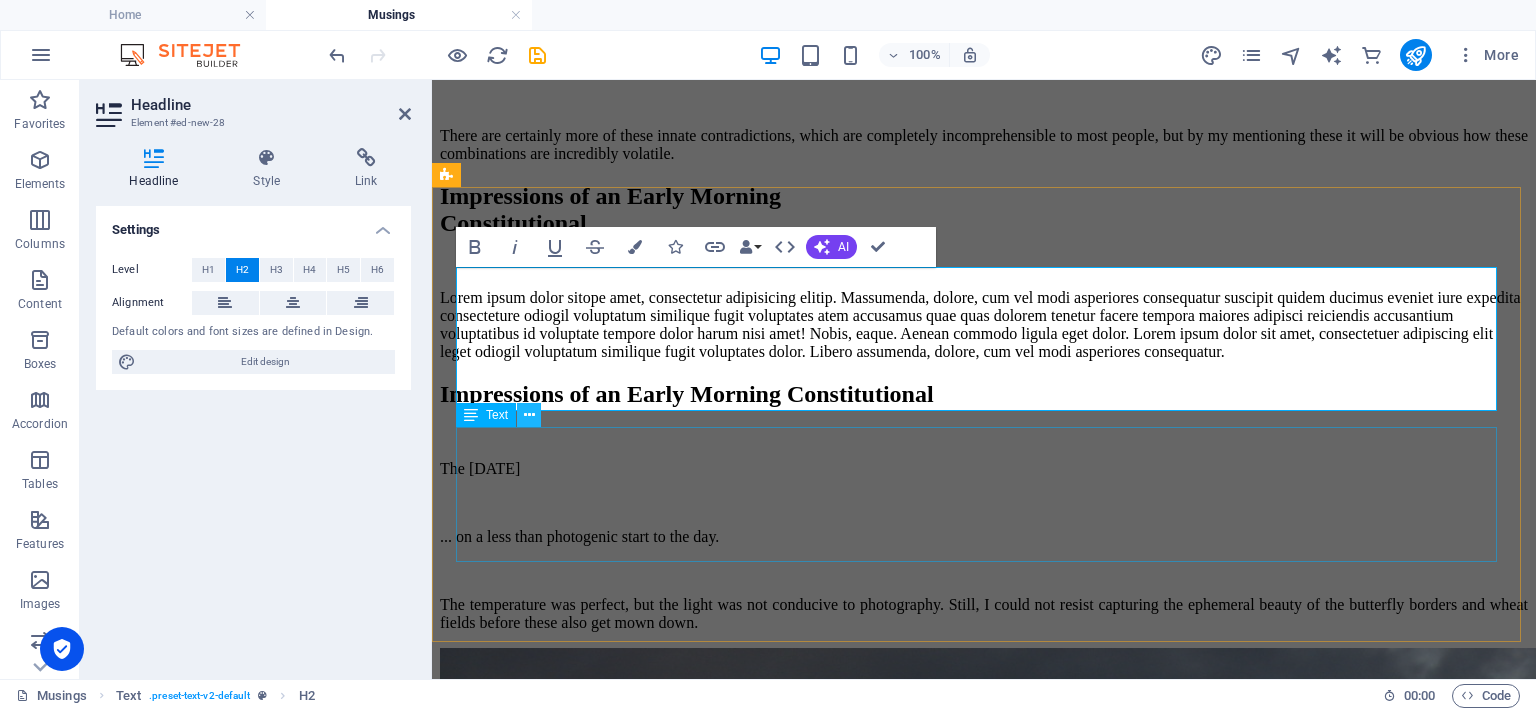 click at bounding box center (529, 415) 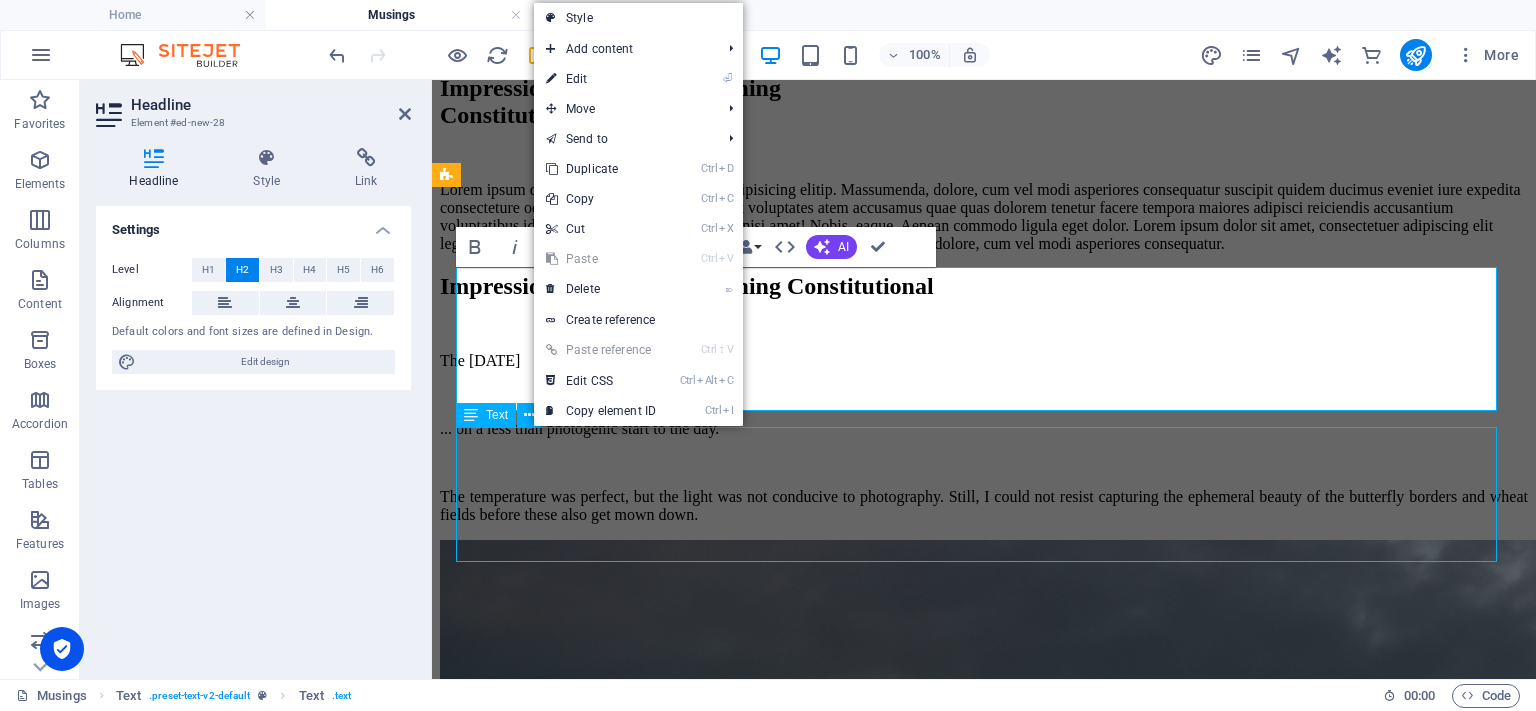 scroll, scrollTop: 1589, scrollLeft: 0, axis: vertical 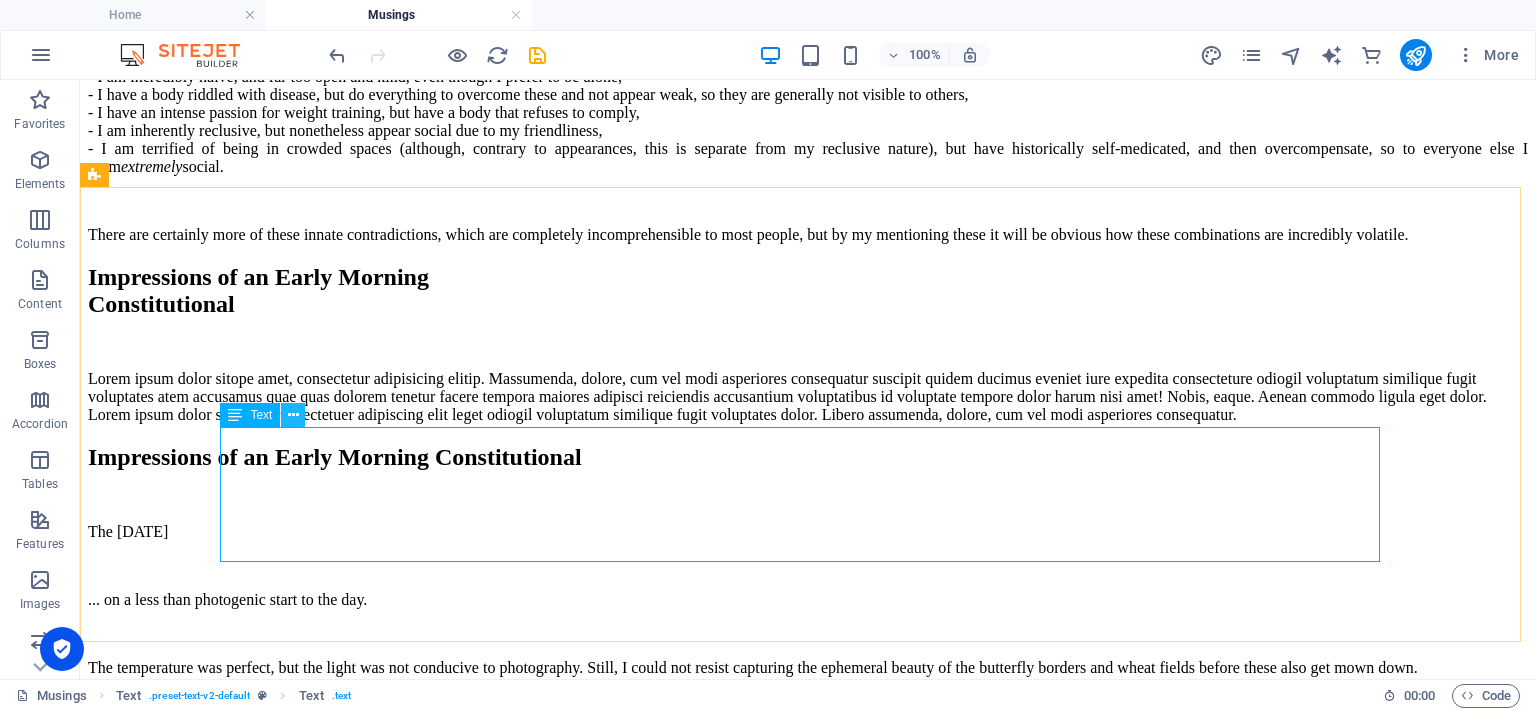 click at bounding box center [293, 415] 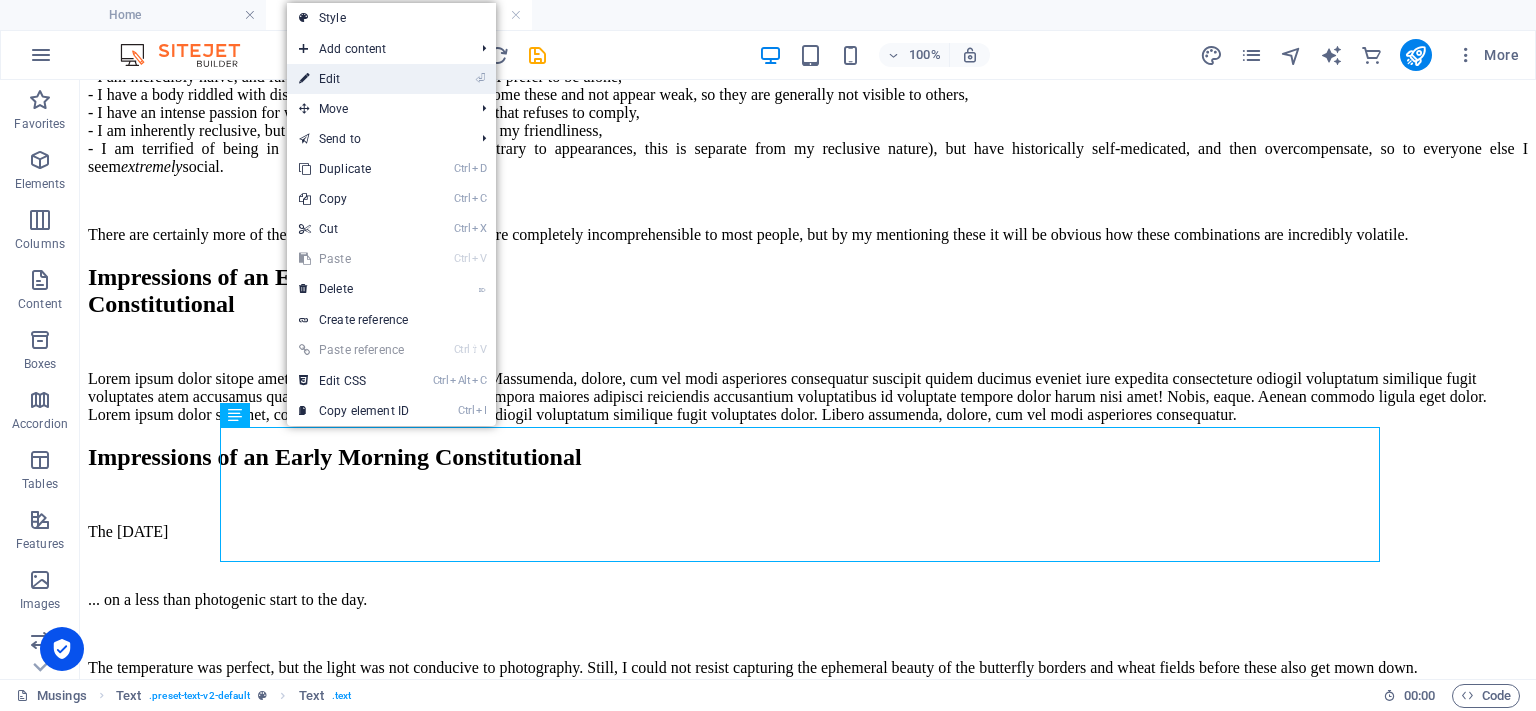 click on "⏎  Edit" at bounding box center (354, 79) 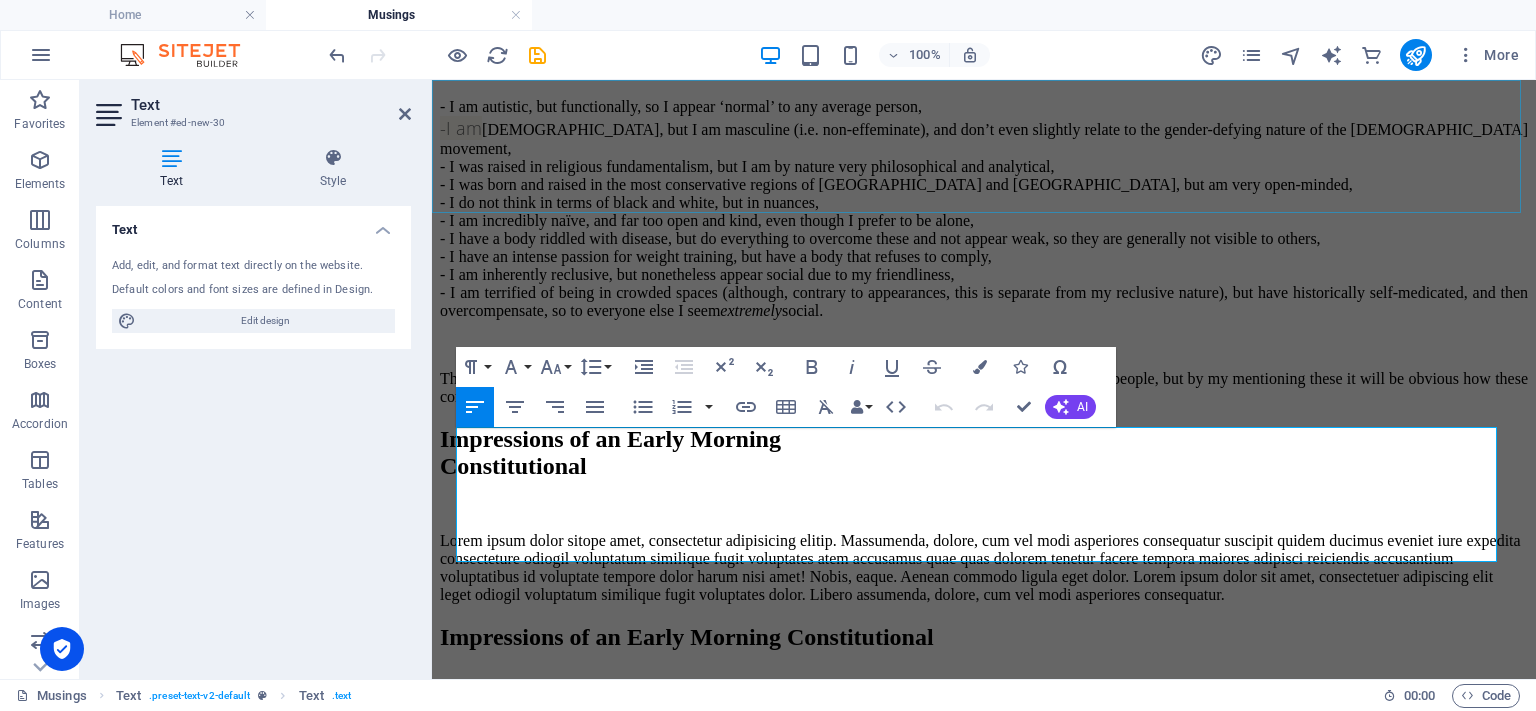 scroll, scrollTop: 1832, scrollLeft: 0, axis: vertical 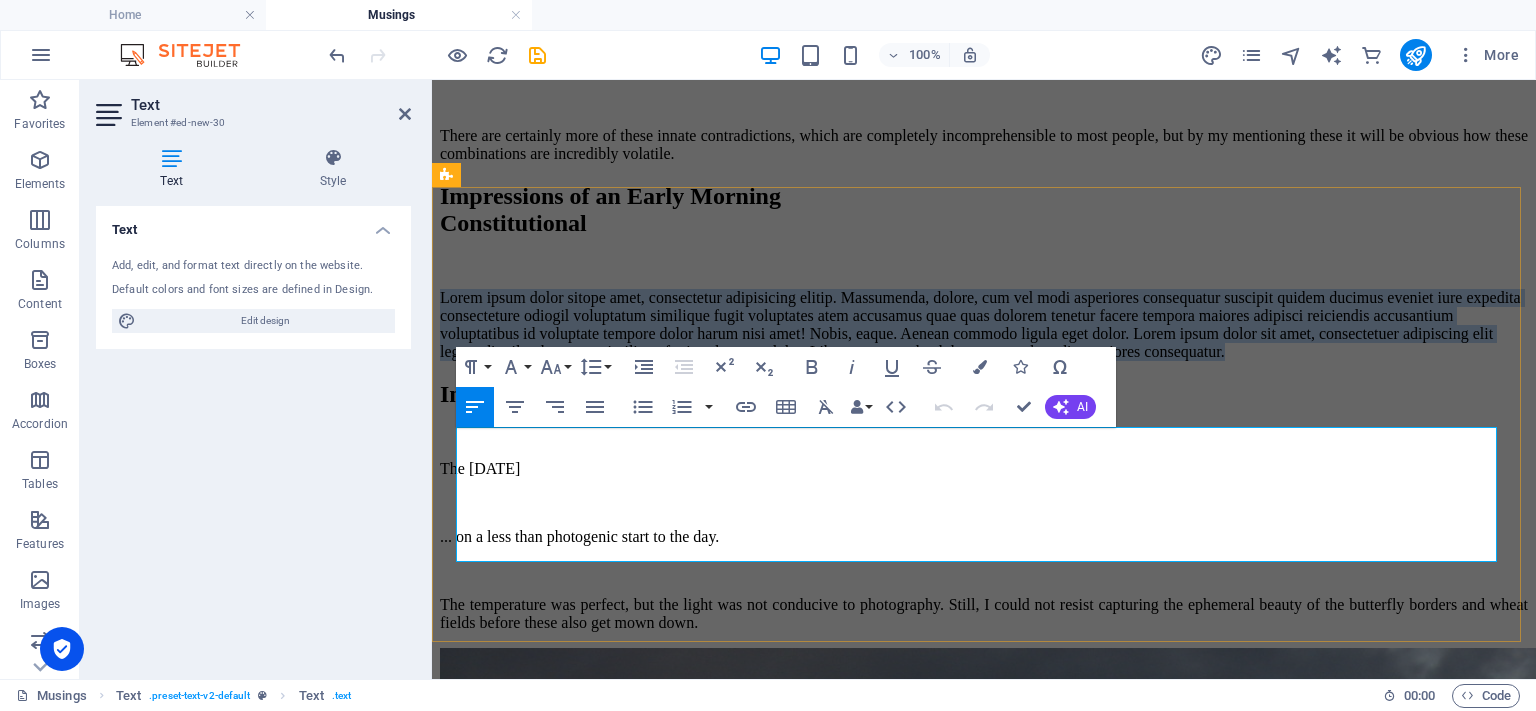 type 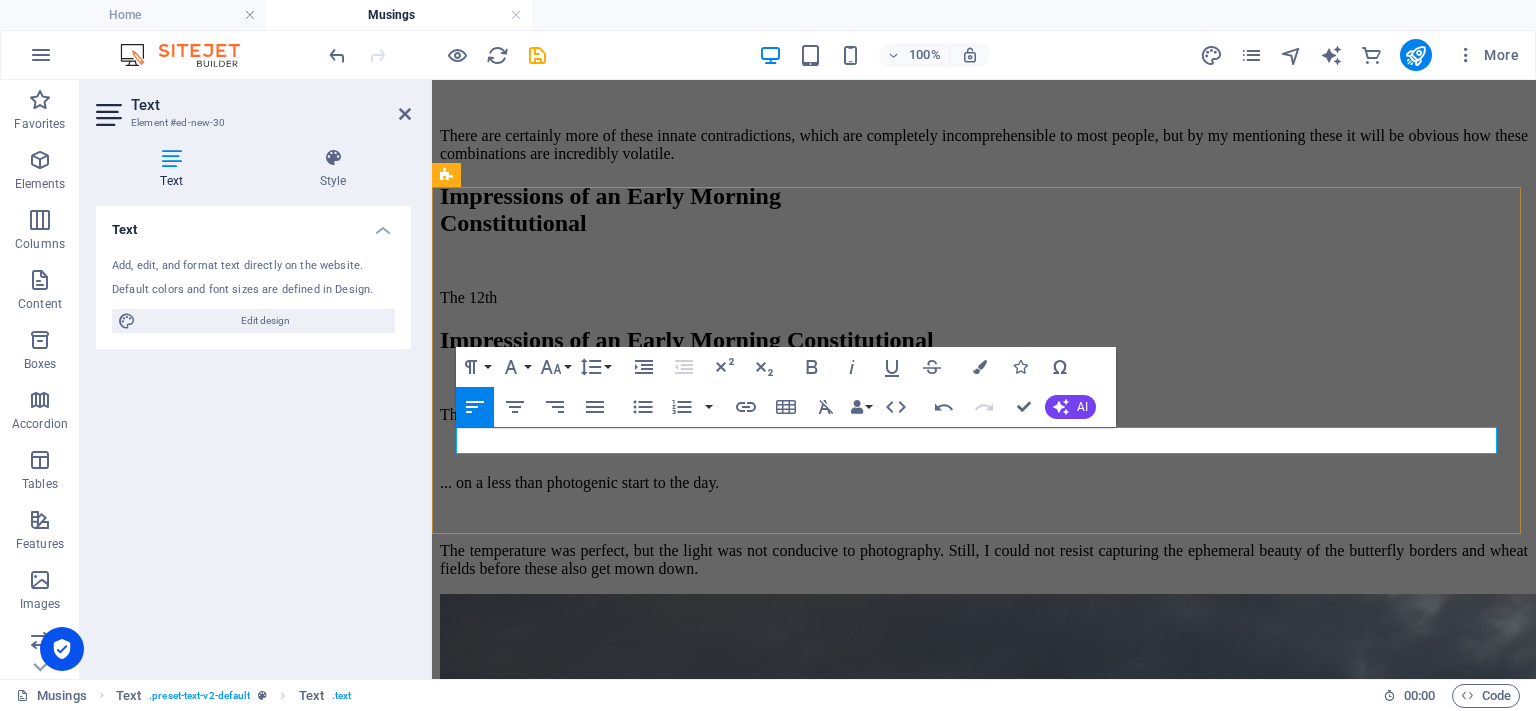 drag, startPoint x: 543, startPoint y: 438, endPoint x: 480, endPoint y: 443, distance: 63.1981 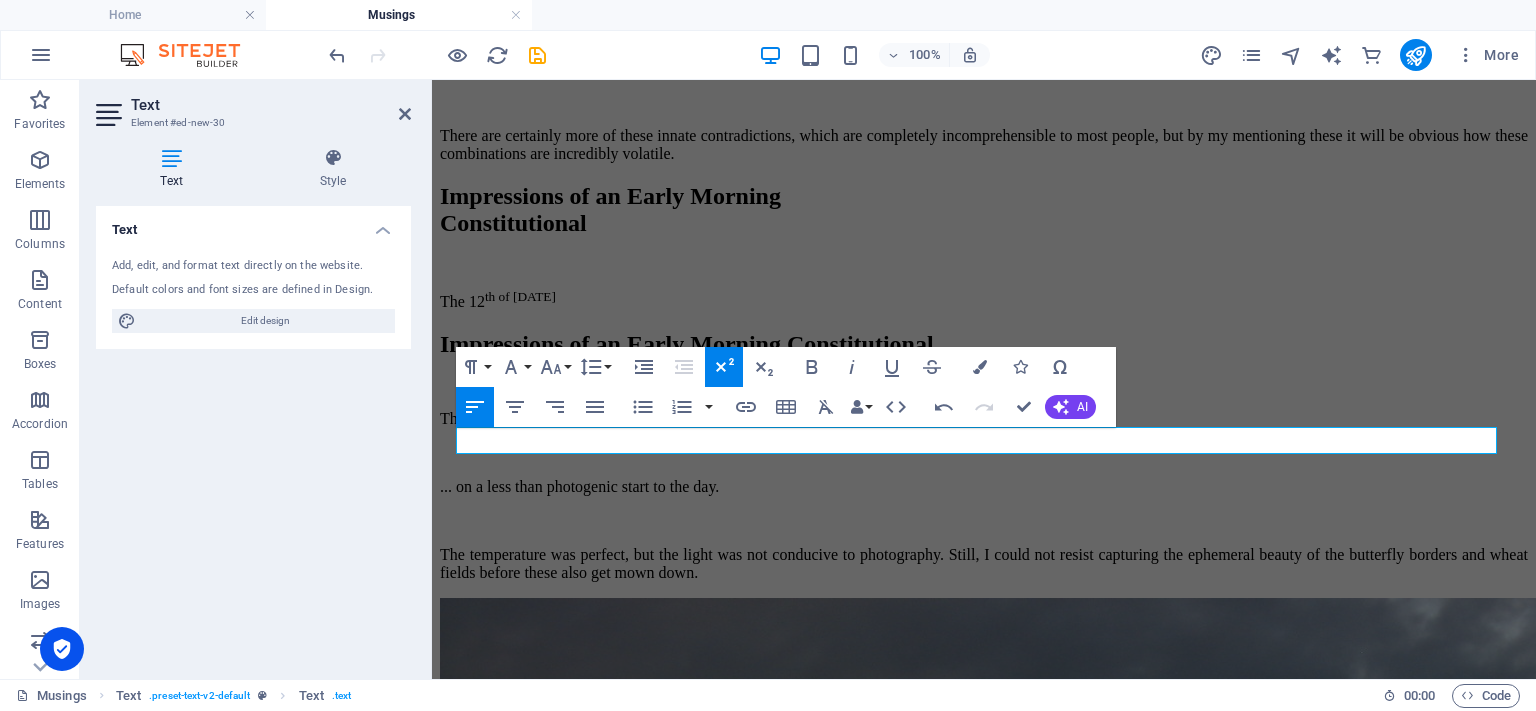 drag, startPoint x: 488, startPoint y: 443, endPoint x: 278, endPoint y: 450, distance: 210.11664 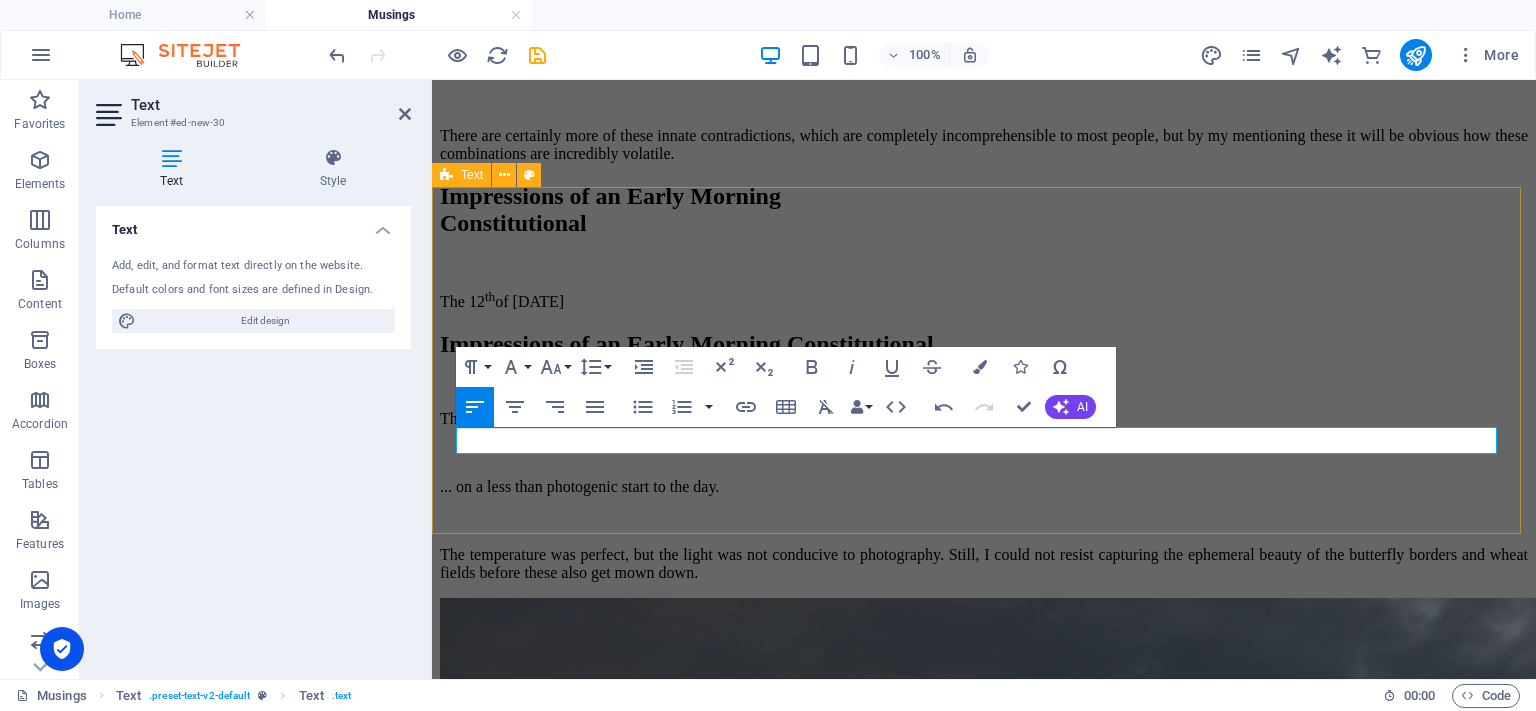 click on "Impressions of an Early Morning Constitutional The [DATE]" at bounding box center (984, 247) 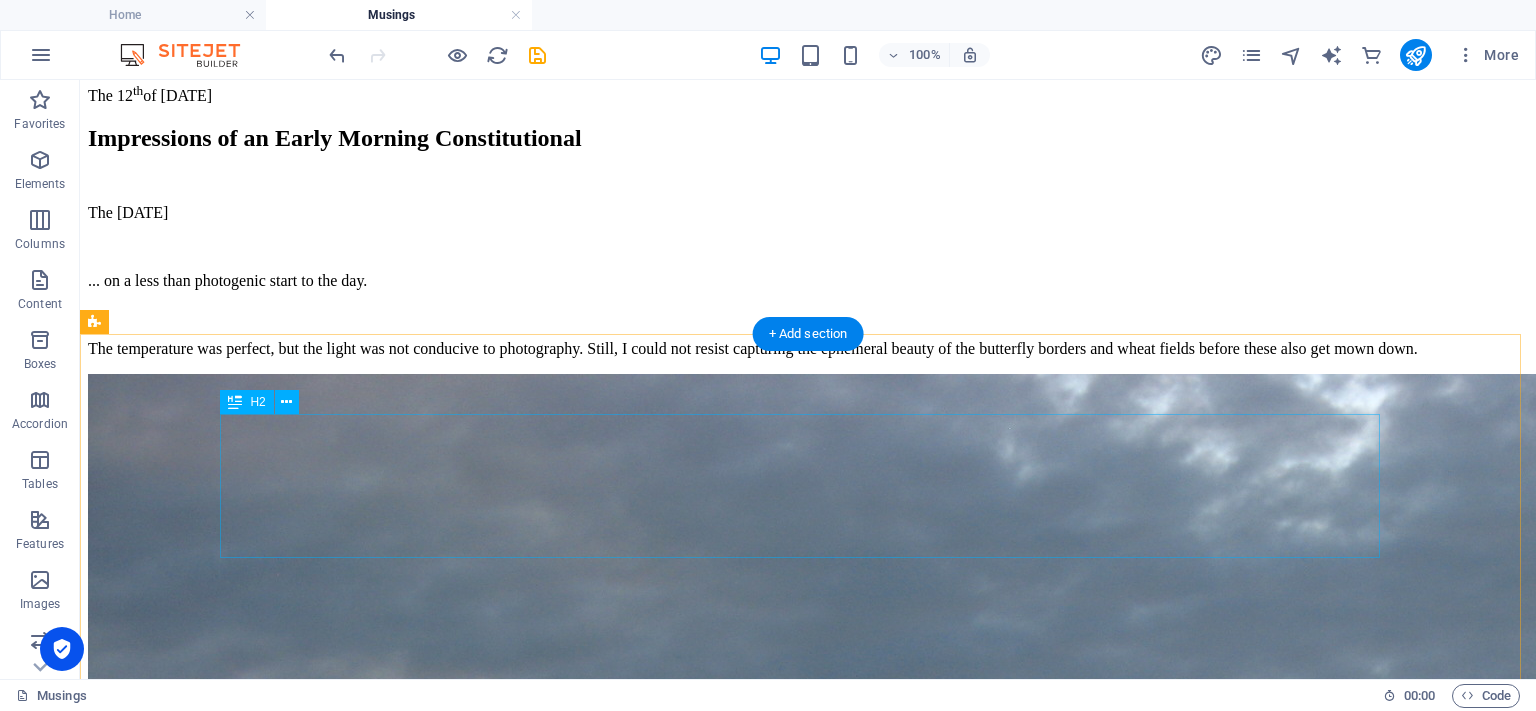 scroll, scrollTop: 1989, scrollLeft: 0, axis: vertical 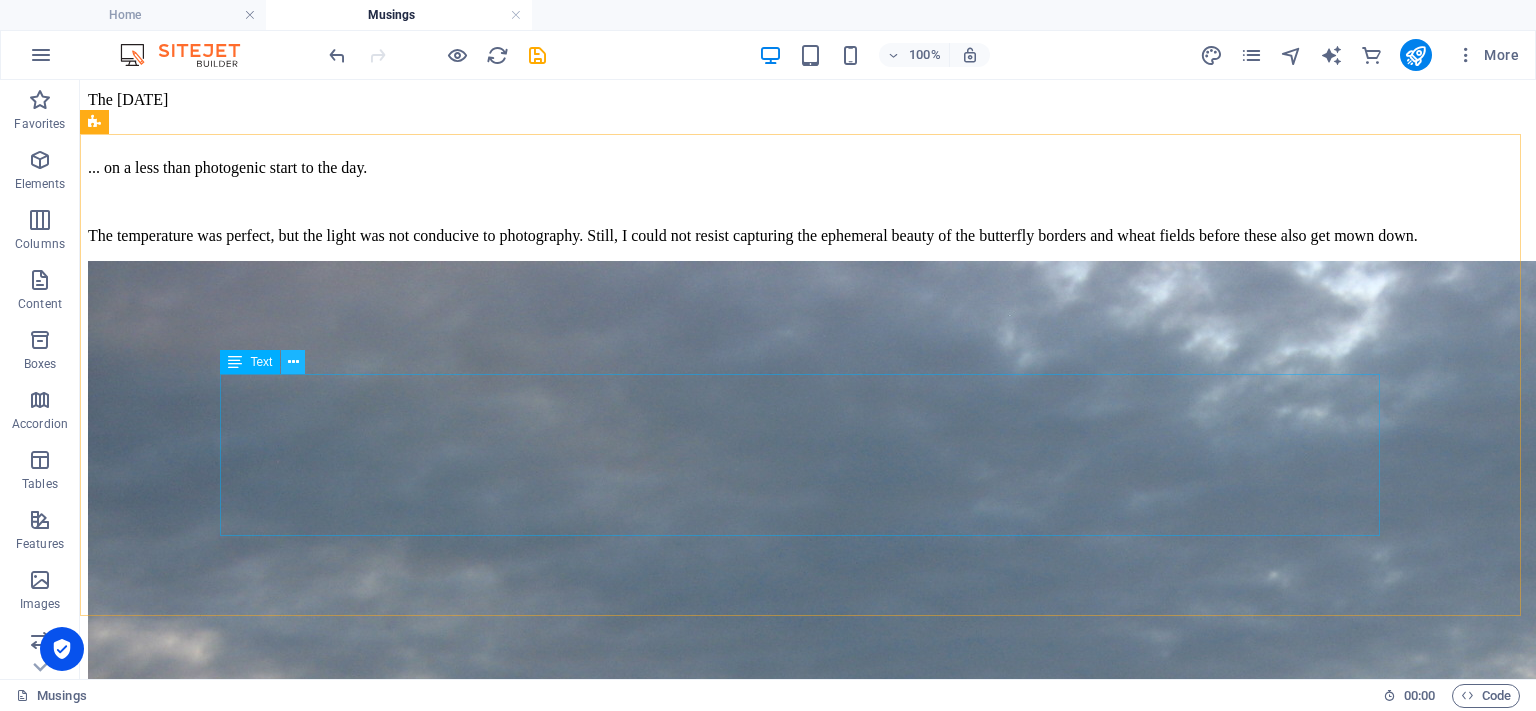 click at bounding box center [293, 362] 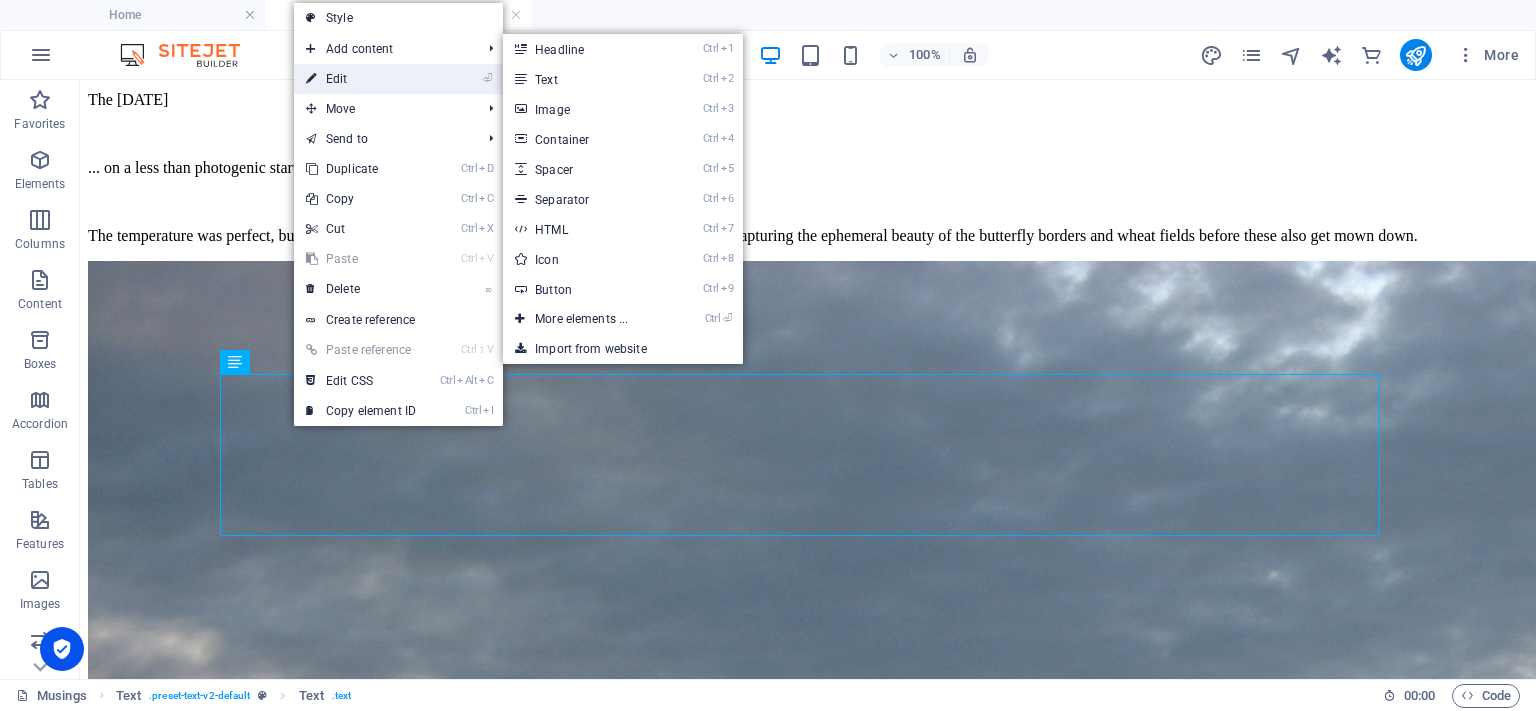 click on "⏎  Edit" at bounding box center [361, 79] 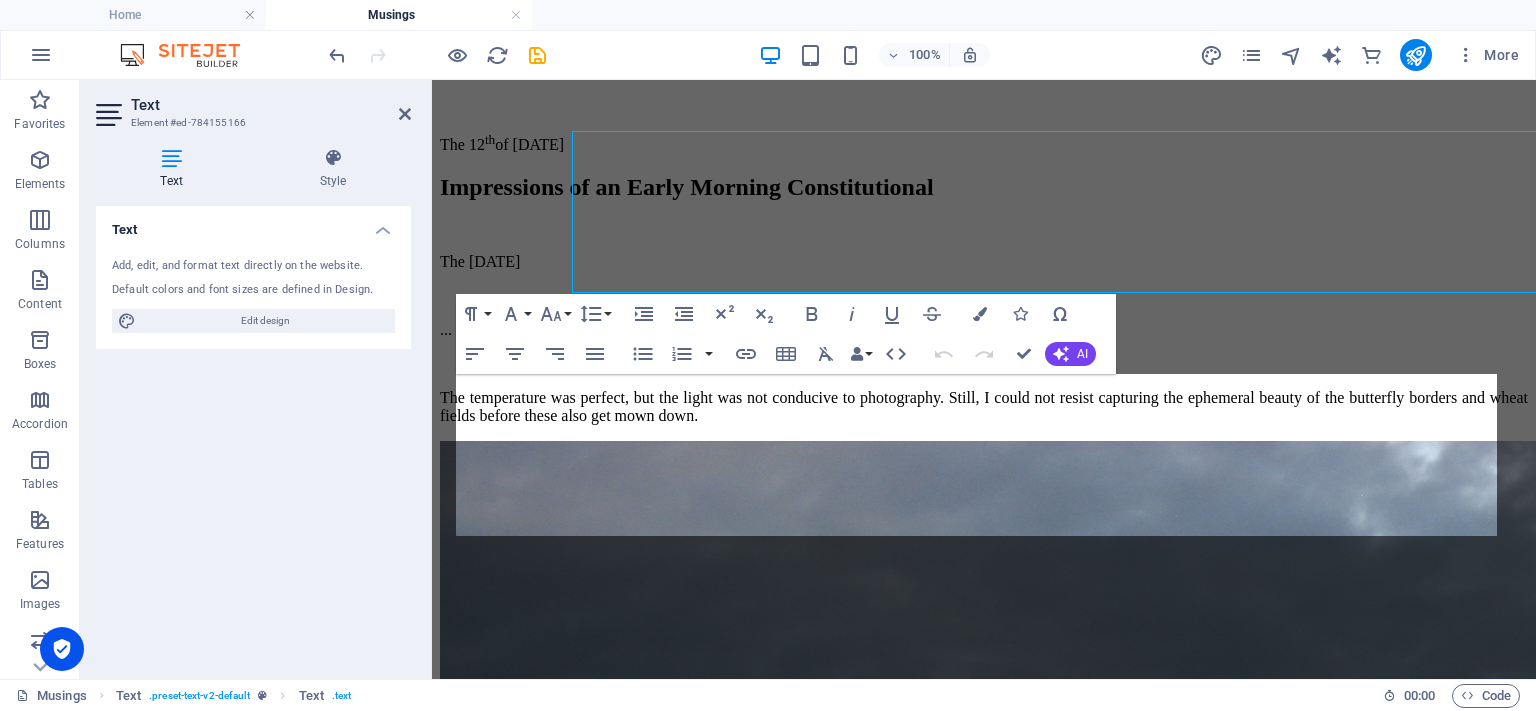 scroll, scrollTop: 2232, scrollLeft: 0, axis: vertical 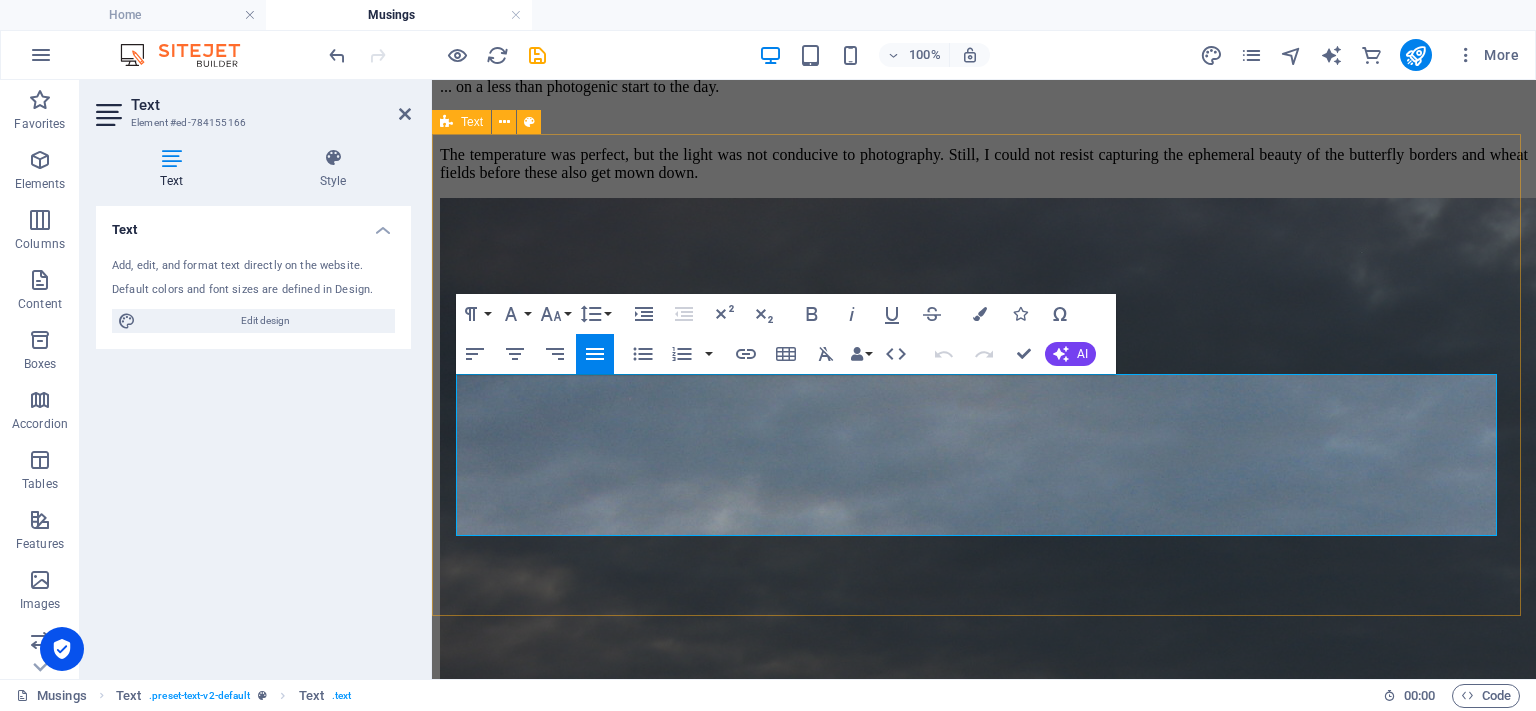 drag, startPoint x: 627, startPoint y: 387, endPoint x: 449, endPoint y: 383, distance: 178.04494 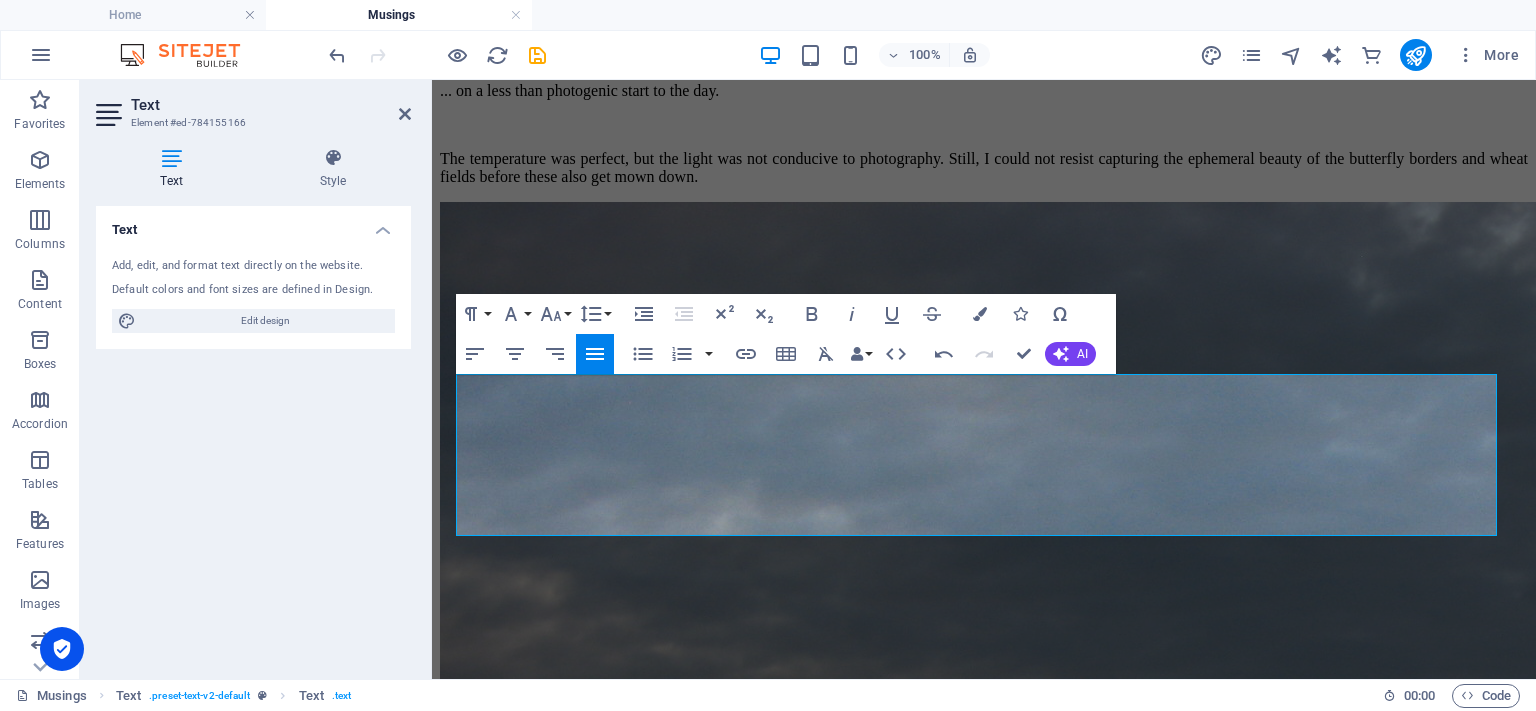click on "Text Add, edit, and format text directly on the website. Default colors and font sizes are defined in Design. Edit design Alignment Left aligned Centered Right aligned" at bounding box center [253, 434] 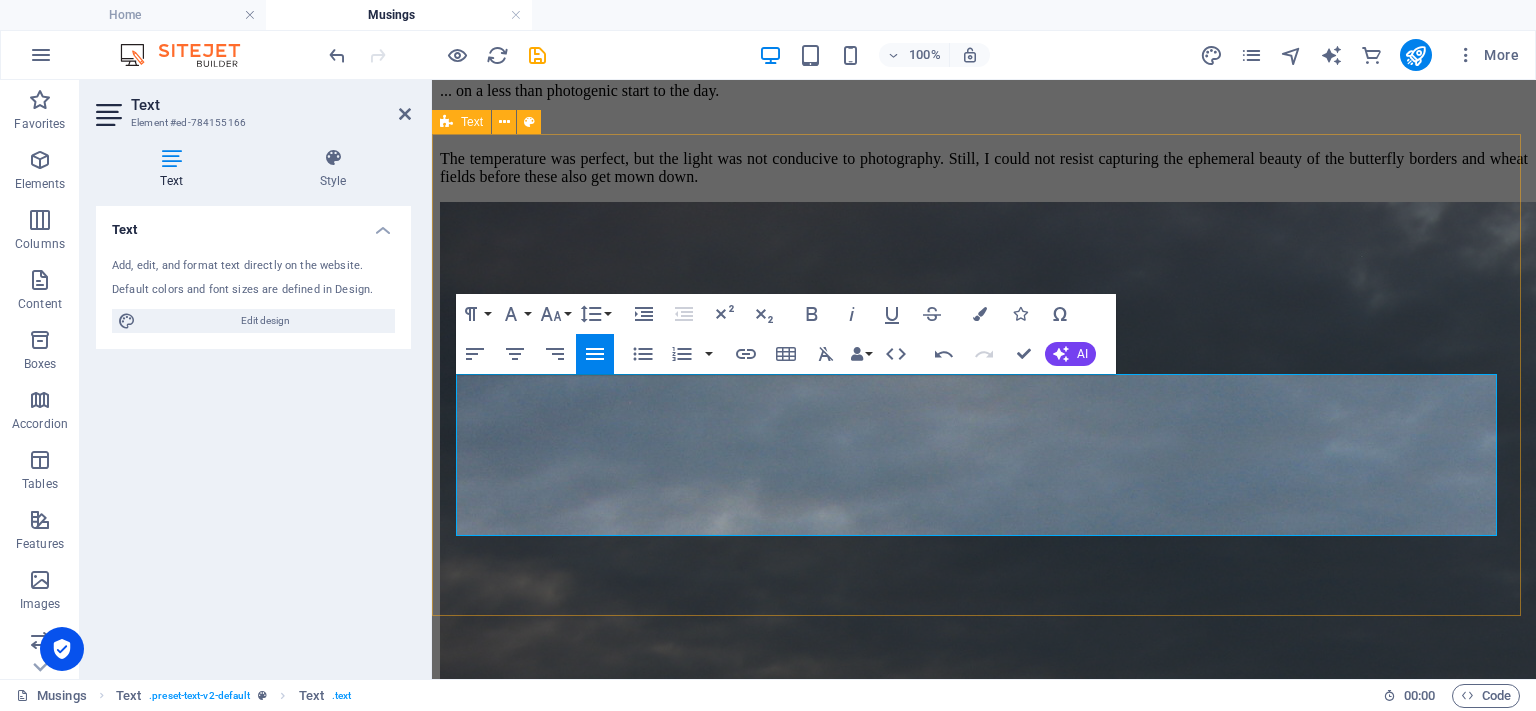 click on "Impressions of an Early Morning Constitutional The [DATE] ... on a less than photogenic start to the day. The temperature was perfect, but the light was not conducive to photography. Still, I could not resist capturing the ephemeral beauty of the butterfly borders and wheat fields before these also get mown down." at bounding box center (984, 58) 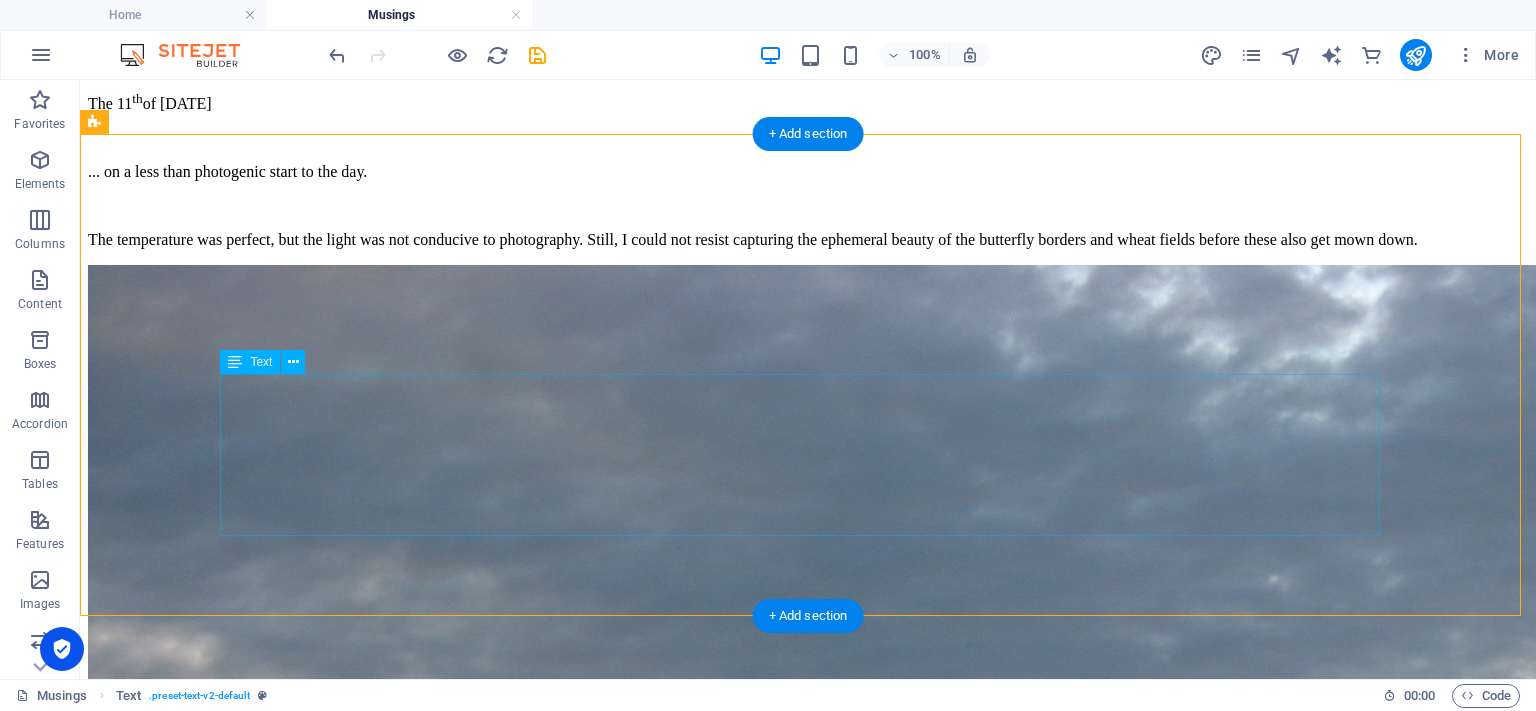 scroll, scrollTop: 1689, scrollLeft: 0, axis: vertical 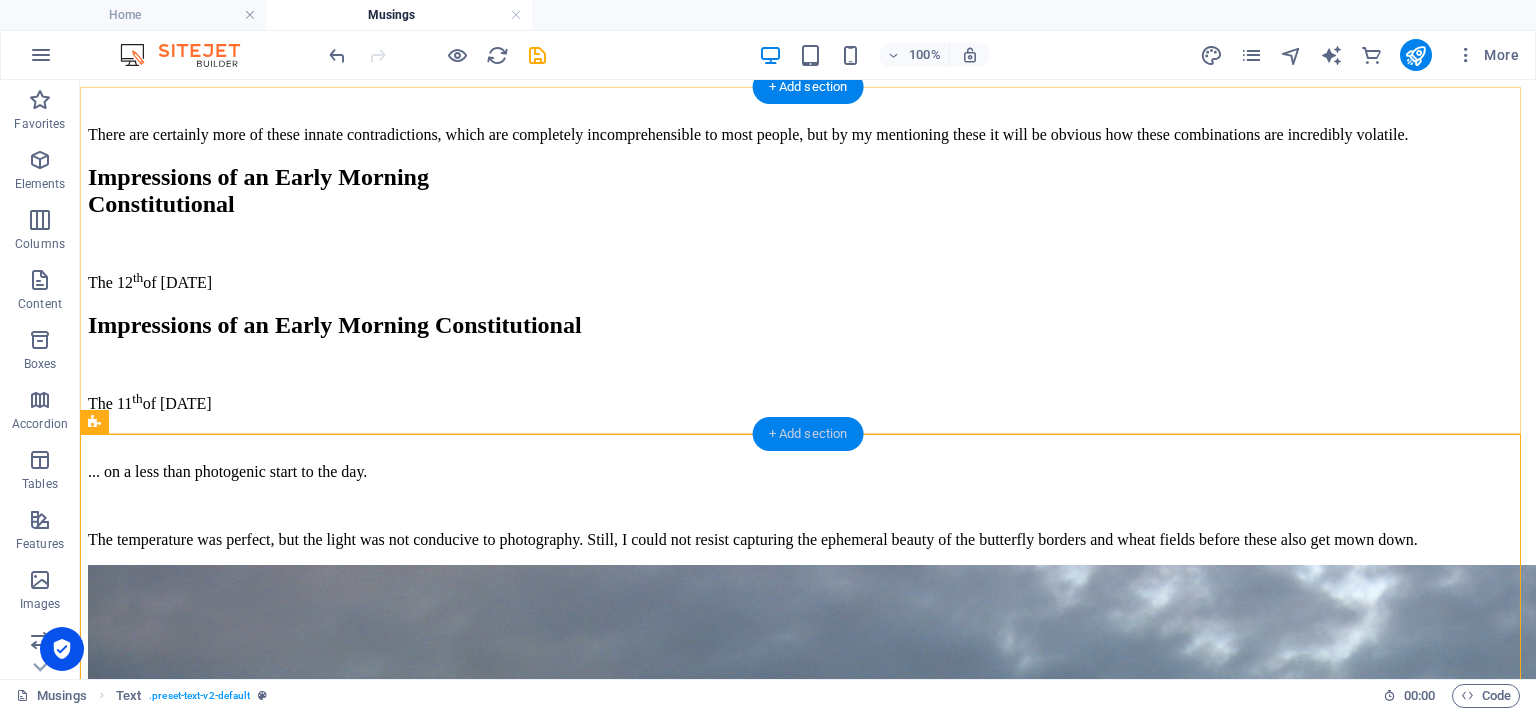 click on "+ Add section" at bounding box center (808, 434) 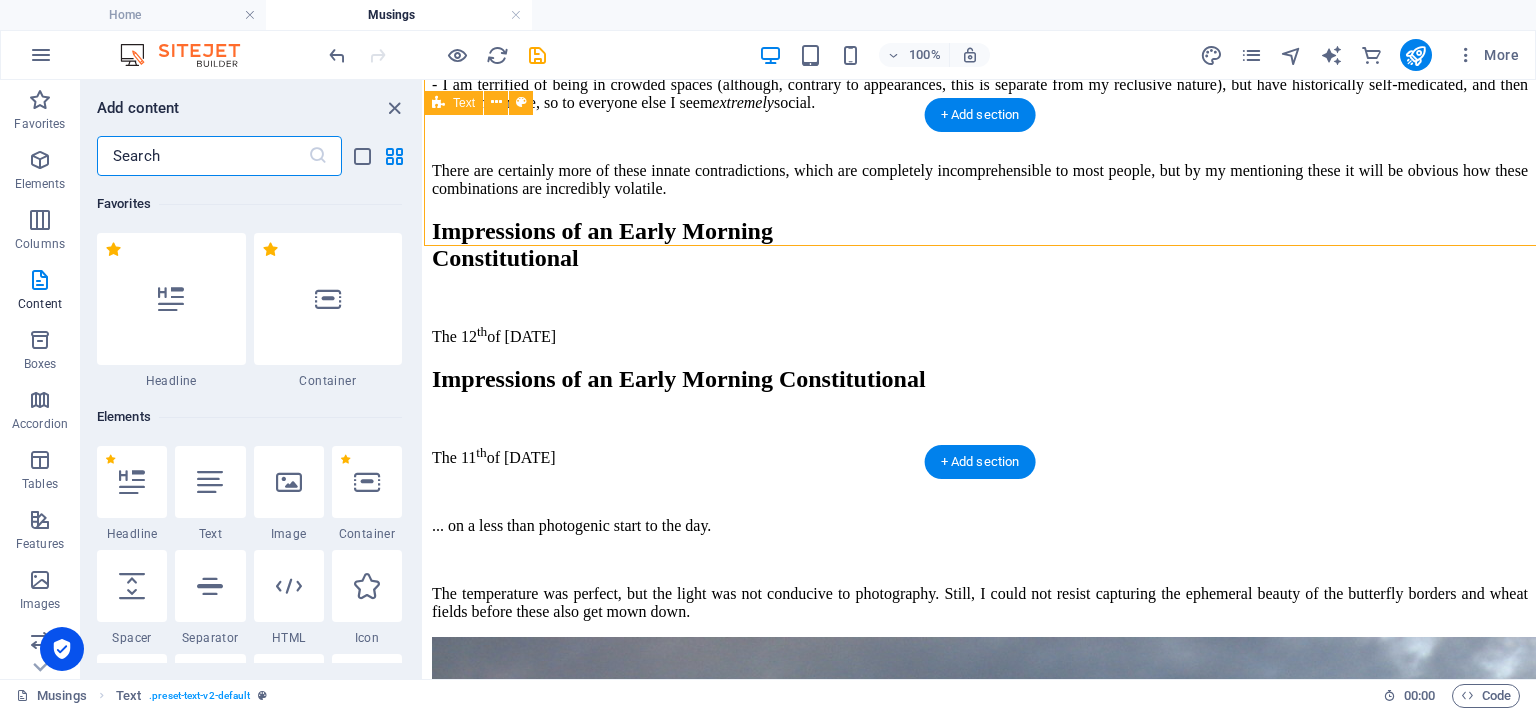 scroll, scrollTop: 1878, scrollLeft: 0, axis: vertical 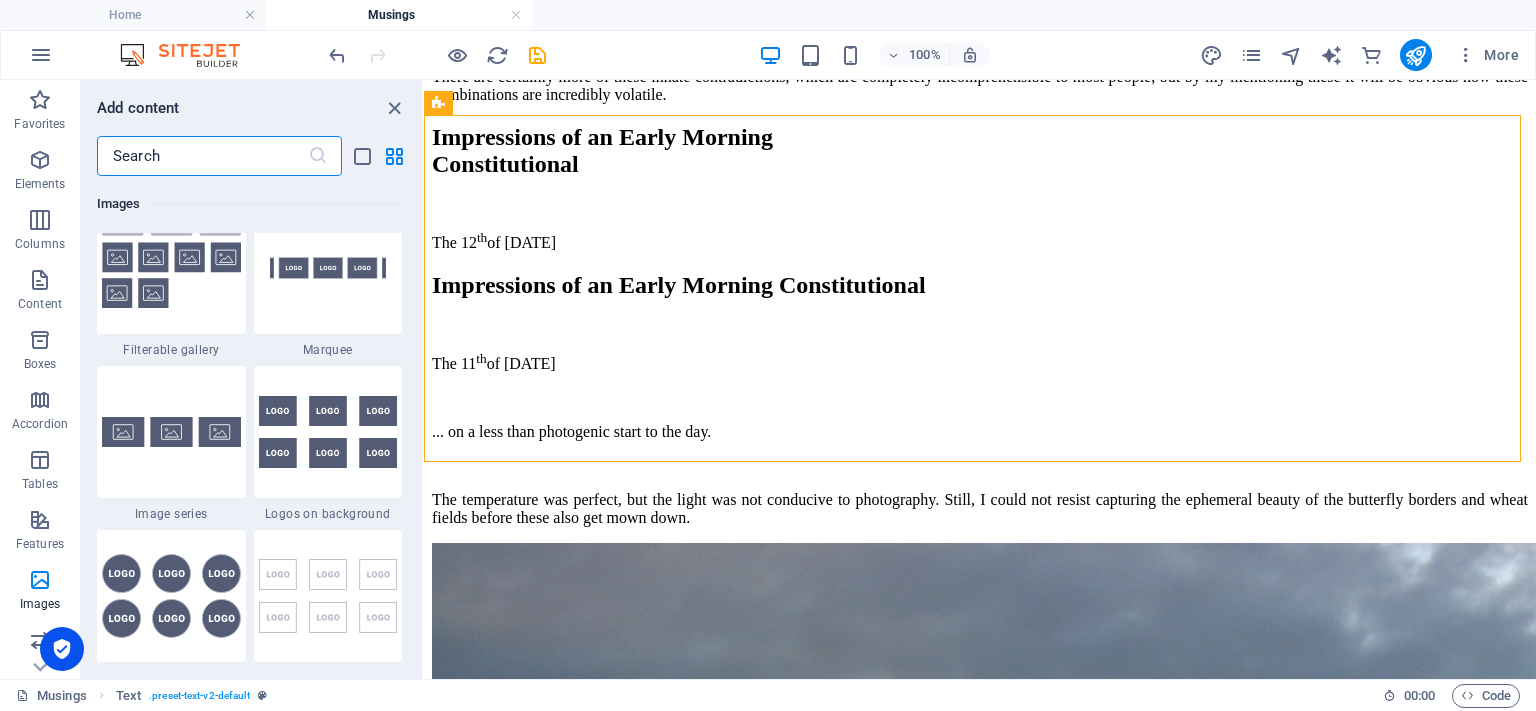 click at bounding box center [171, 432] 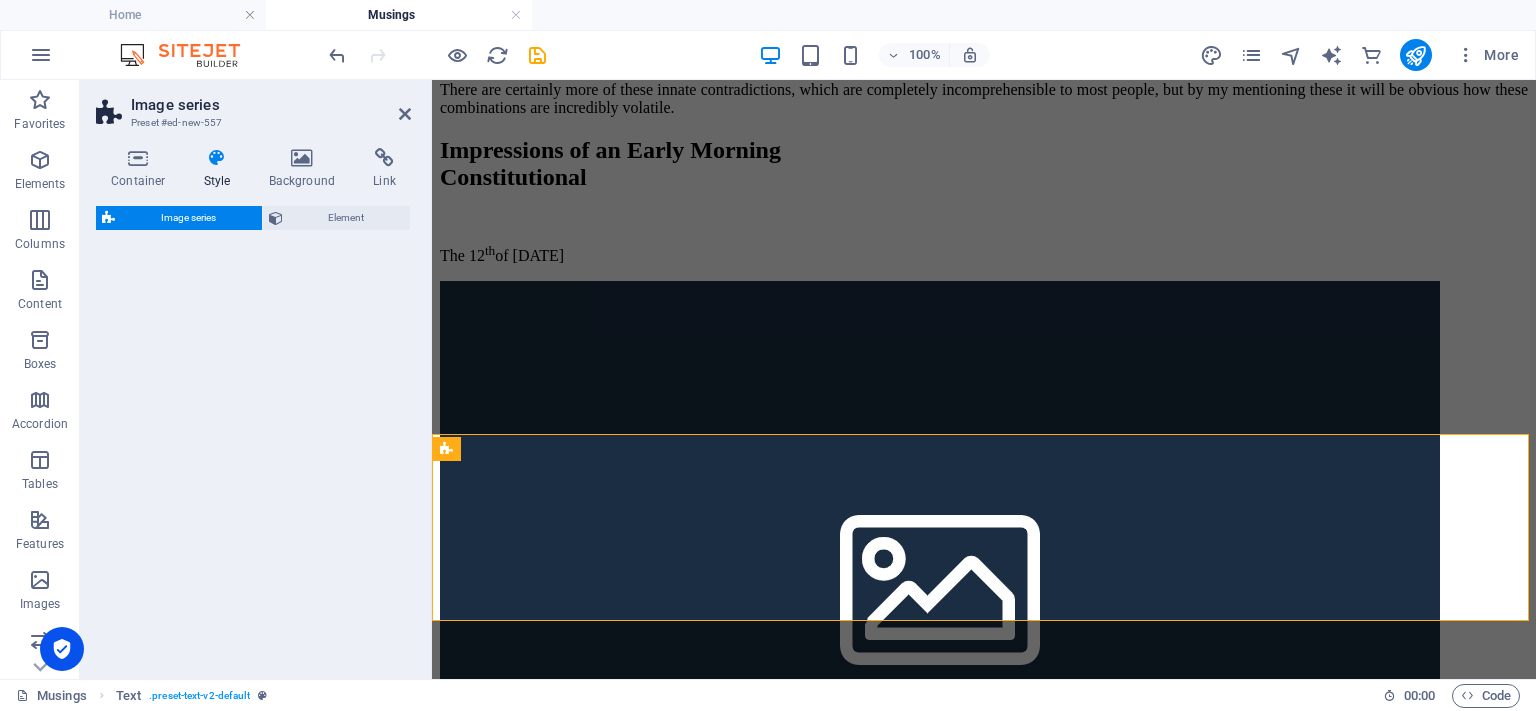 select on "rem" 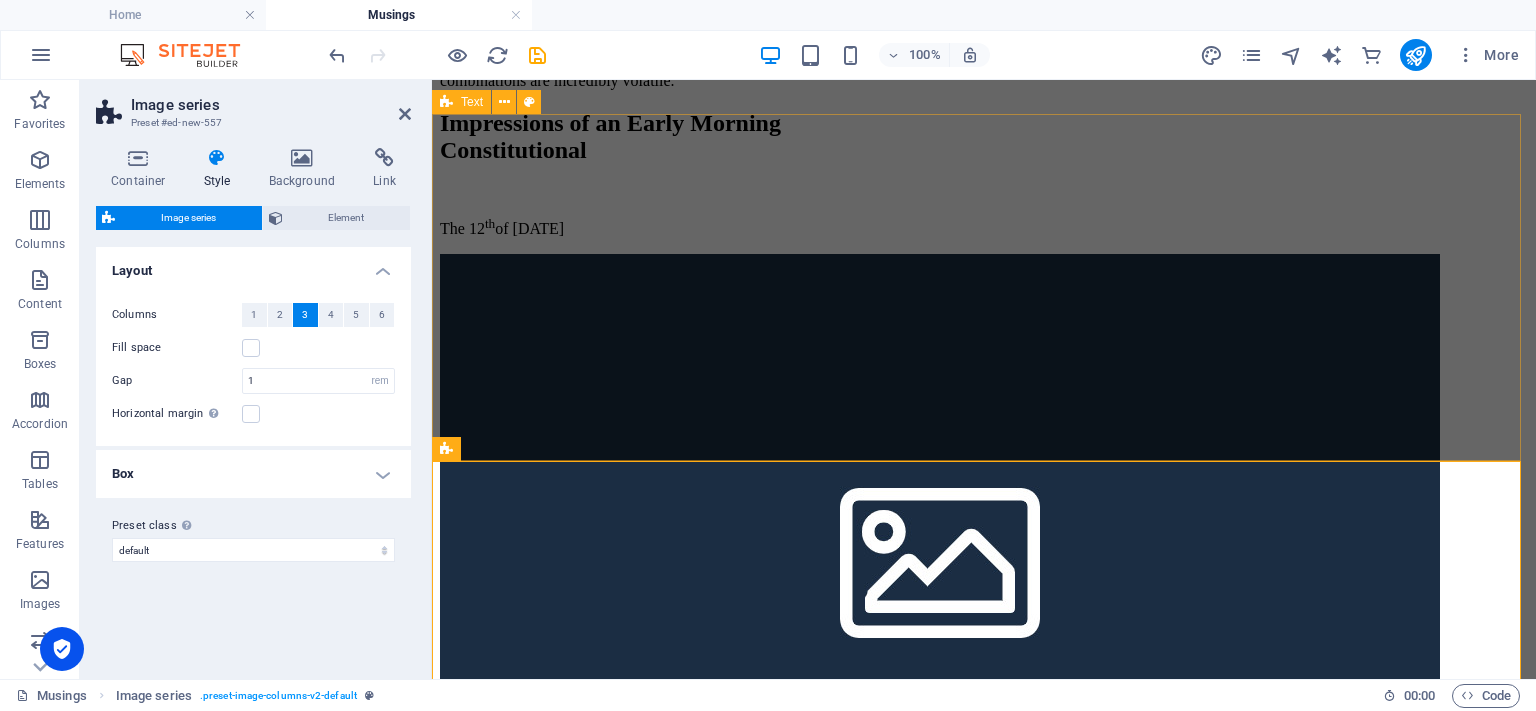scroll, scrollTop: 2205, scrollLeft: 0, axis: vertical 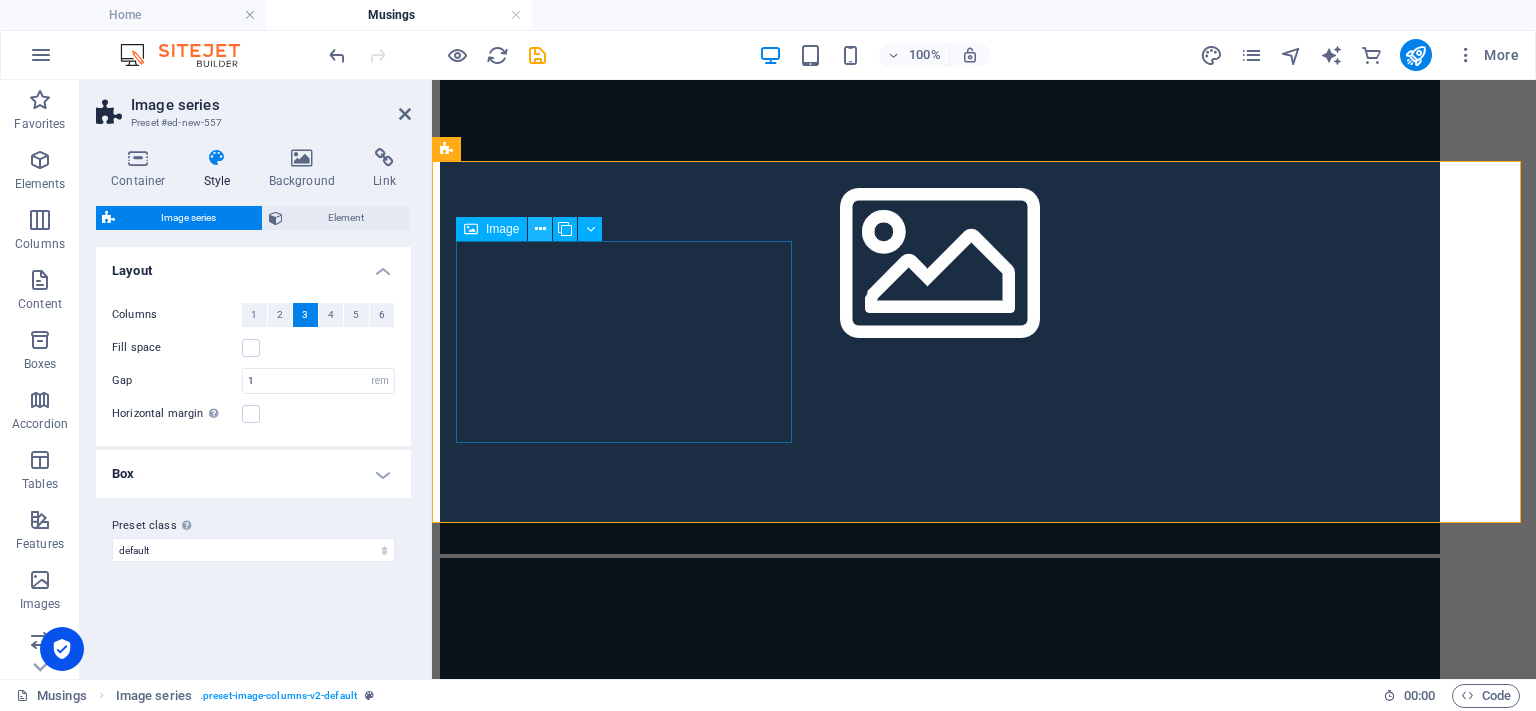 click at bounding box center (540, 229) 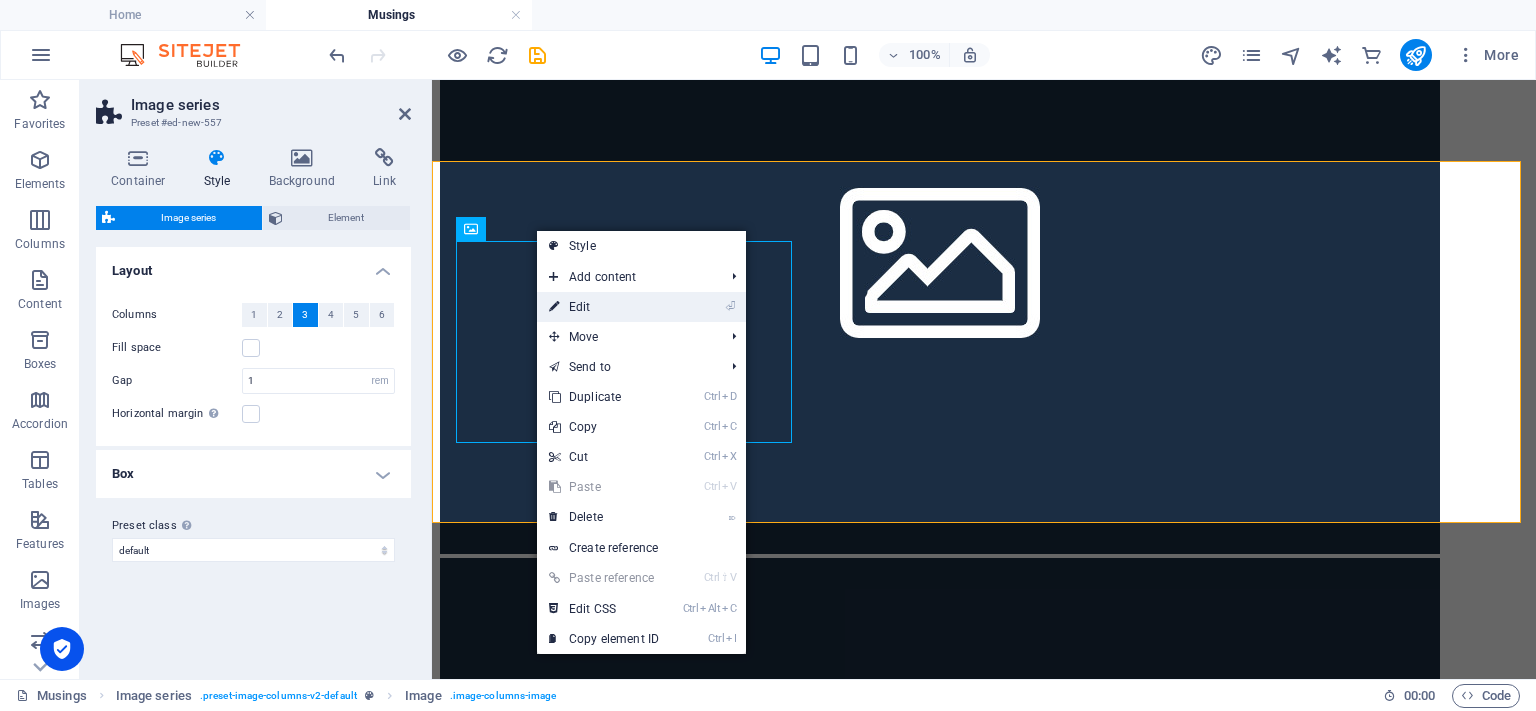 click on "⏎  Edit" at bounding box center (604, 307) 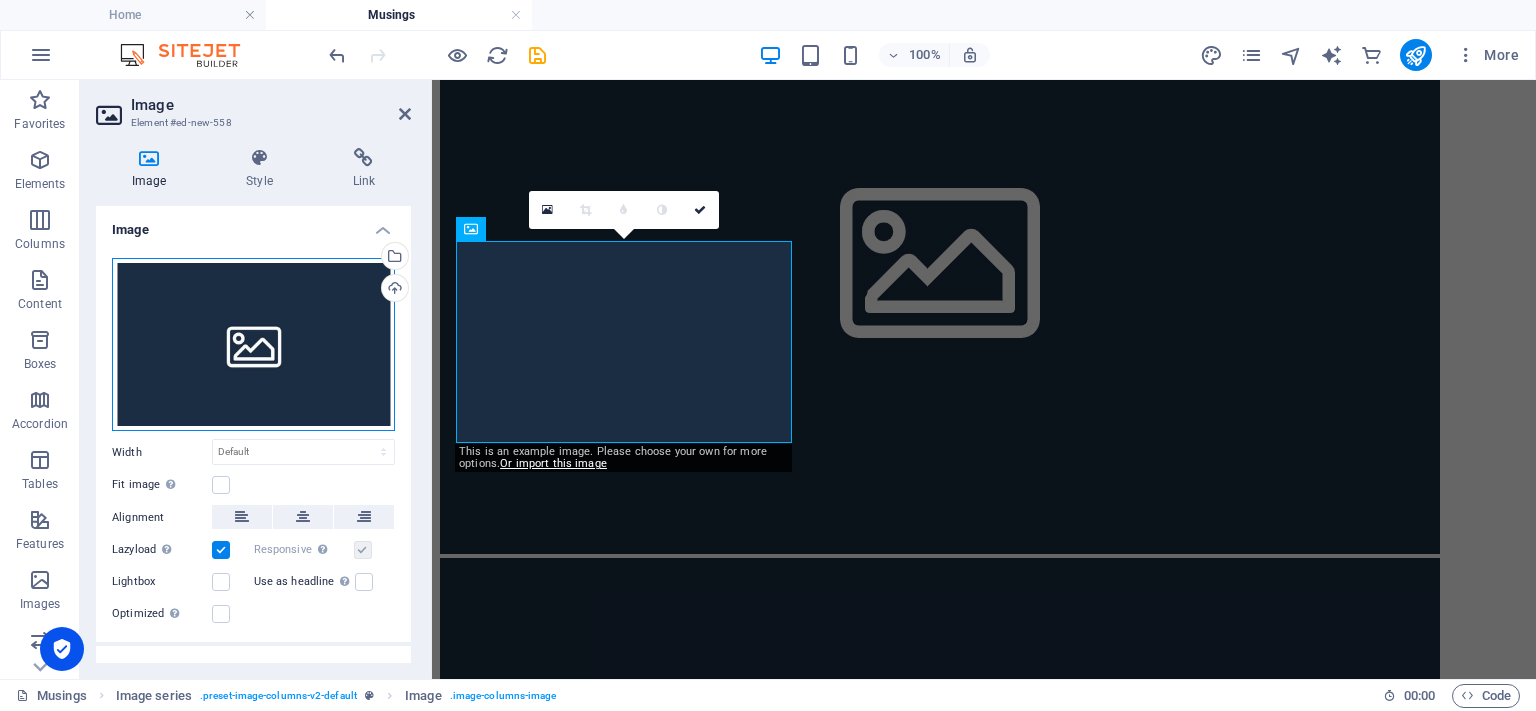 click on "Drag files here, click to choose files or select files from Files or our free stock photos & videos" at bounding box center [253, 345] 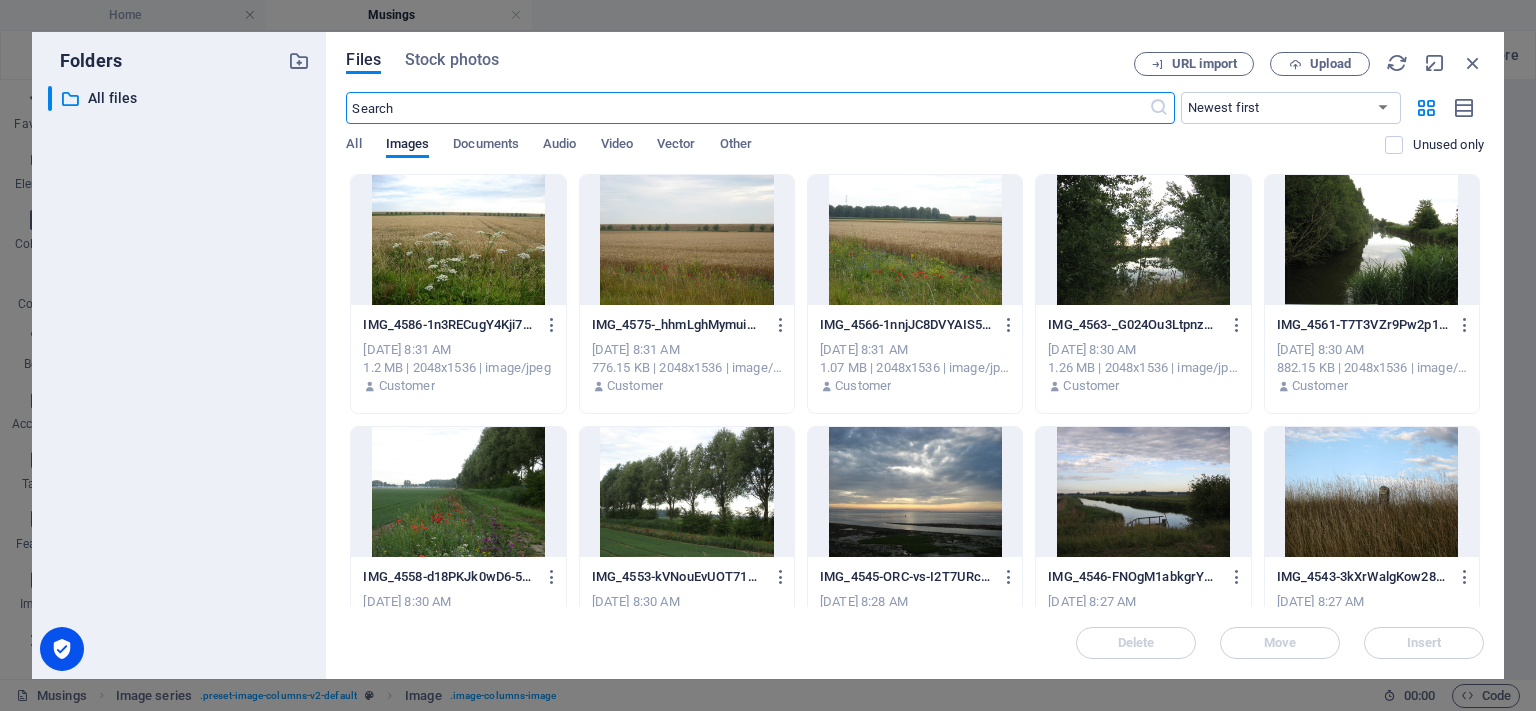 scroll, scrollTop: 2260, scrollLeft: 0, axis: vertical 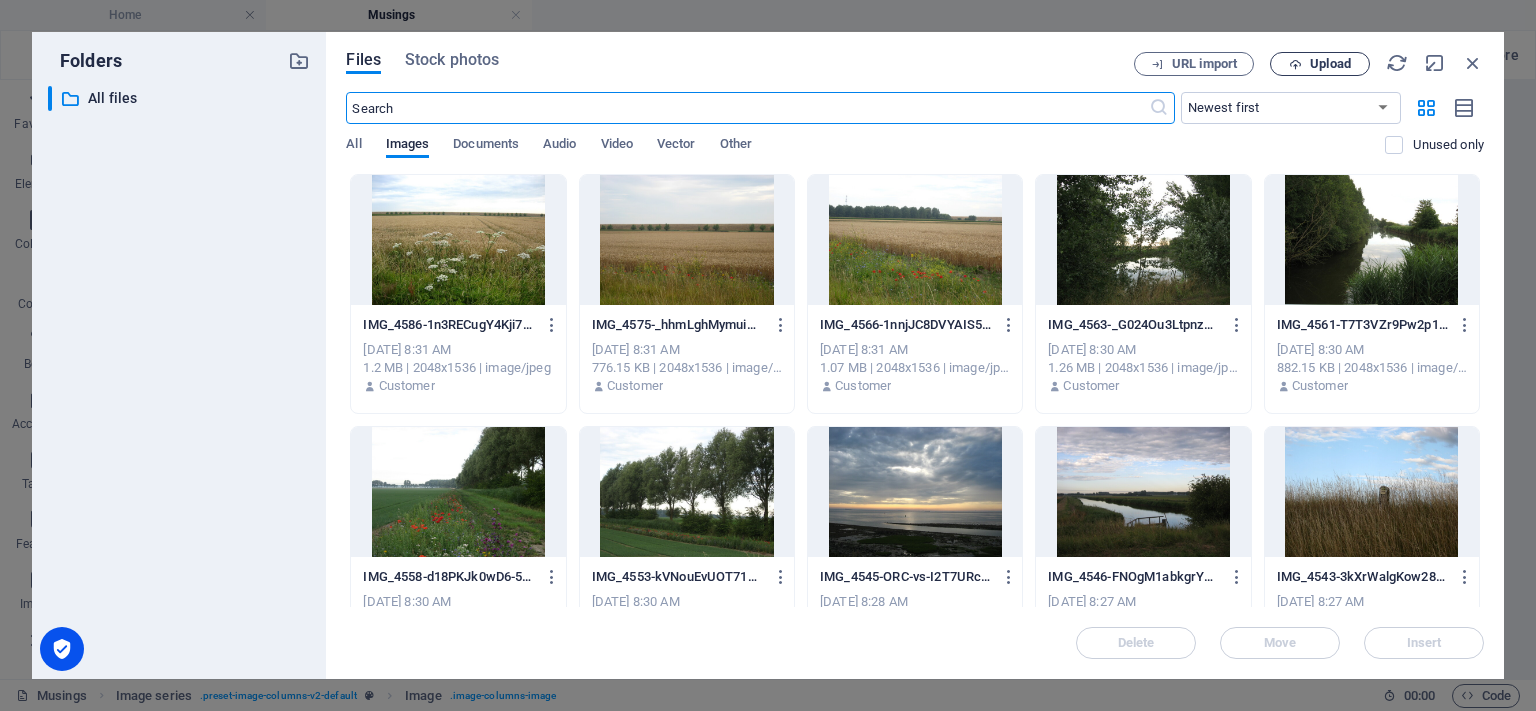 click on "Upload" at bounding box center [1330, 64] 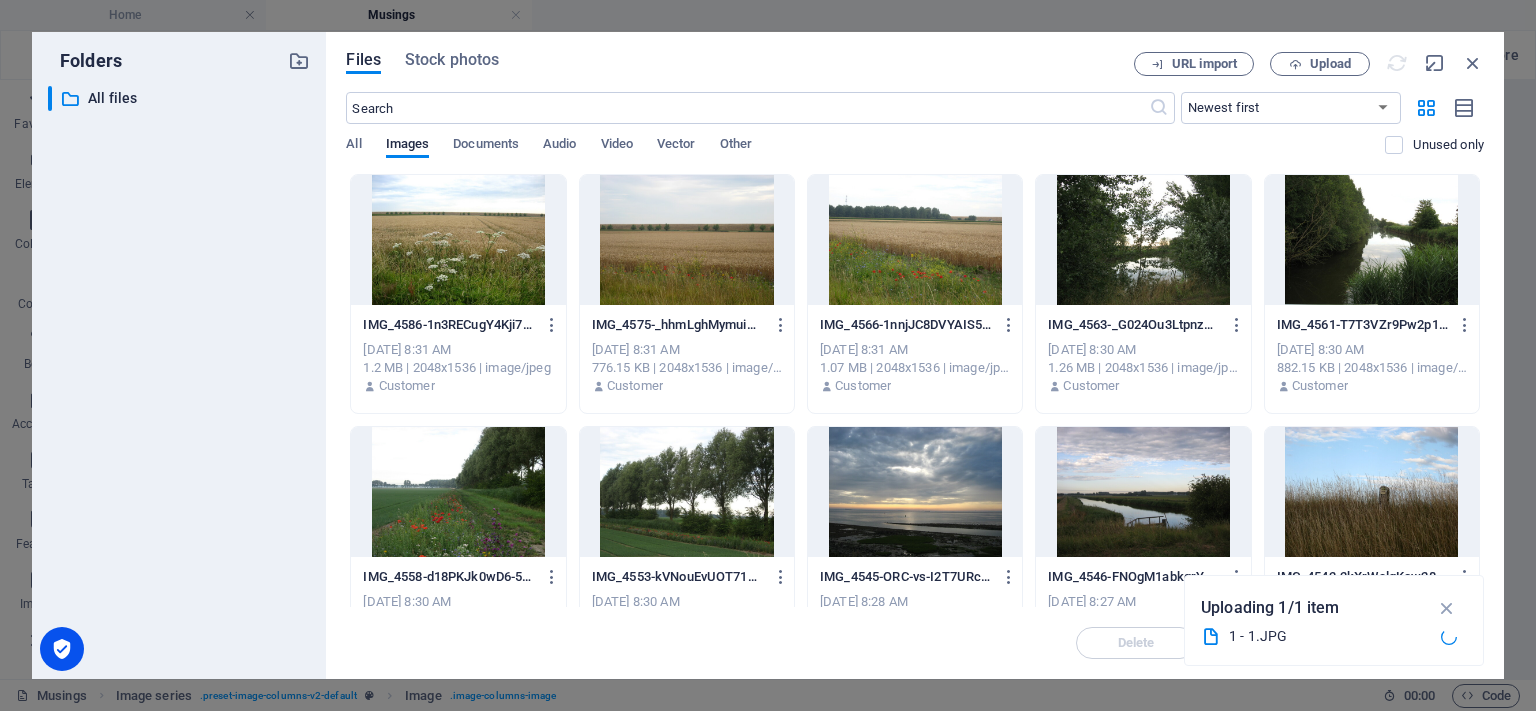 scroll, scrollTop: 2205, scrollLeft: 0, axis: vertical 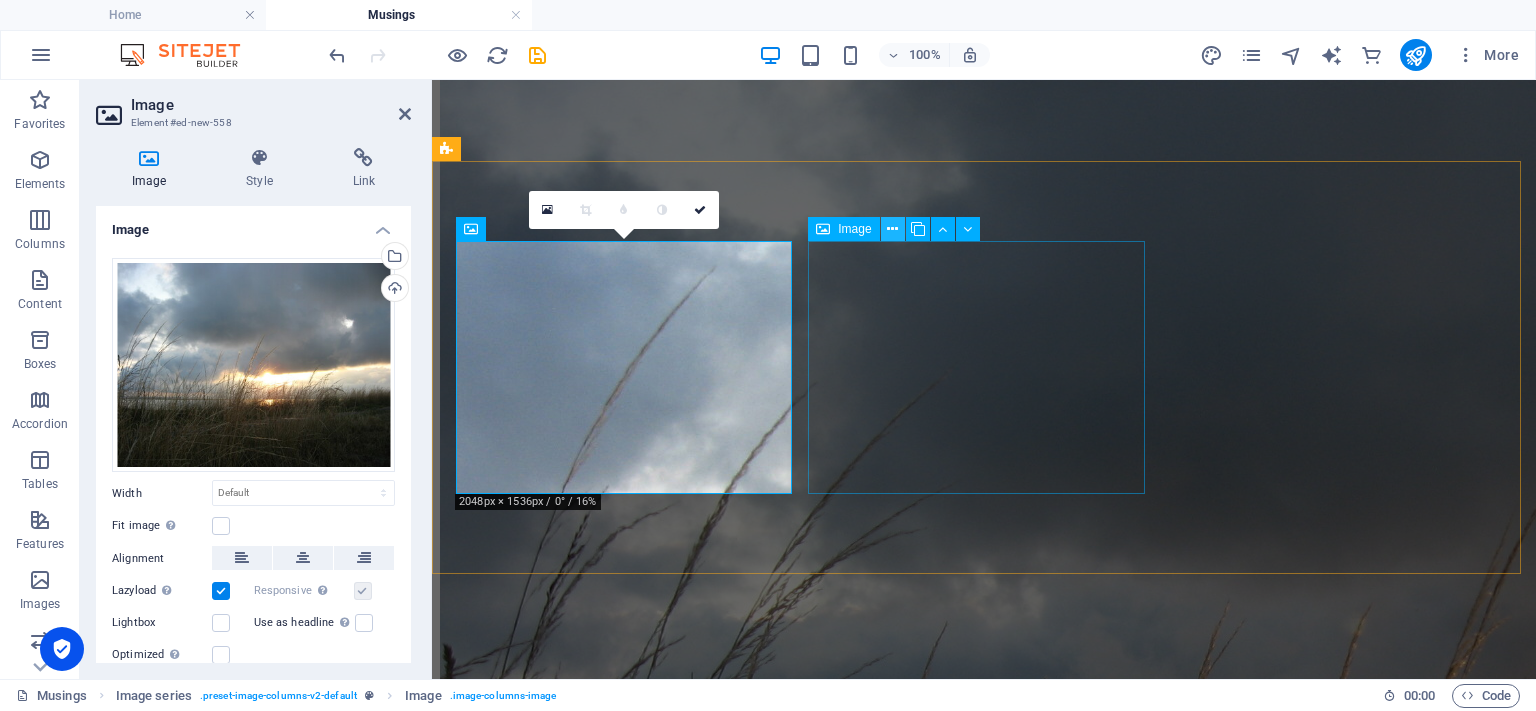 click at bounding box center (892, 229) 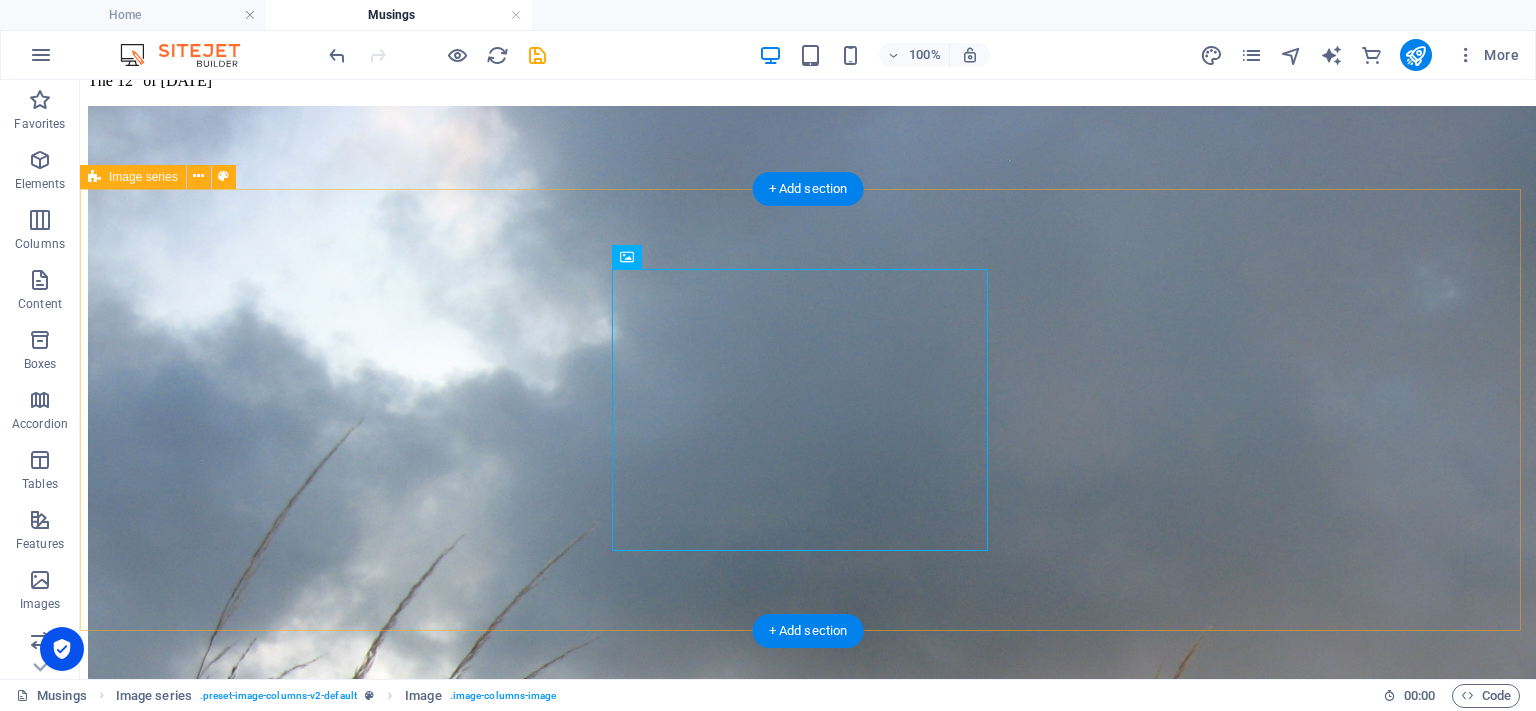 scroll, scrollTop: 1862, scrollLeft: 0, axis: vertical 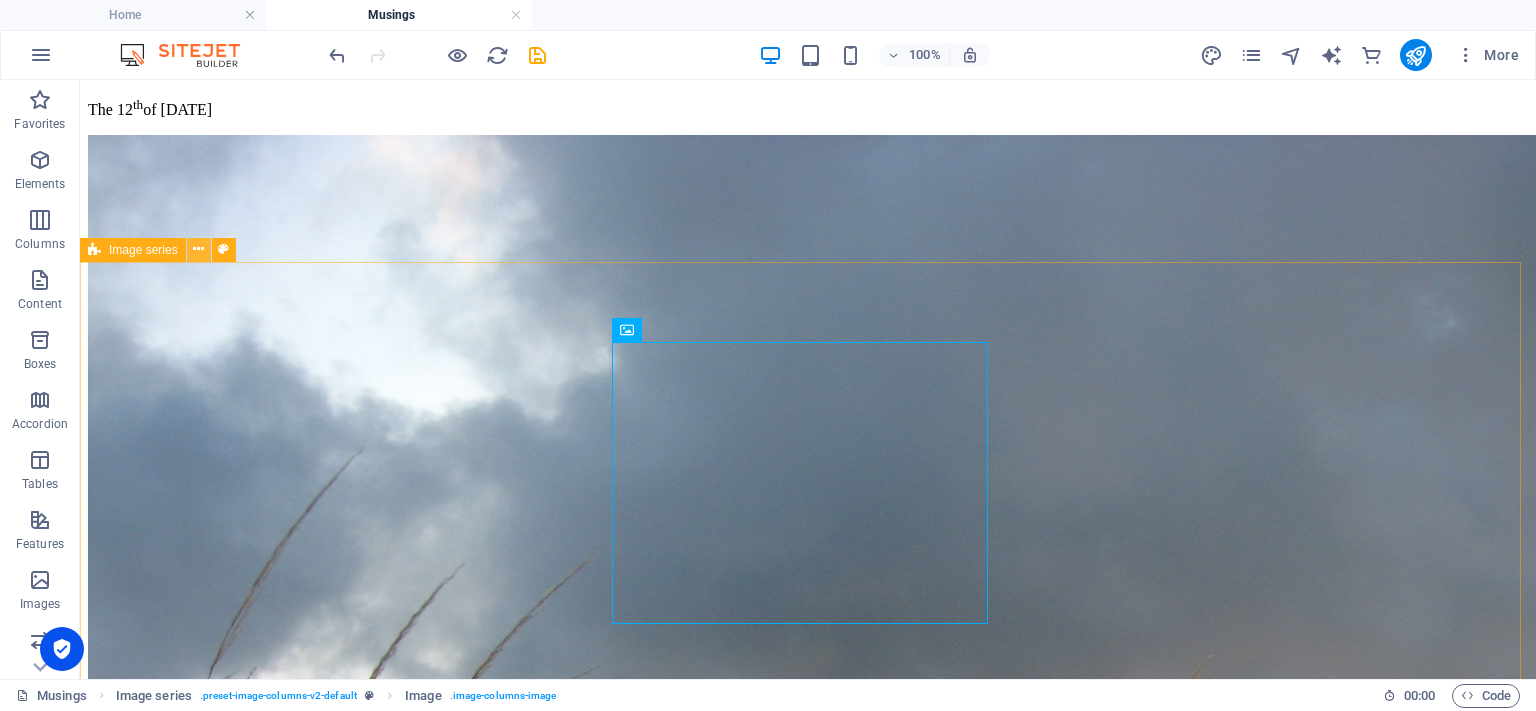 click at bounding box center (199, 250) 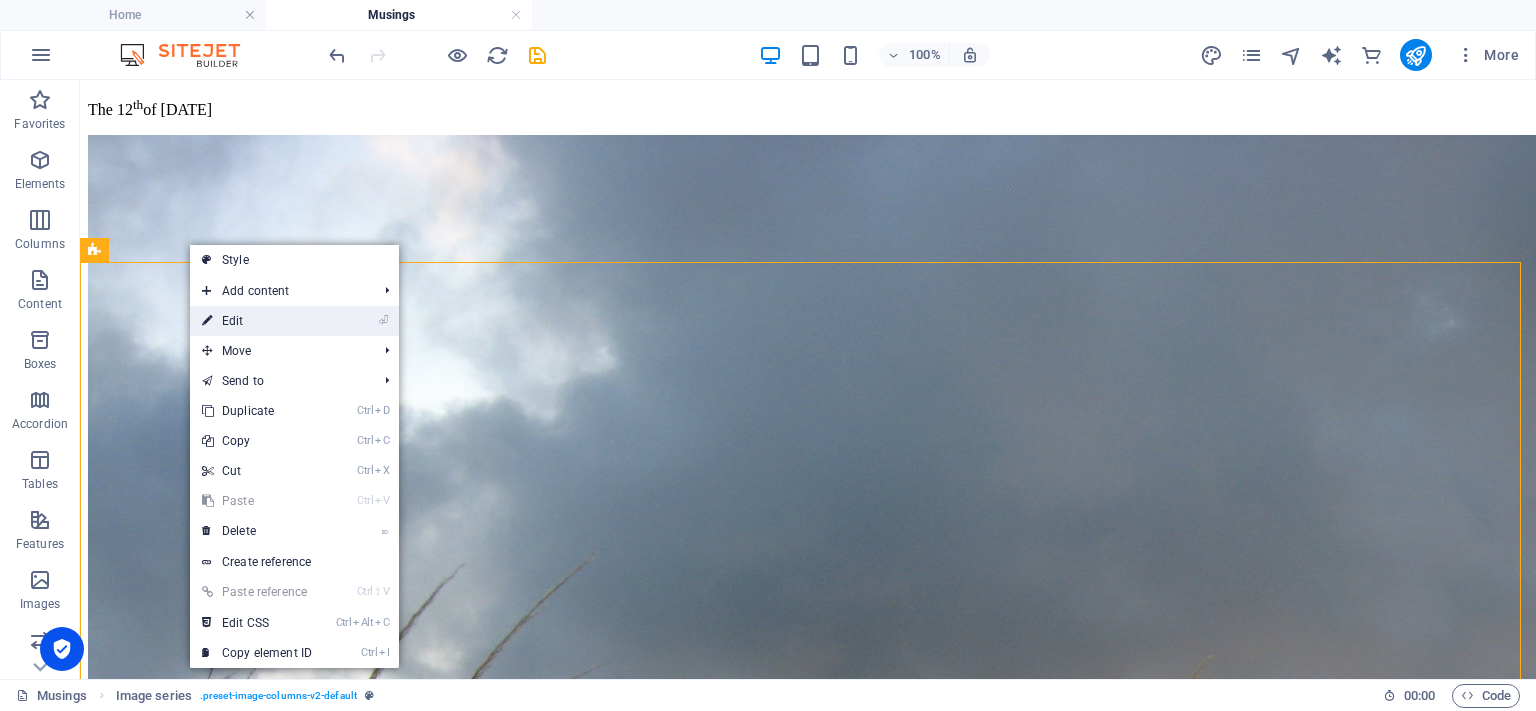 click on "⏎  Edit" at bounding box center (257, 321) 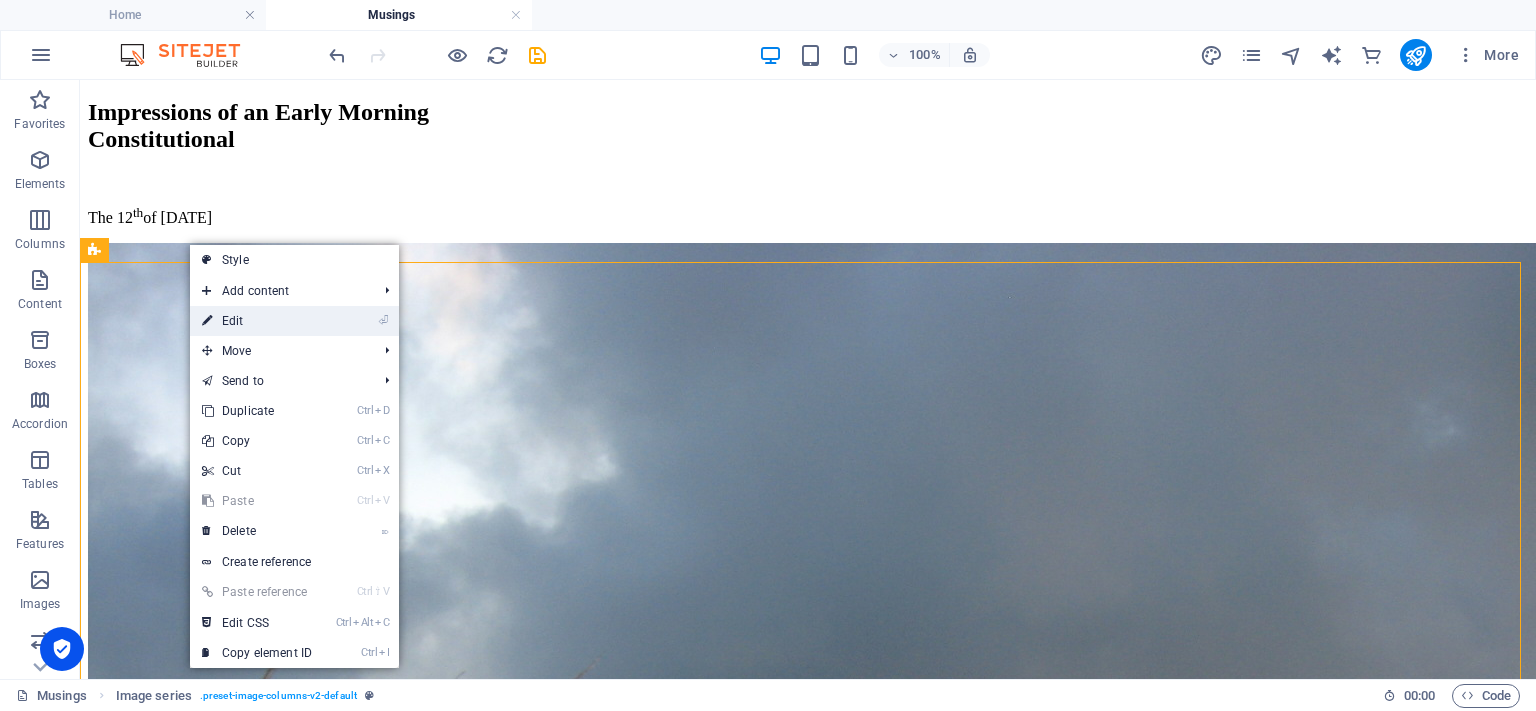 scroll, scrollTop: 2105, scrollLeft: 0, axis: vertical 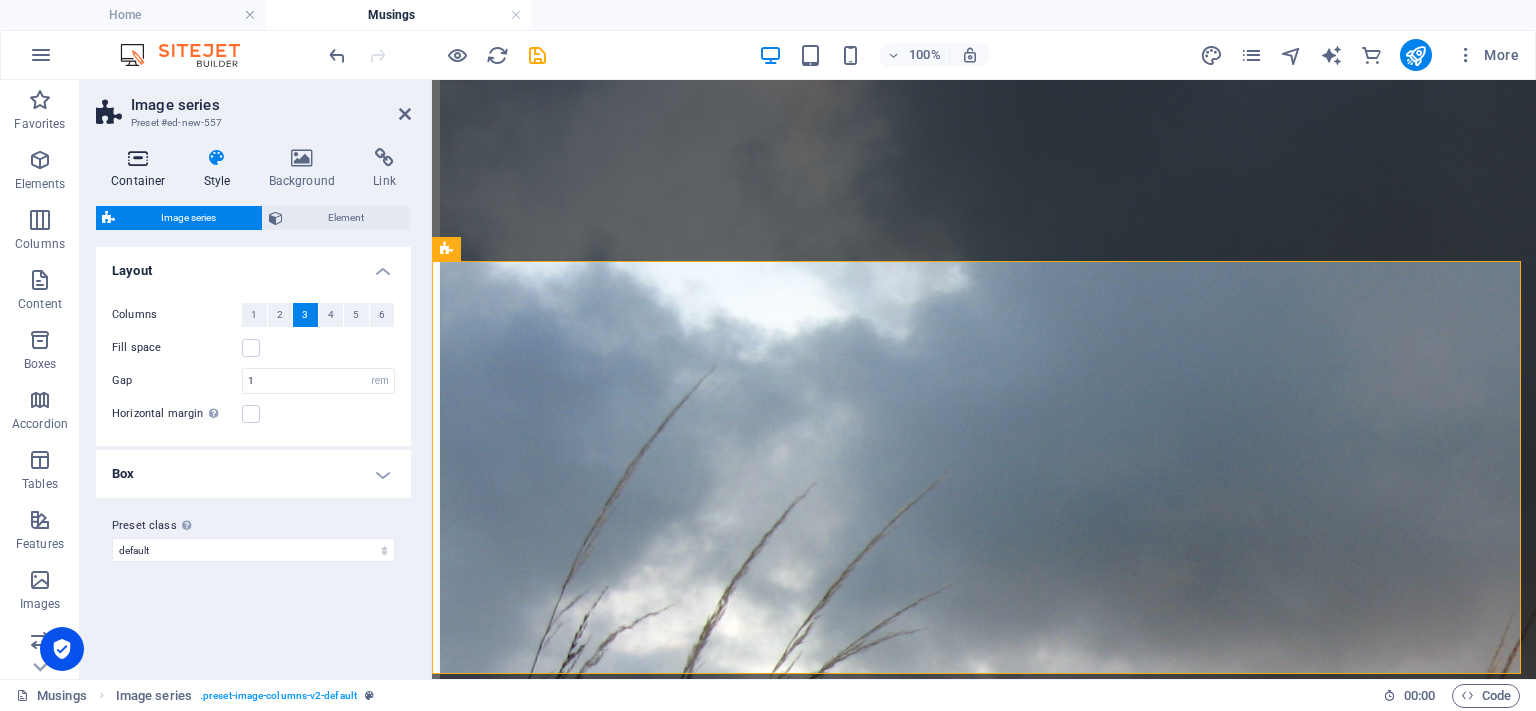 click at bounding box center [138, 158] 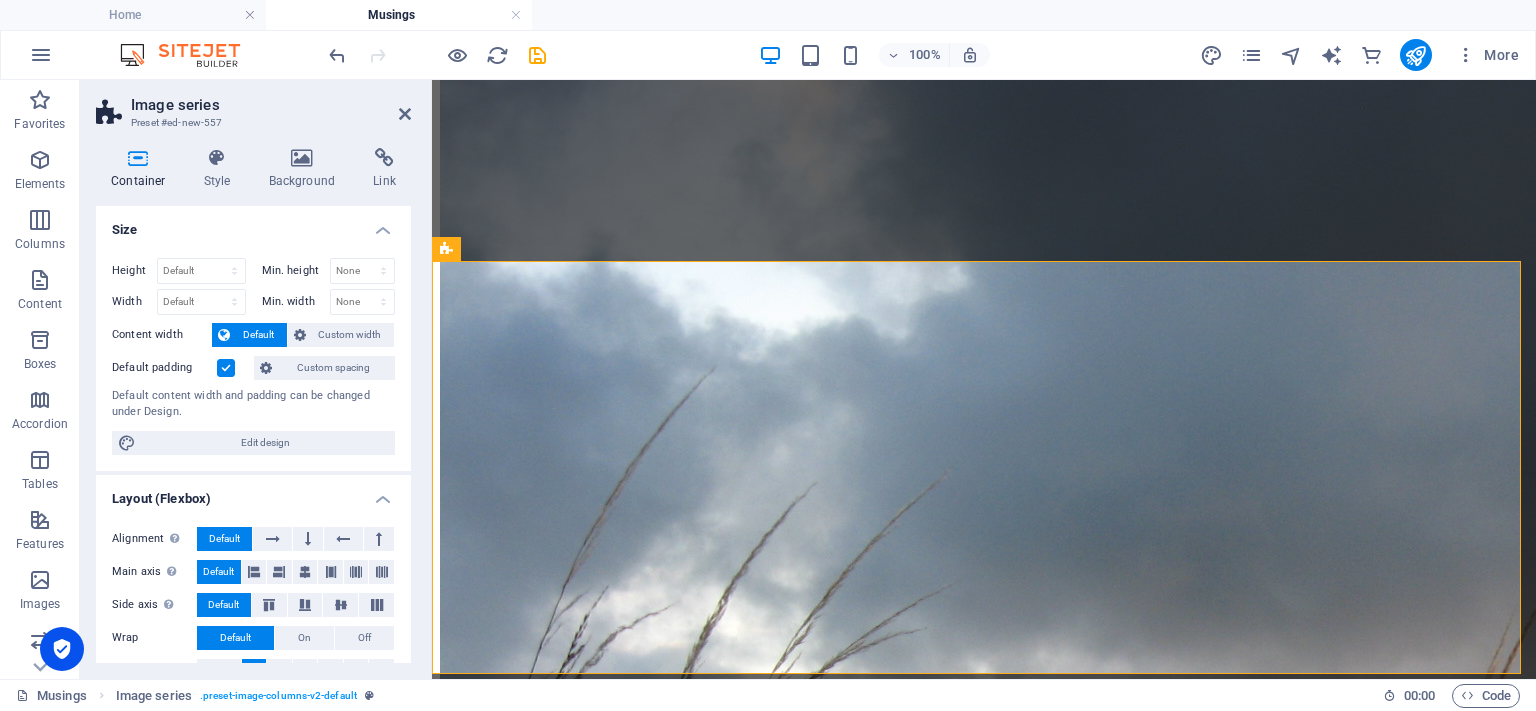 click at bounding box center (226, 368) 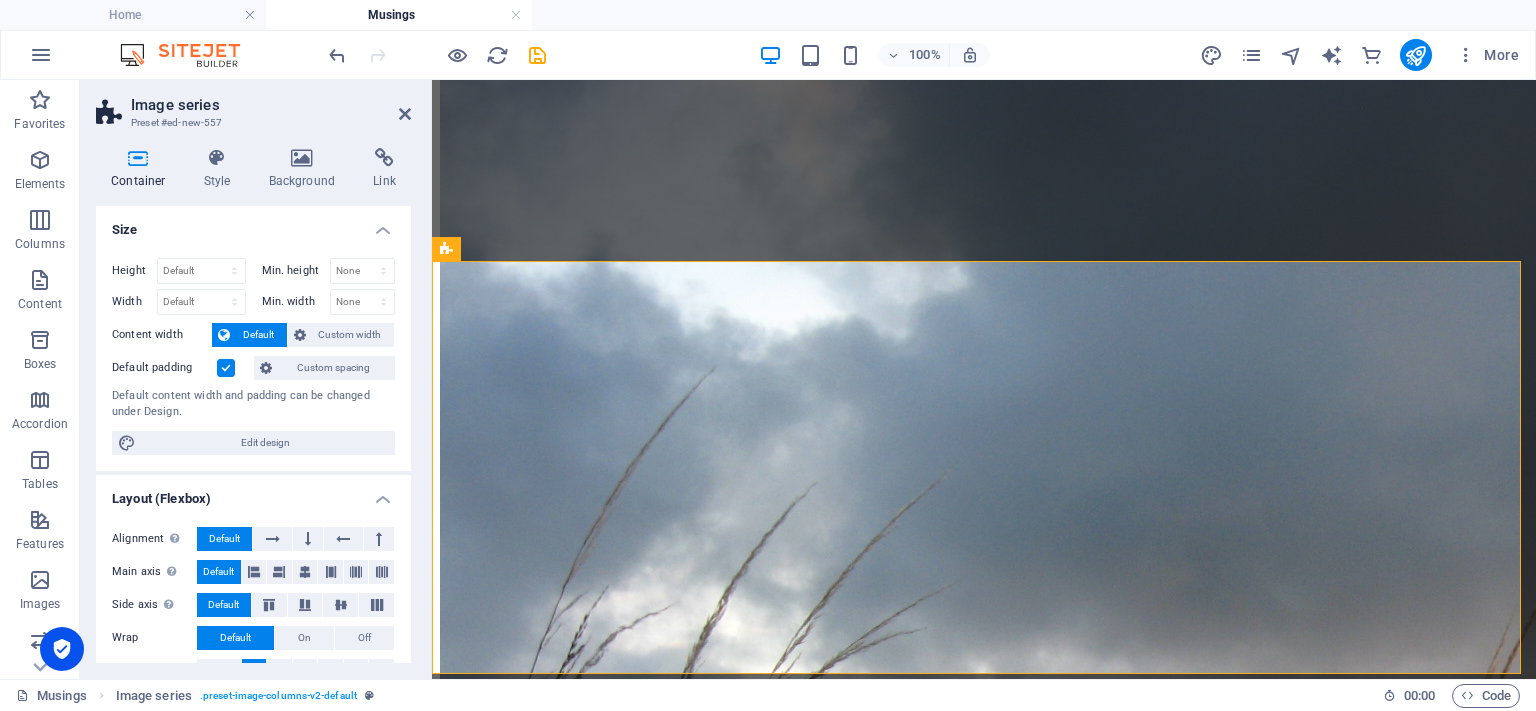 click on "Default padding" at bounding box center [0, 0] 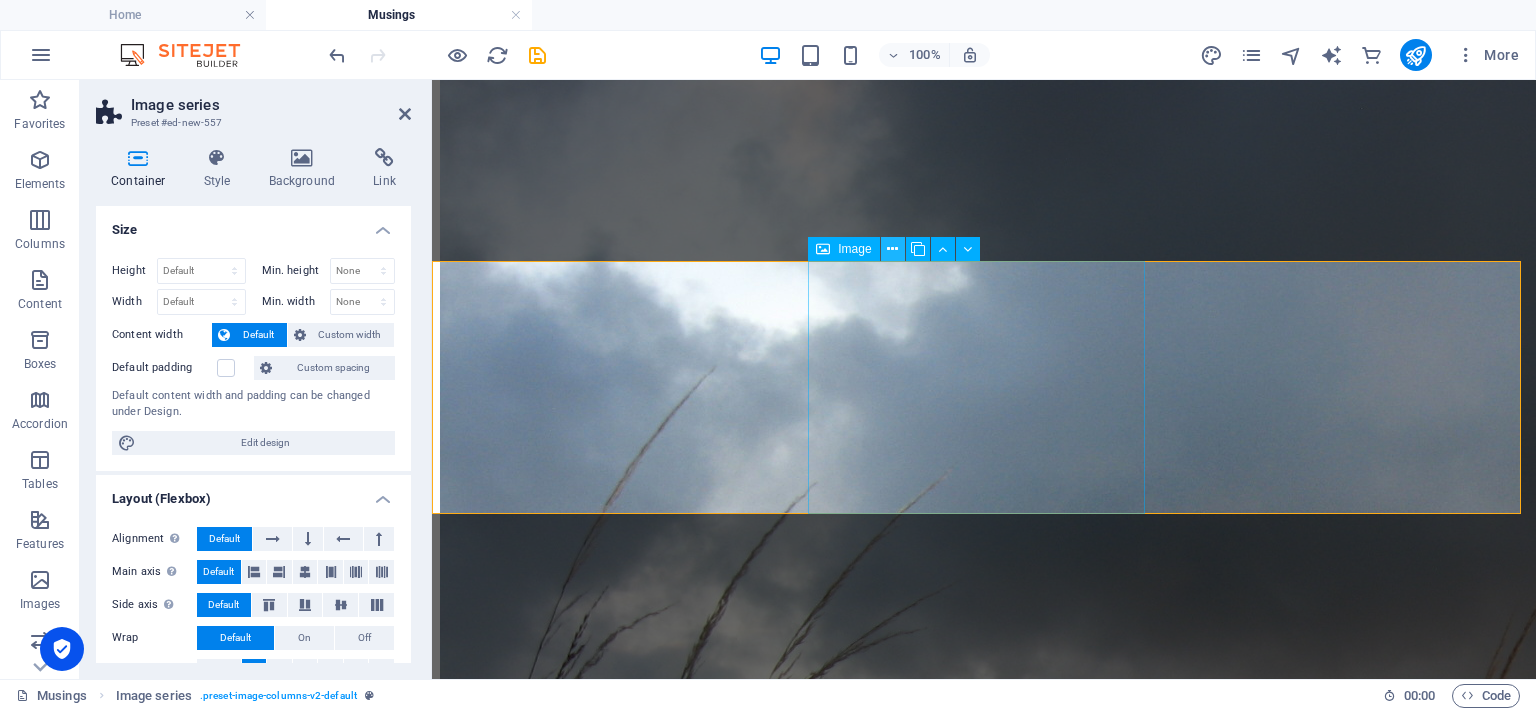click at bounding box center (893, 249) 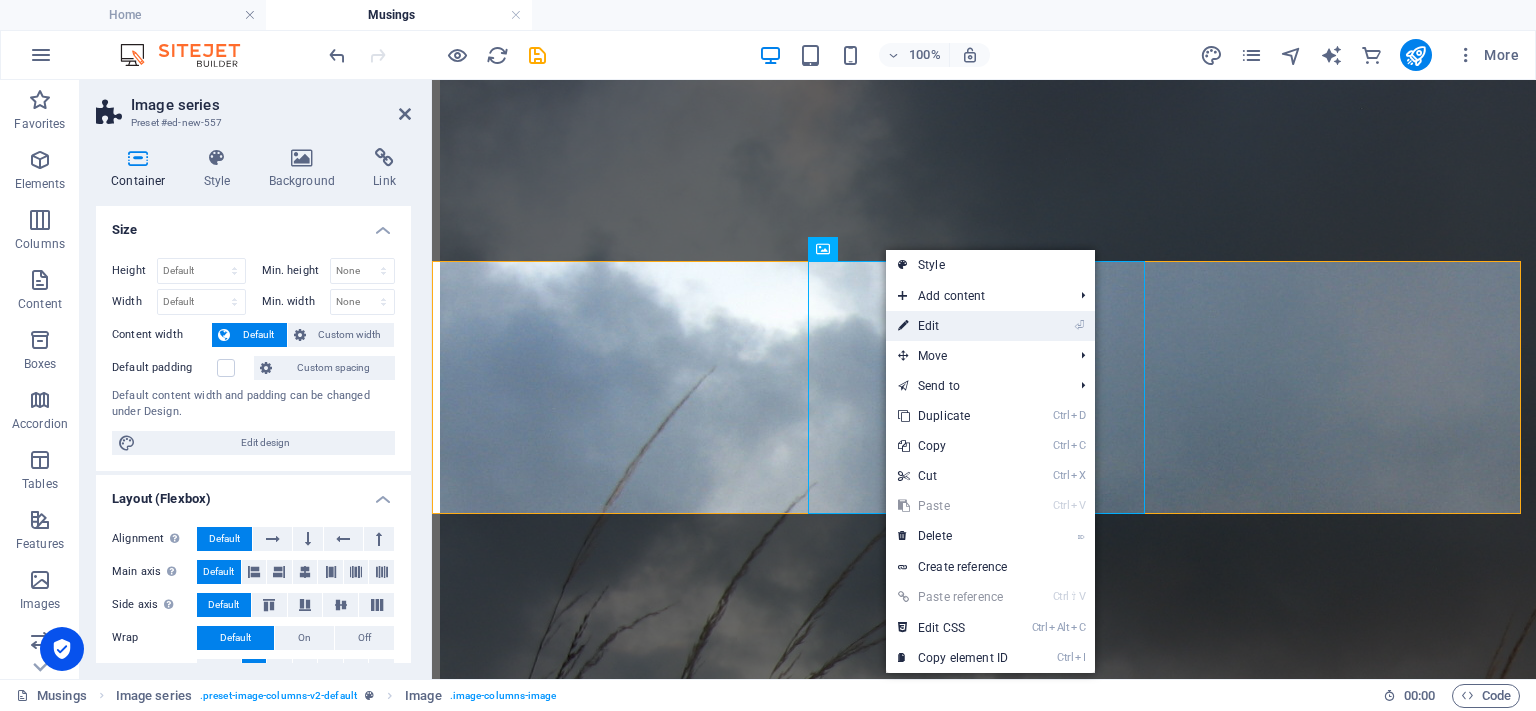 click on "⏎  Edit" at bounding box center (953, 326) 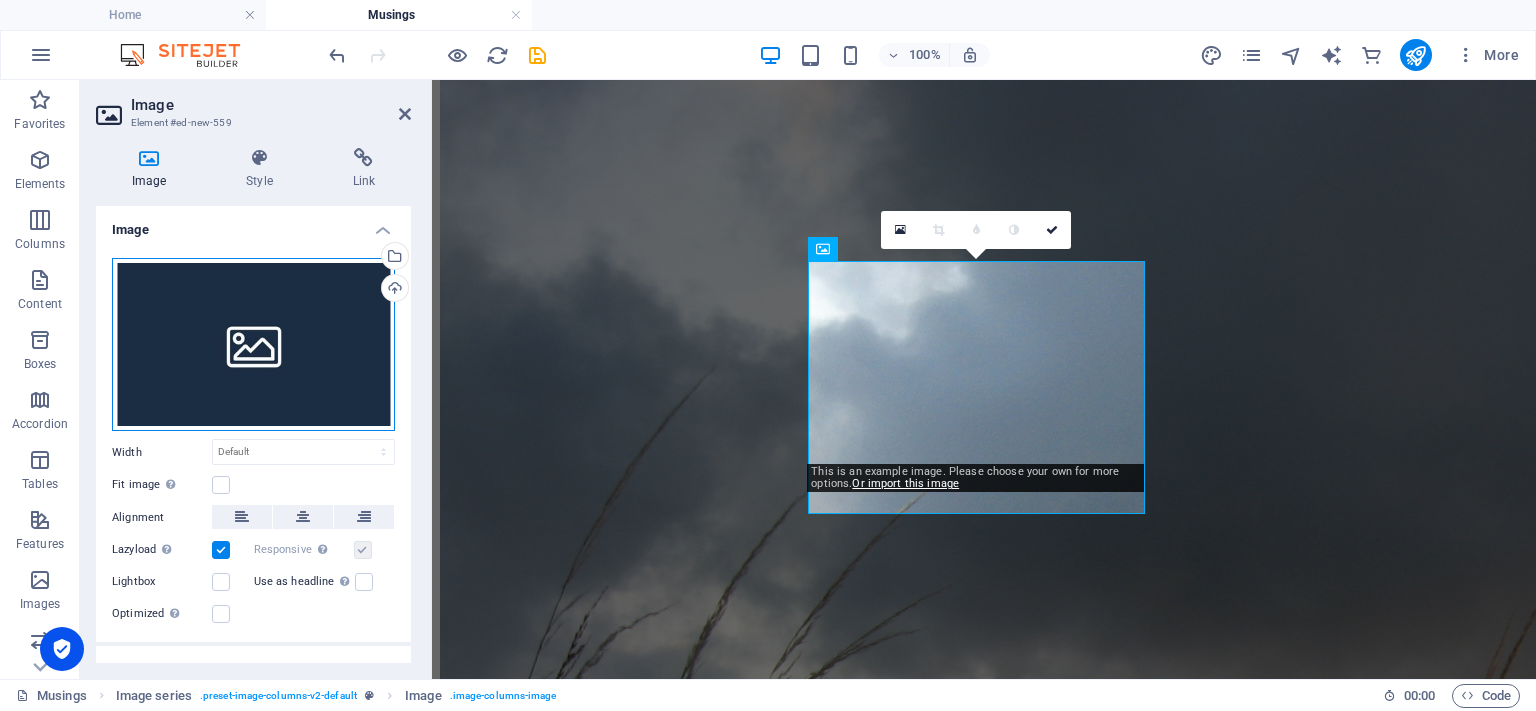 click on "Drag files here, click to choose files or select files from Files or our free stock photos & videos" at bounding box center (253, 345) 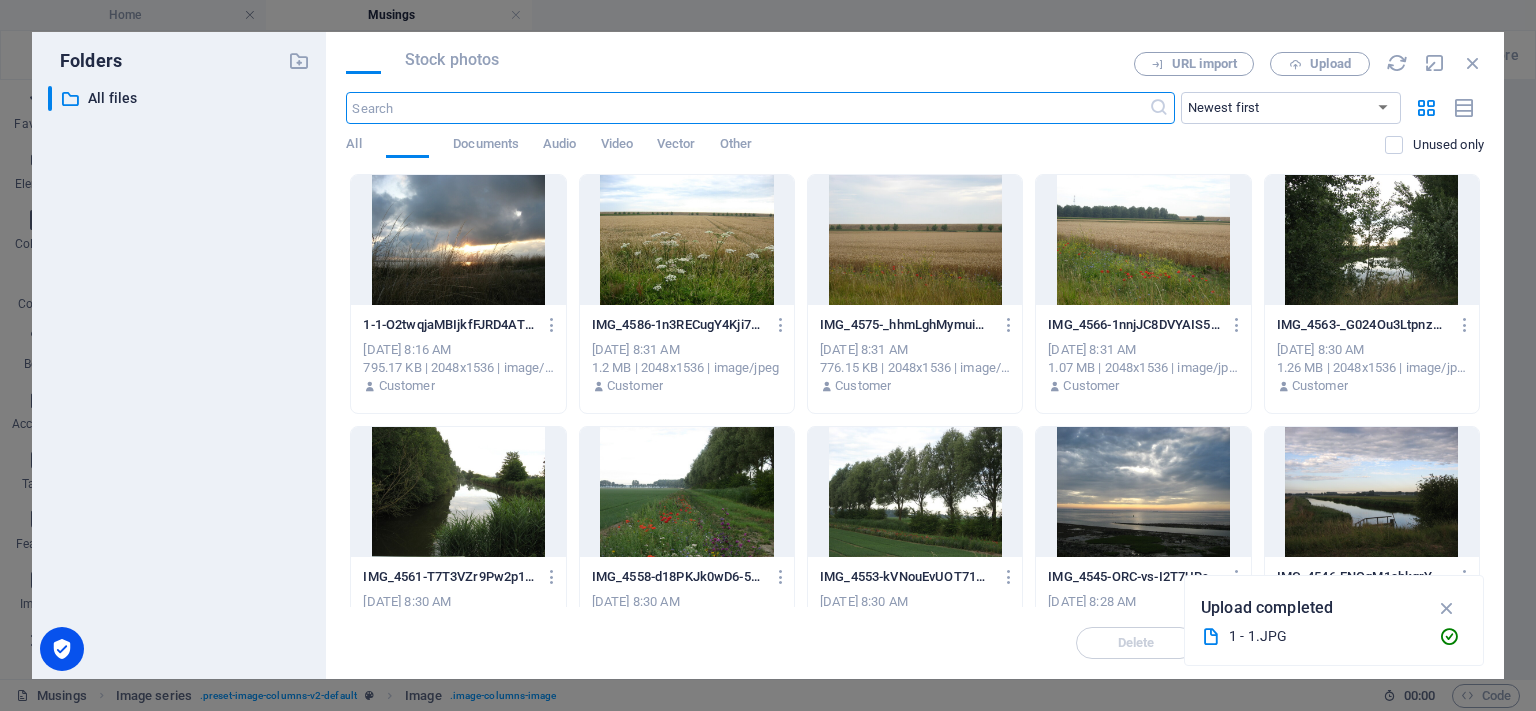 scroll, scrollTop: 2160, scrollLeft: 0, axis: vertical 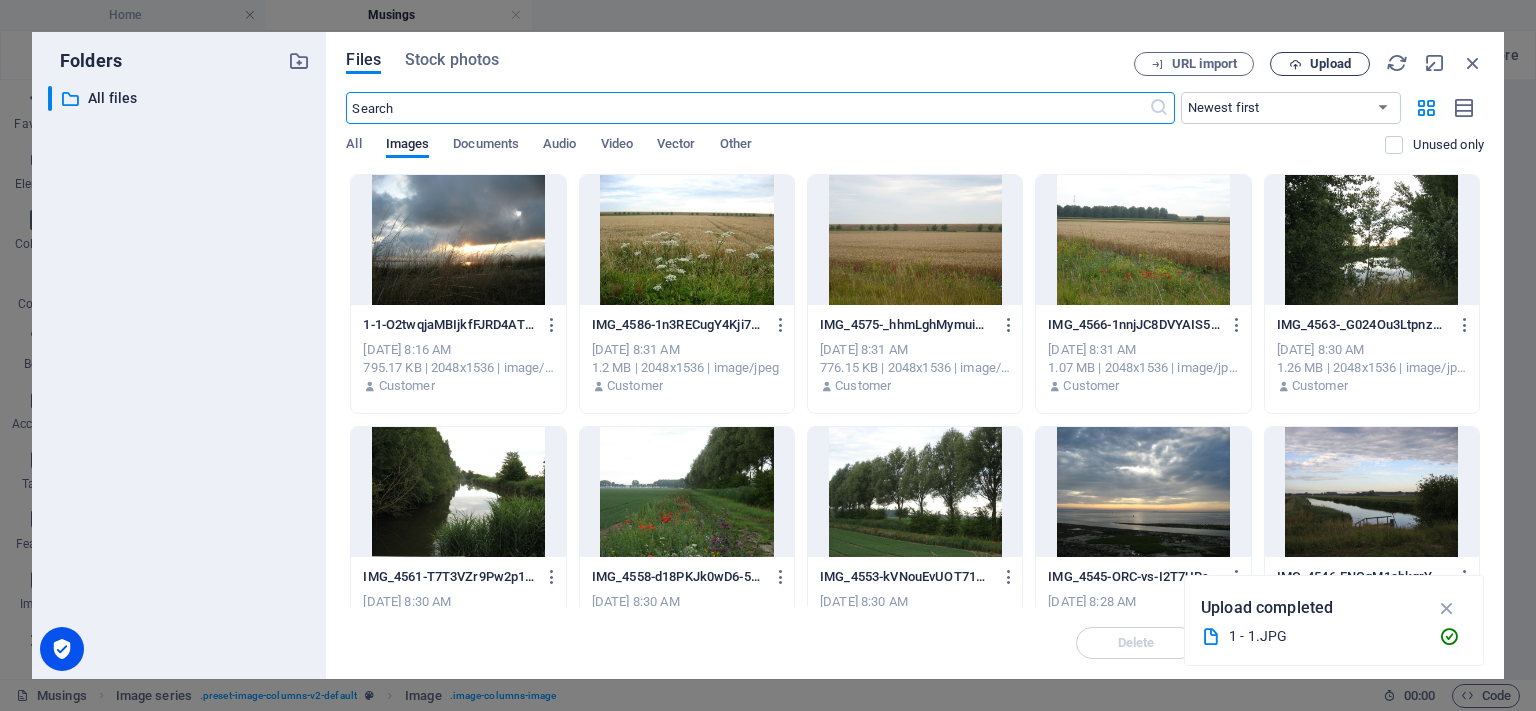 click on "Upload" at bounding box center [1330, 64] 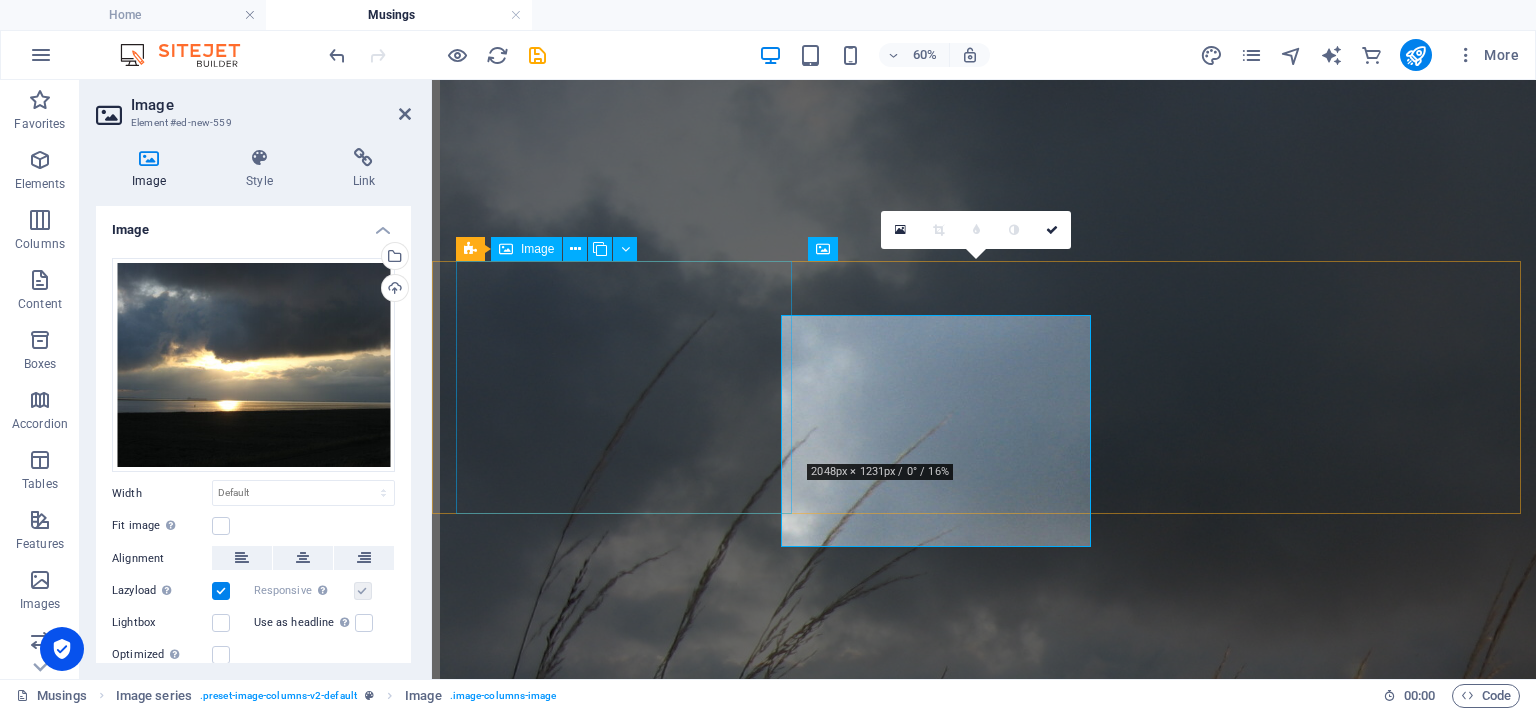 scroll, scrollTop: 2105, scrollLeft: 0, axis: vertical 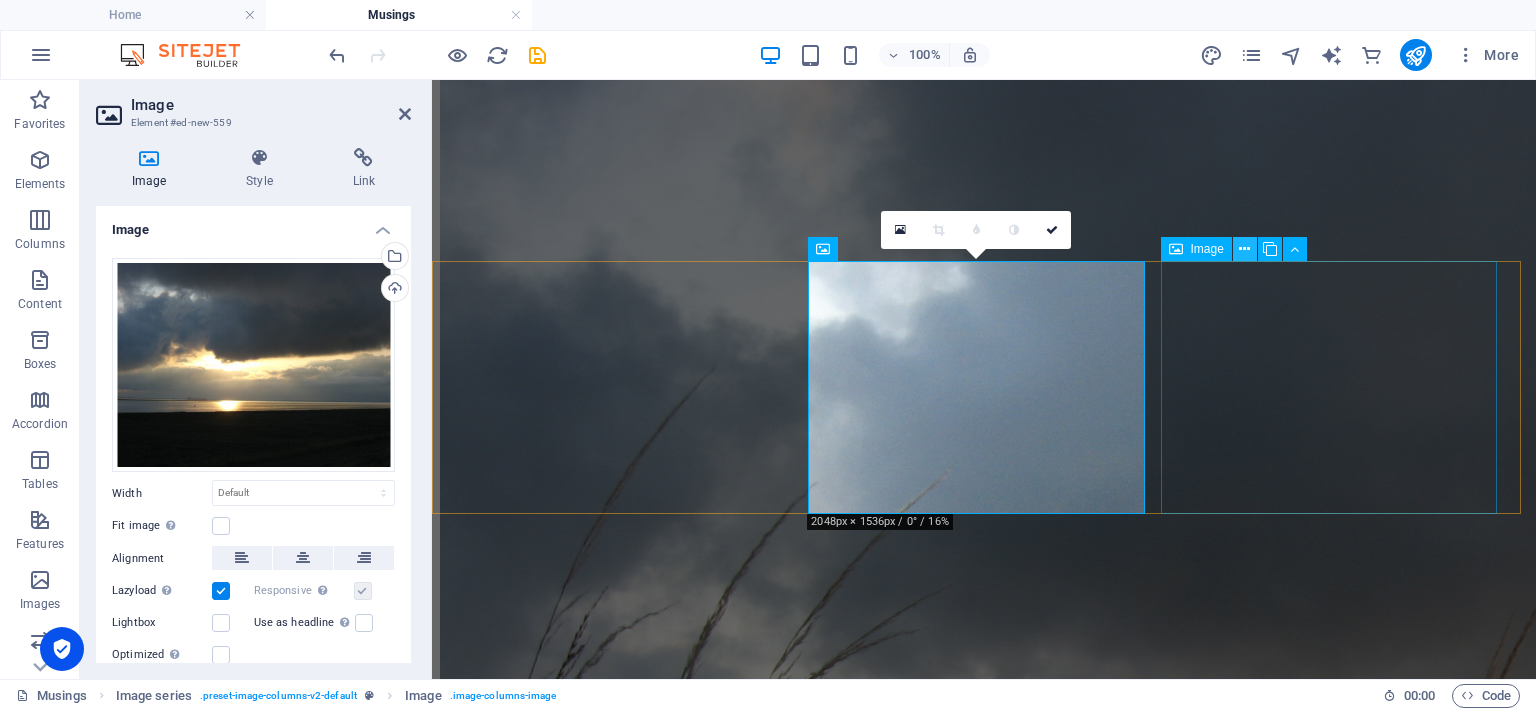 click at bounding box center [1244, 249] 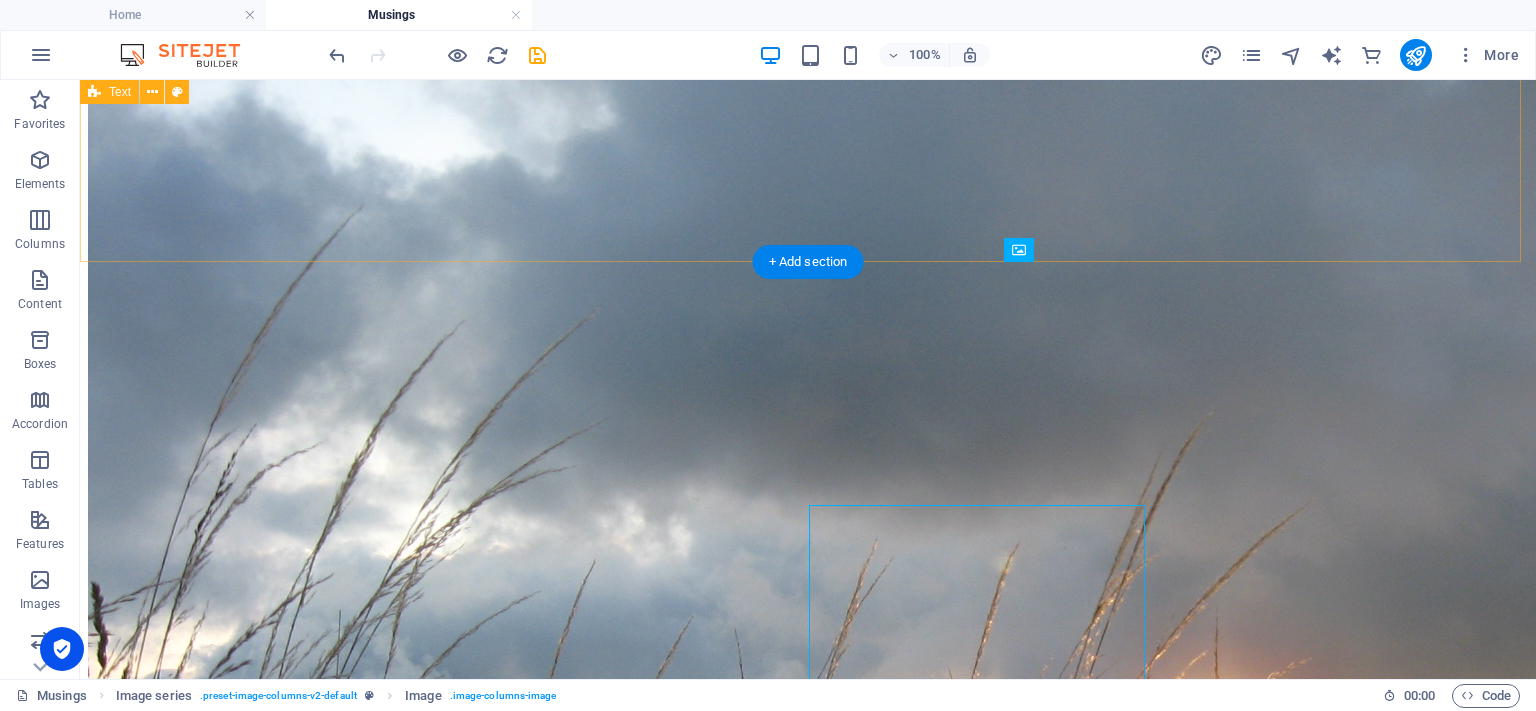 scroll, scrollTop: 1862, scrollLeft: 0, axis: vertical 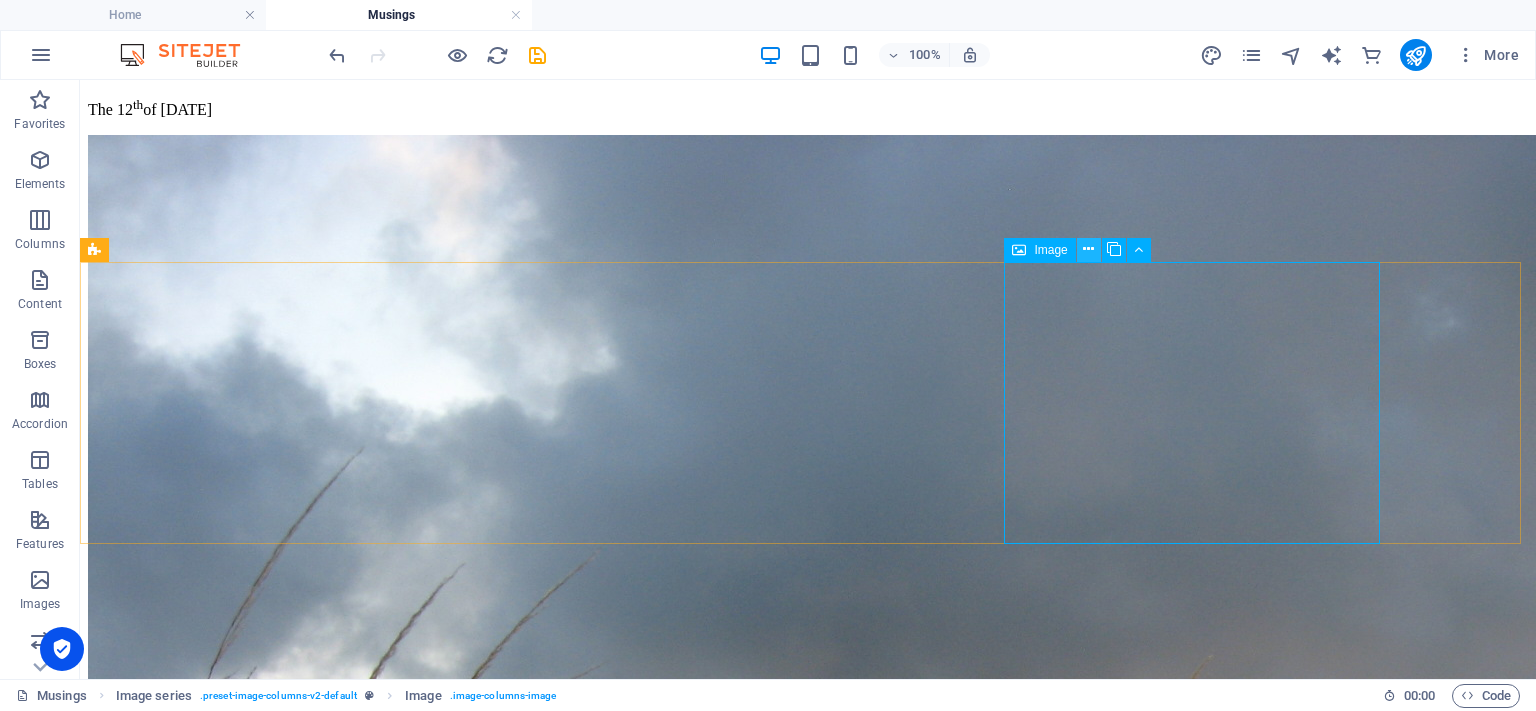 click at bounding box center (1088, 249) 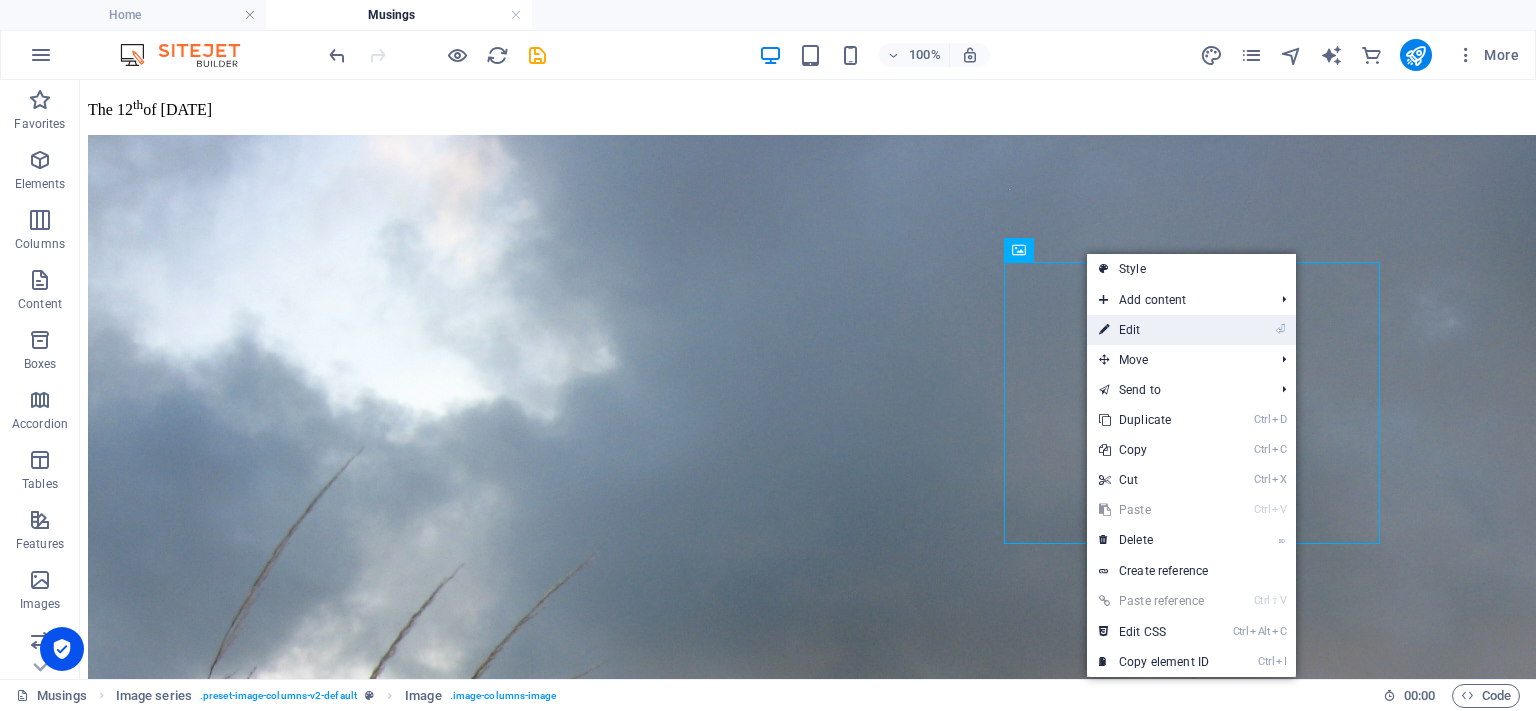 click on "⏎  Edit" at bounding box center (1154, 330) 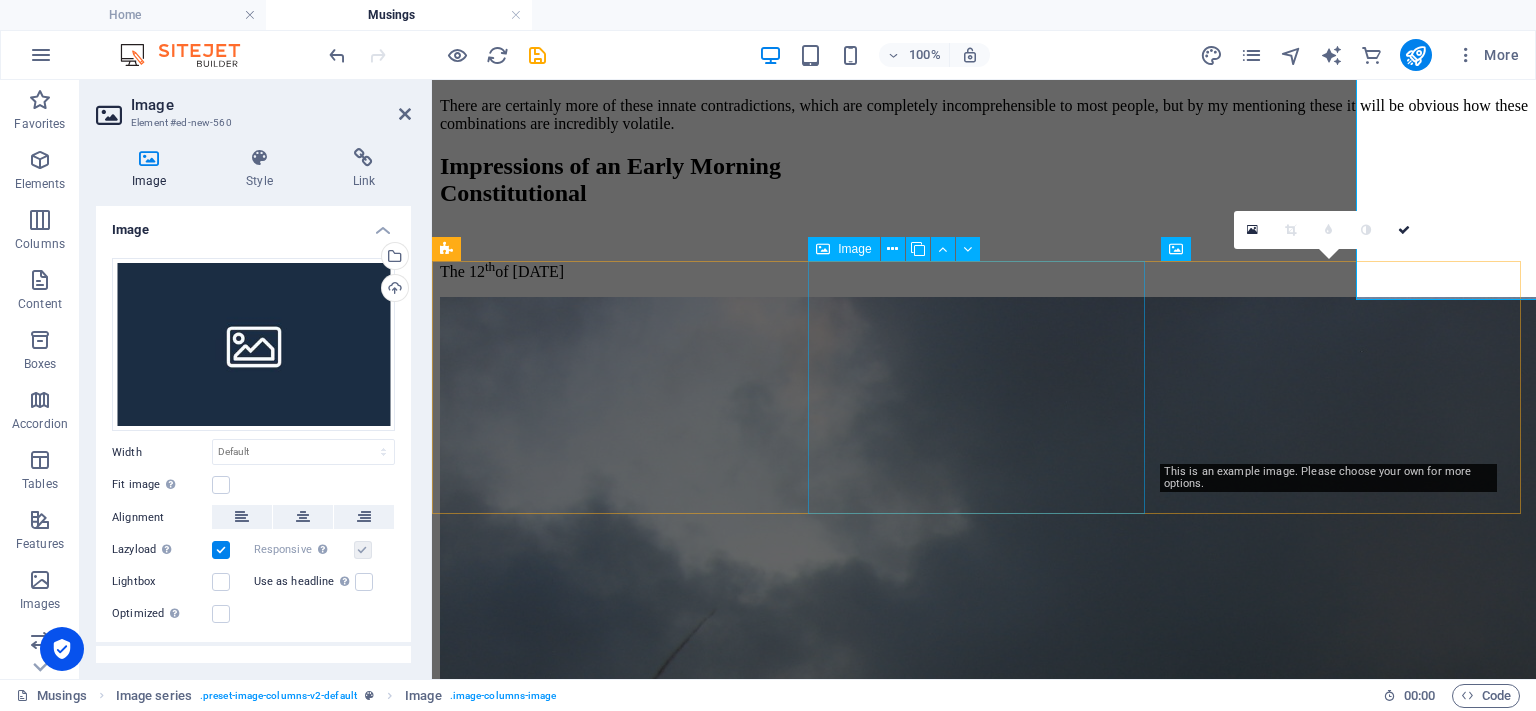 scroll, scrollTop: 2105, scrollLeft: 0, axis: vertical 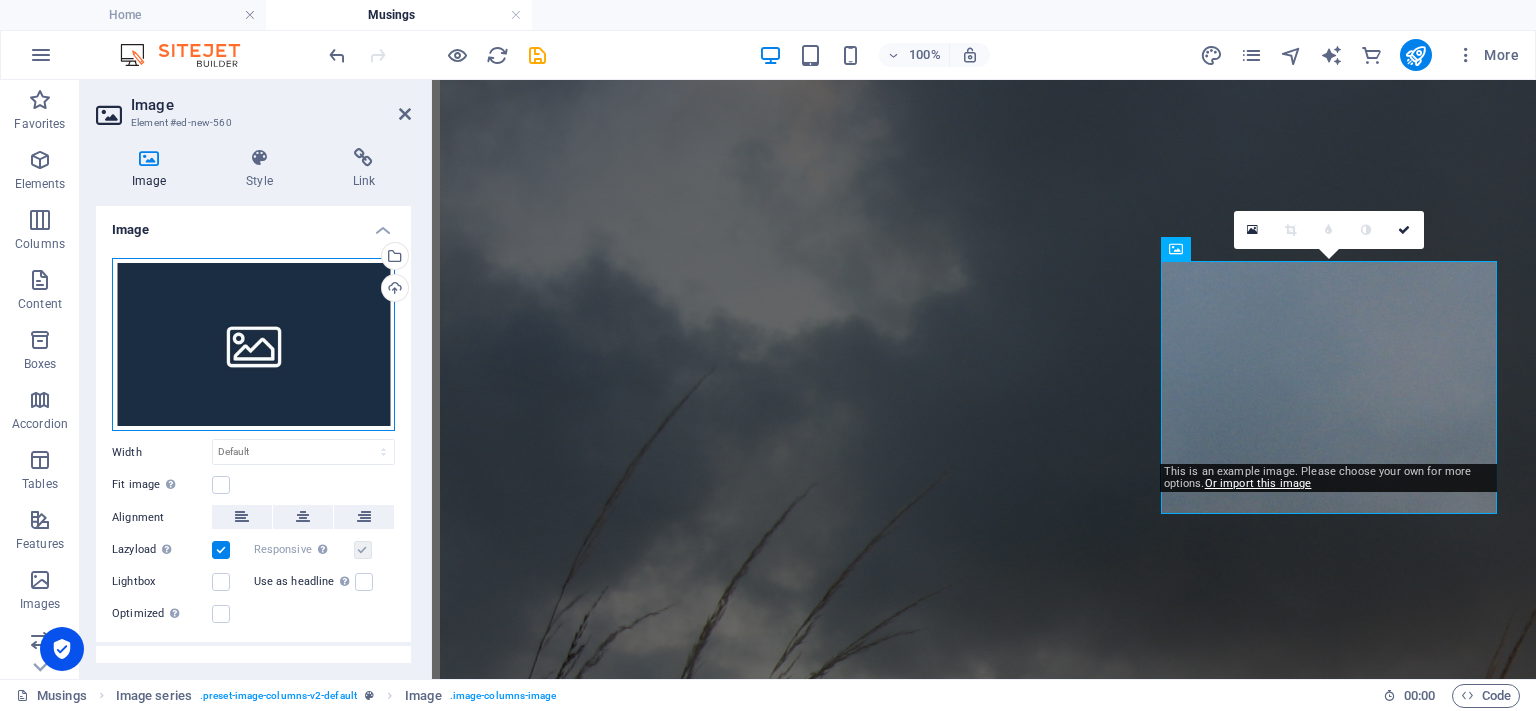 click on "Drag files here, click to choose files or select files from Files or our free stock photos & videos" at bounding box center (253, 345) 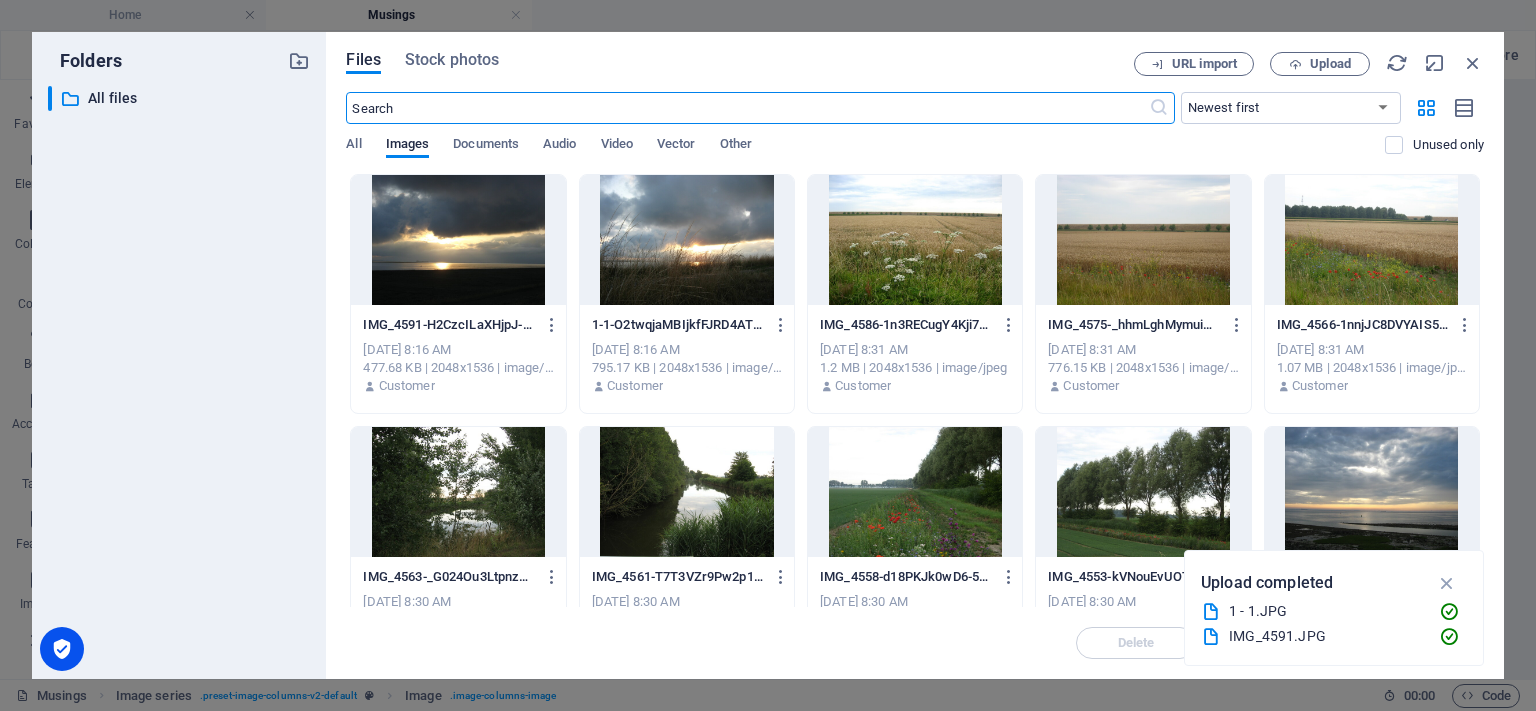 scroll, scrollTop: 2160, scrollLeft: 0, axis: vertical 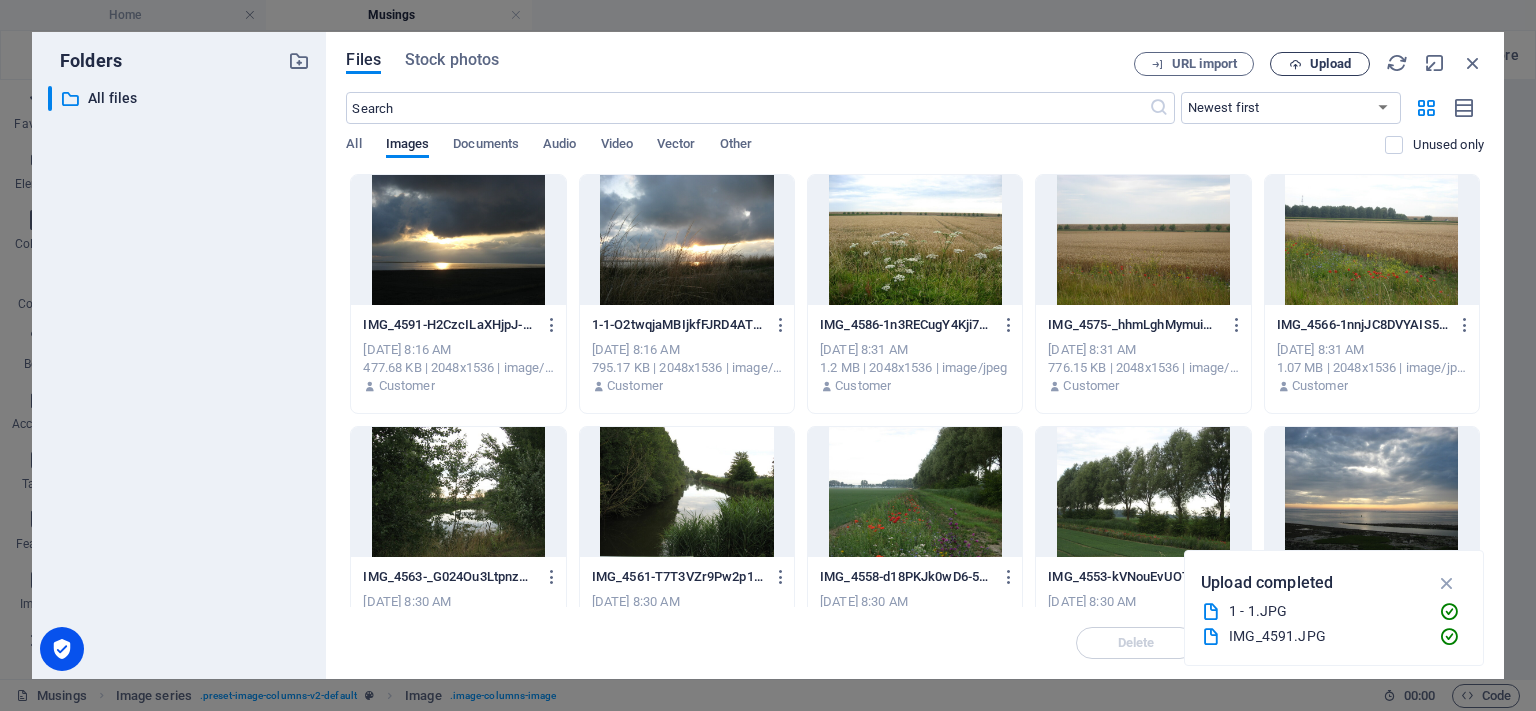 click on "Upload" at bounding box center [1330, 64] 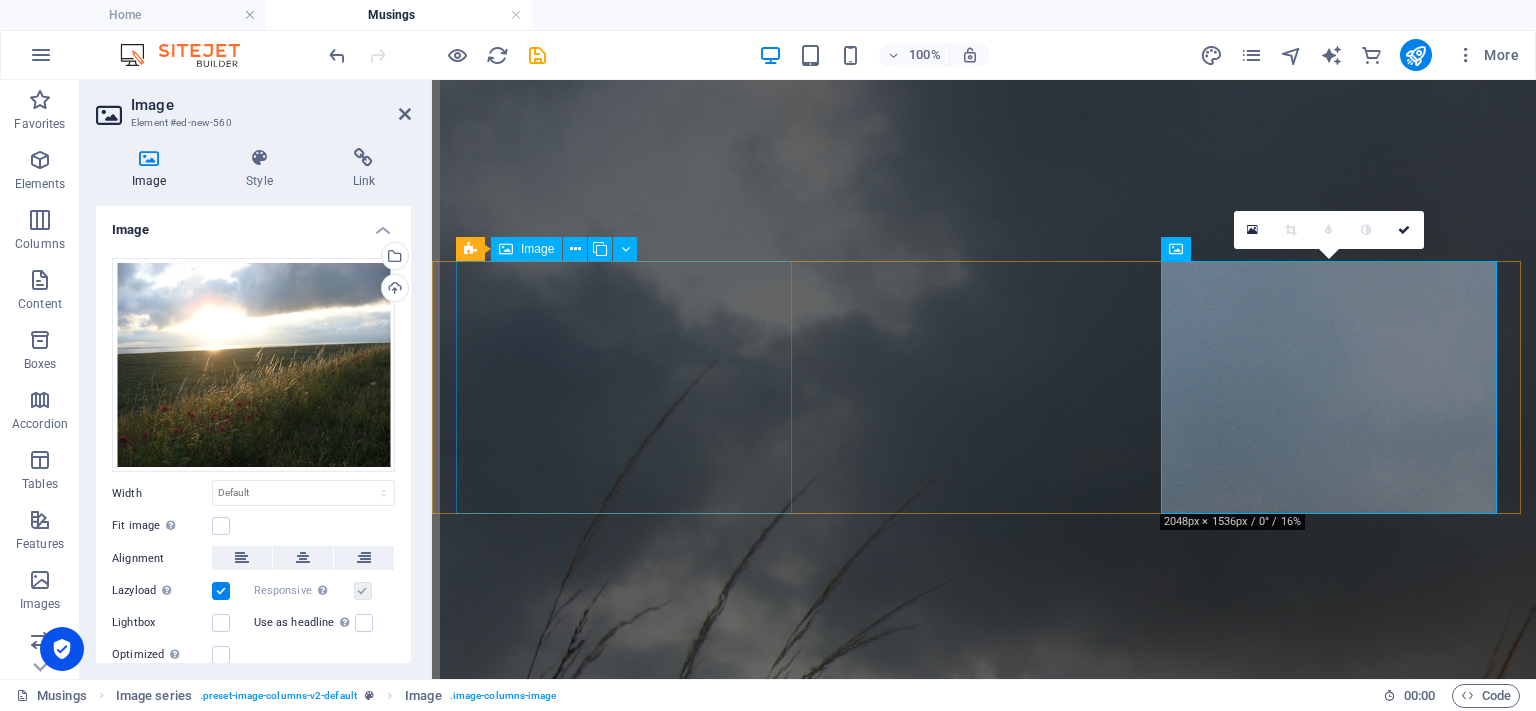 scroll, scrollTop: 2105, scrollLeft: 0, axis: vertical 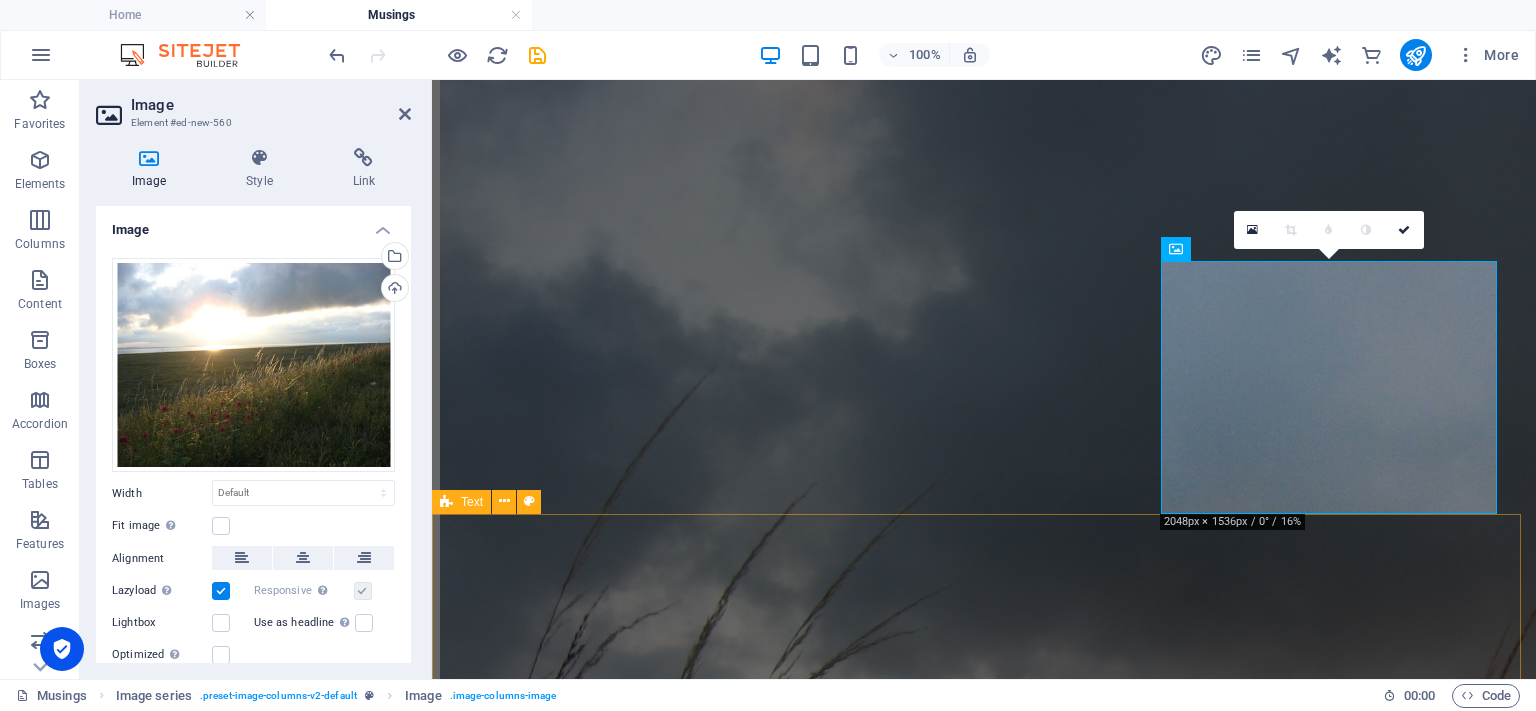 click on "Impressions of an Early Morning Constitutional The [DATE] ... on a less than photogenic start to the day. The temperature was perfect, but the light was not conducive to photography. Still, I could not resist capturing the ephemeral beauty of the butterfly borders and wheat fields before these also get mown down." at bounding box center (984, 4821) 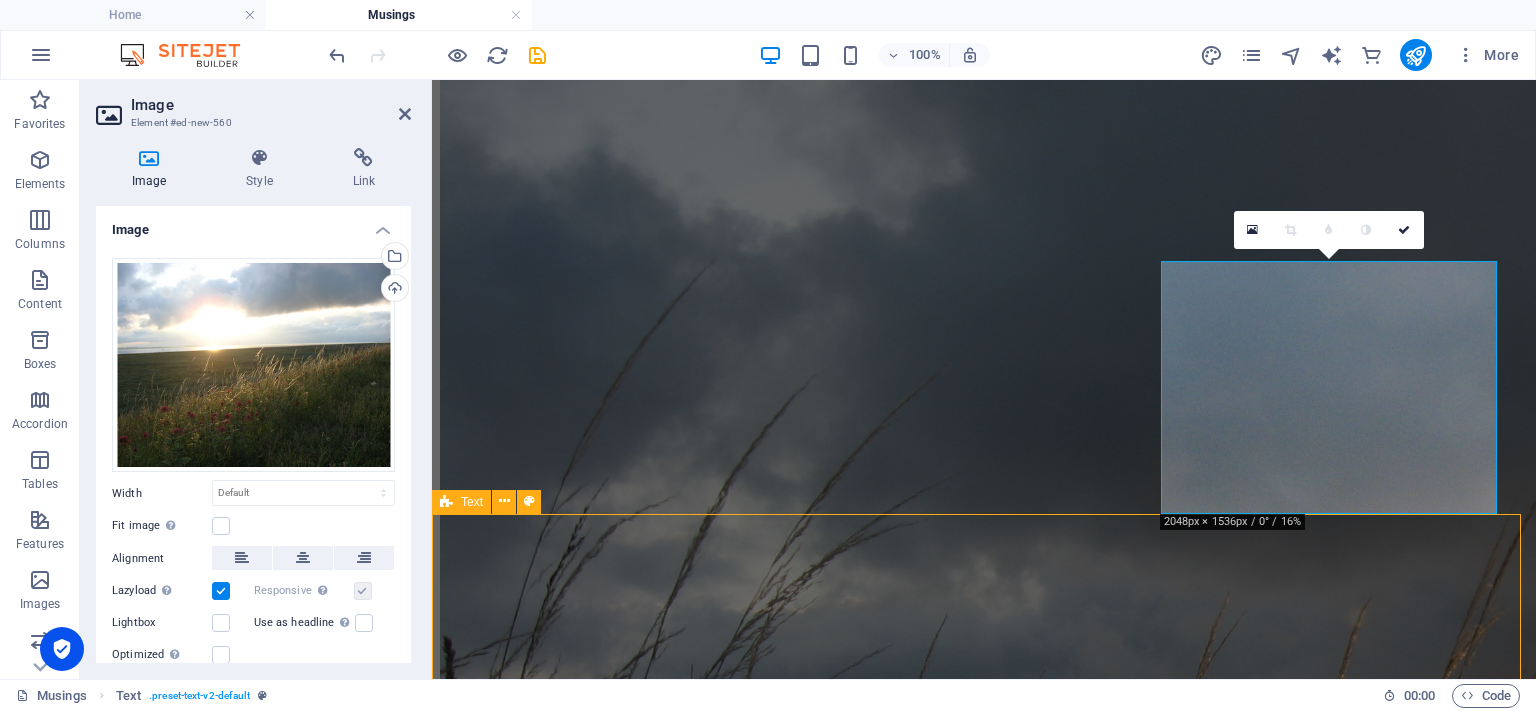 scroll, scrollTop: 1862, scrollLeft: 0, axis: vertical 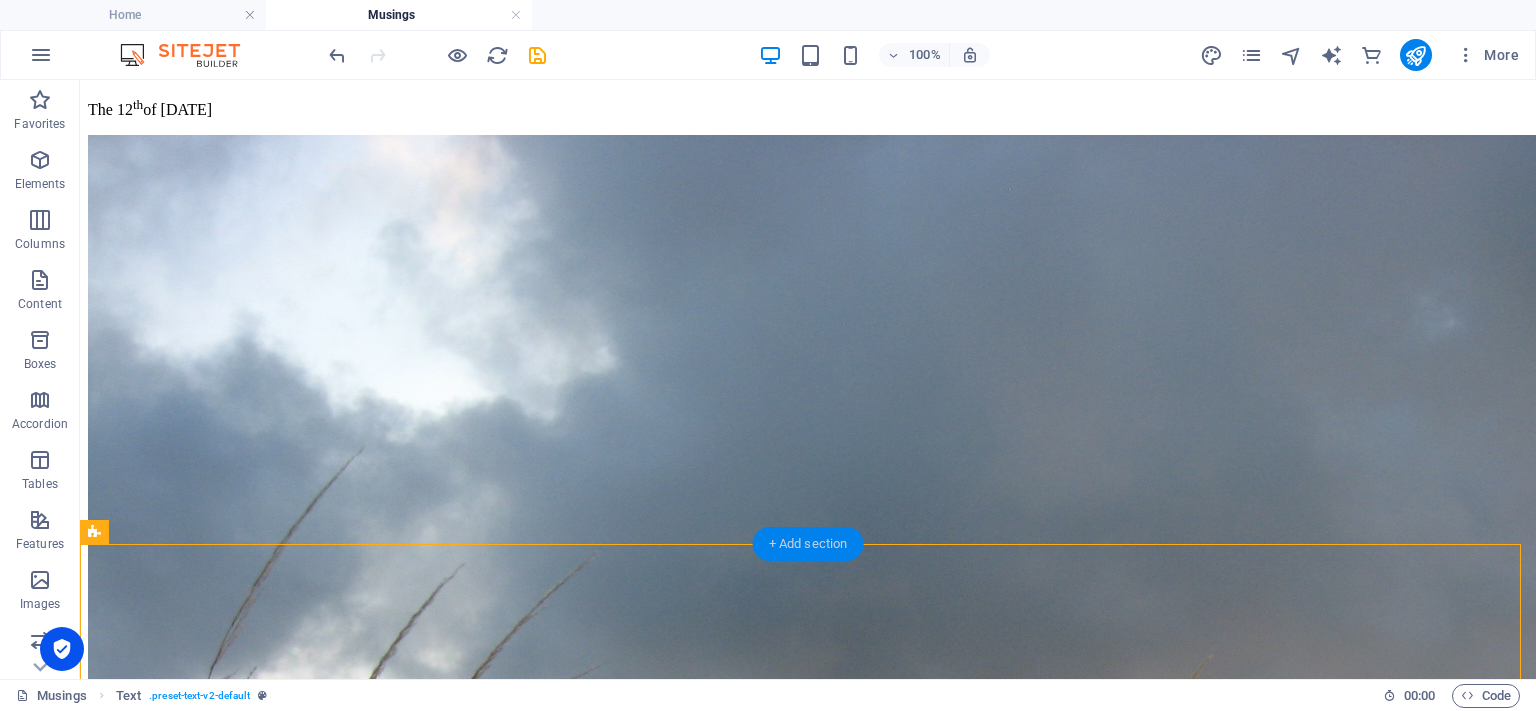 drag, startPoint x: 825, startPoint y: 543, endPoint x: 392, endPoint y: 463, distance: 440.32828 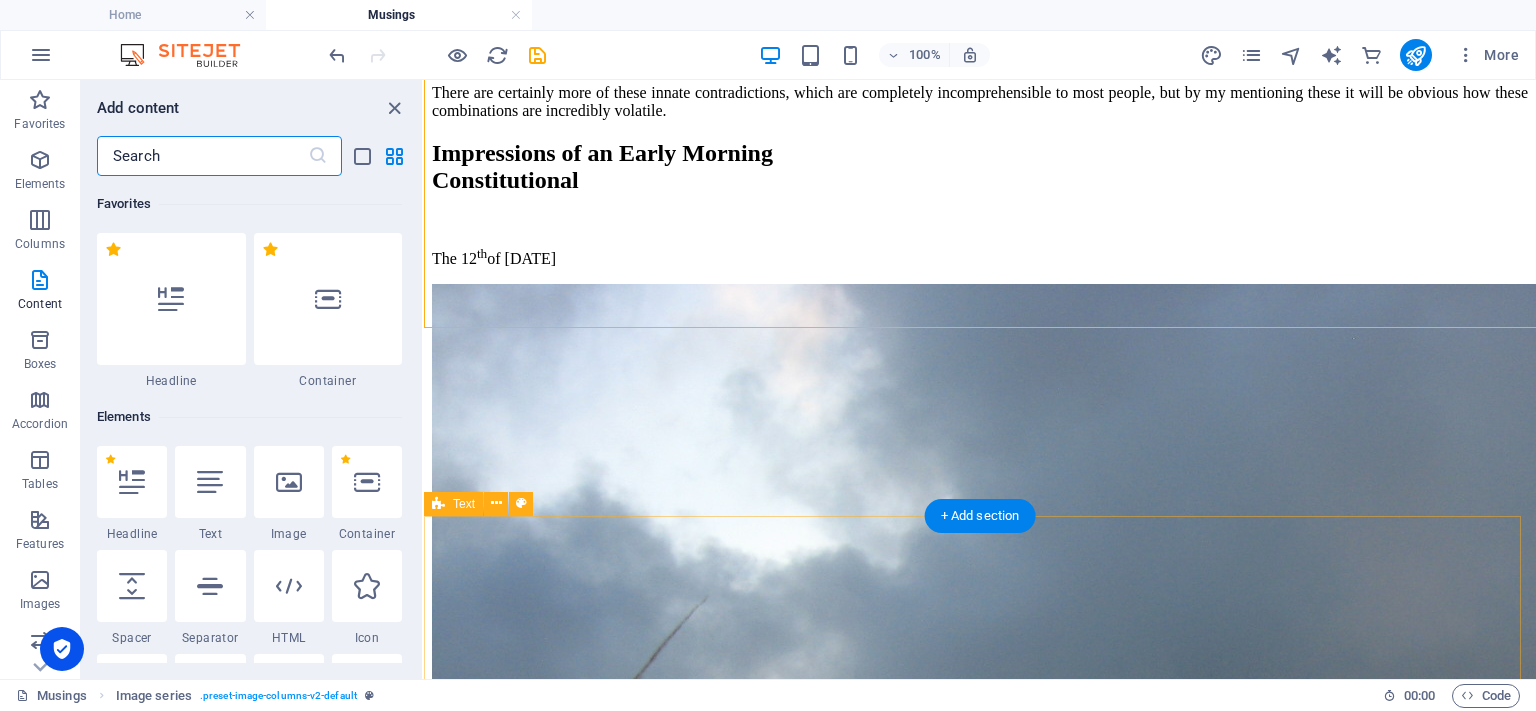 scroll, scrollTop: 2078, scrollLeft: 0, axis: vertical 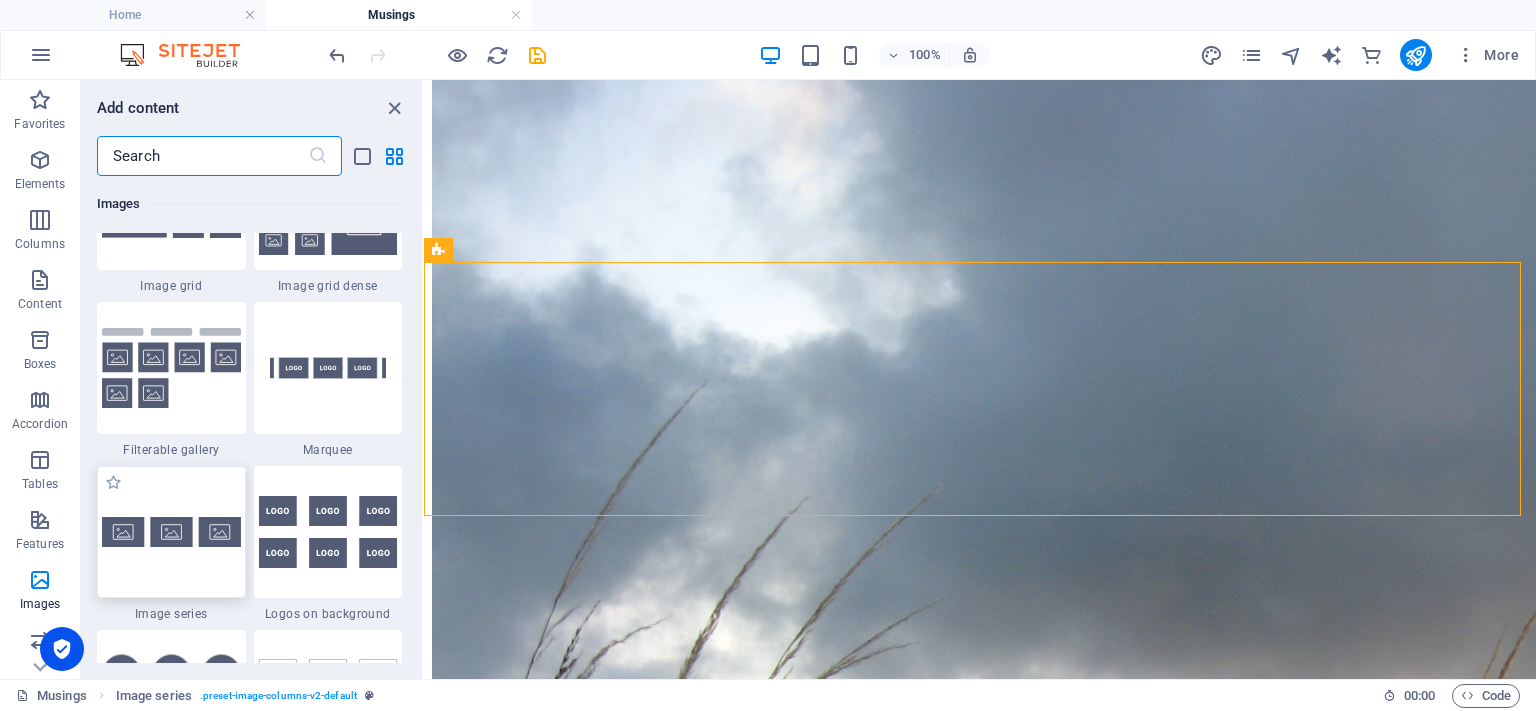 click at bounding box center [171, 532] 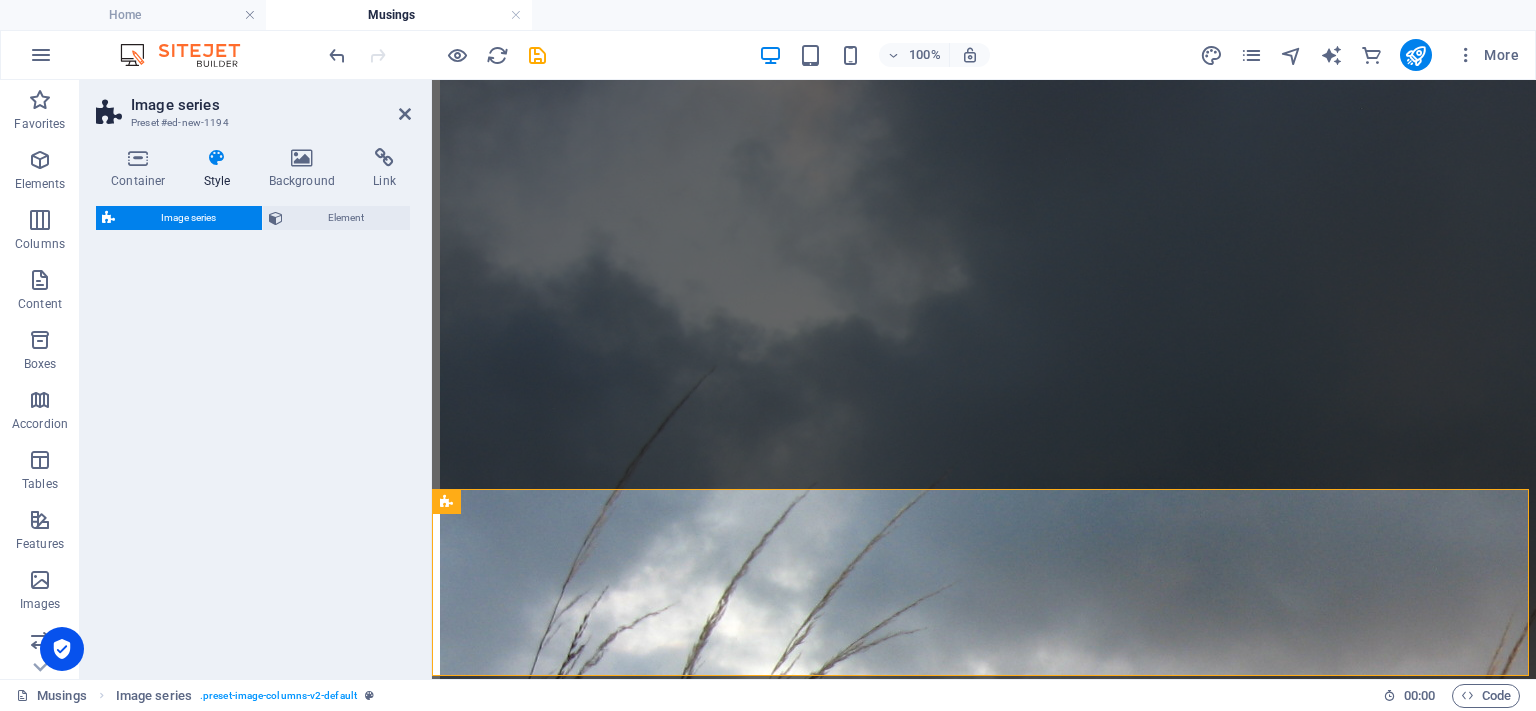 select on "rem" 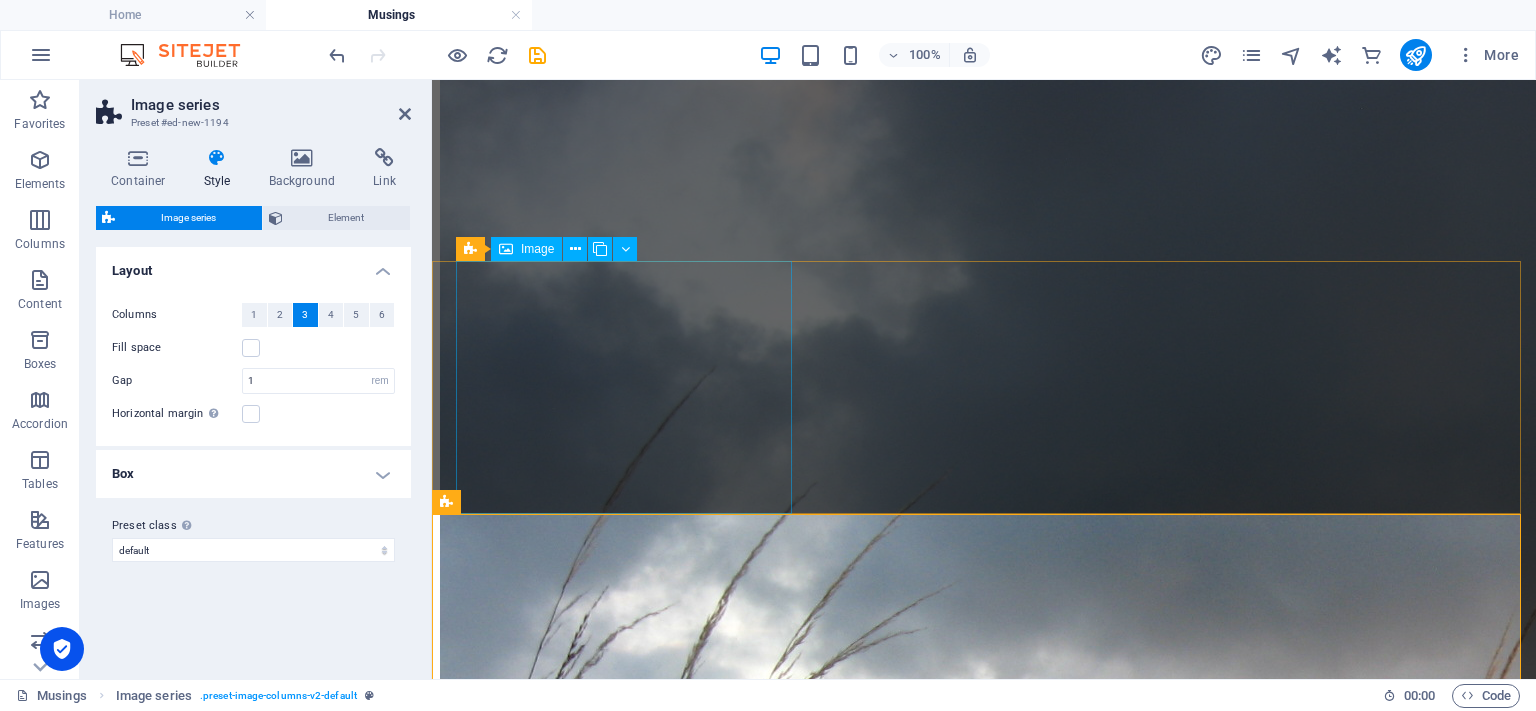 scroll, scrollTop: 2305, scrollLeft: 0, axis: vertical 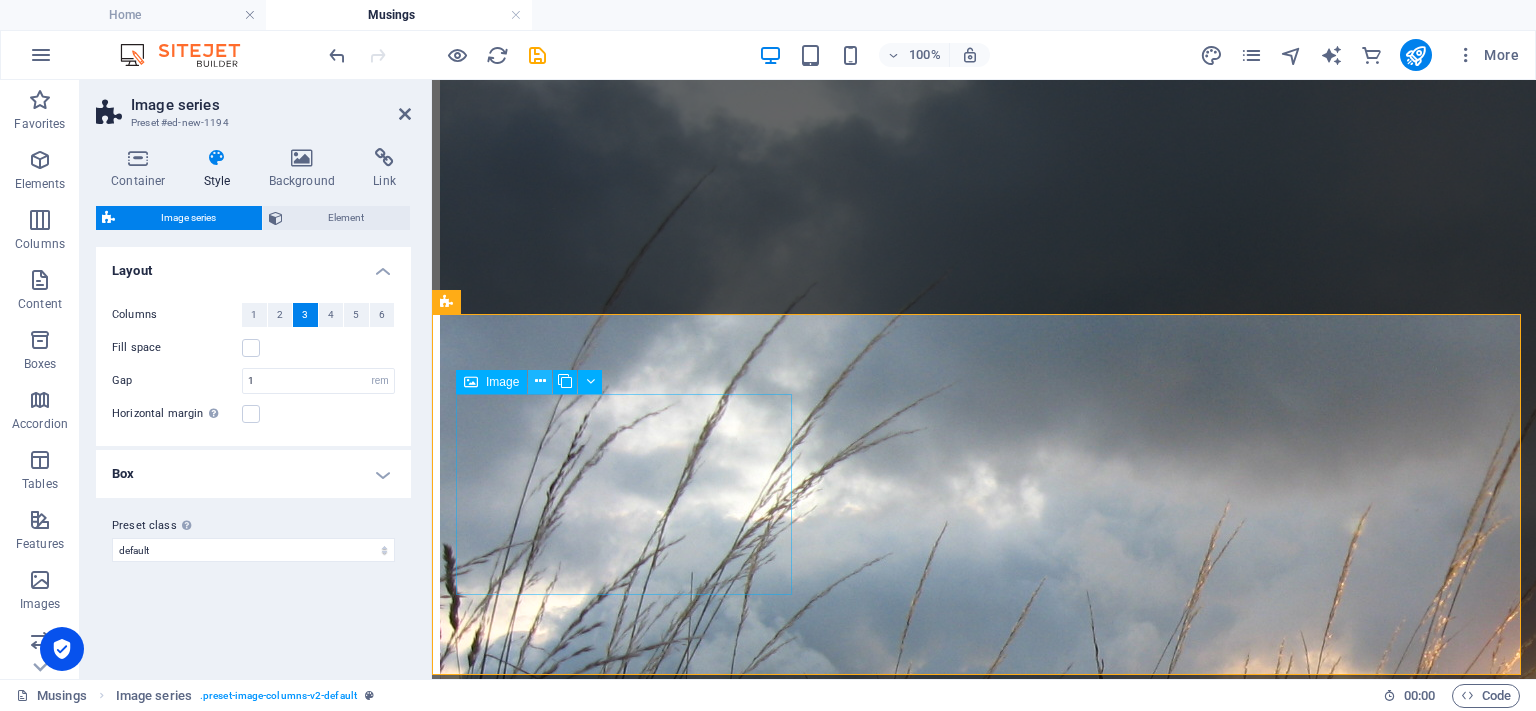 click at bounding box center (540, 381) 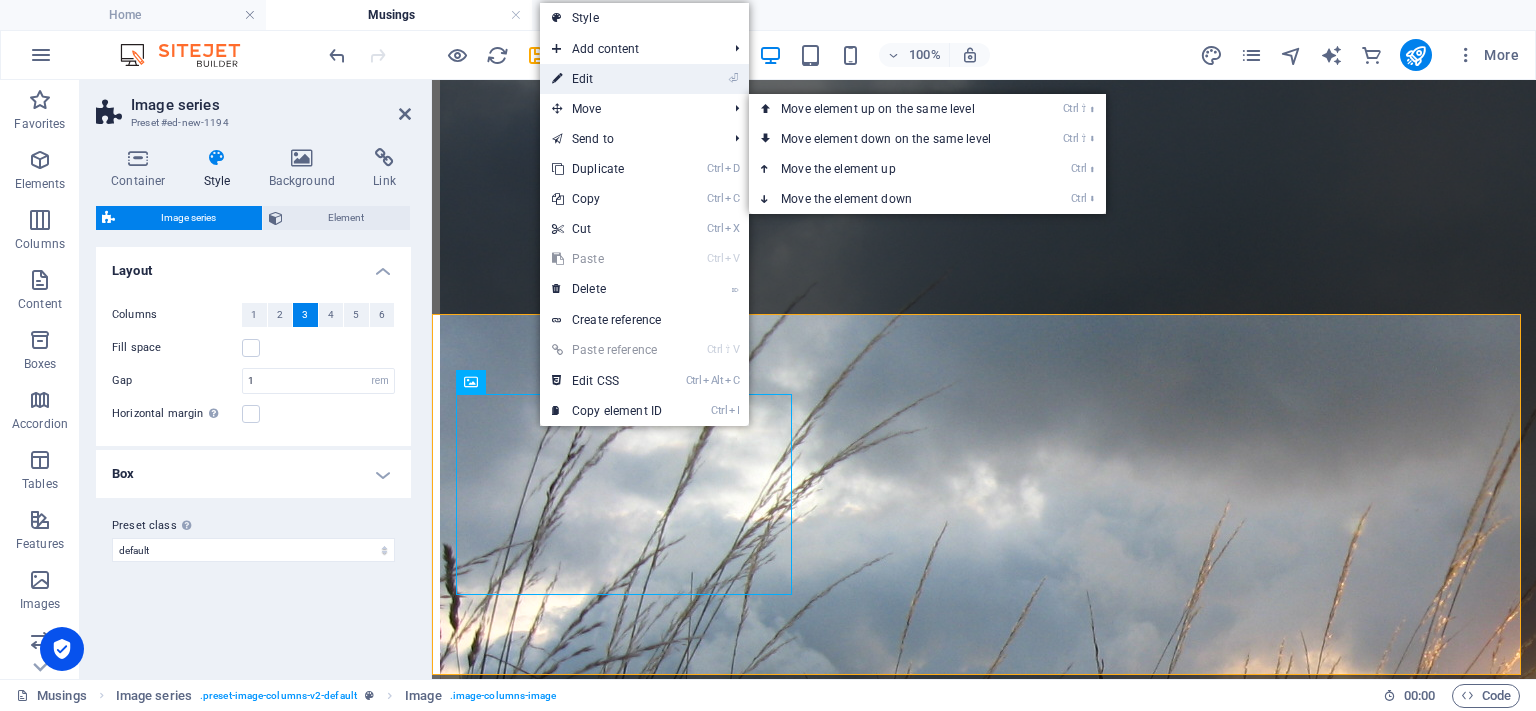 click on "⏎  Edit" at bounding box center [607, 79] 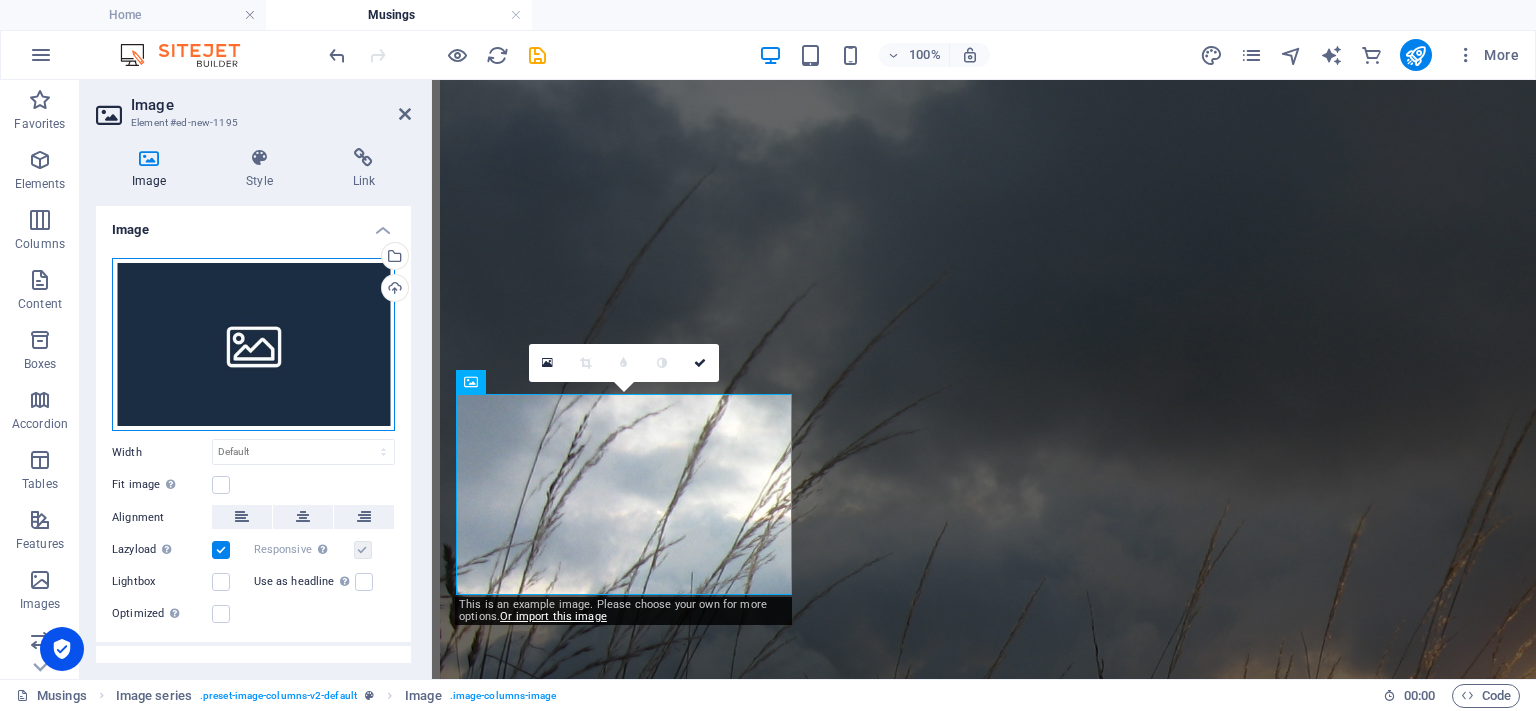 click on "Drag files here, click to choose files or select files from Files or our free stock photos & videos" at bounding box center [253, 345] 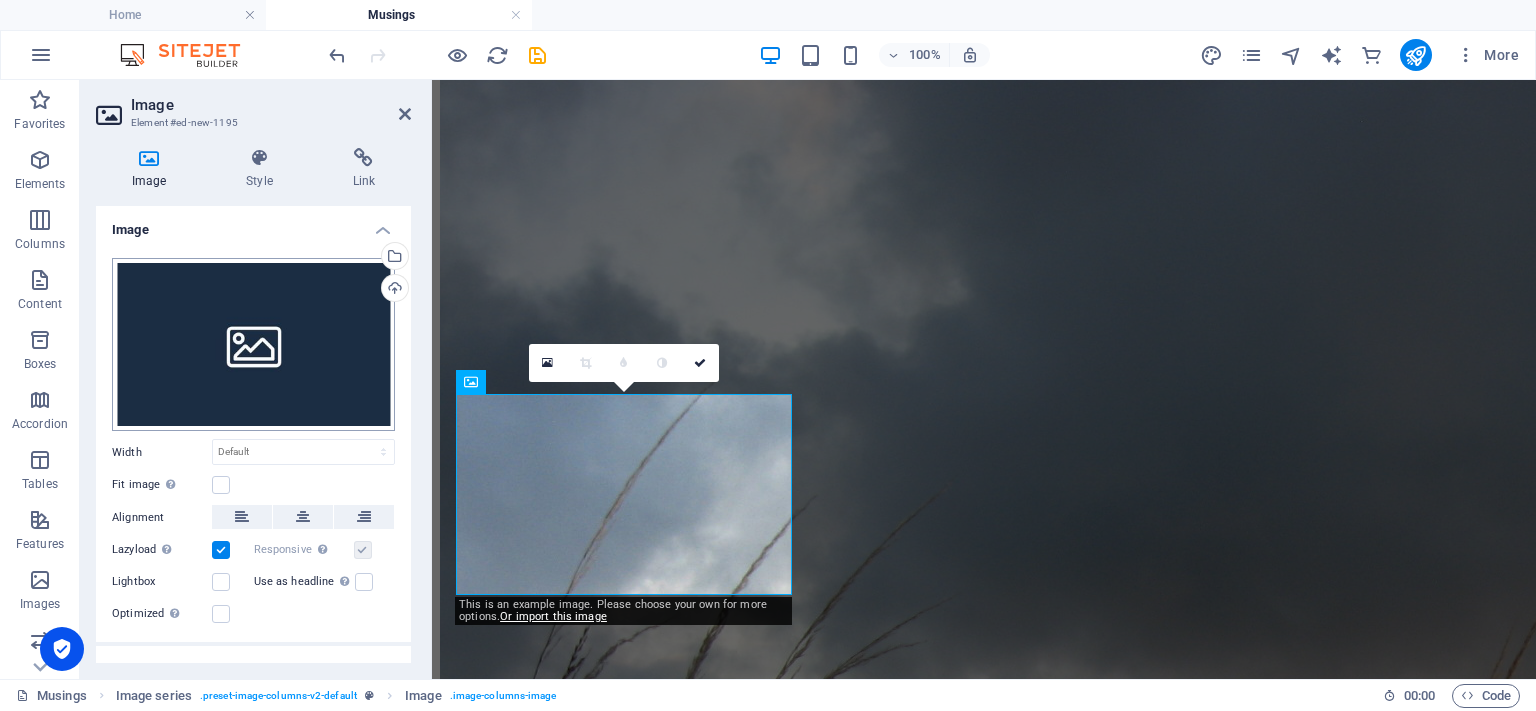 scroll, scrollTop: 2359, scrollLeft: 0, axis: vertical 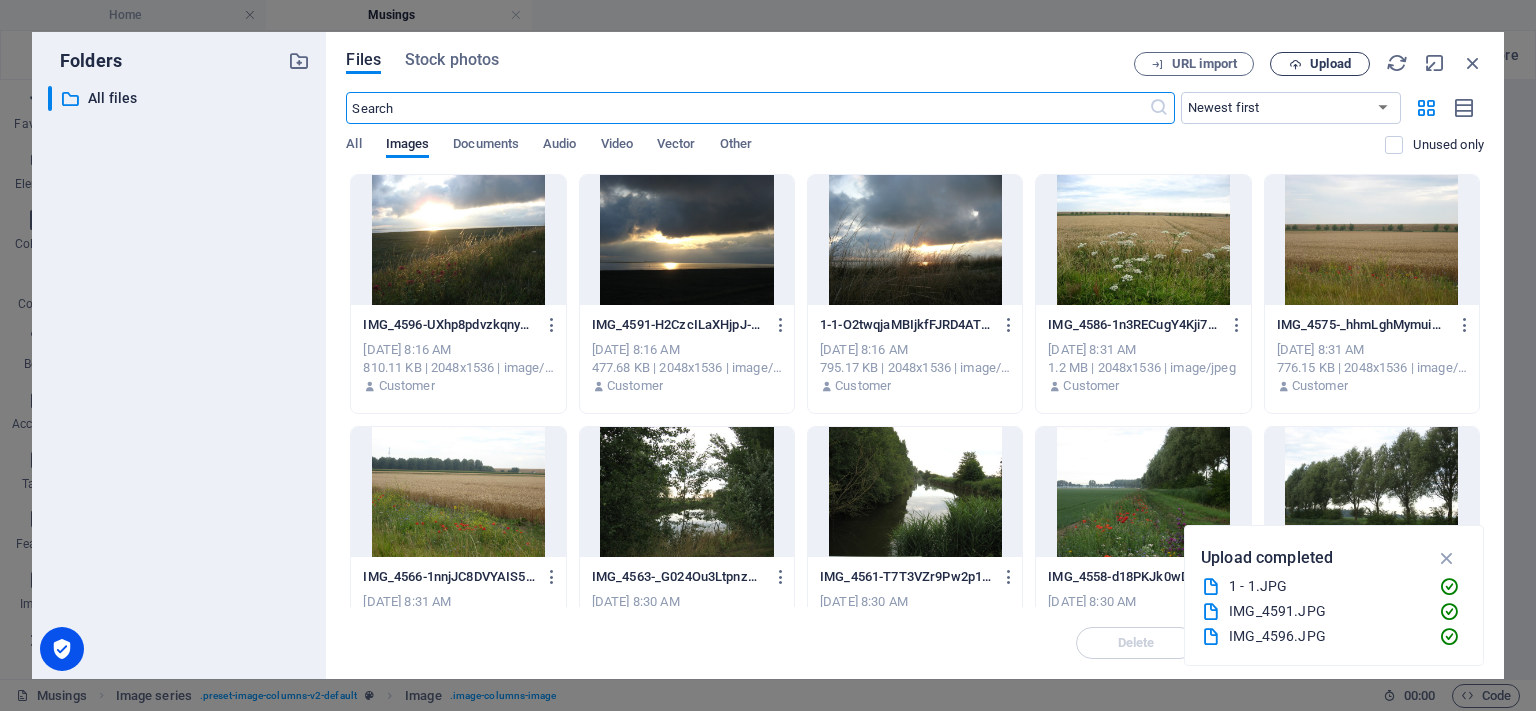 click on "Upload" at bounding box center (1330, 64) 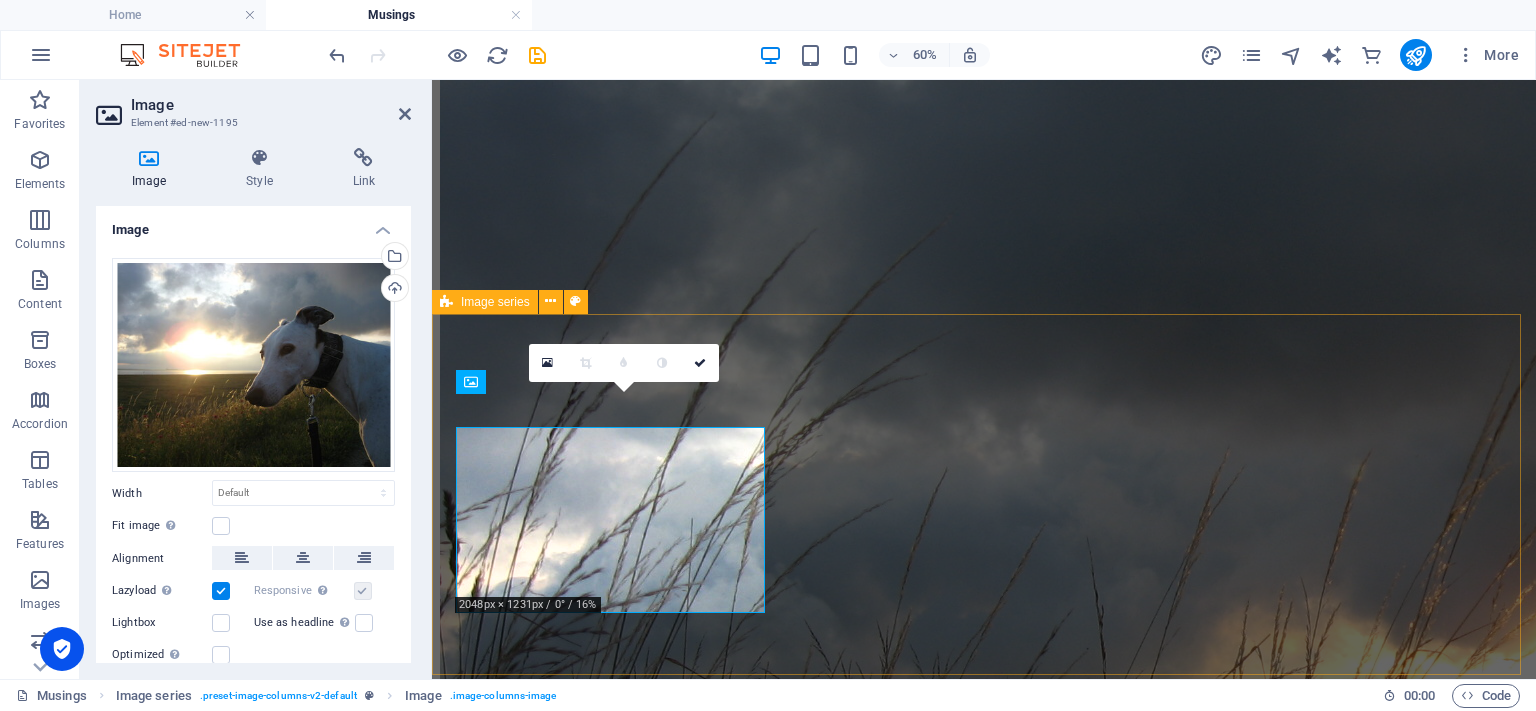 scroll, scrollTop: 2305, scrollLeft: 0, axis: vertical 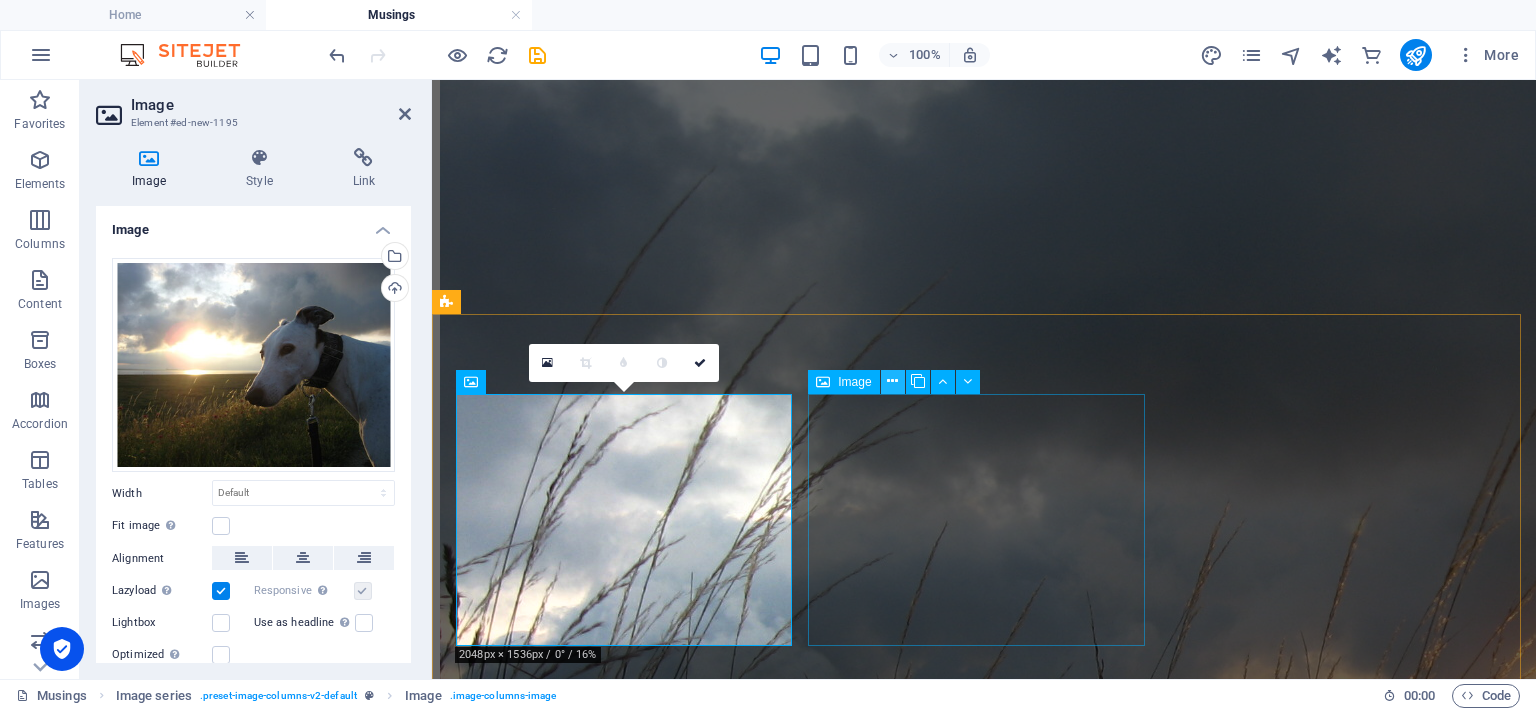 click at bounding box center [892, 381] 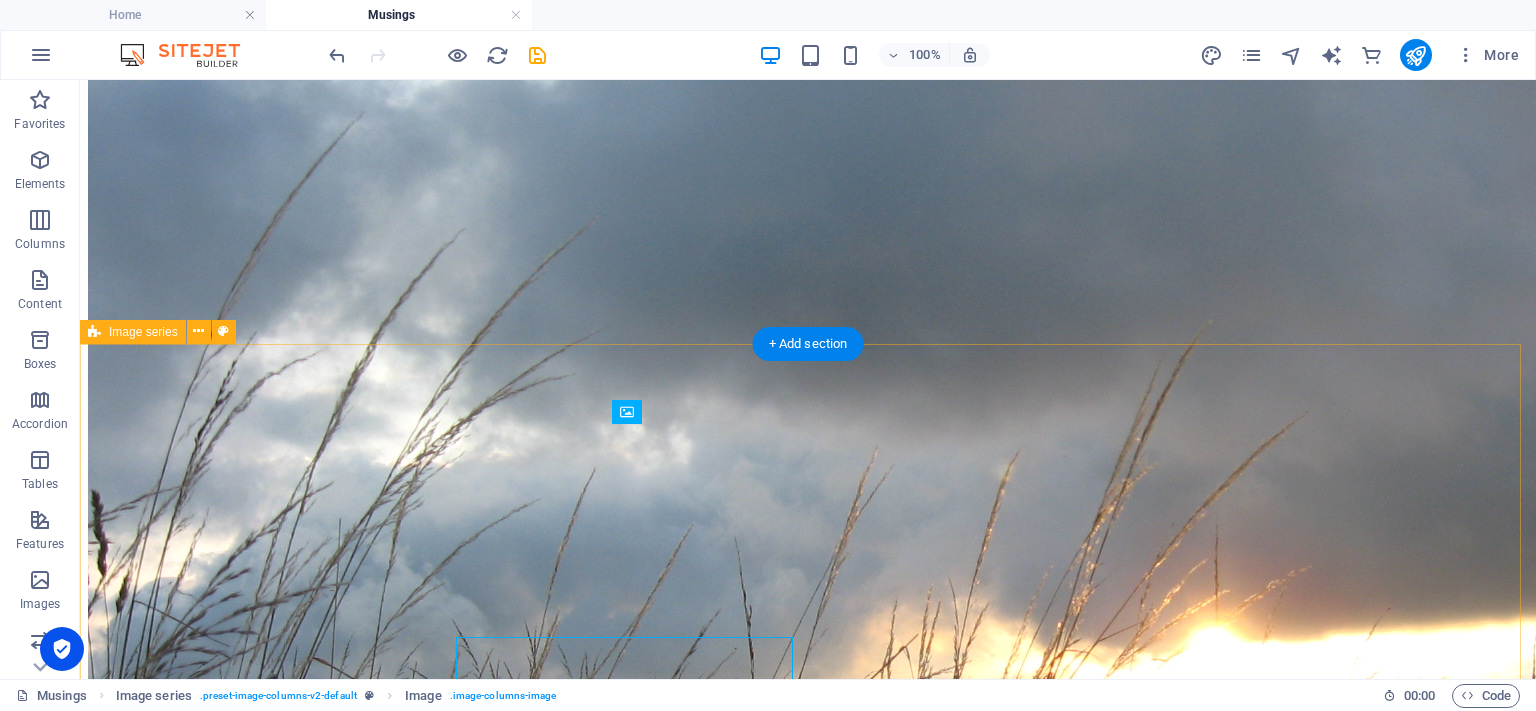 scroll, scrollTop: 2062, scrollLeft: 0, axis: vertical 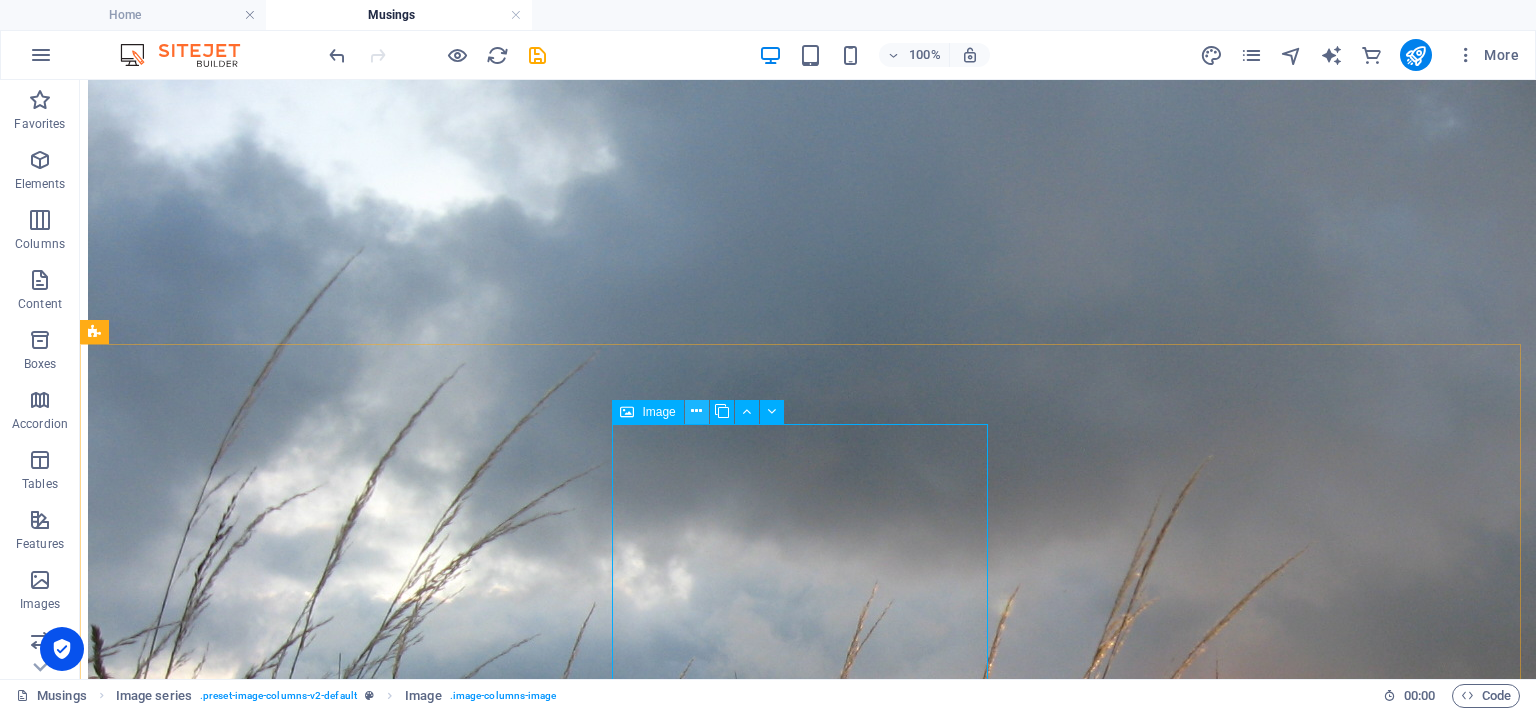 click at bounding box center (697, 412) 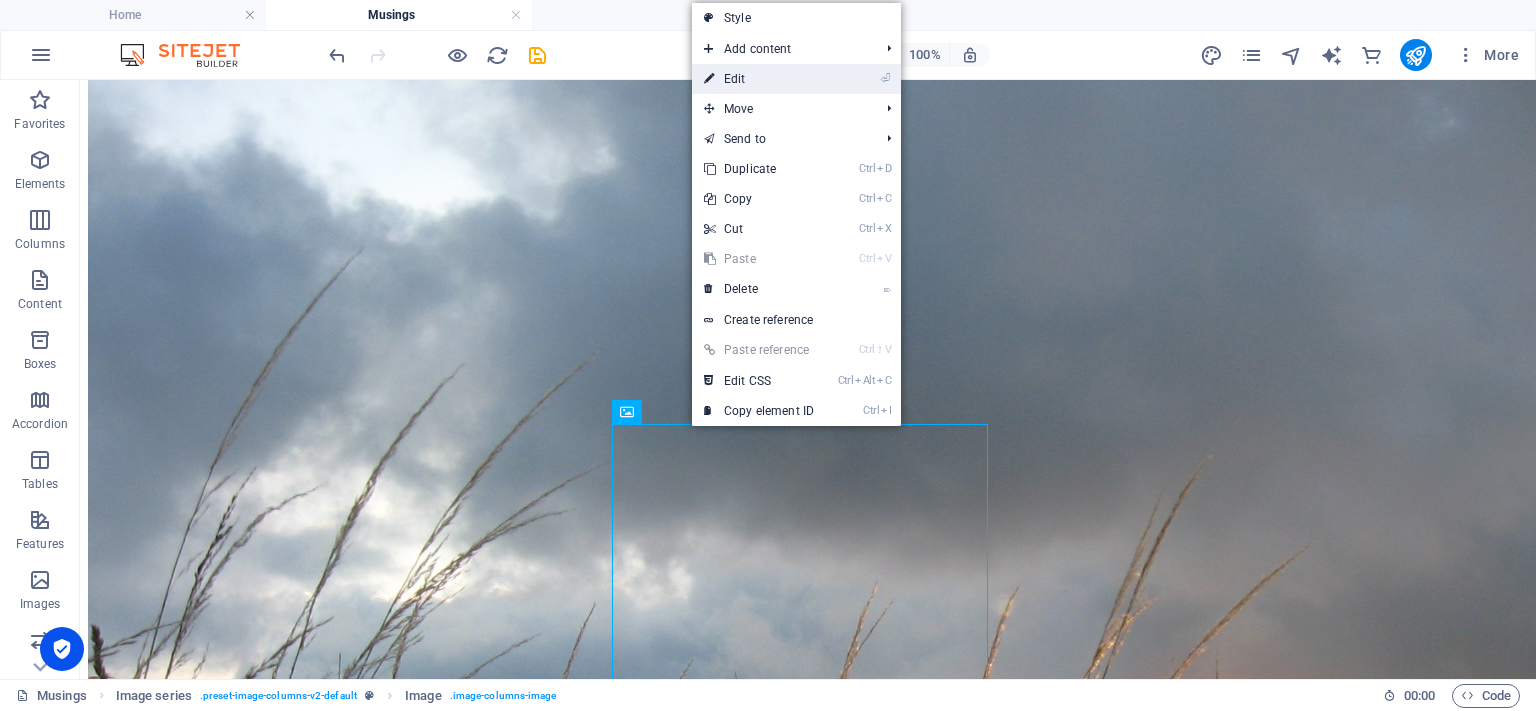 click on "⏎  Edit" at bounding box center [759, 79] 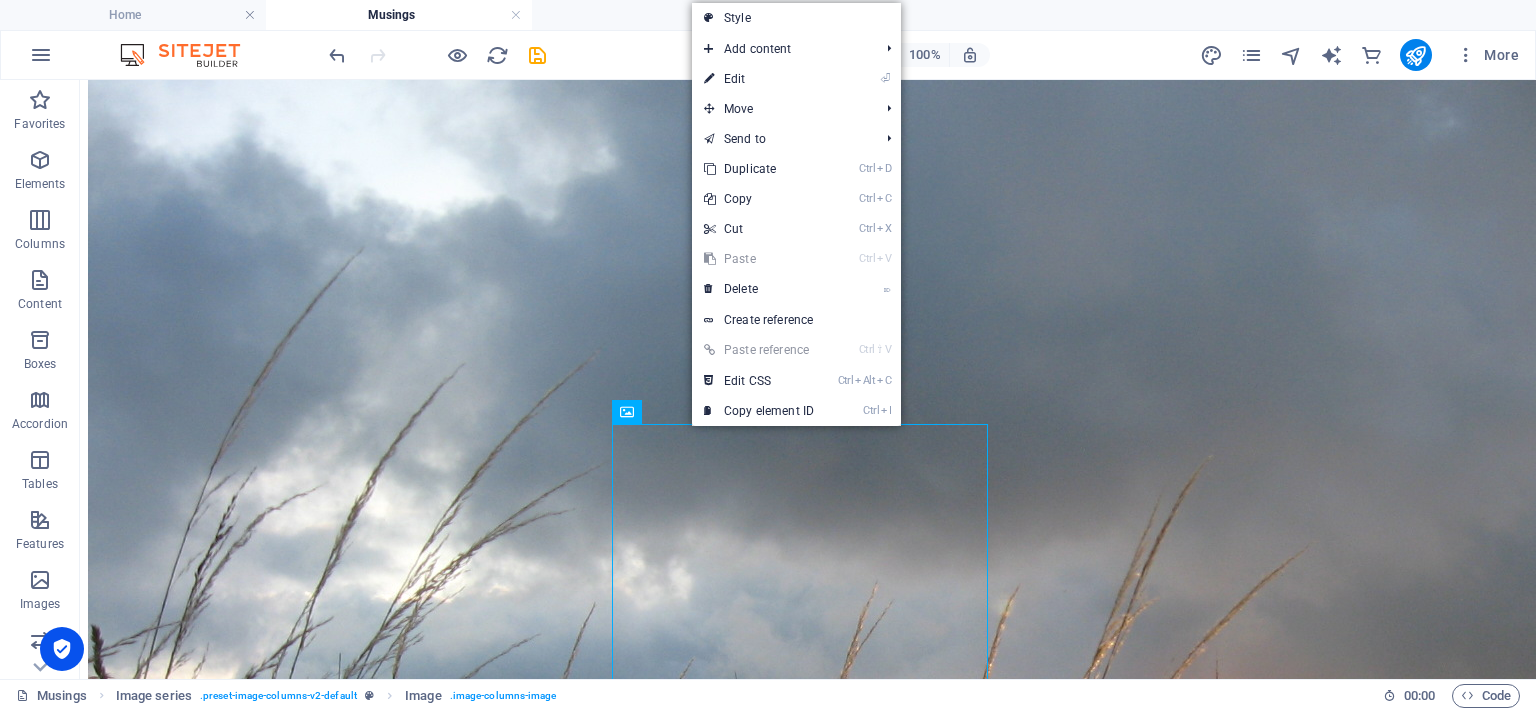 scroll, scrollTop: 2305, scrollLeft: 0, axis: vertical 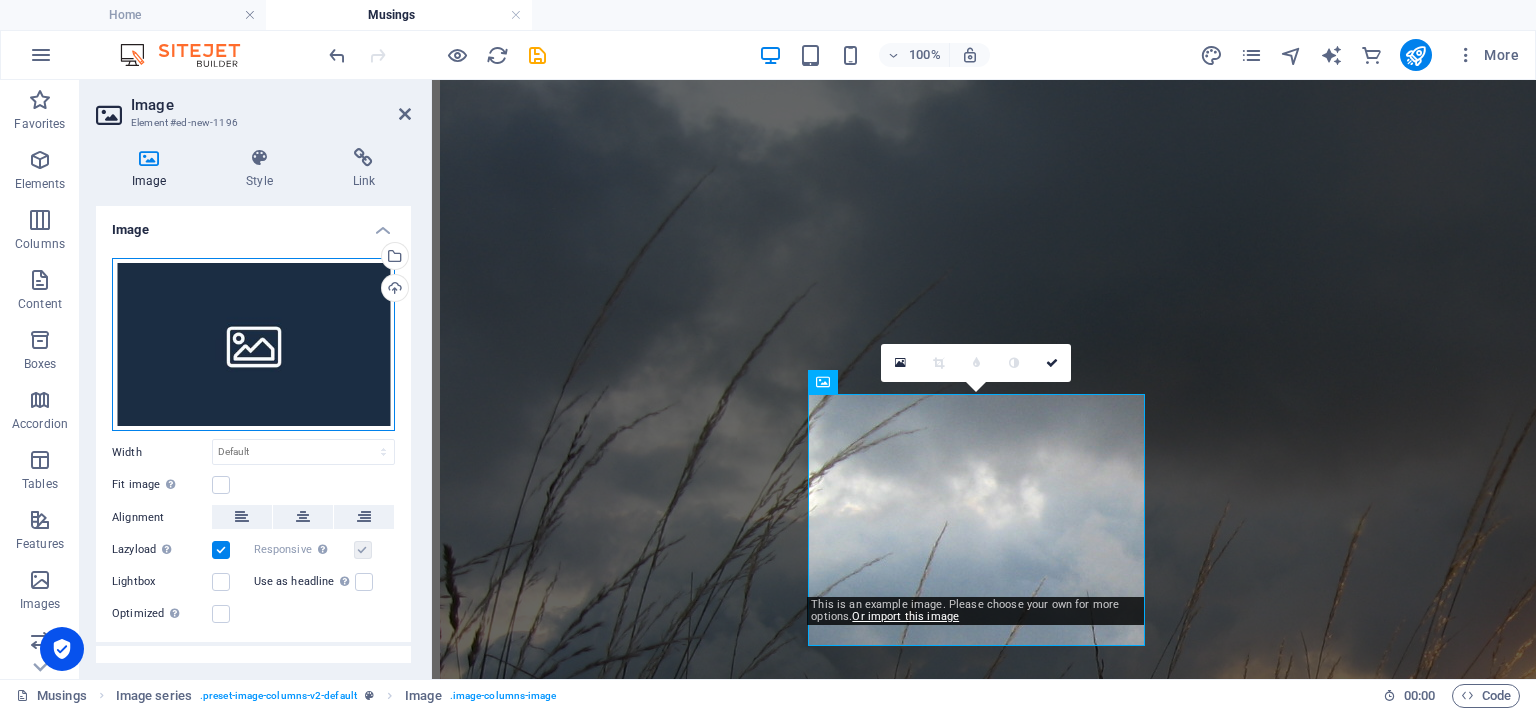 click on "Drag files here, click to choose files or select files from Files or our free stock photos & videos" at bounding box center [253, 345] 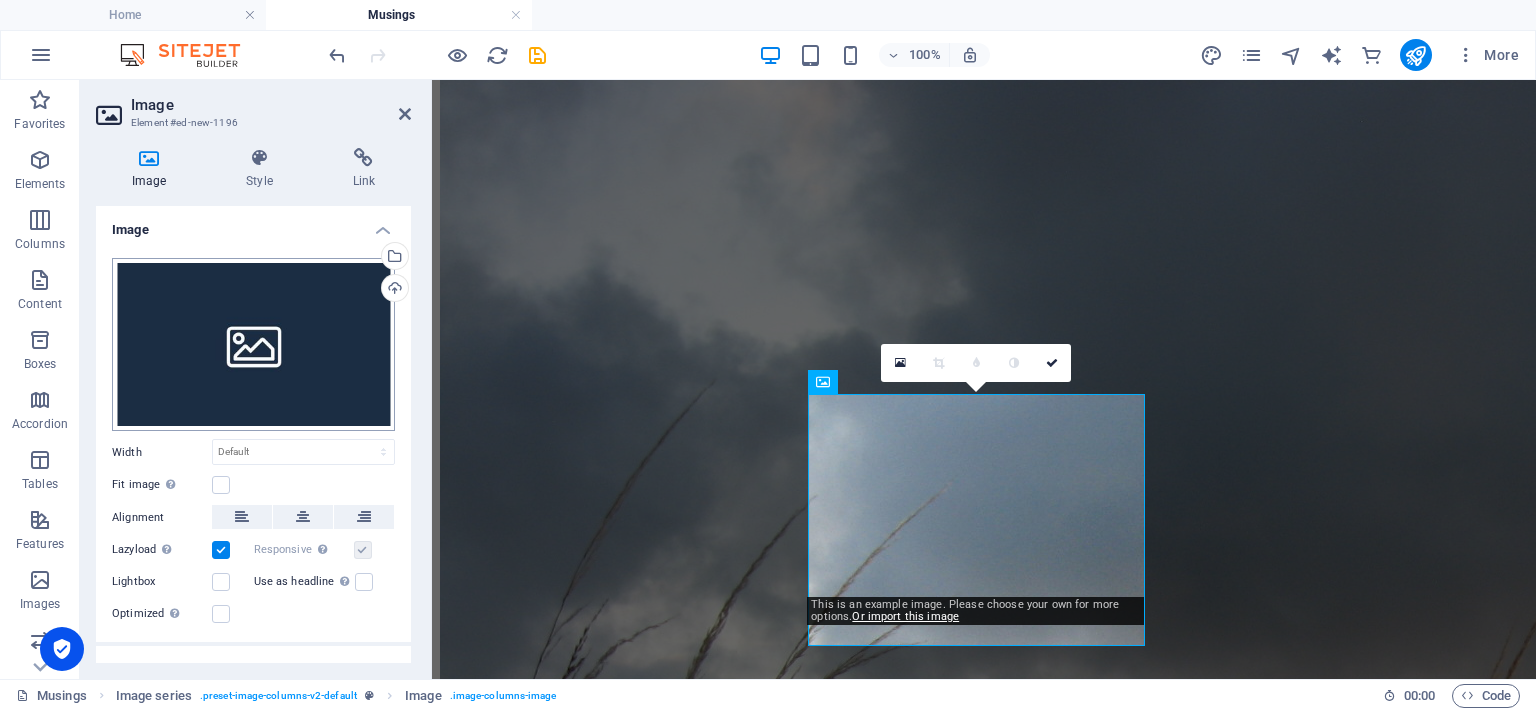 scroll, scrollTop: 2359, scrollLeft: 0, axis: vertical 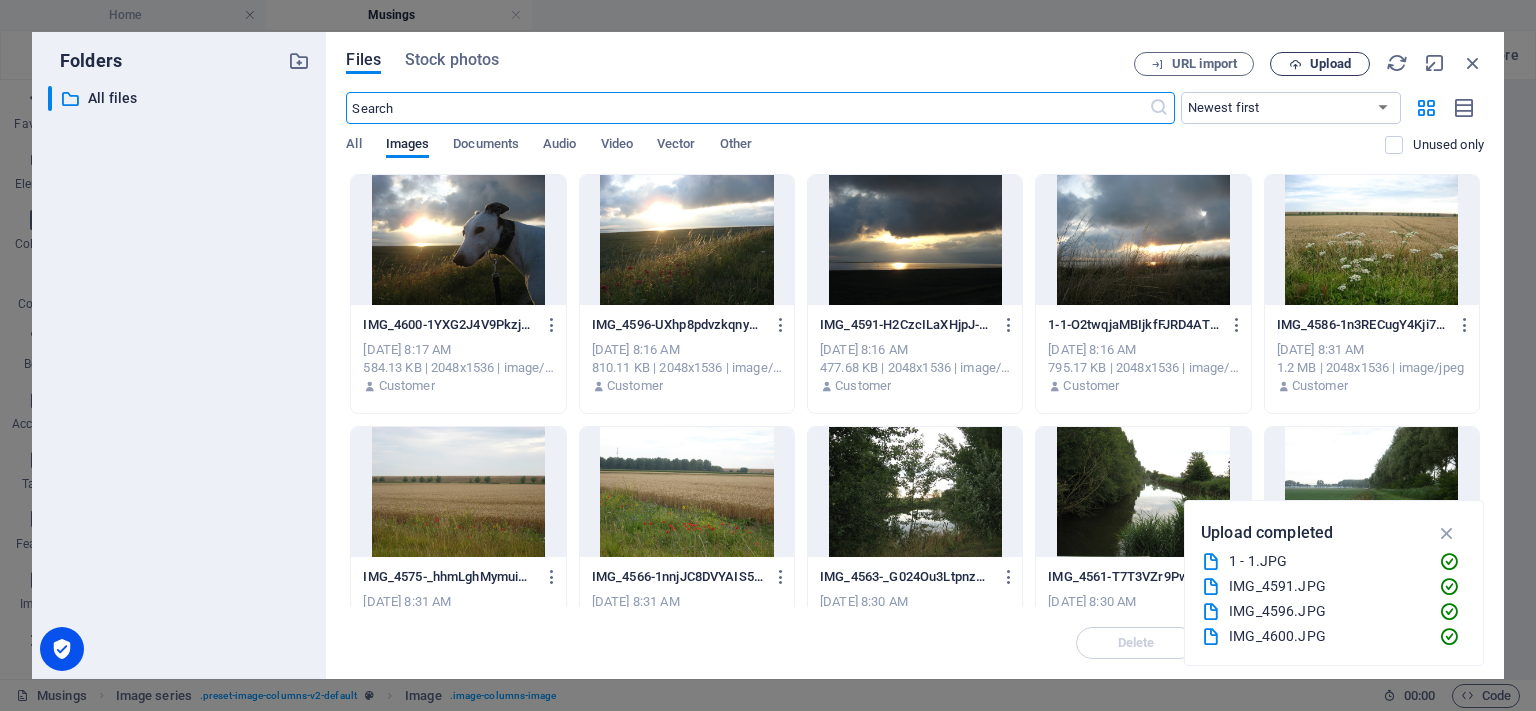 click on "Upload" at bounding box center (1330, 64) 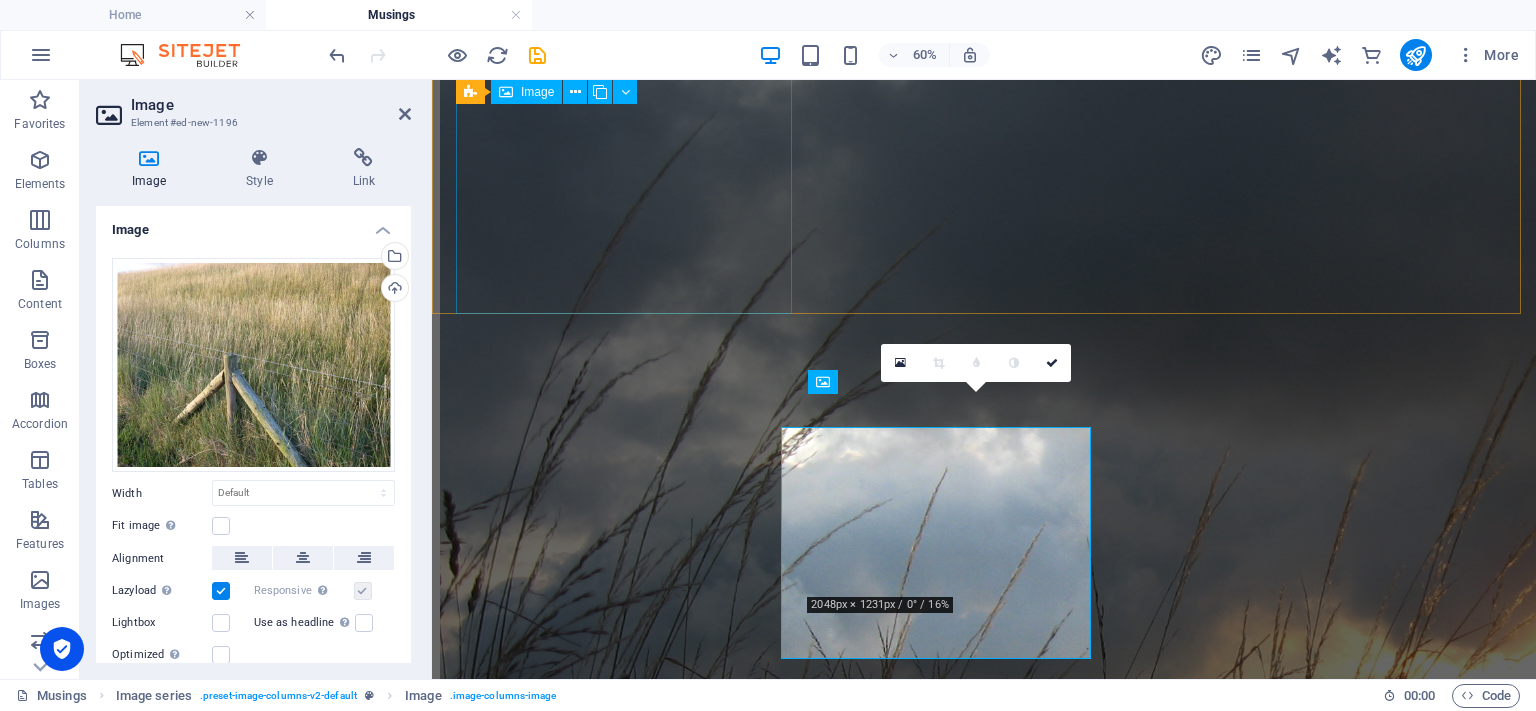 scroll, scrollTop: 2305, scrollLeft: 0, axis: vertical 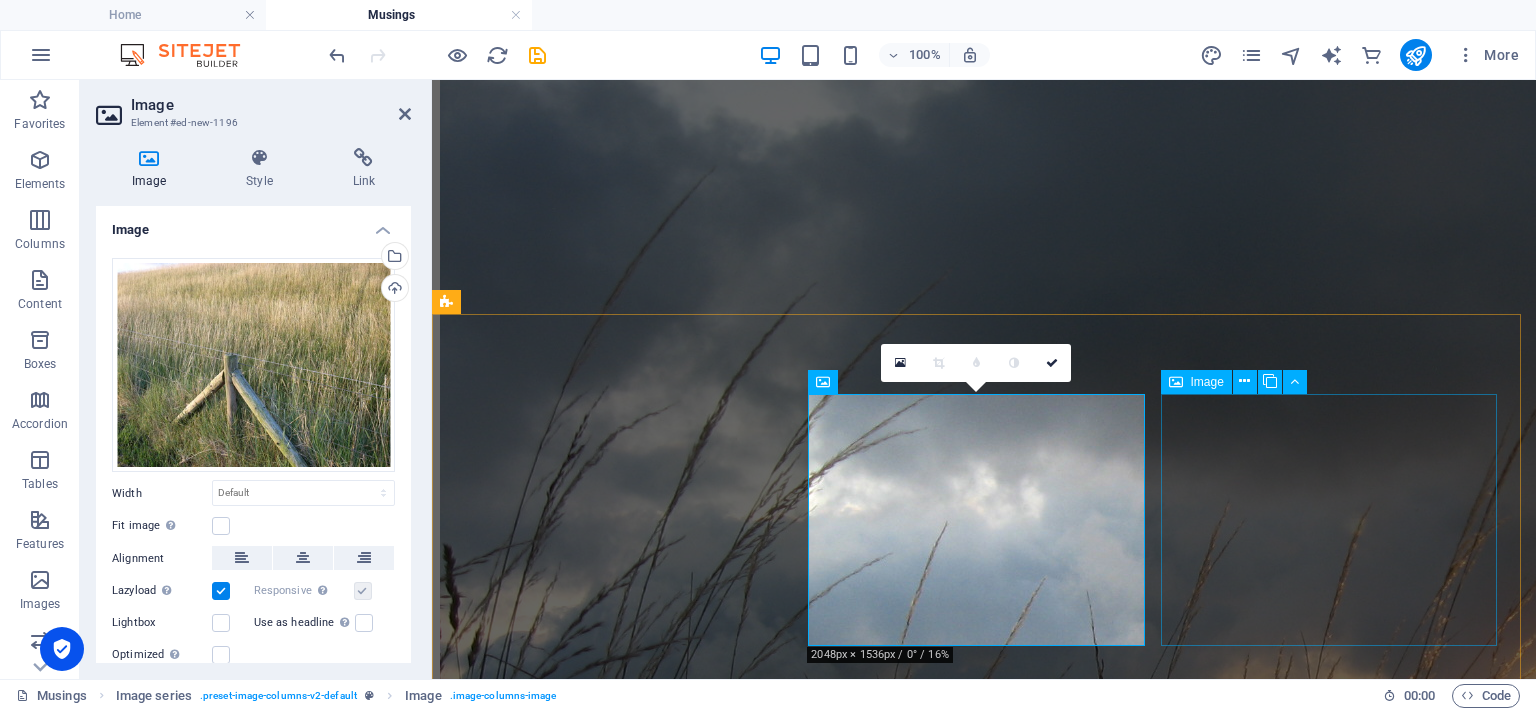 click at bounding box center (984, 7856) 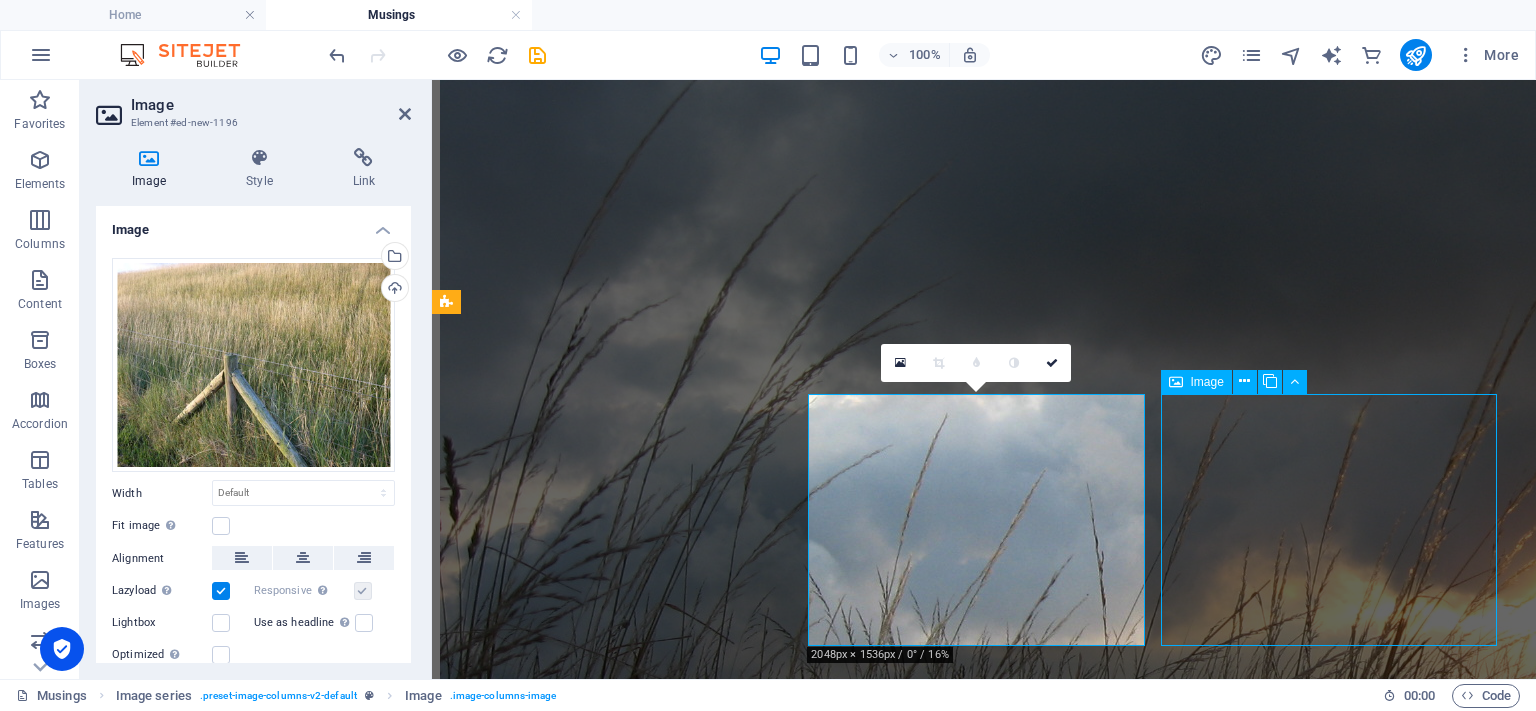 scroll, scrollTop: 2062, scrollLeft: 0, axis: vertical 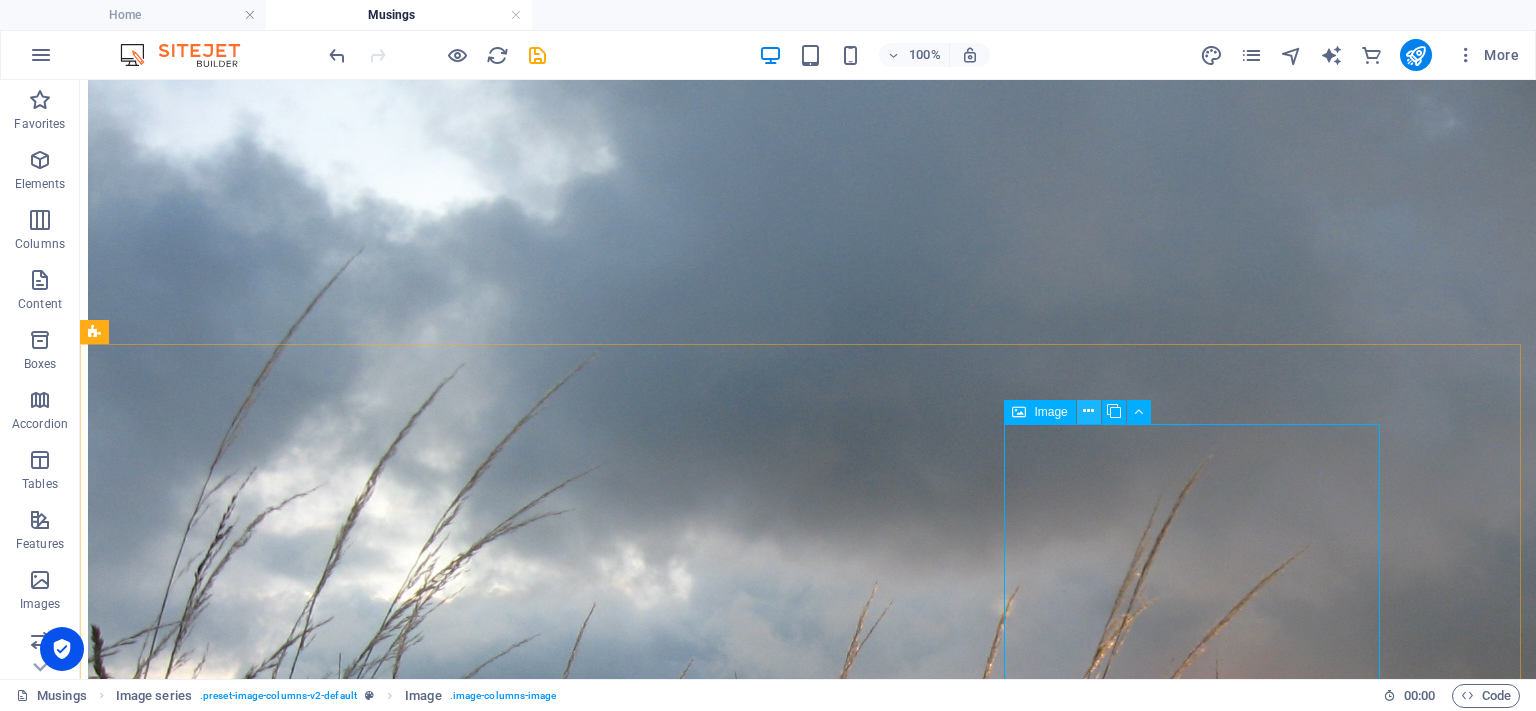 click at bounding box center (1088, 411) 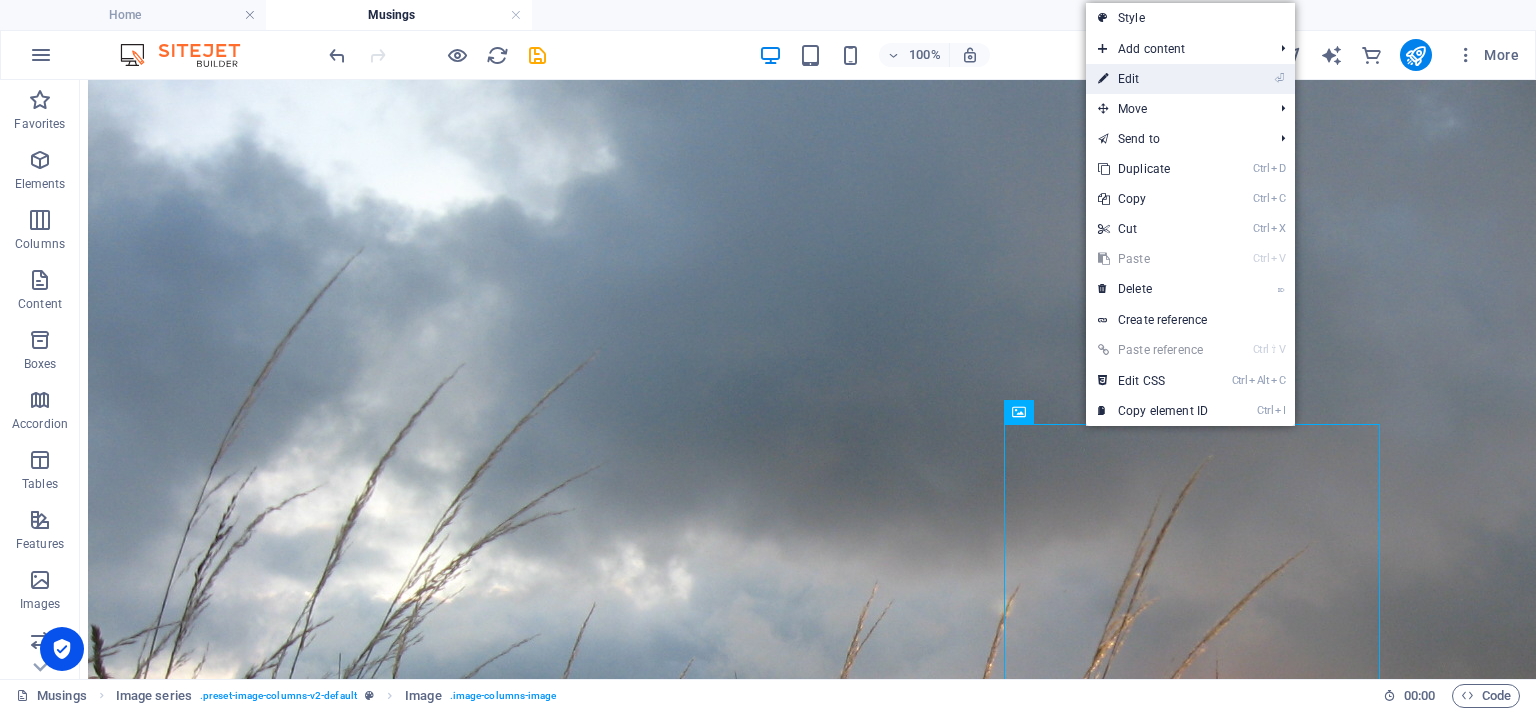 drag, startPoint x: 1158, startPoint y: 84, endPoint x: 722, endPoint y: 9, distance: 442.40366 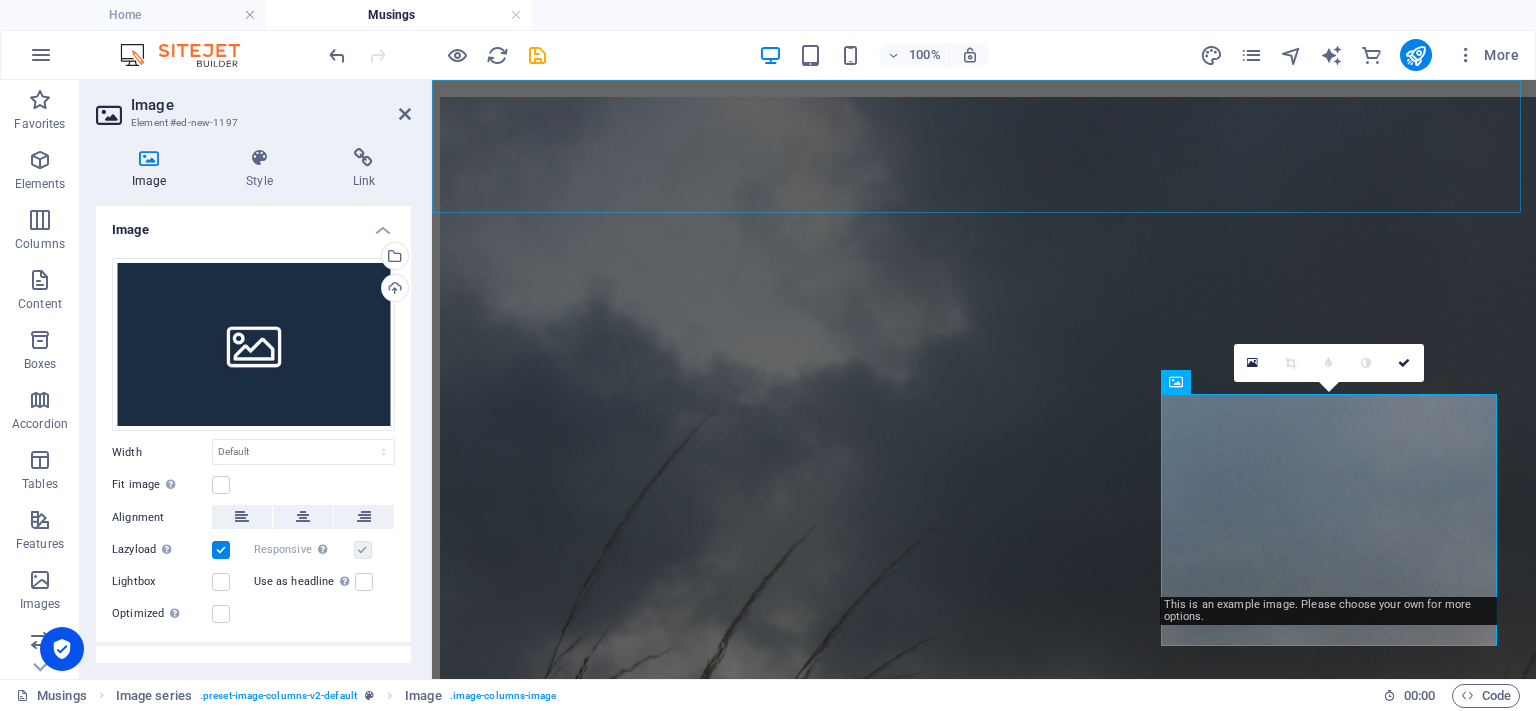 scroll, scrollTop: 2305, scrollLeft: 0, axis: vertical 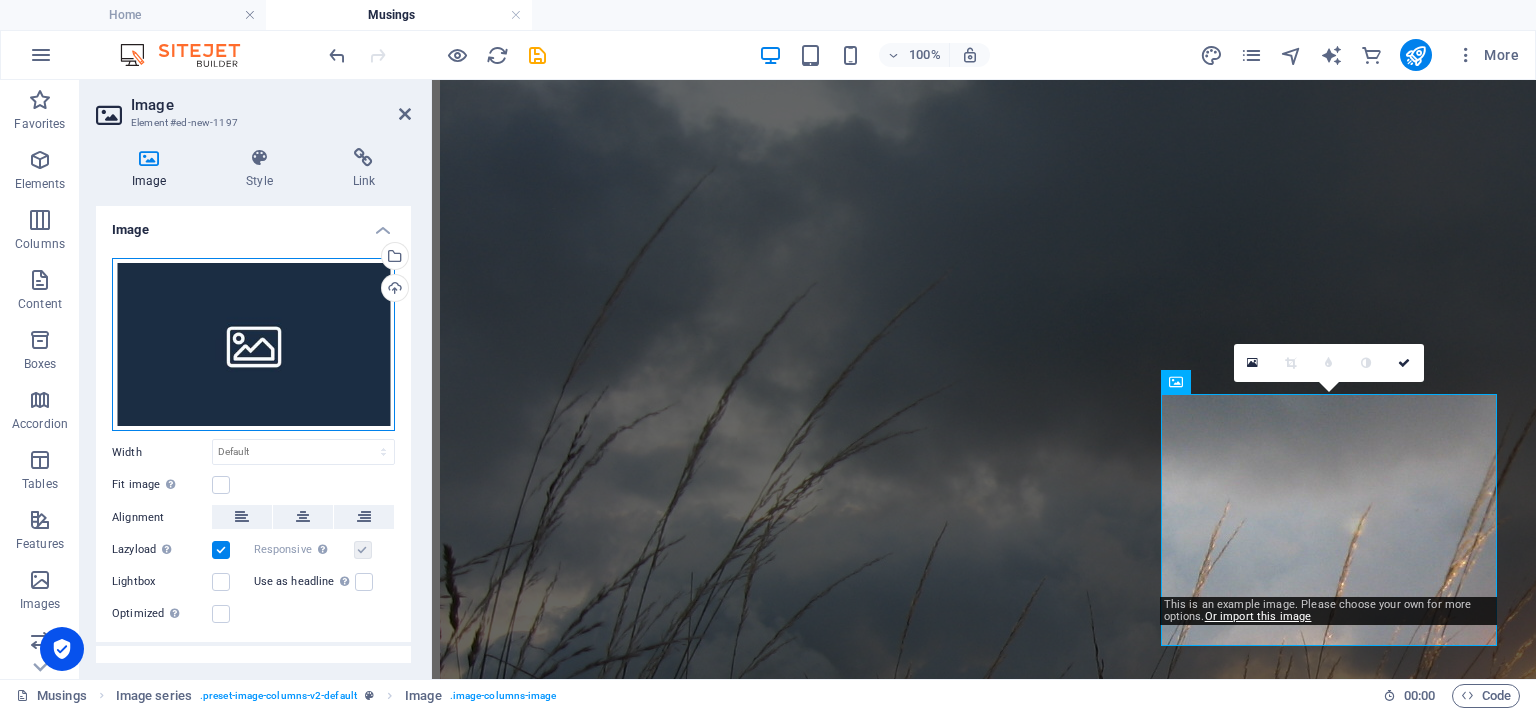 click on "Drag files here, click to choose files or select files from Files or our free stock photos & videos" at bounding box center [253, 345] 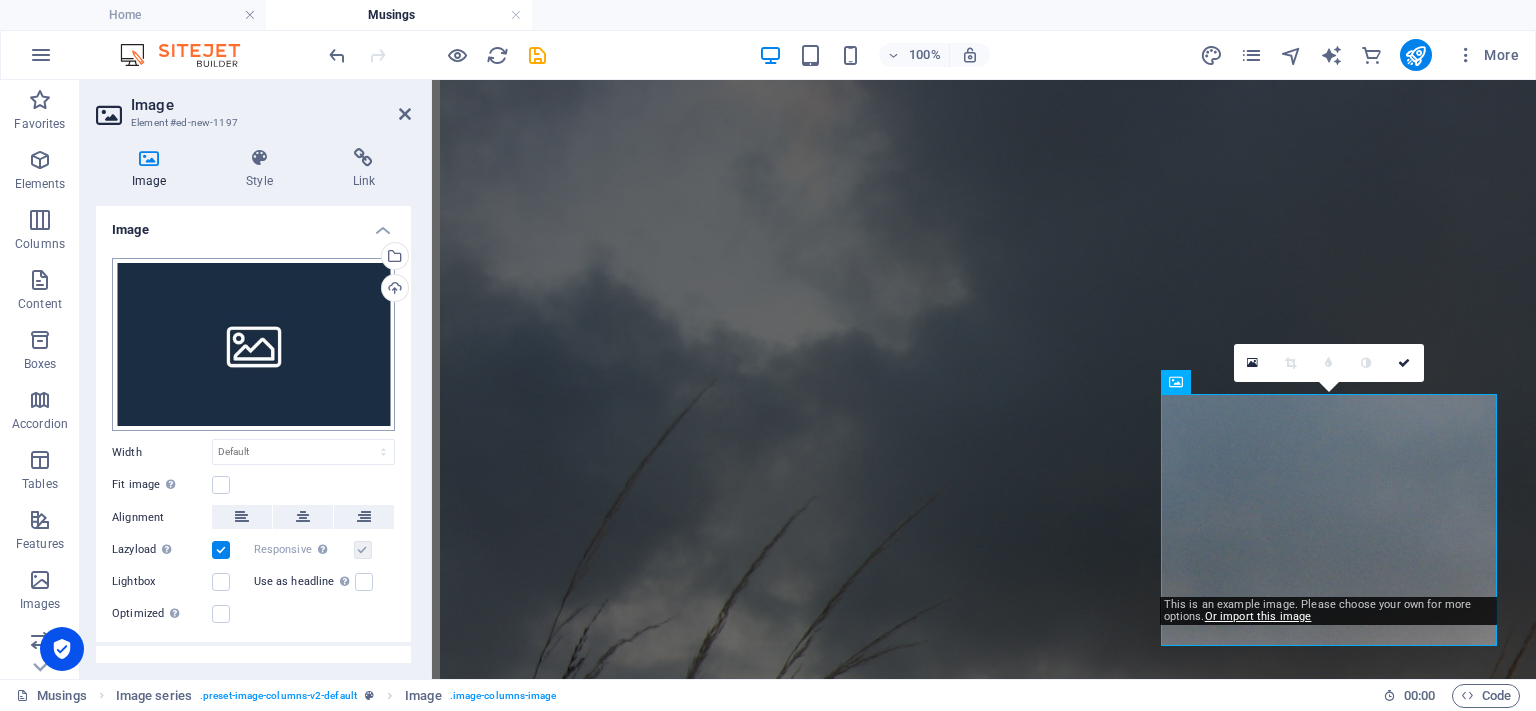 scroll, scrollTop: 2359, scrollLeft: 0, axis: vertical 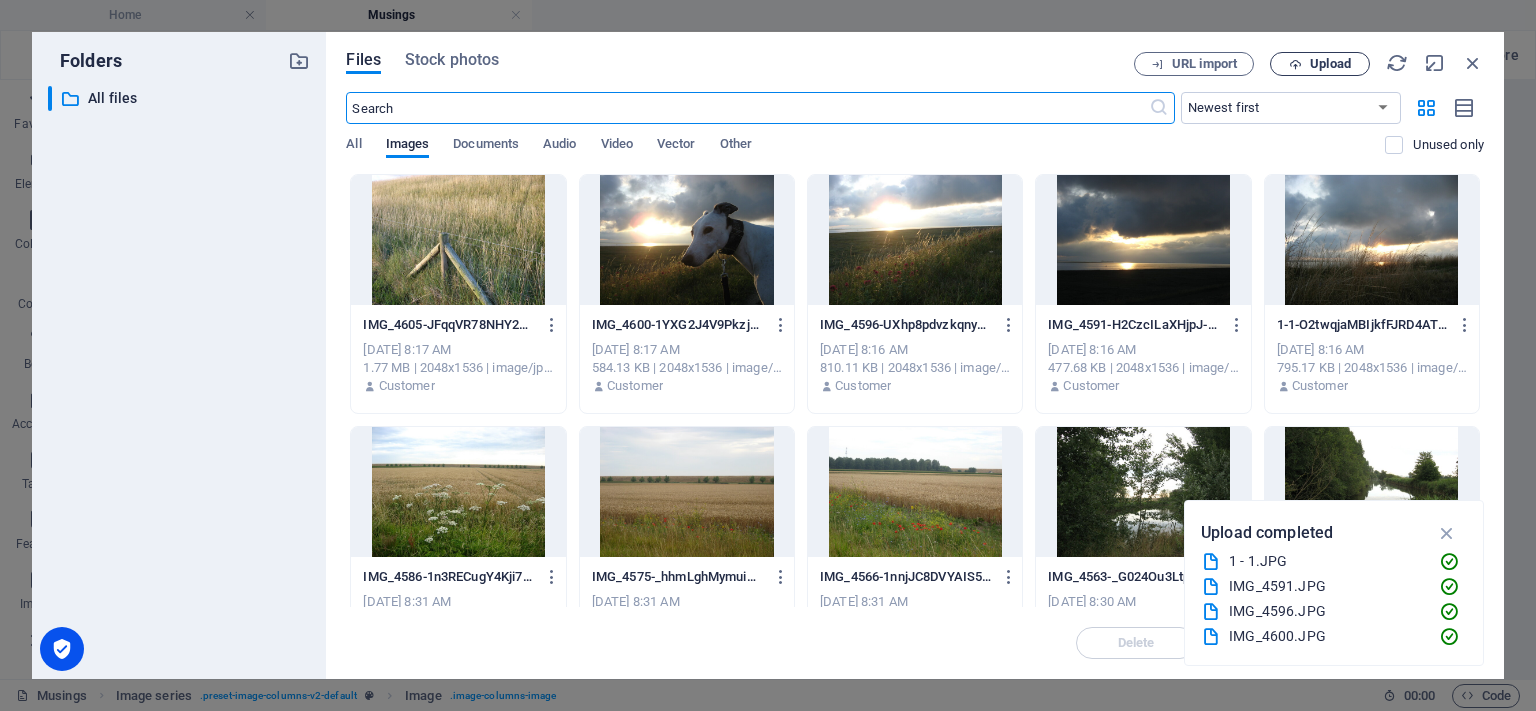 click on "Upload" at bounding box center (1330, 64) 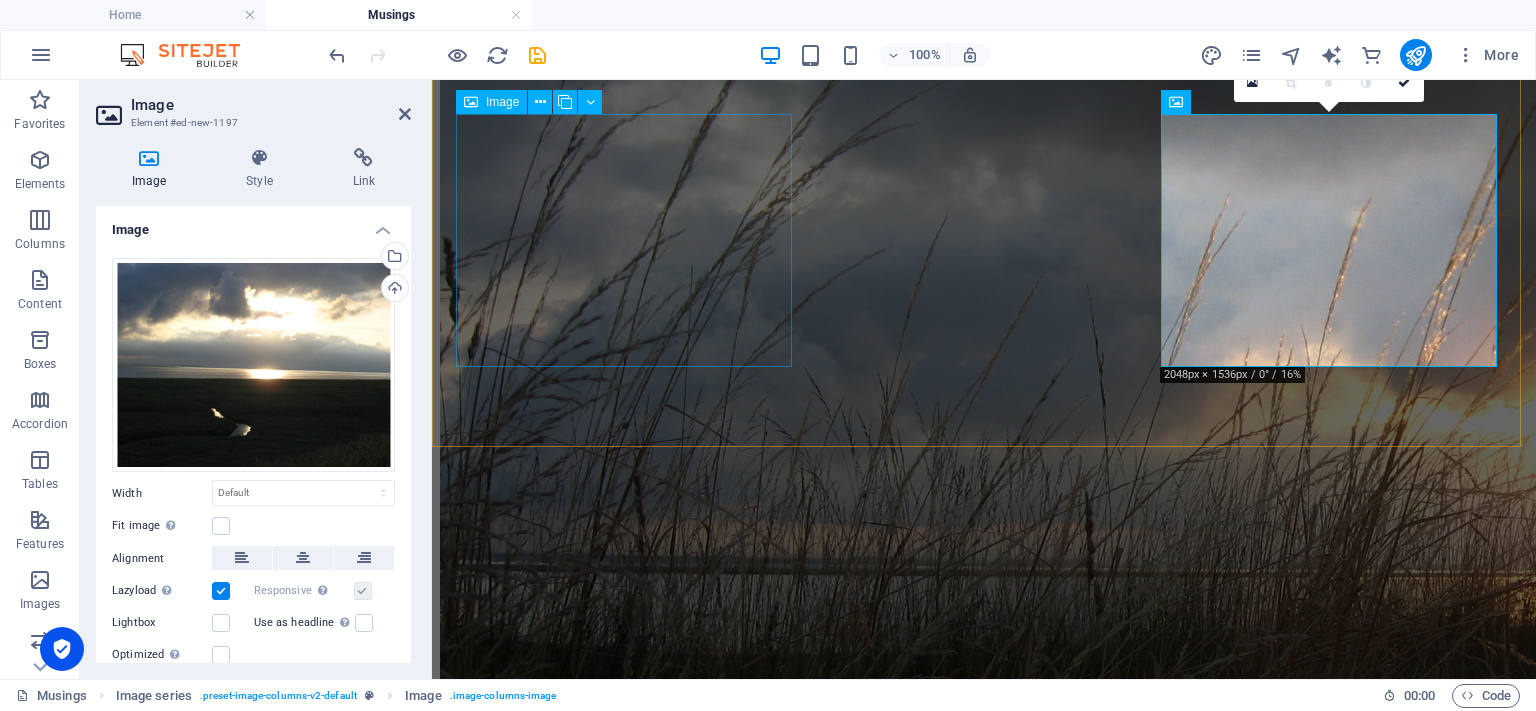 scroll, scrollTop: 2705, scrollLeft: 0, axis: vertical 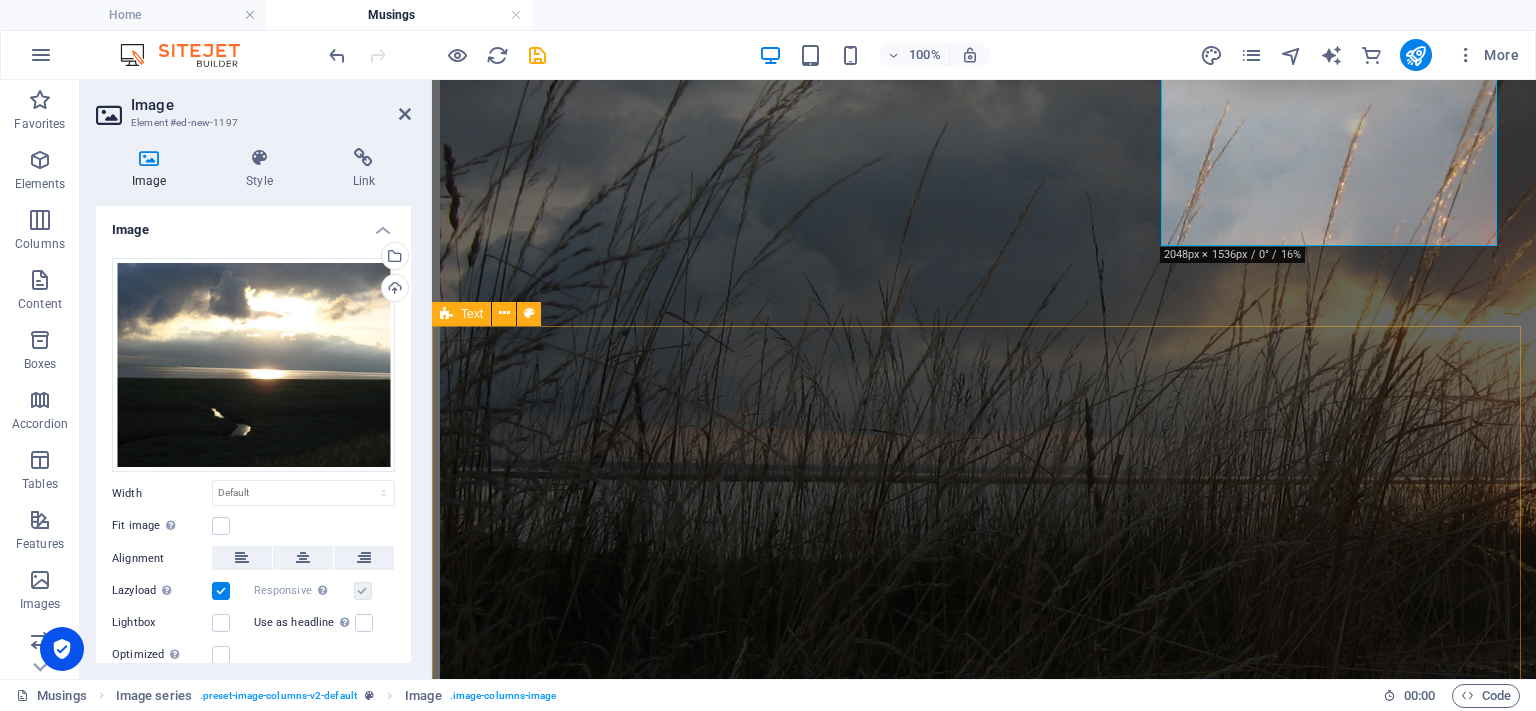 click on "Impressions of an Early Morning Constitutional The [DATE] ... on a less than photogenic start to the day. The temperature was perfect, but the light was not conducive to photography. Still, I could not resist capturing the ephemeral beauty of the butterfly borders and wheat fields before these also get mown down." at bounding box center (984, 8841) 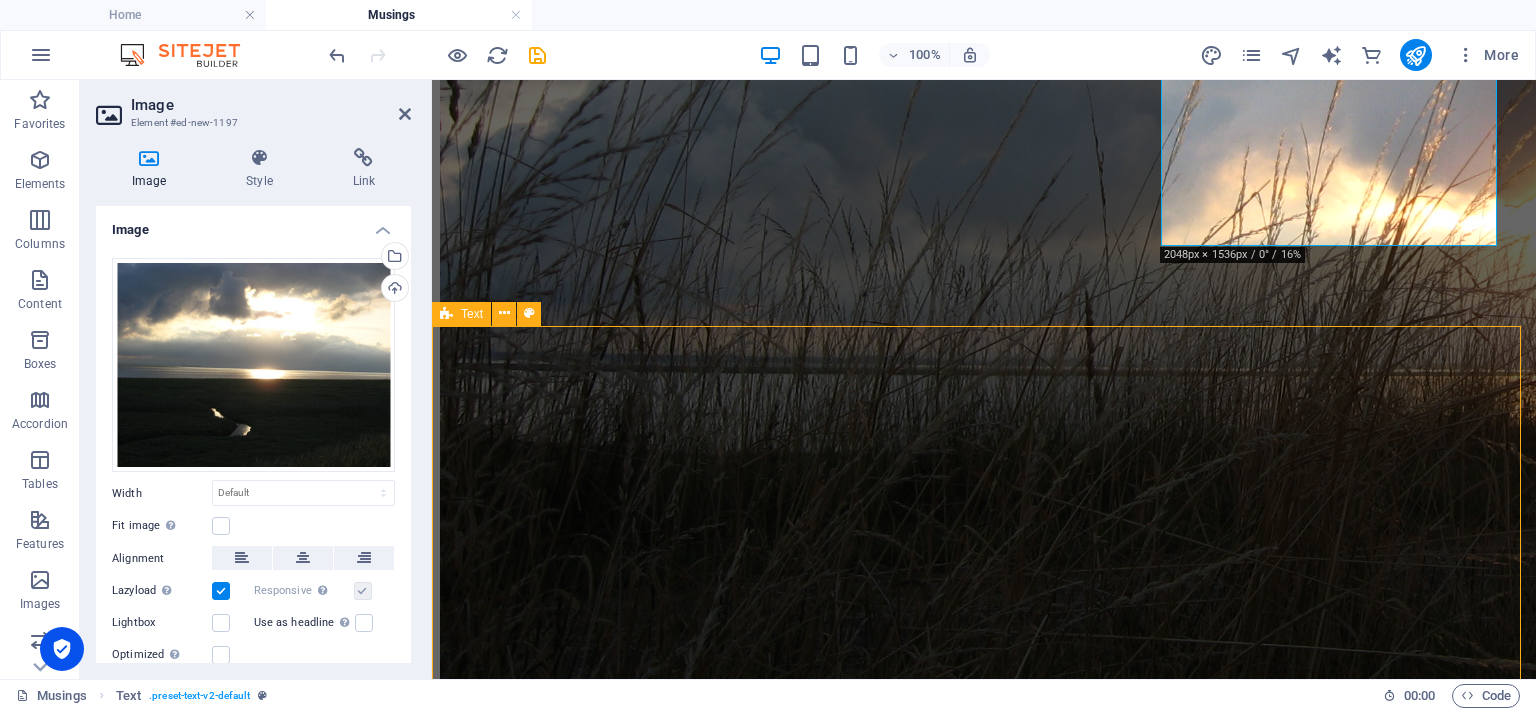 scroll, scrollTop: 2492, scrollLeft: 0, axis: vertical 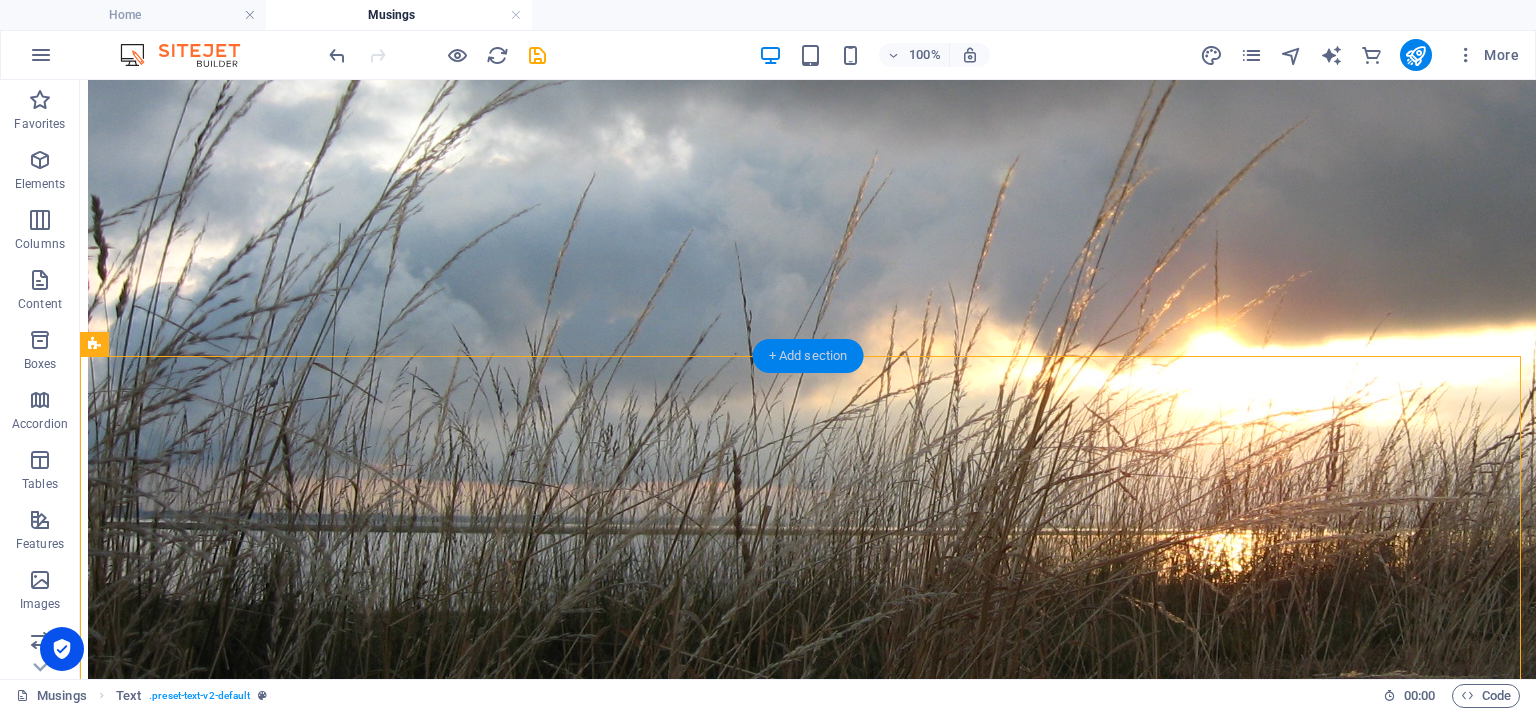 click on "+ Add section" at bounding box center [808, 356] 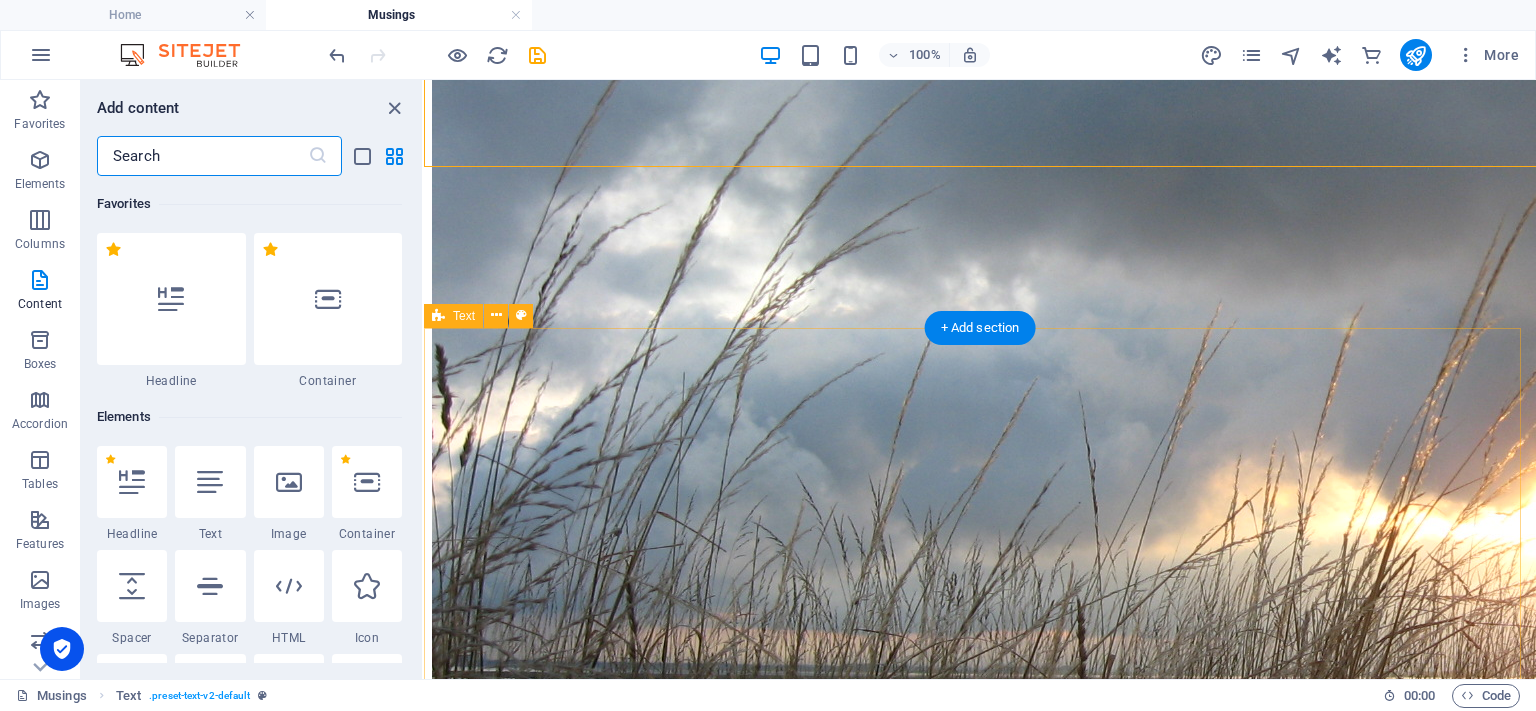 scroll, scrollTop: 2680, scrollLeft: 0, axis: vertical 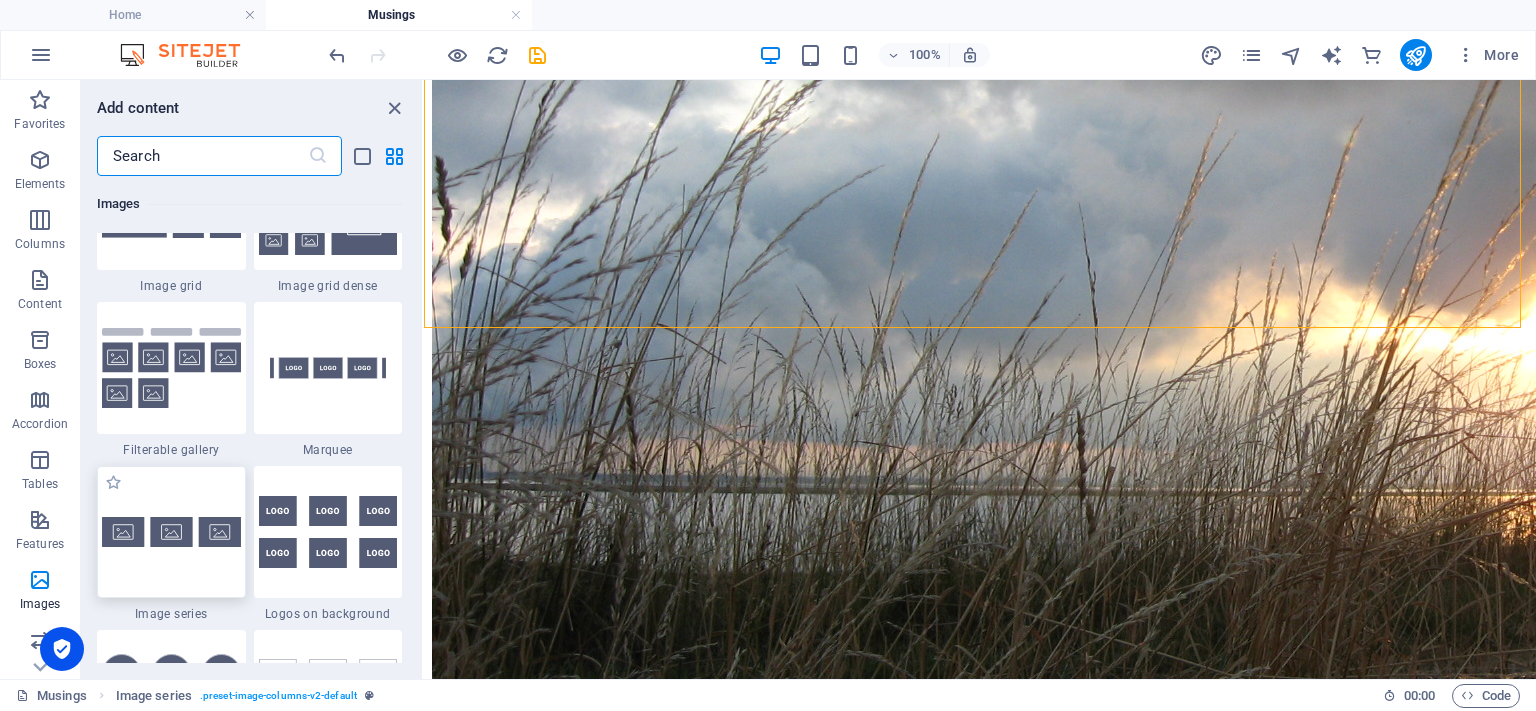 click at bounding box center (171, 532) 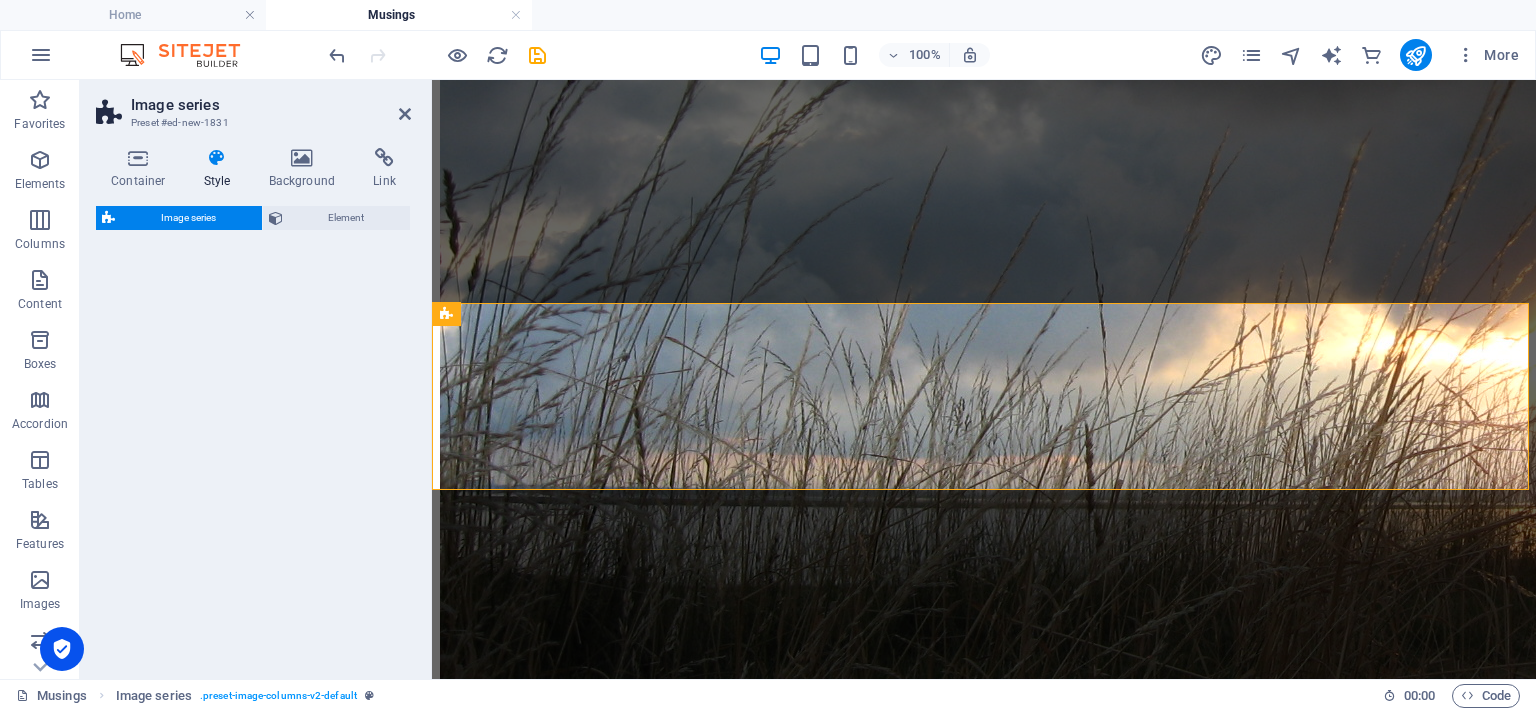 scroll, scrollTop: 2705, scrollLeft: 0, axis: vertical 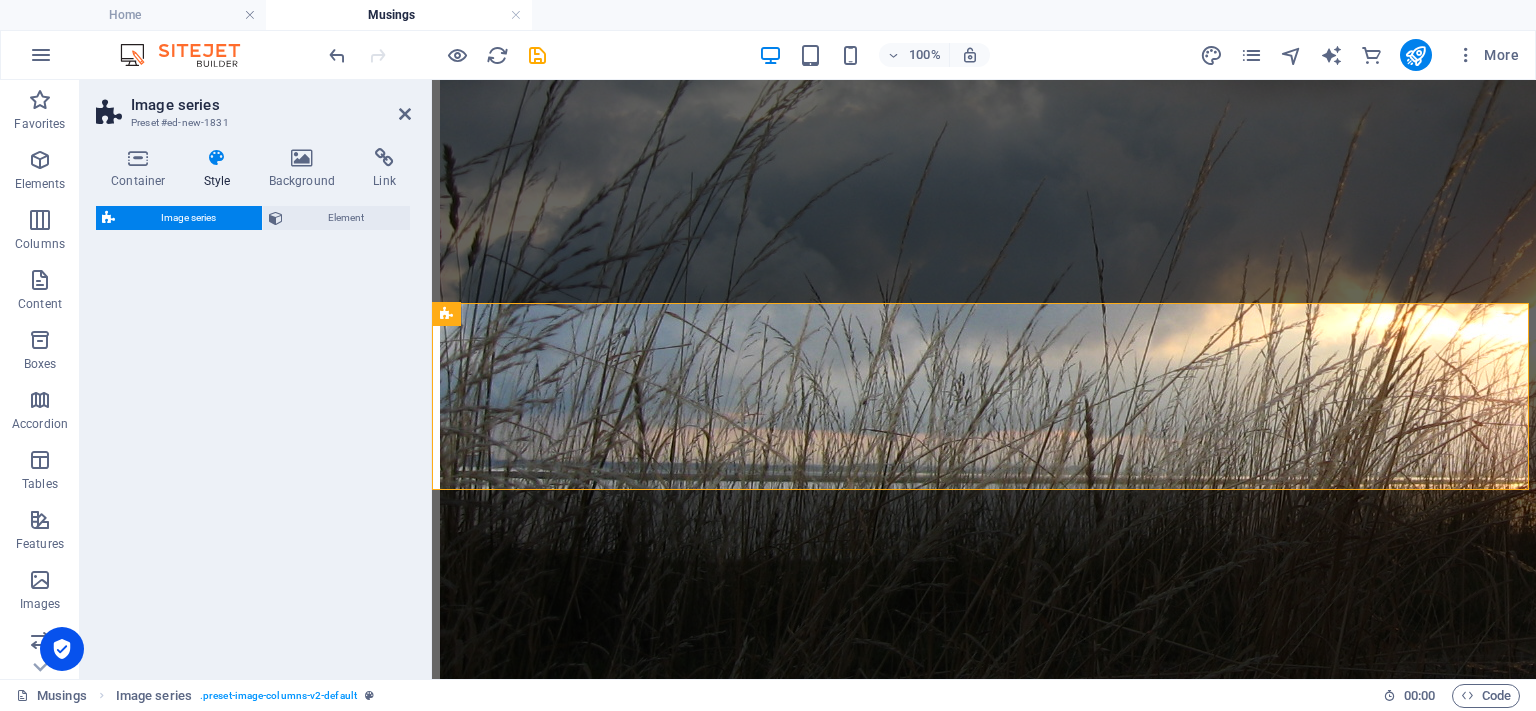 select on "rem" 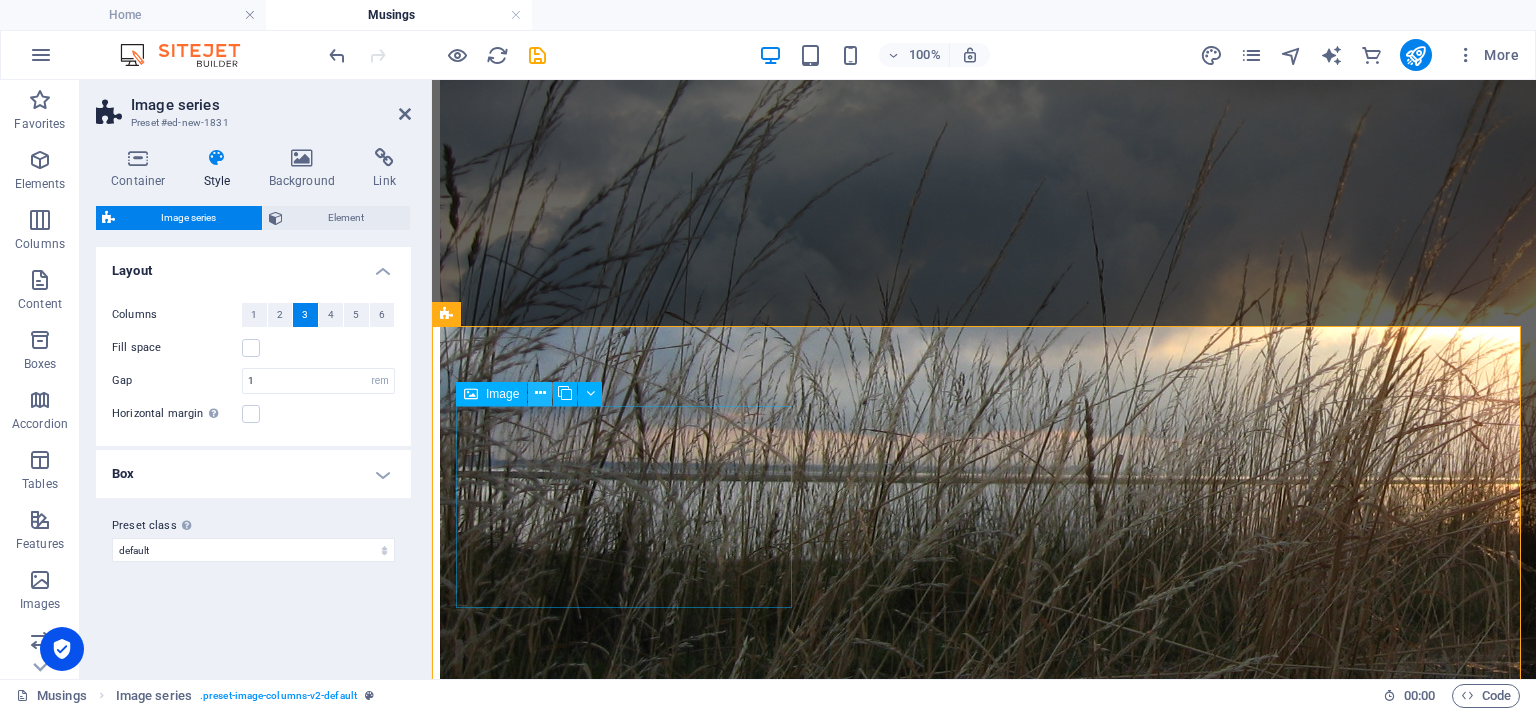 click at bounding box center (540, 393) 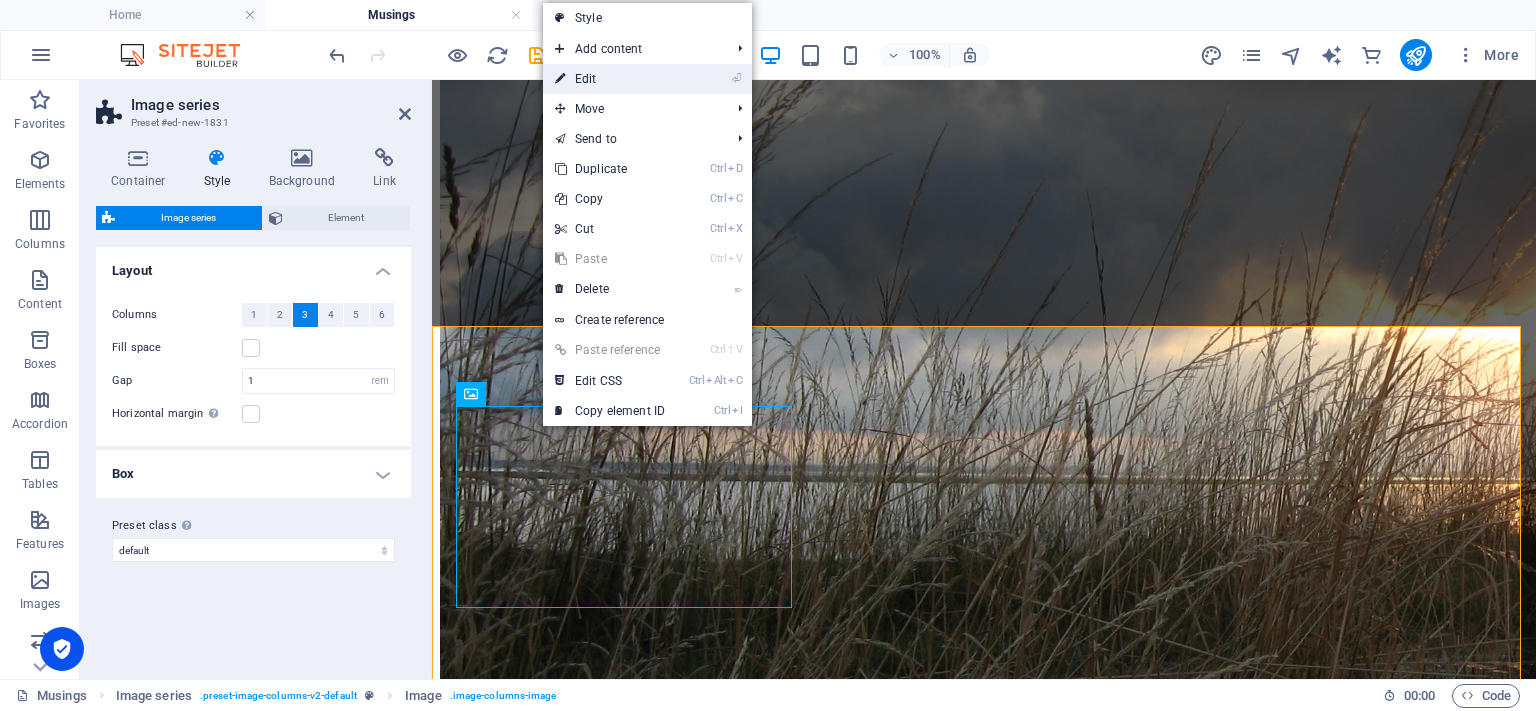 click on "⏎  Edit" at bounding box center (610, 79) 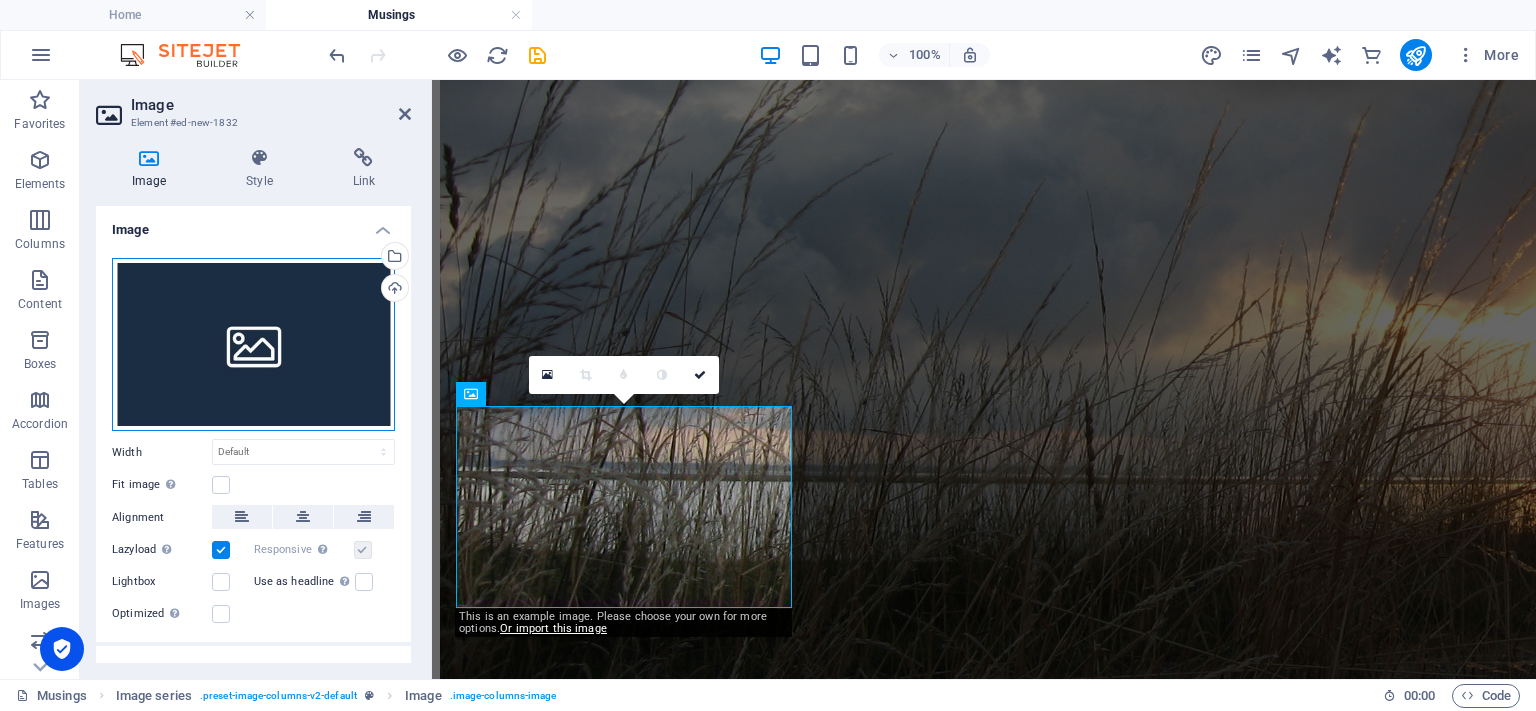 click on "Drag files here, click to choose files or select files from Files or our free stock photos & videos" at bounding box center (253, 345) 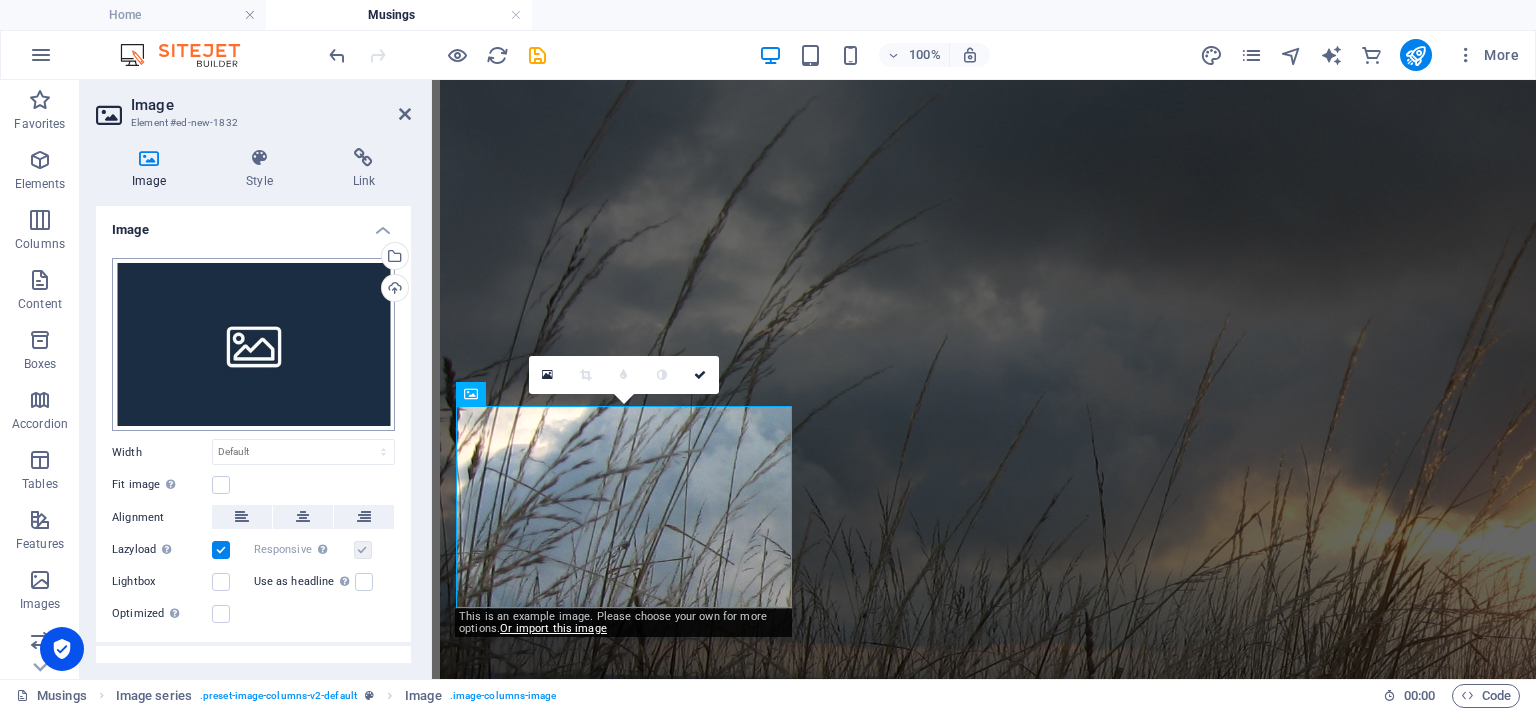 scroll, scrollTop: 2739, scrollLeft: 0, axis: vertical 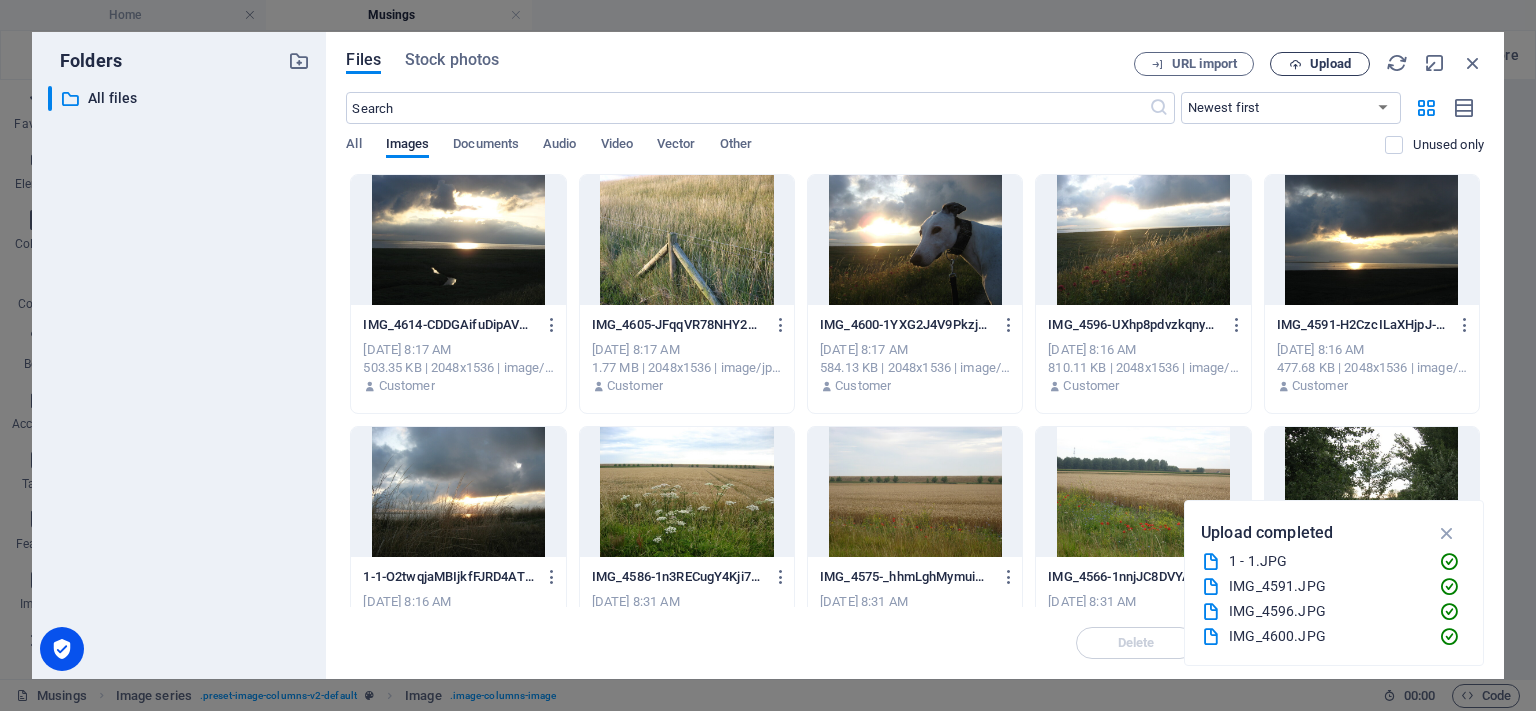 click on "Upload" at bounding box center [1320, 64] 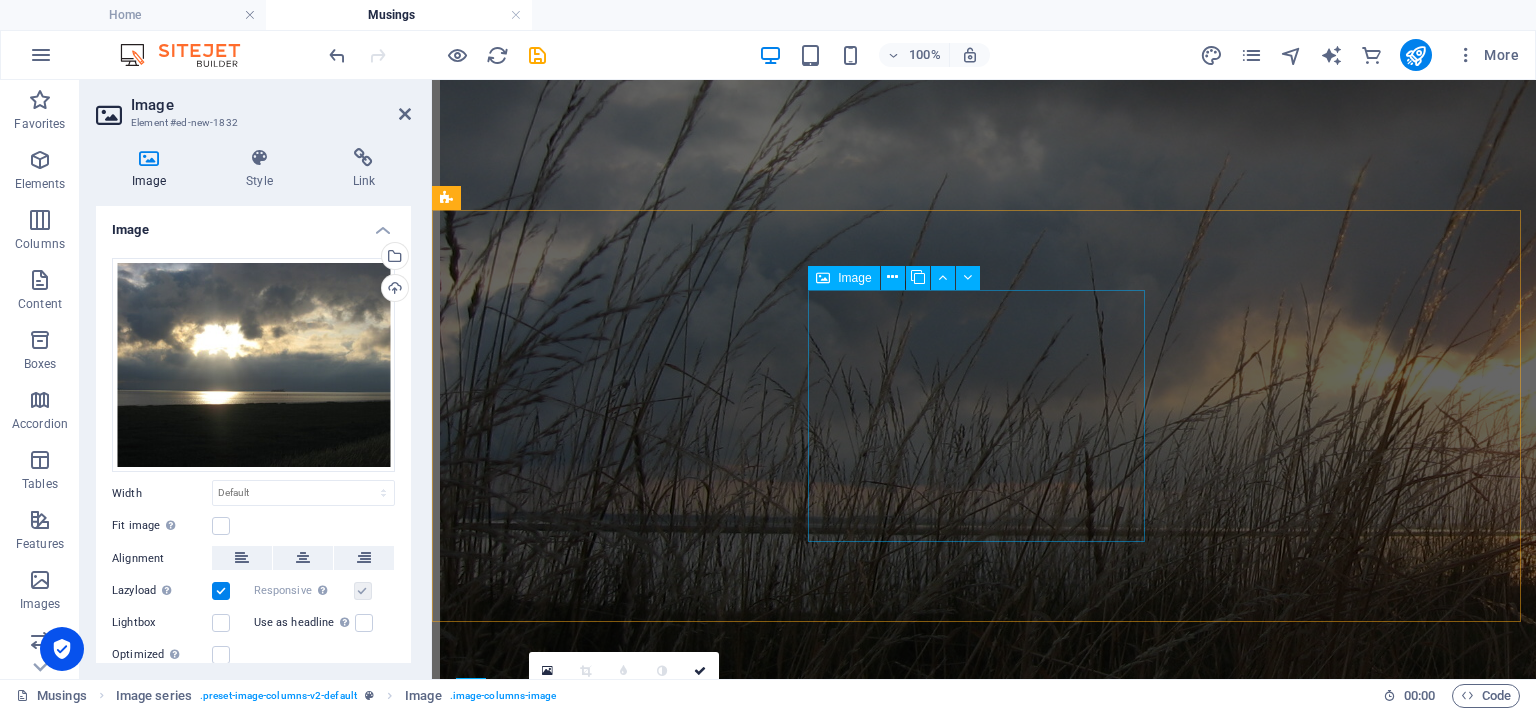 scroll, scrollTop: 2805, scrollLeft: 0, axis: vertical 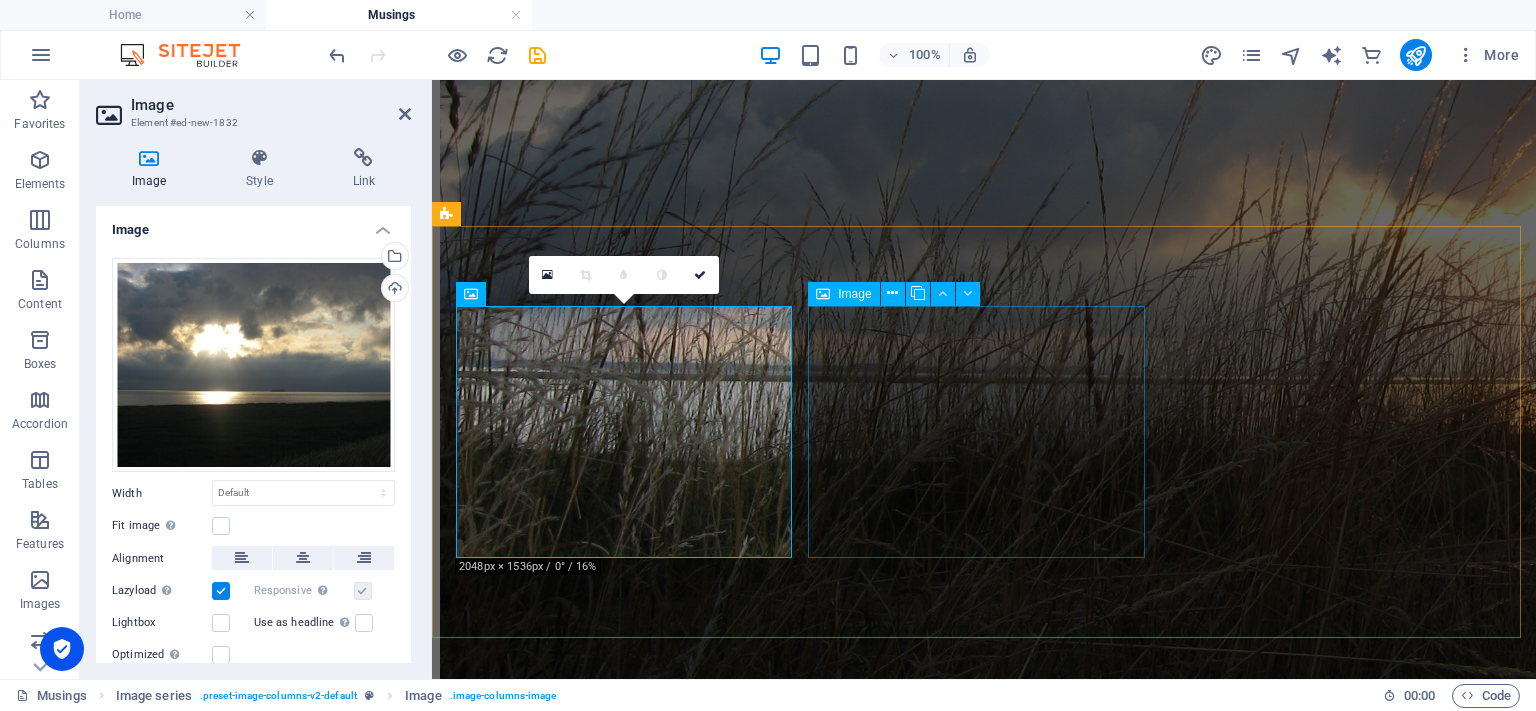 click at bounding box center (984, 10436) 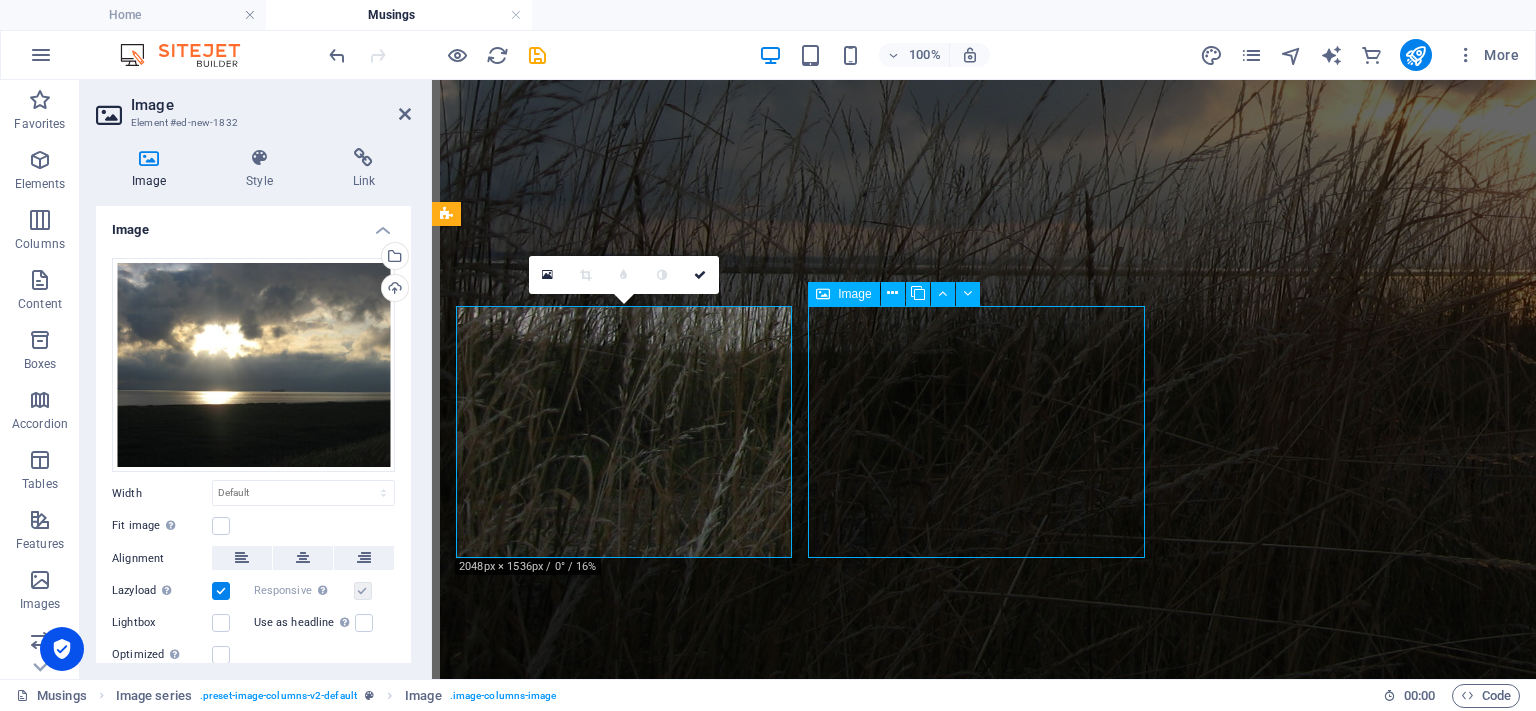 scroll, scrollTop: 2592, scrollLeft: 0, axis: vertical 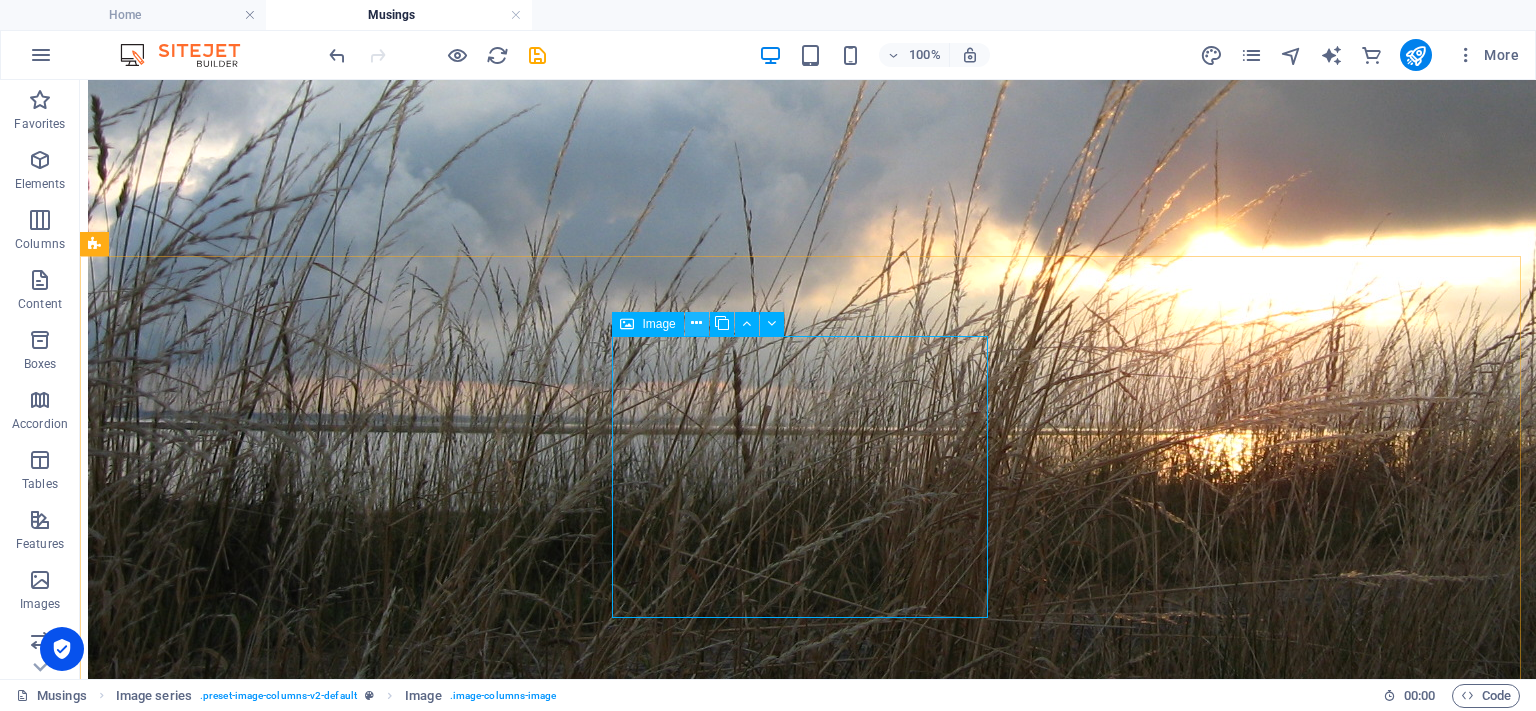 click at bounding box center (696, 323) 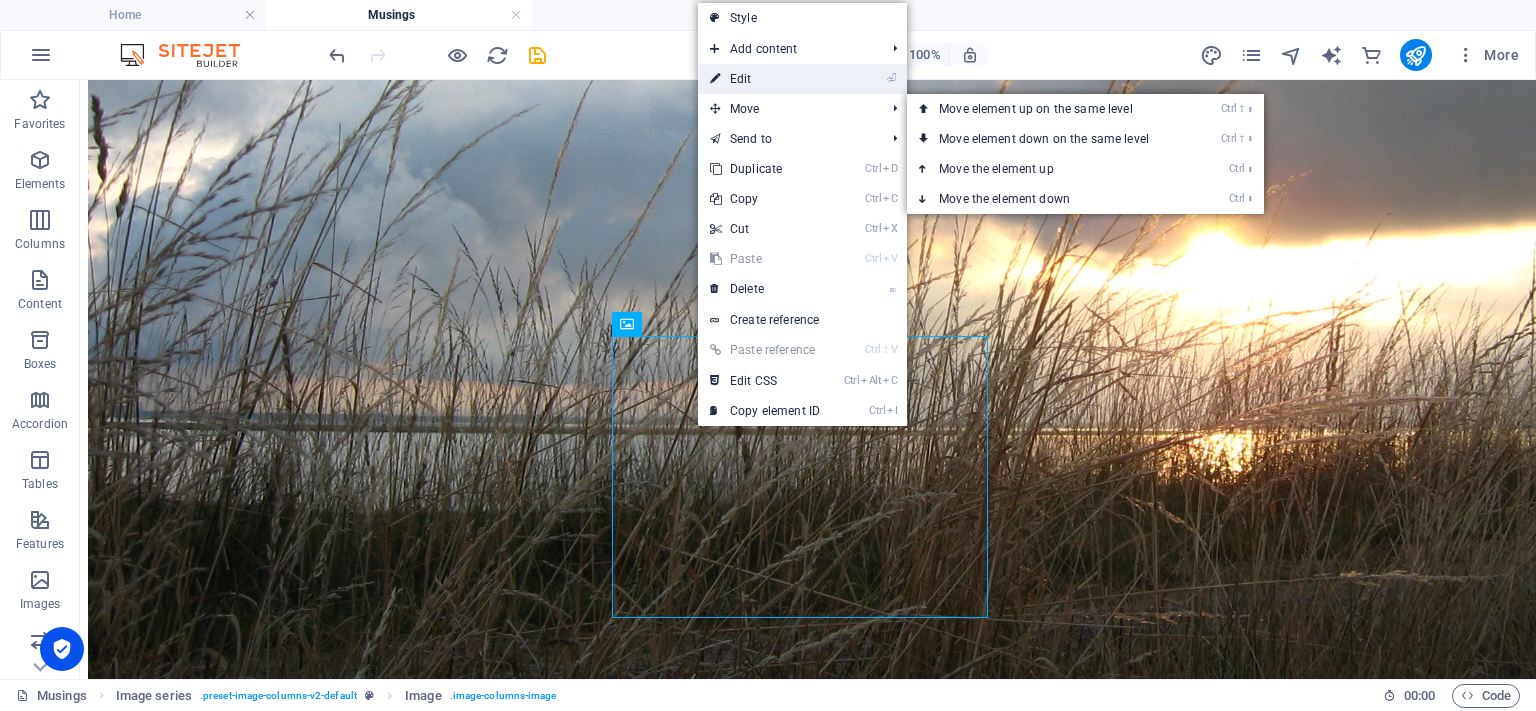 click on "⏎  Edit" at bounding box center (765, 79) 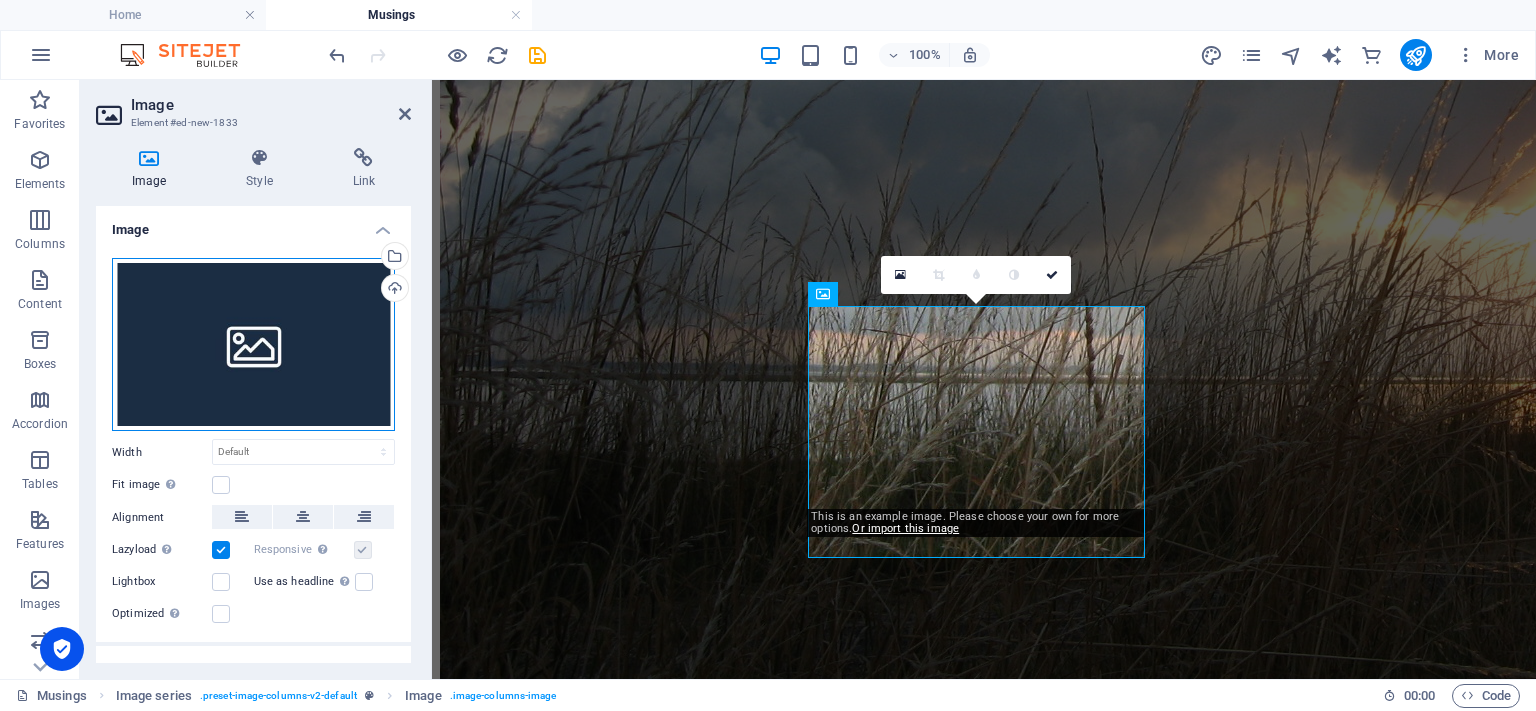 click on "Drag files here, click to choose files or select files from Files or our free stock photos & videos" at bounding box center [253, 345] 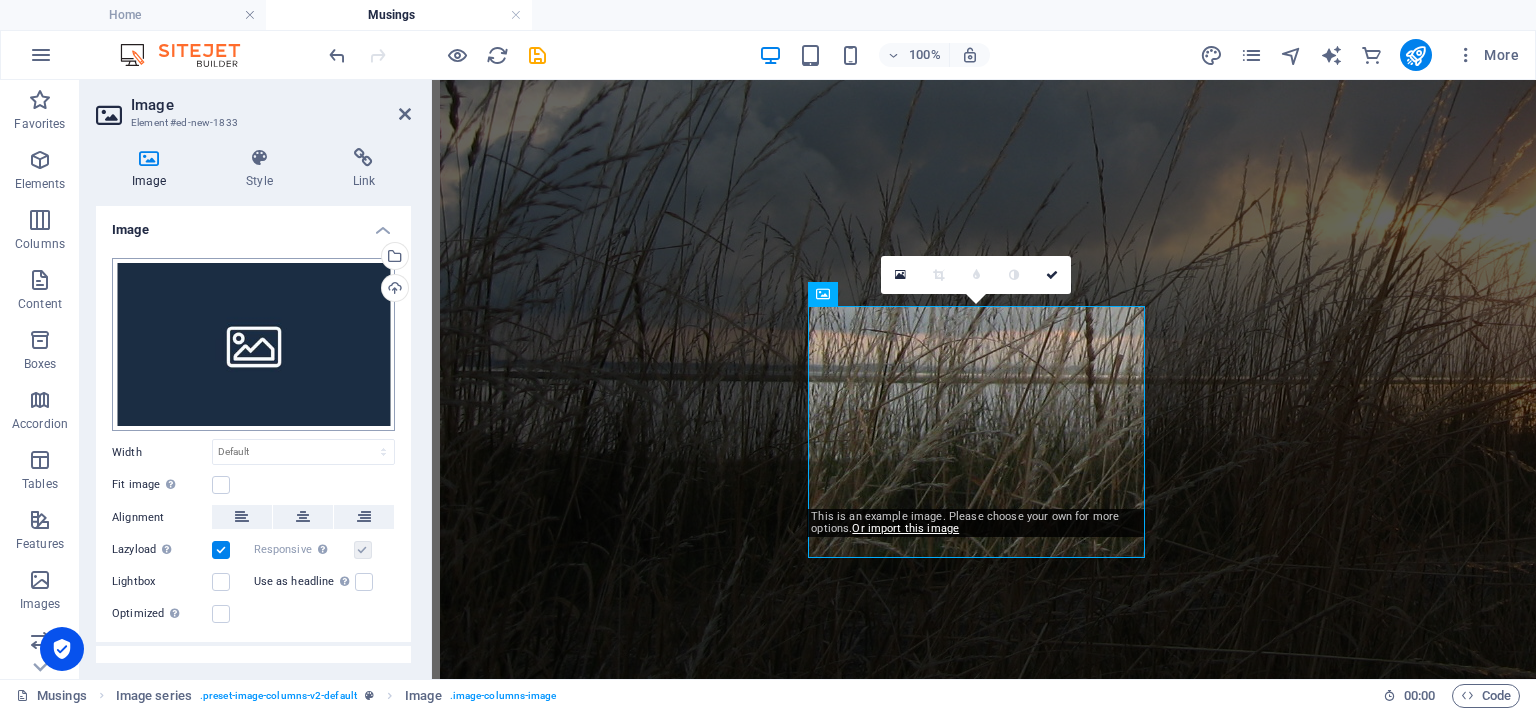 scroll, scrollTop: 2839, scrollLeft: 0, axis: vertical 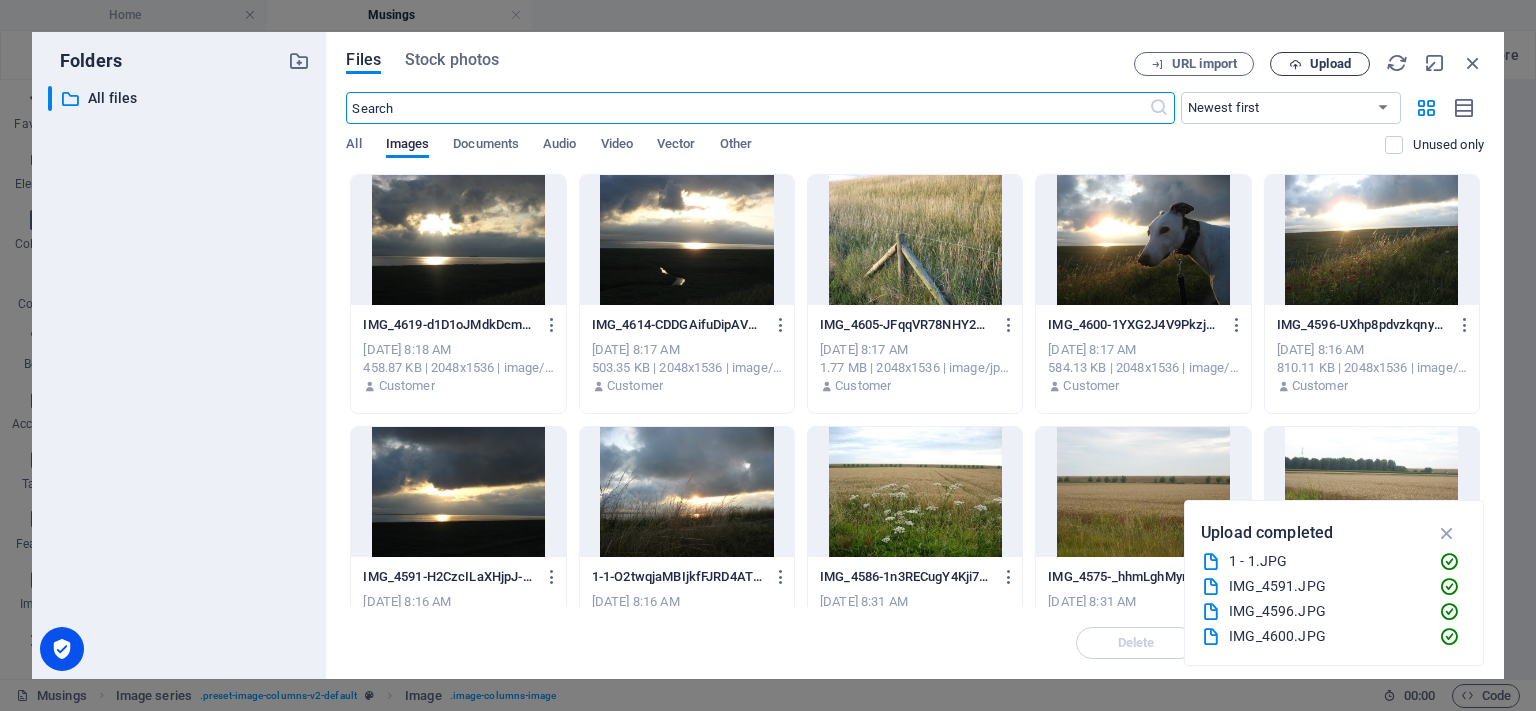 click on "Upload" at bounding box center [1330, 64] 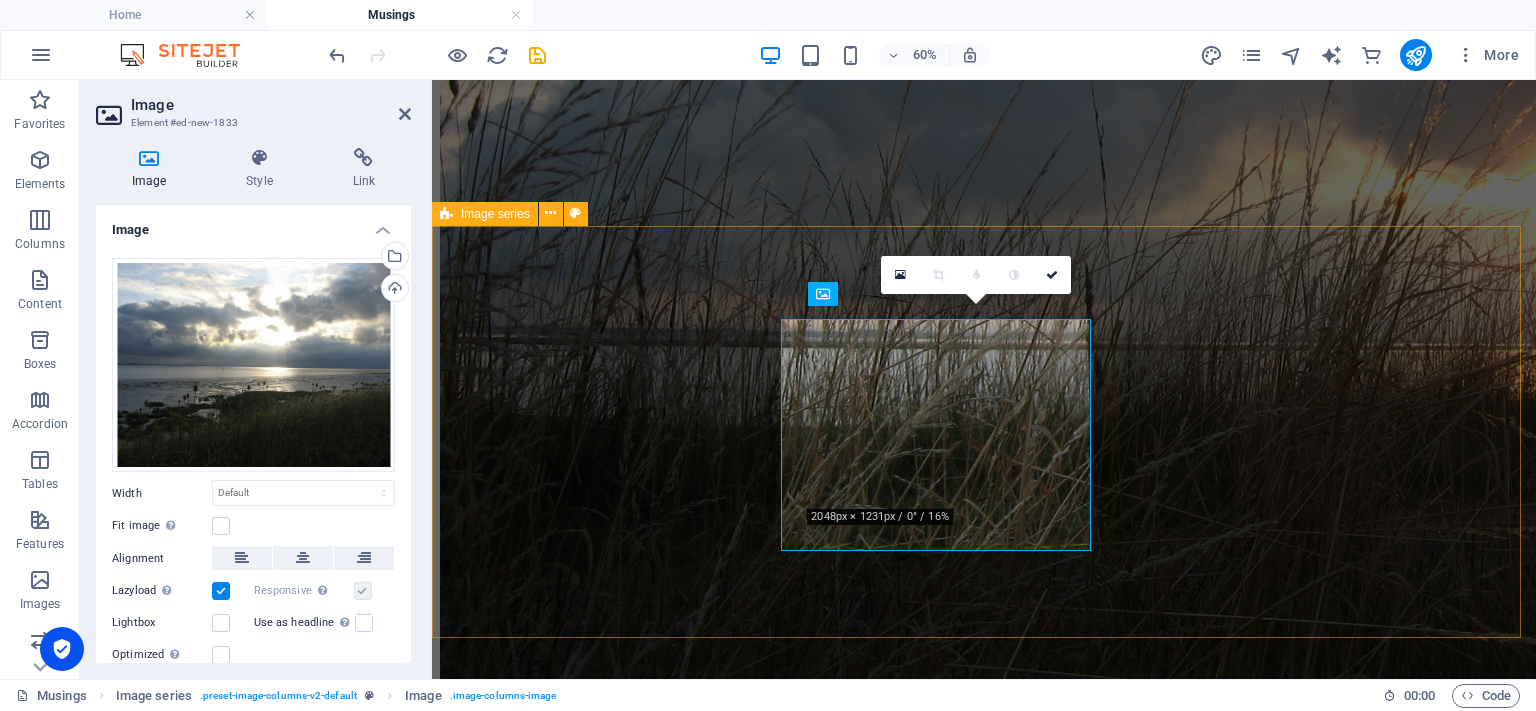 scroll, scrollTop: 2805, scrollLeft: 0, axis: vertical 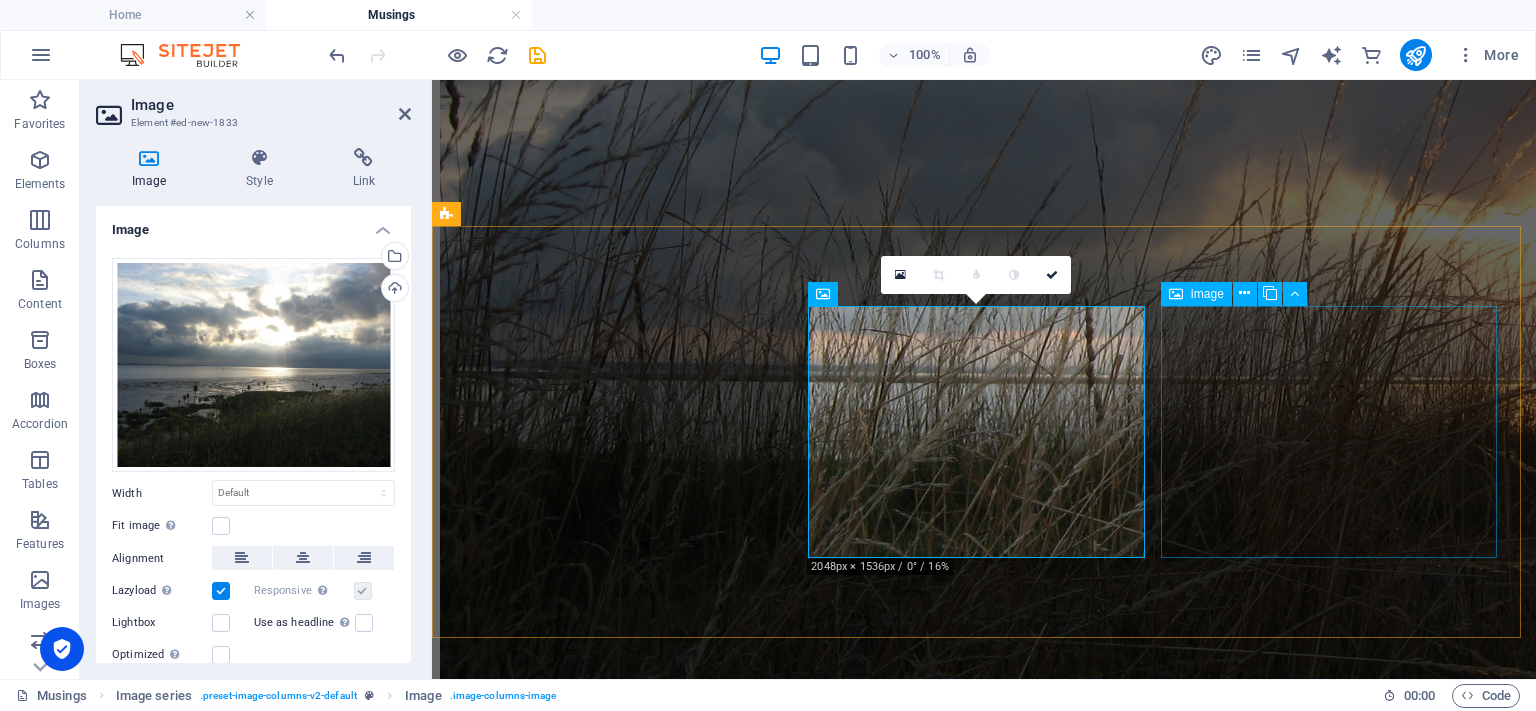 click at bounding box center (984, 11976) 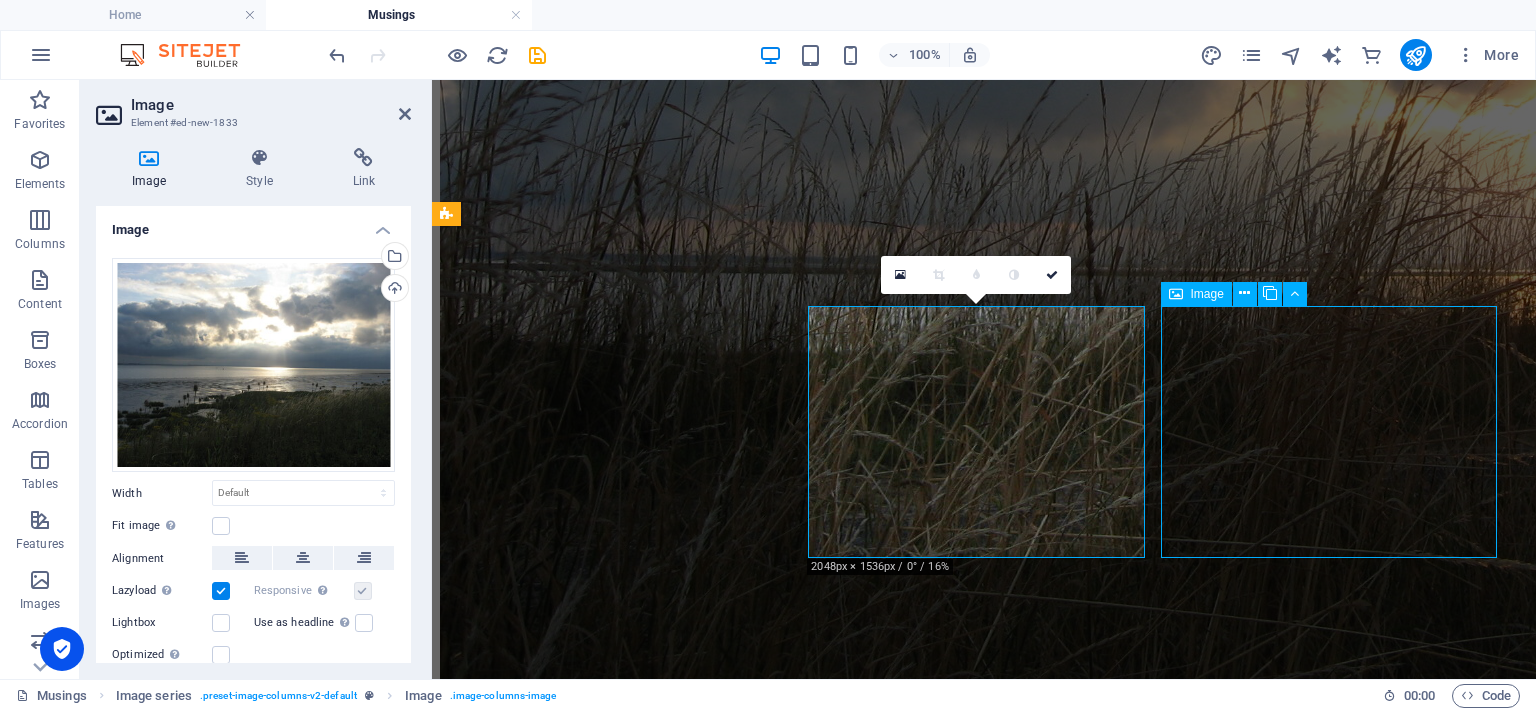 scroll, scrollTop: 2592, scrollLeft: 0, axis: vertical 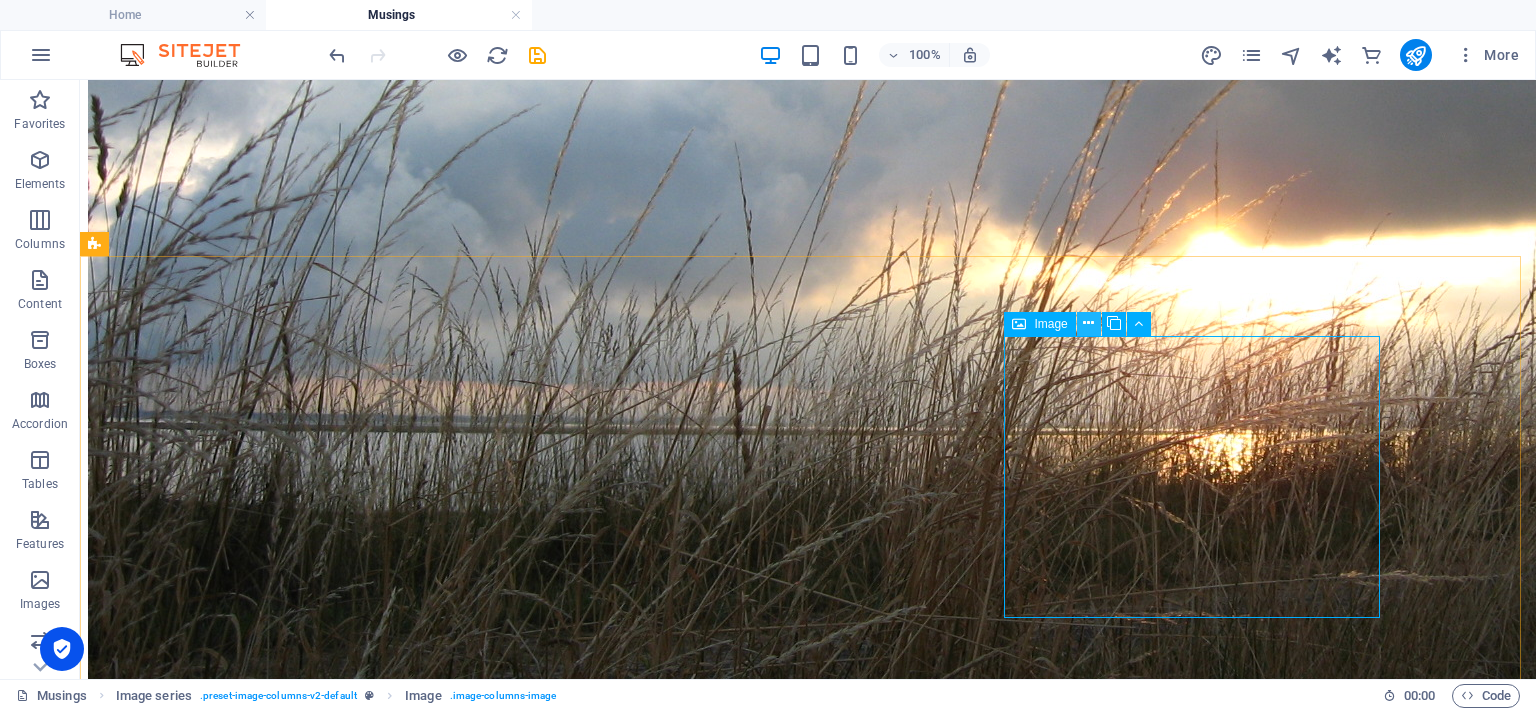 click at bounding box center [1088, 323] 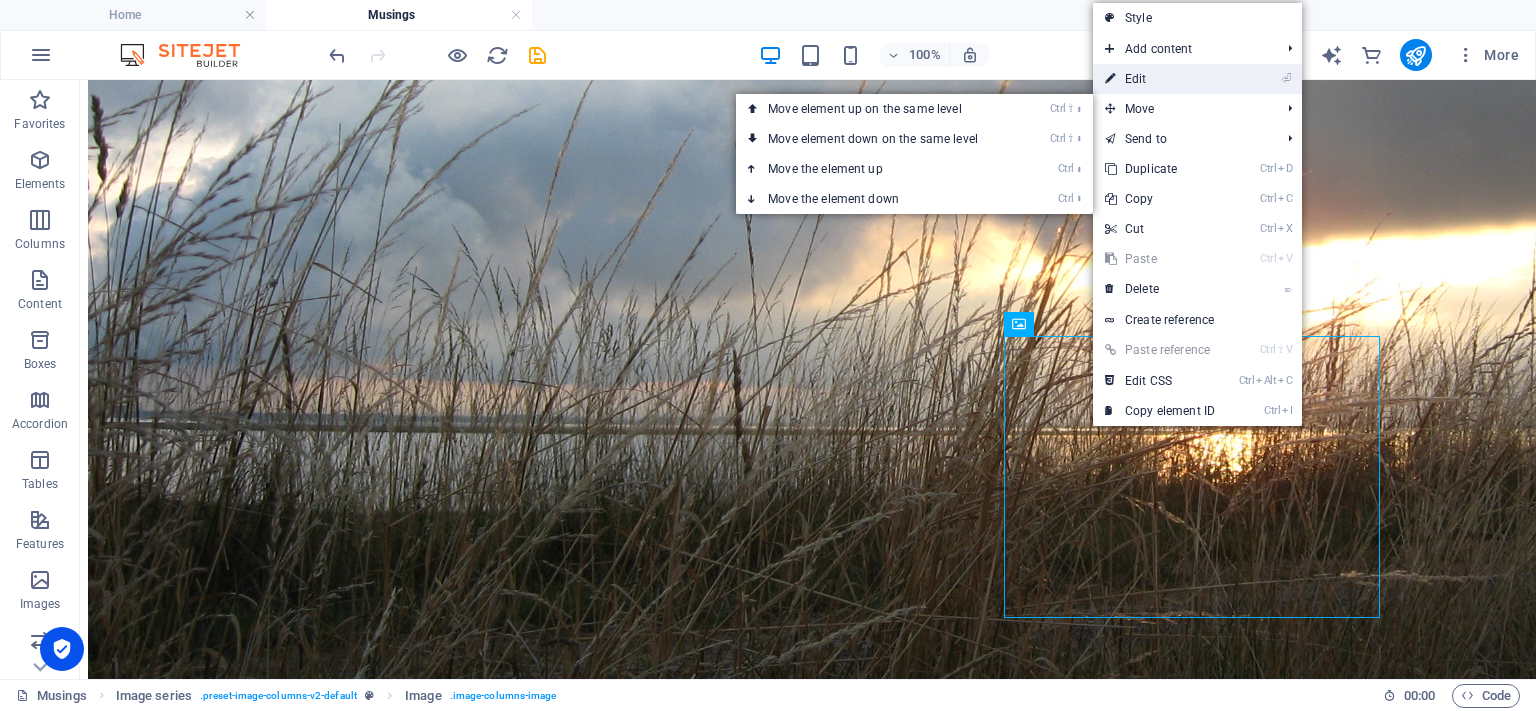 click on "⏎  Edit" at bounding box center (1160, 79) 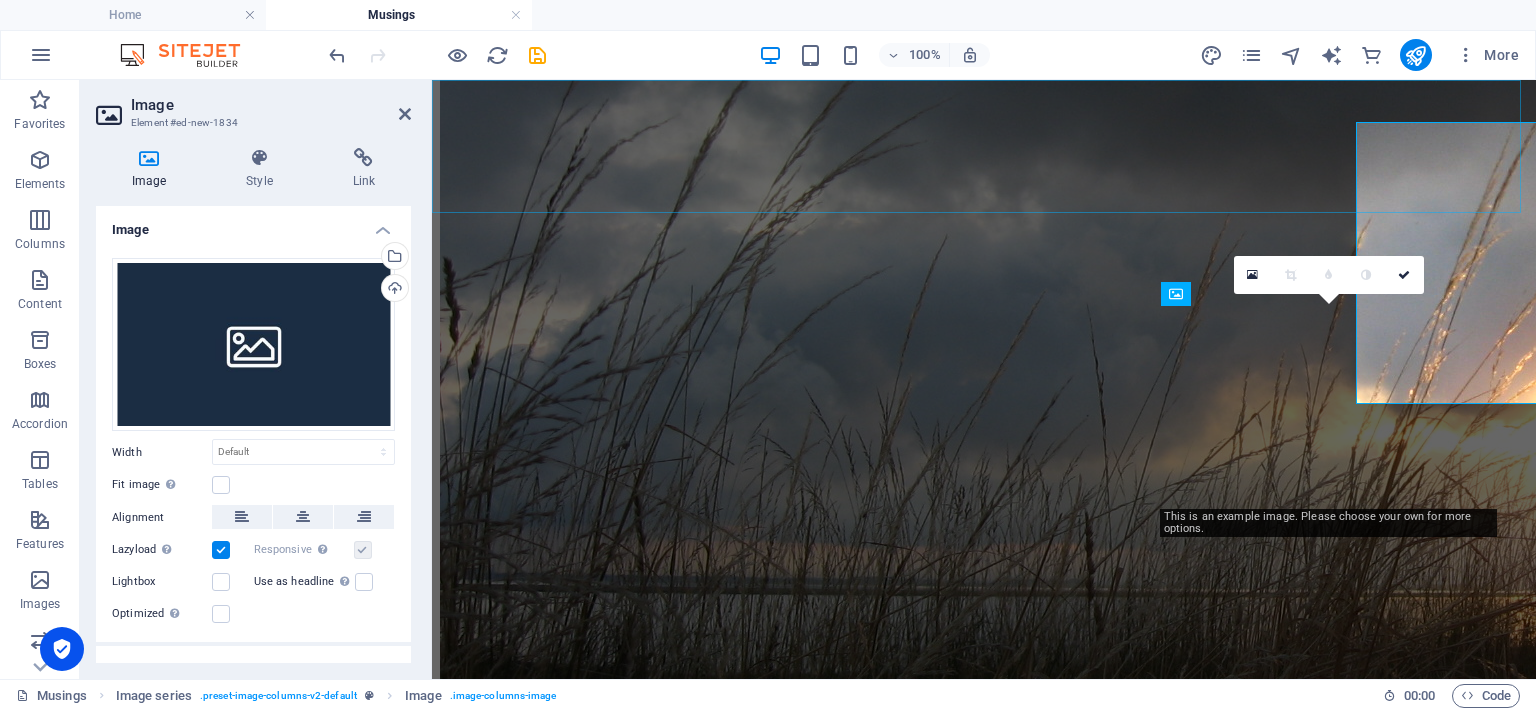 scroll, scrollTop: 2805, scrollLeft: 0, axis: vertical 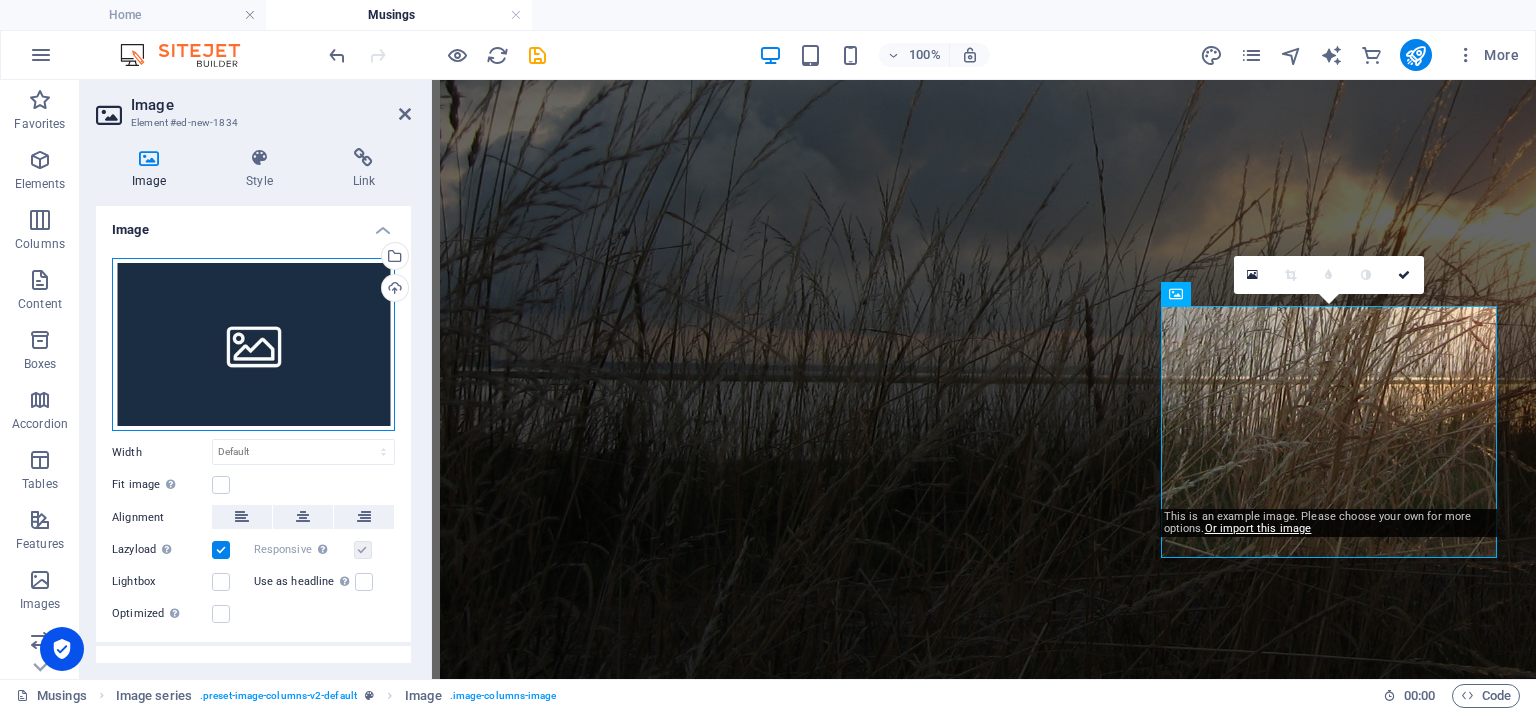 click on "Drag files here, click to choose files or select files from Files or our free stock photos & videos" at bounding box center [253, 345] 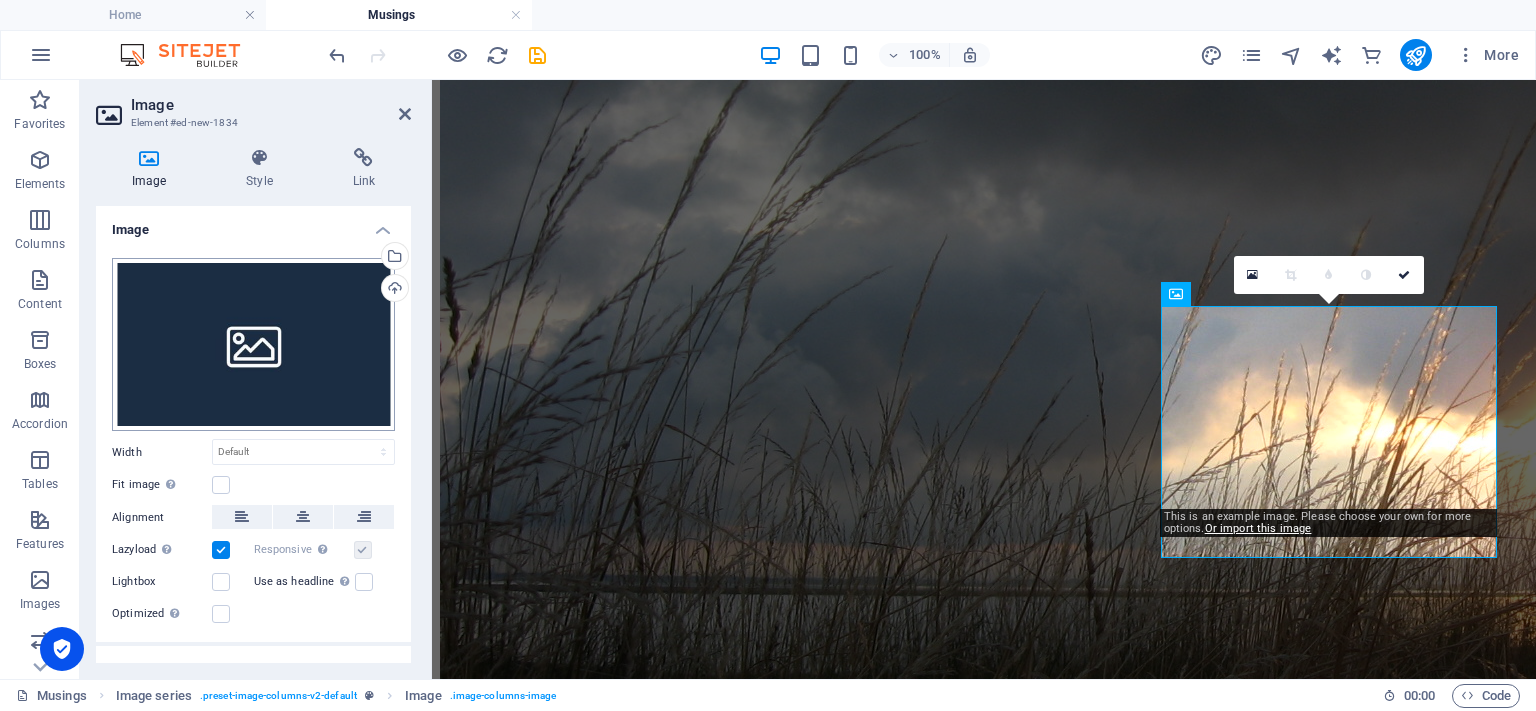 scroll, scrollTop: 2839, scrollLeft: 0, axis: vertical 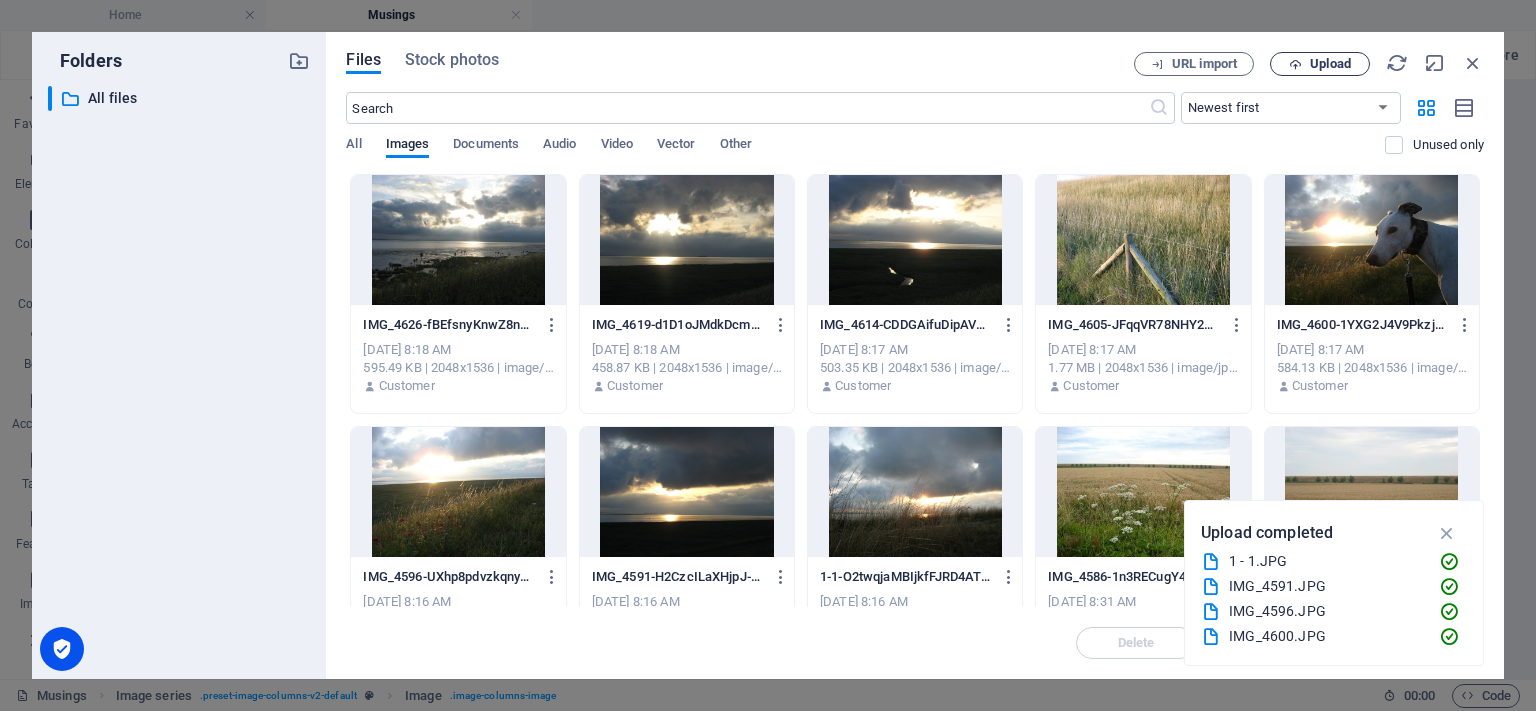 click on "Upload" at bounding box center (1330, 64) 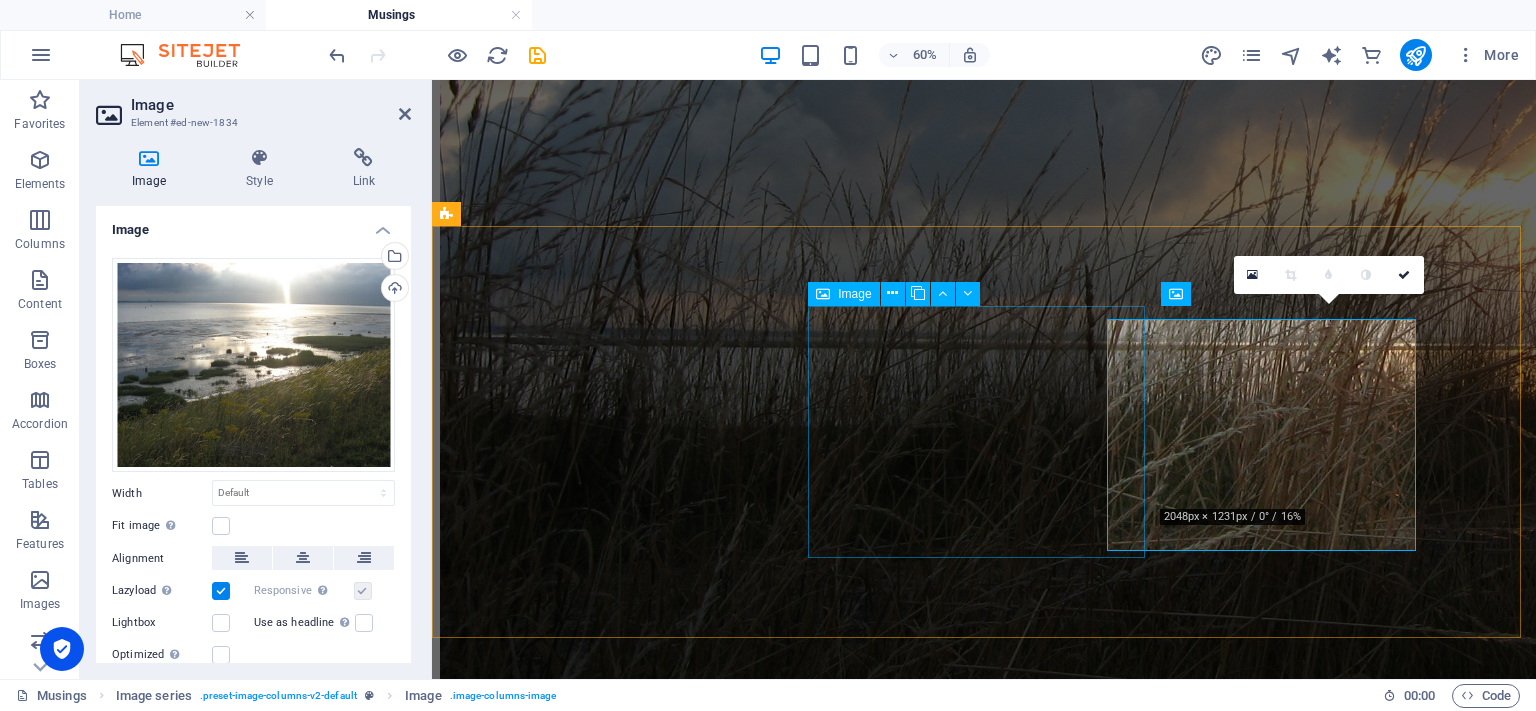 scroll, scrollTop: 2805, scrollLeft: 0, axis: vertical 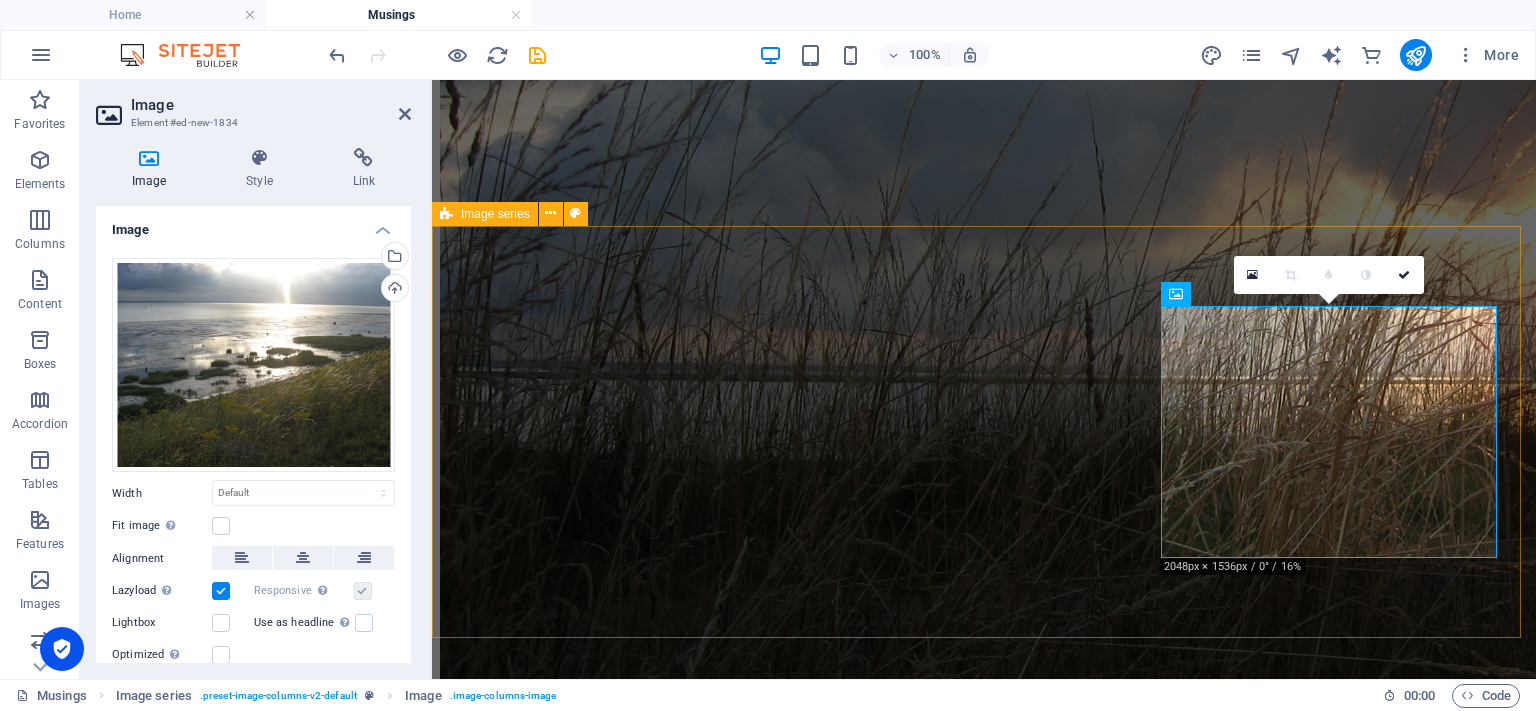 click at bounding box center [984, 10904] 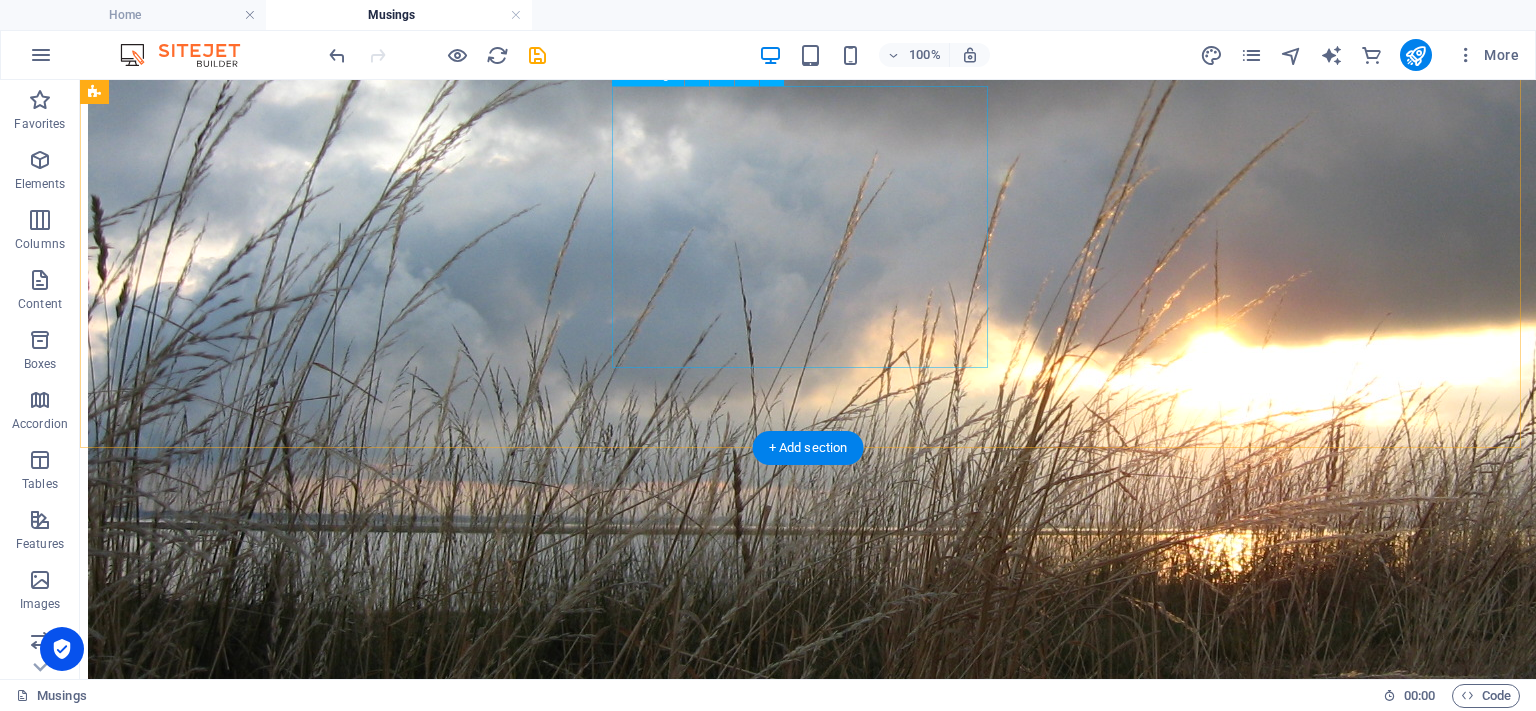 scroll, scrollTop: 2592, scrollLeft: 0, axis: vertical 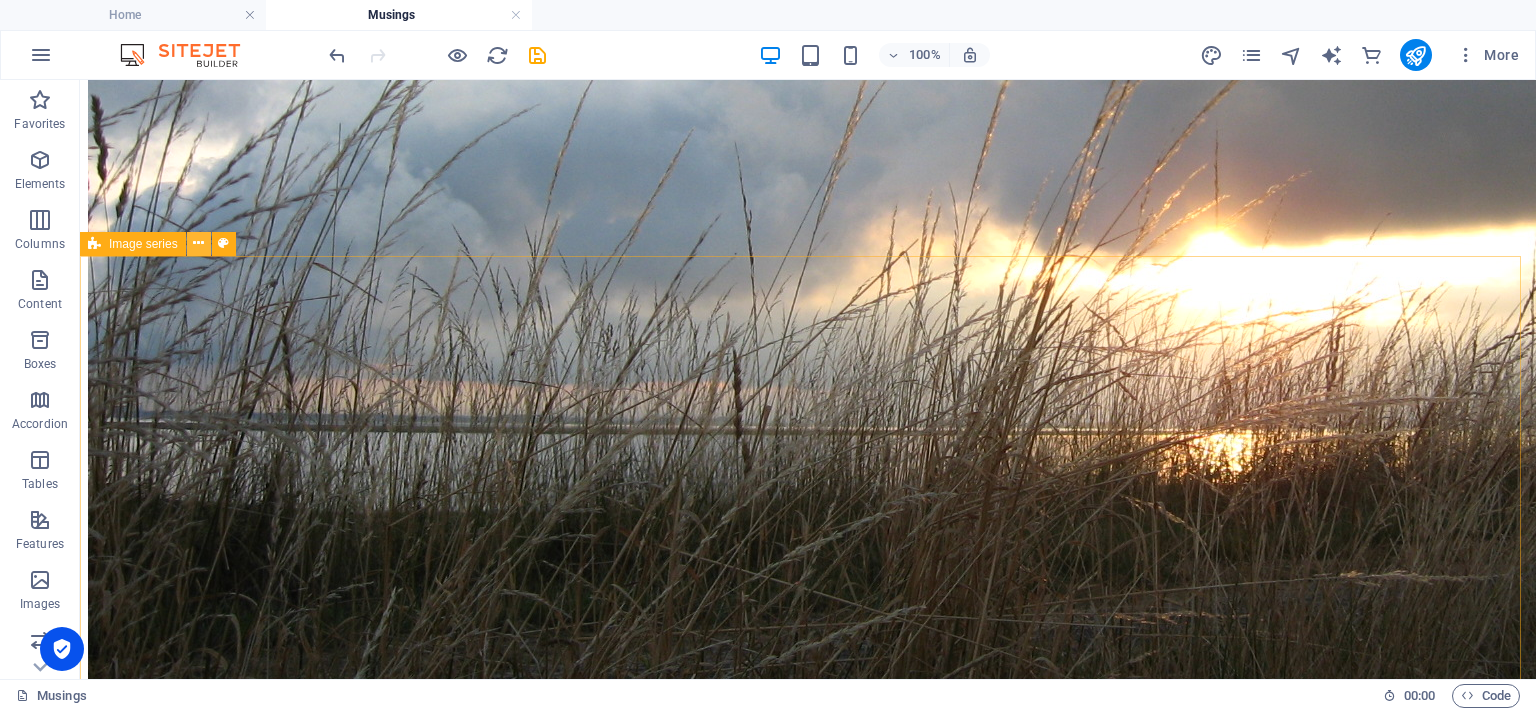 click at bounding box center (198, 243) 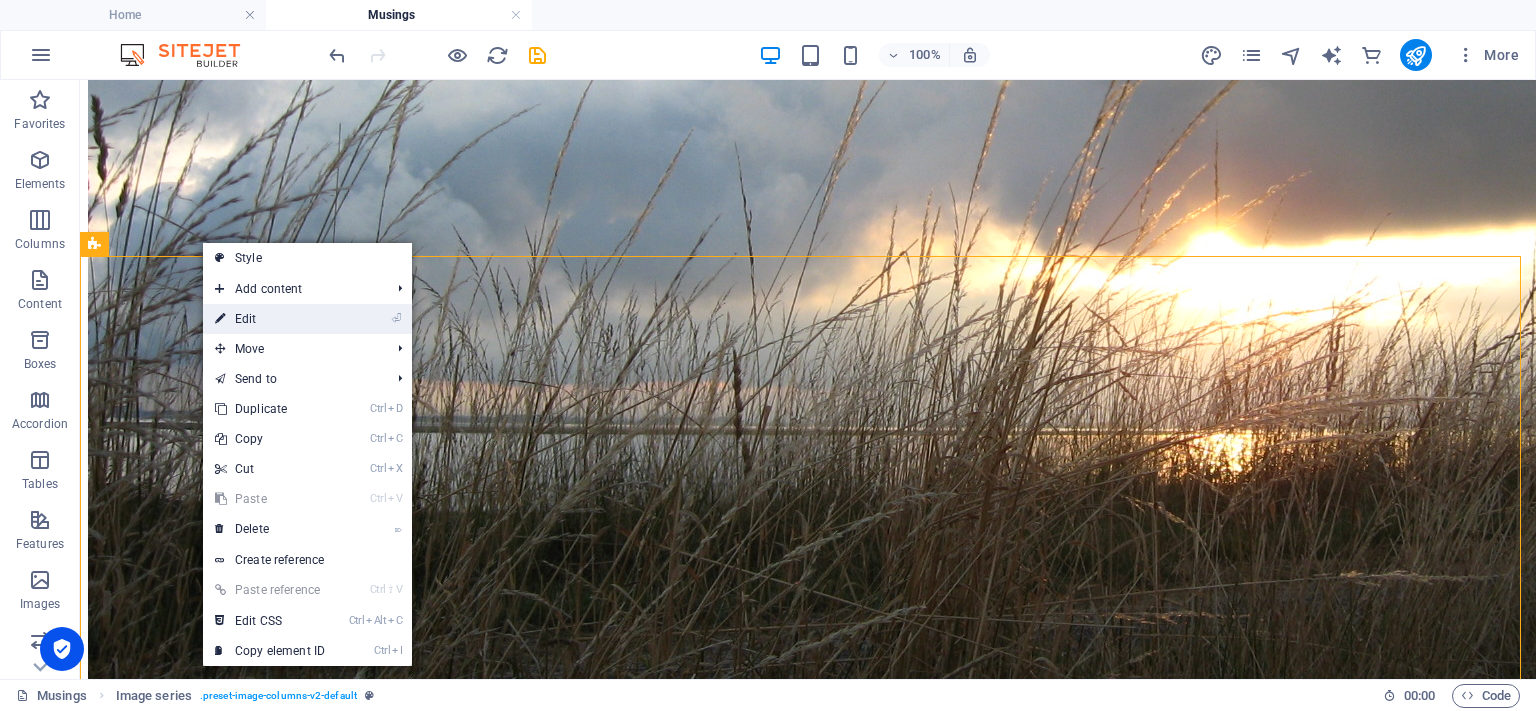 click on "⏎  Edit" at bounding box center [270, 319] 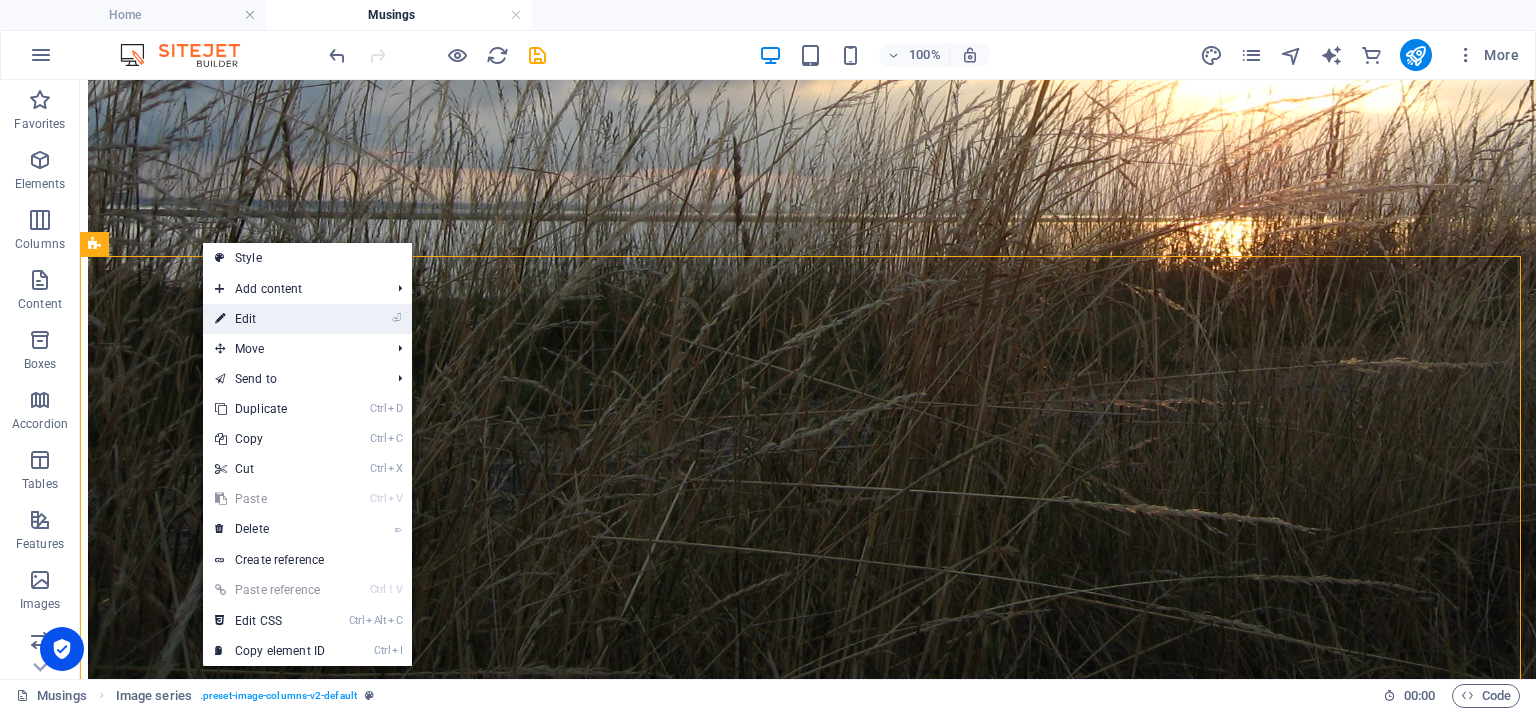 select on "rem" 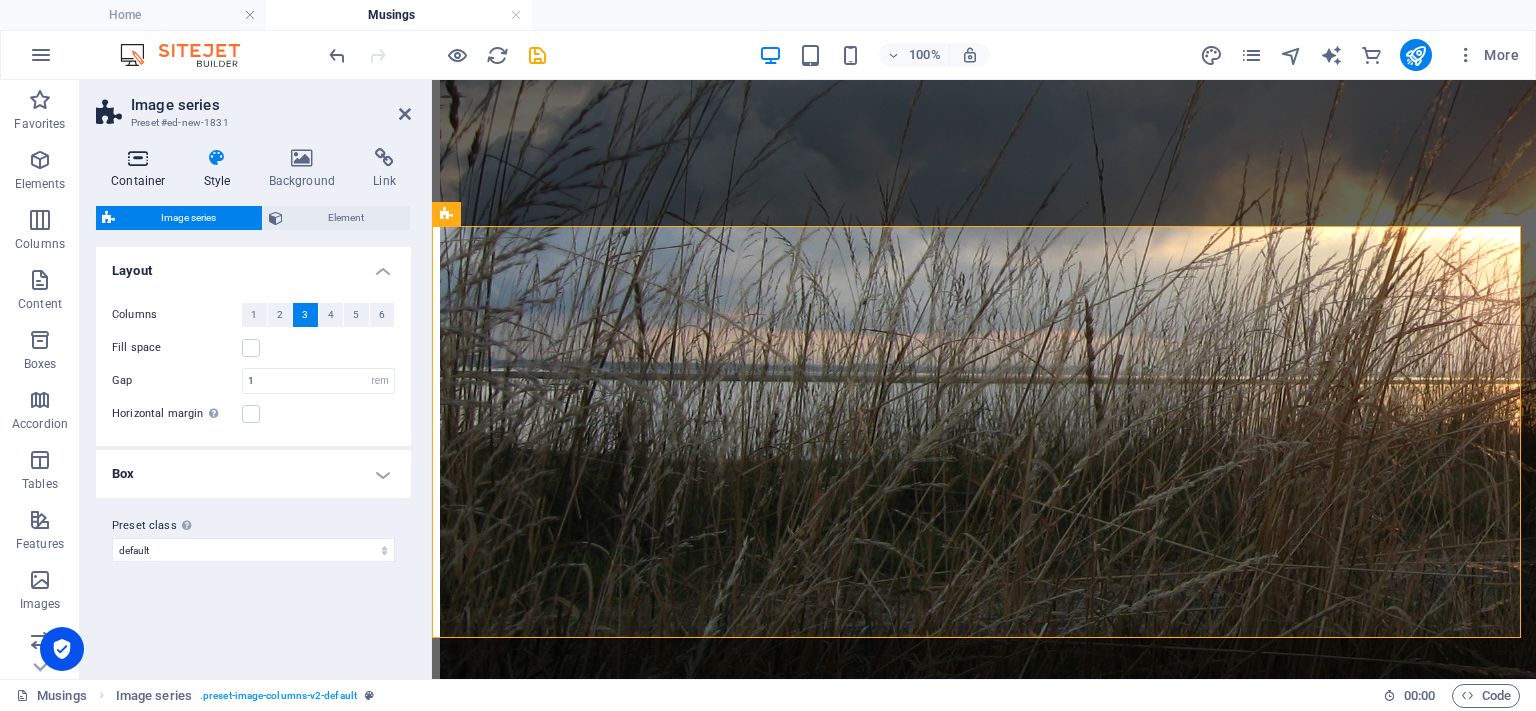 click at bounding box center [138, 158] 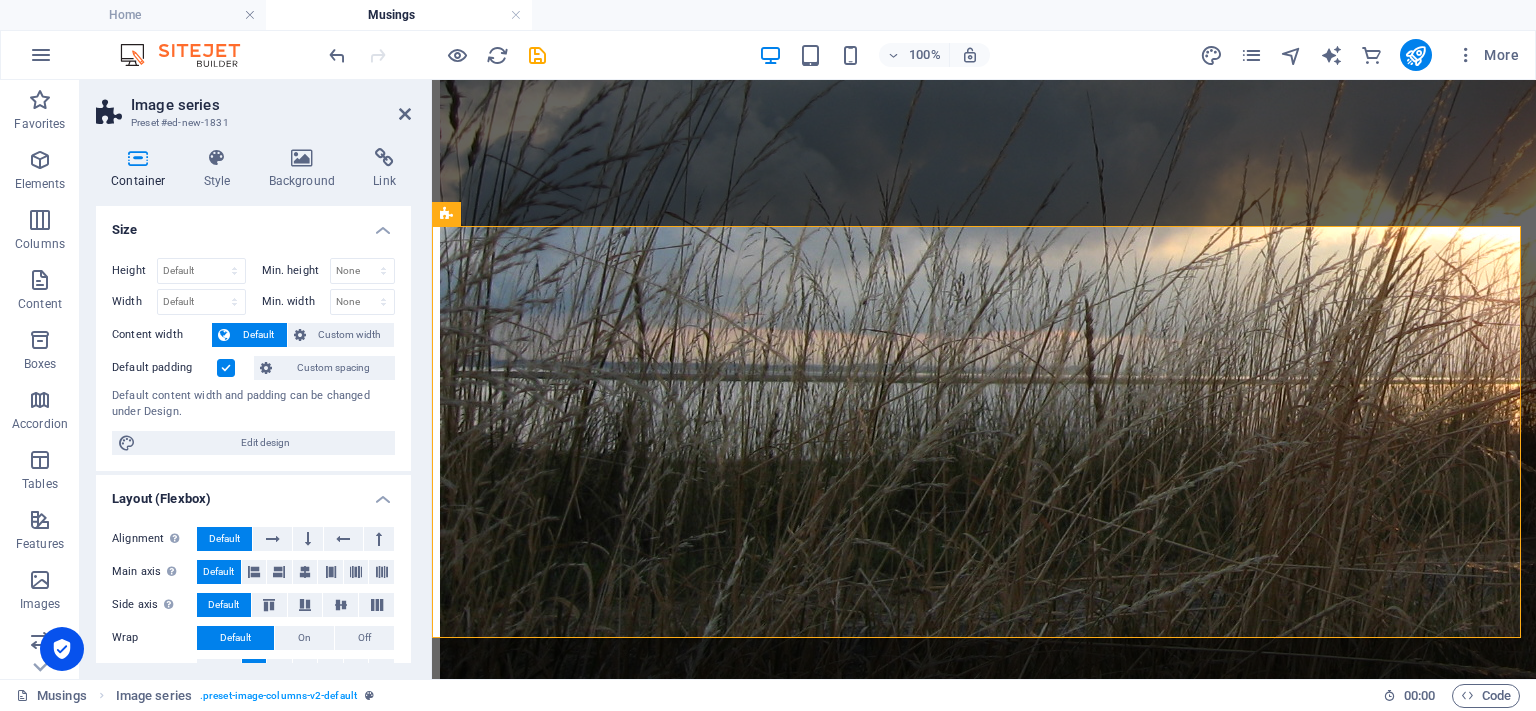 click at bounding box center (226, 368) 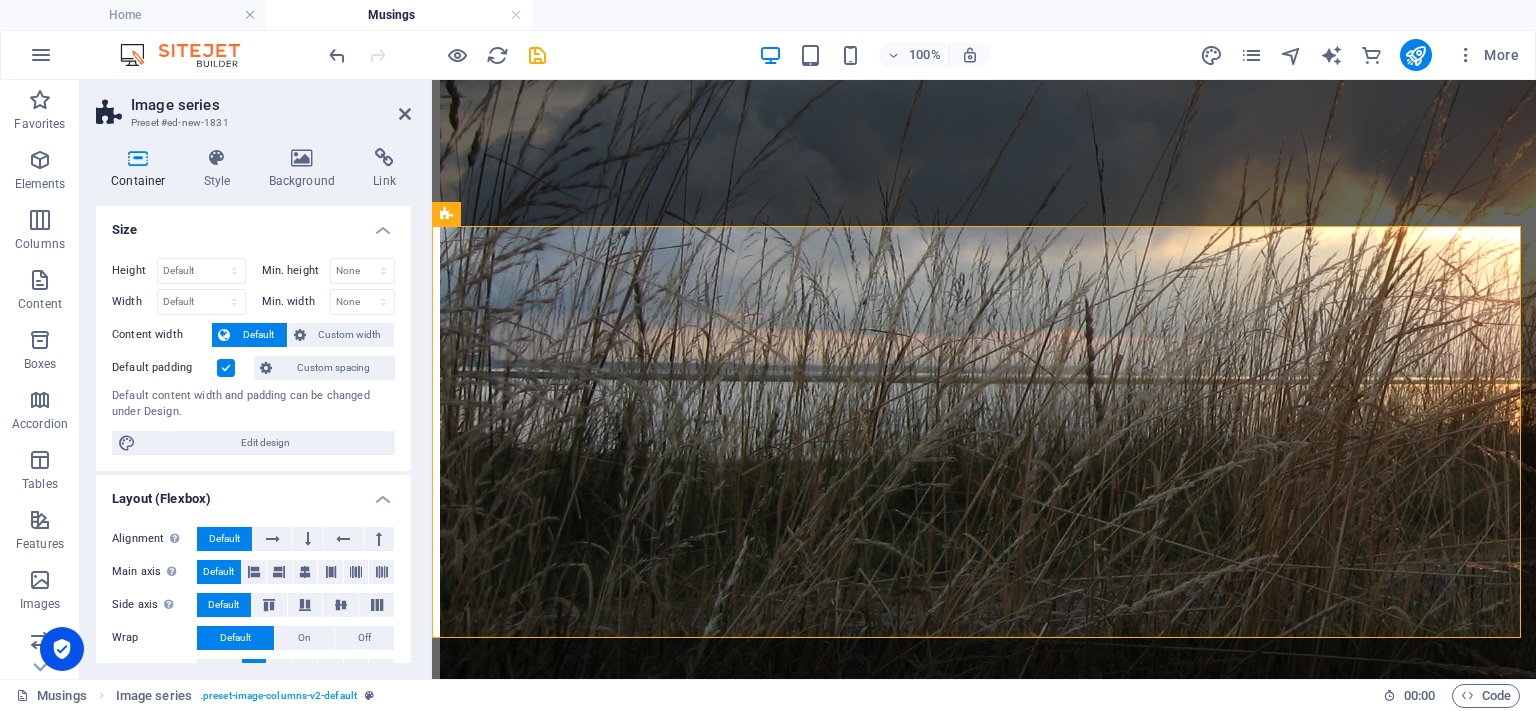 click on "Default padding" at bounding box center [0, 0] 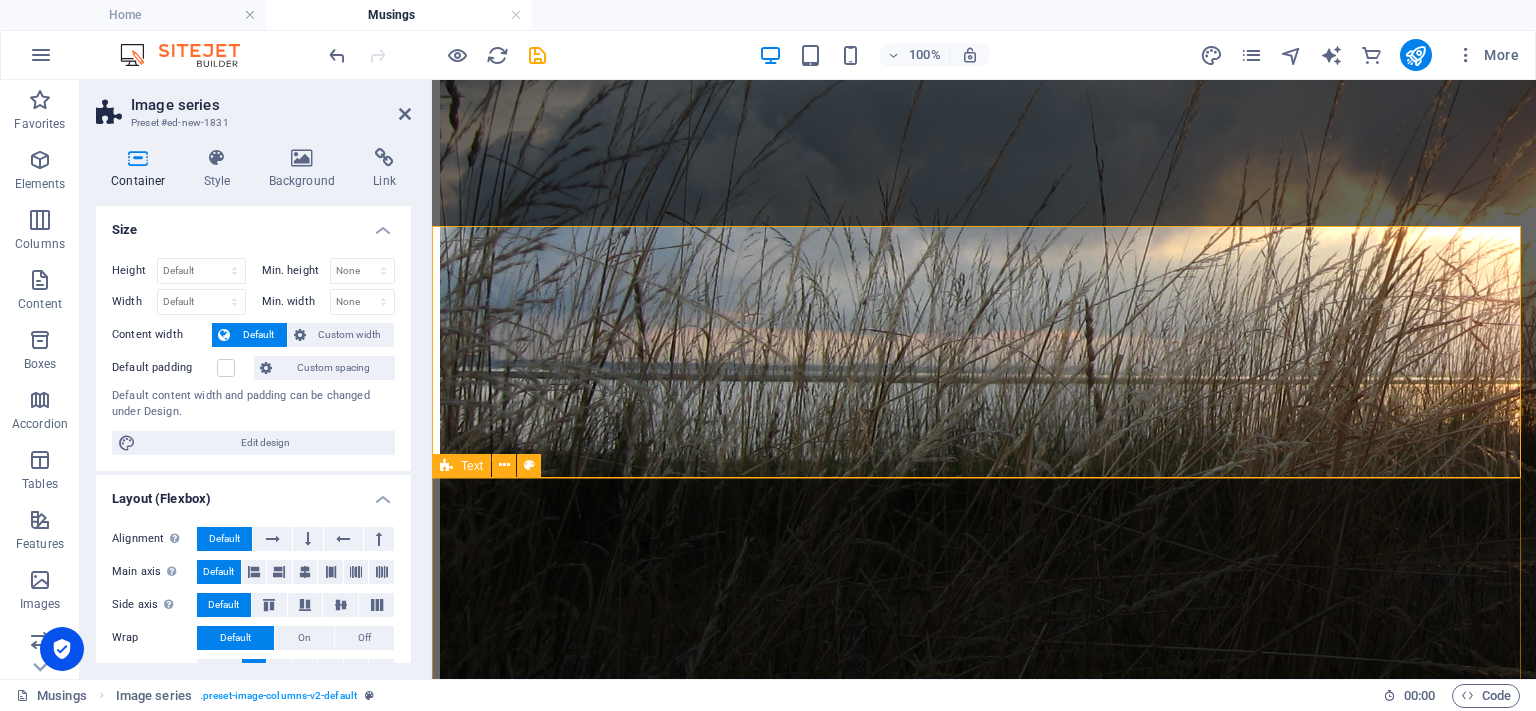 click on "Impressions of an Early Morning Constitutional The [DATE] ... on a less than photogenic start to the day. The temperature was perfect, but the light was not conducive to photography. Still, I could not resist capturing the ephemeral beauty of the butterfly borders and wheat fields before these also get mown down." at bounding box center [984, 13361] 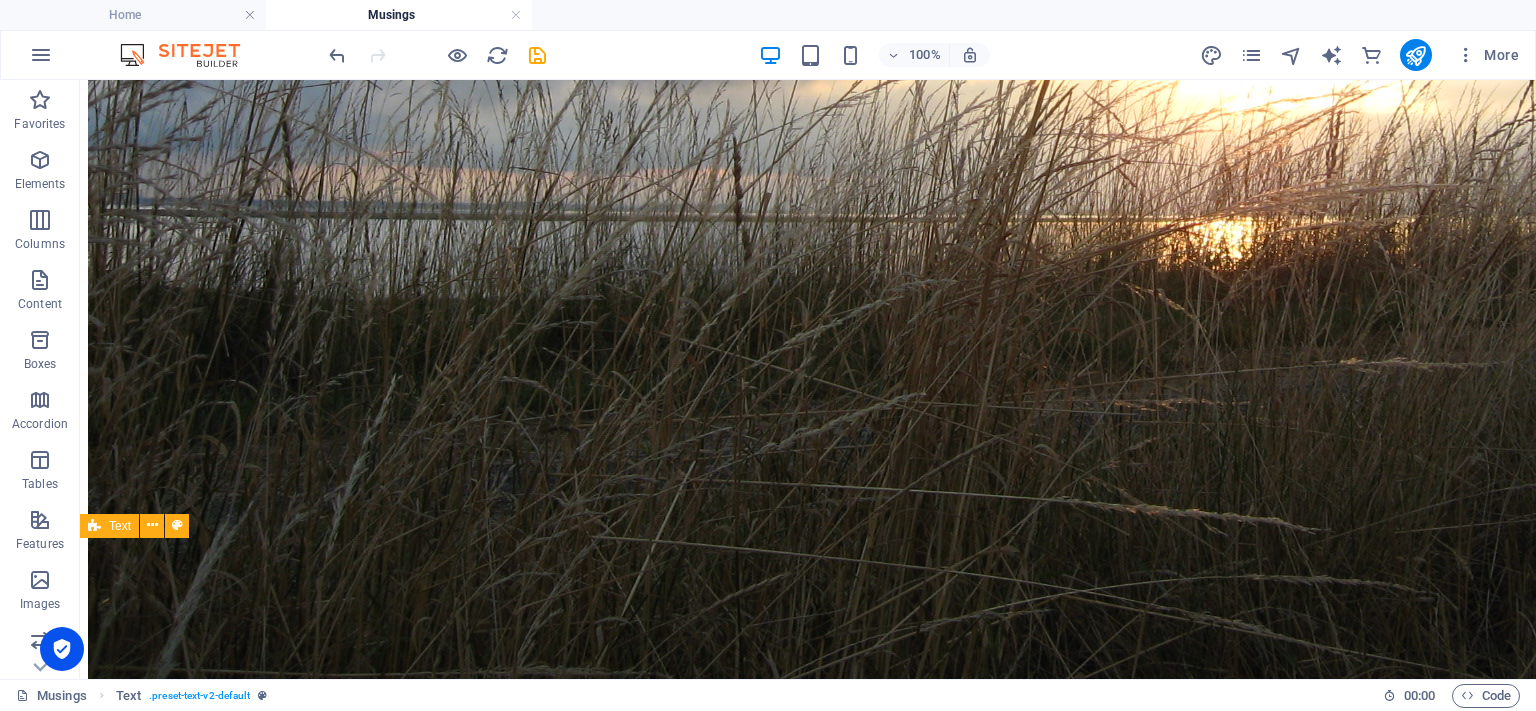 scroll, scrollTop: 2592, scrollLeft: 0, axis: vertical 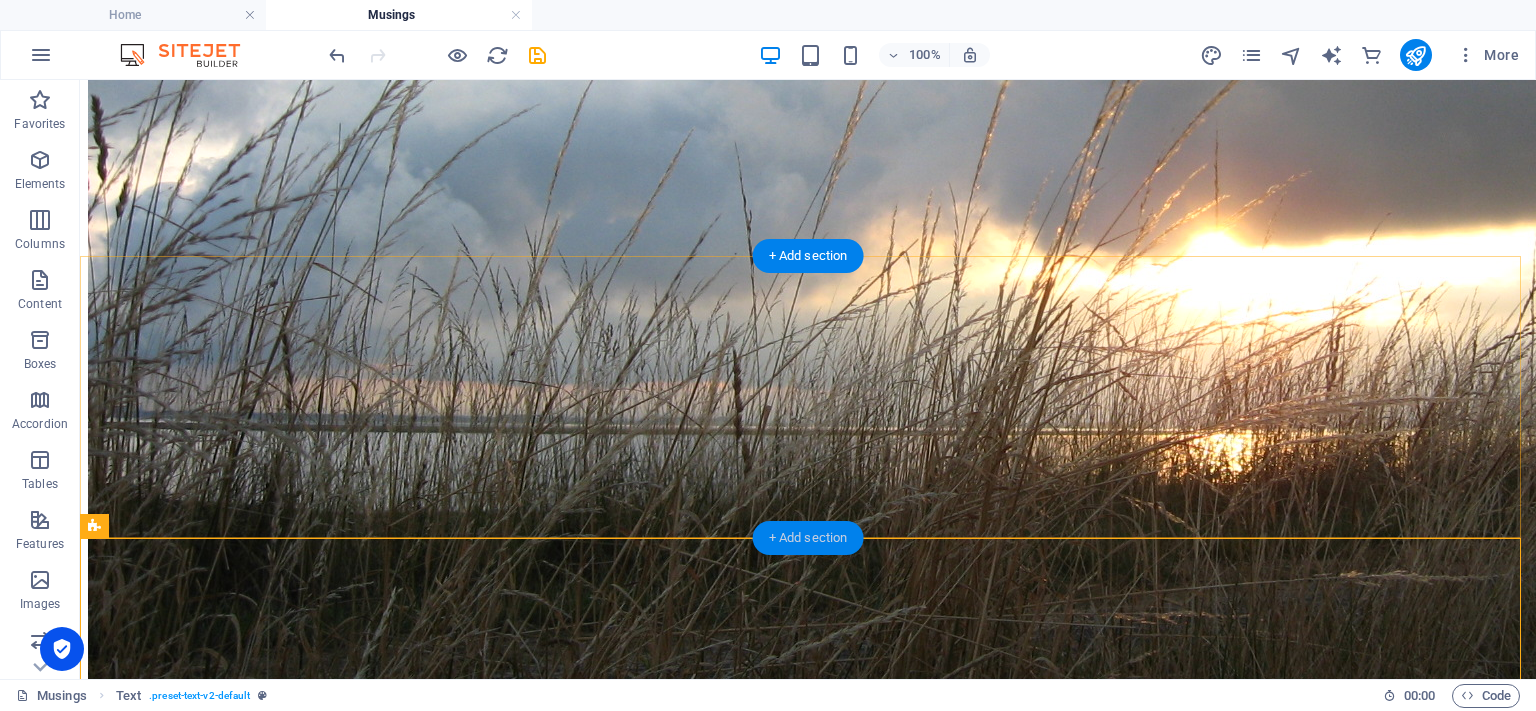click on "+ Add section" at bounding box center (808, 538) 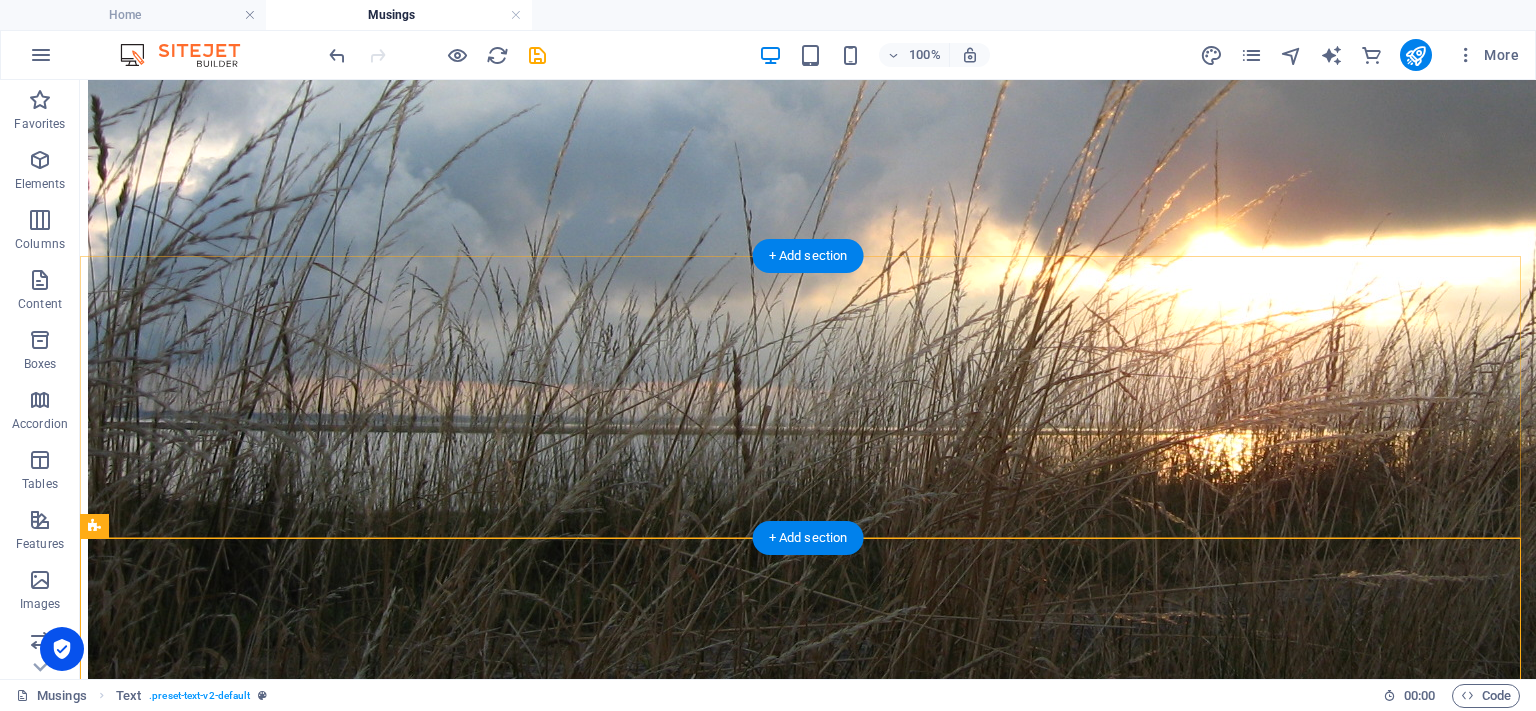 scroll, scrollTop: 2780, scrollLeft: 0, axis: vertical 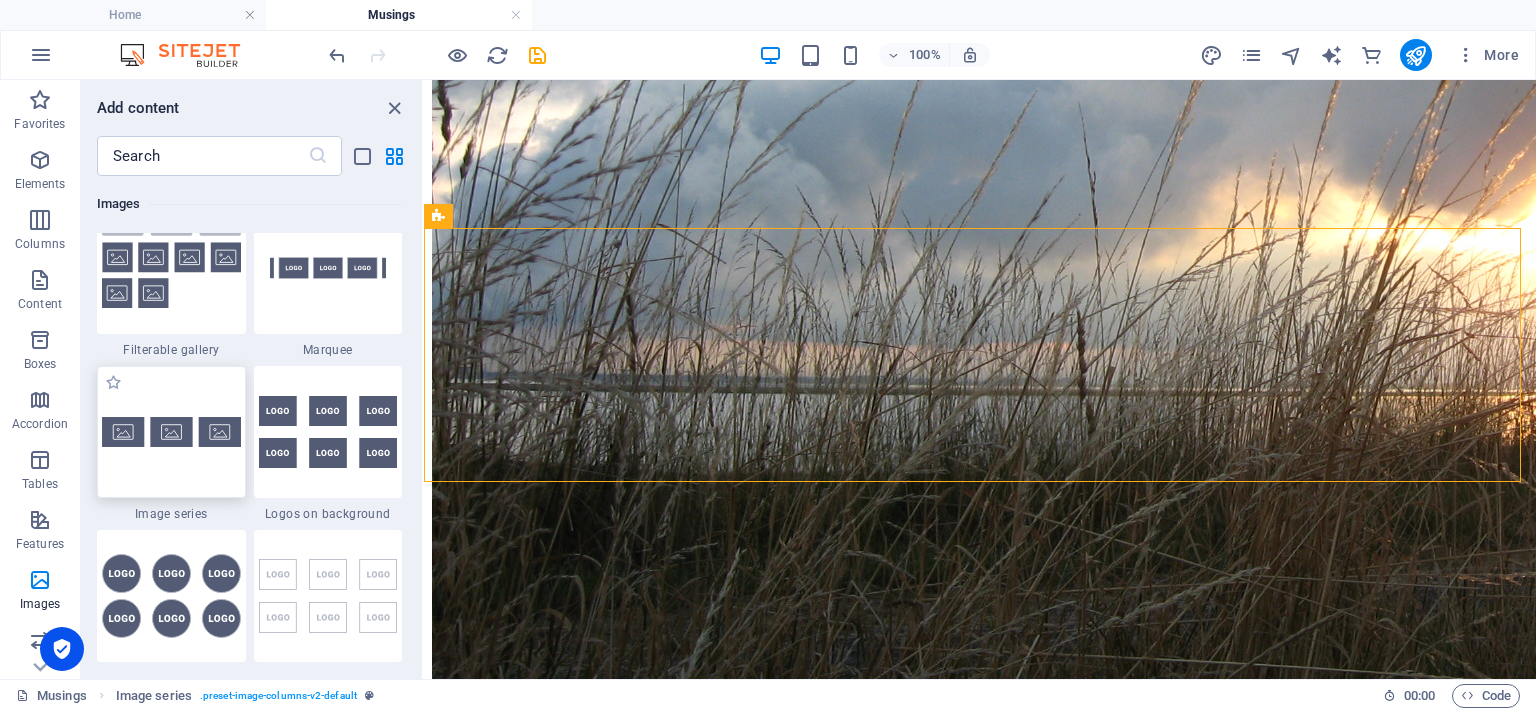 click at bounding box center (171, 432) 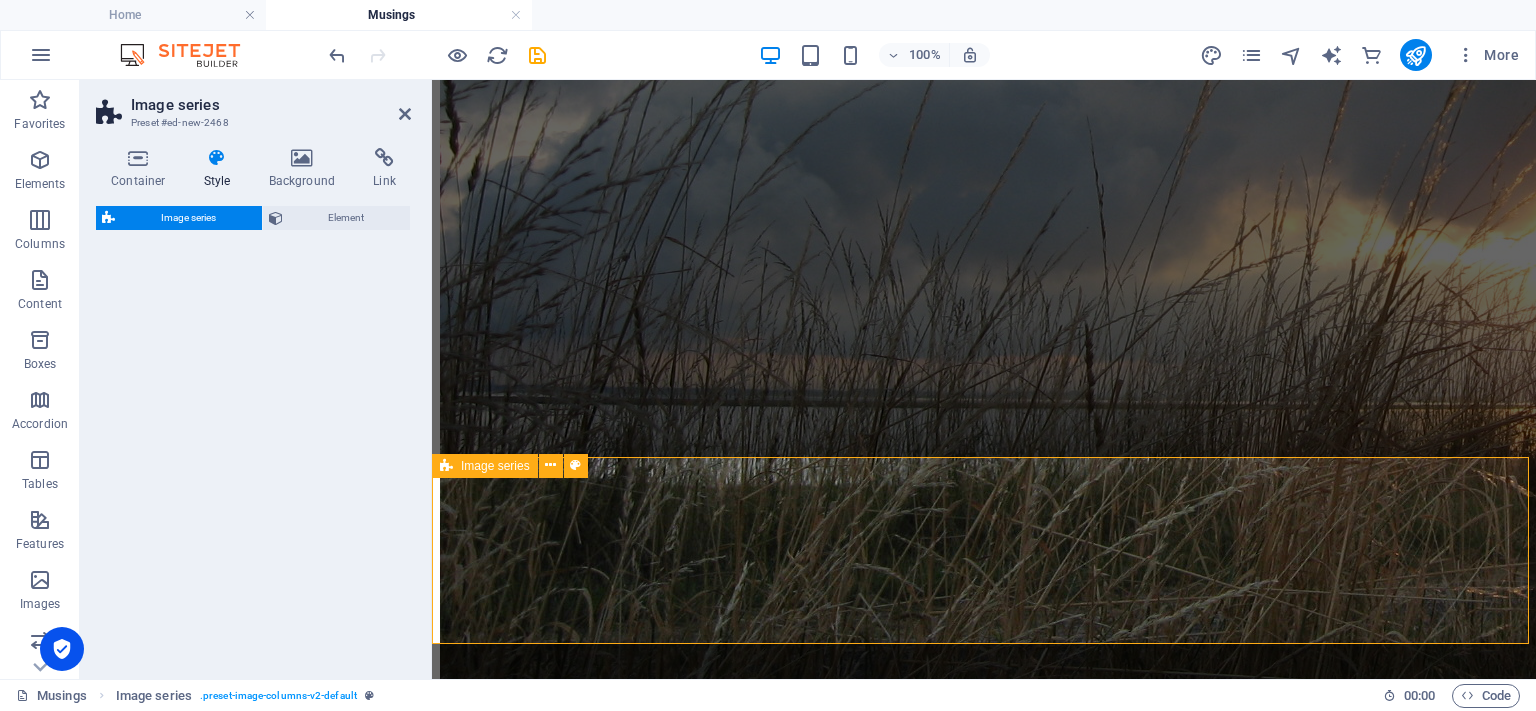 select on "rem" 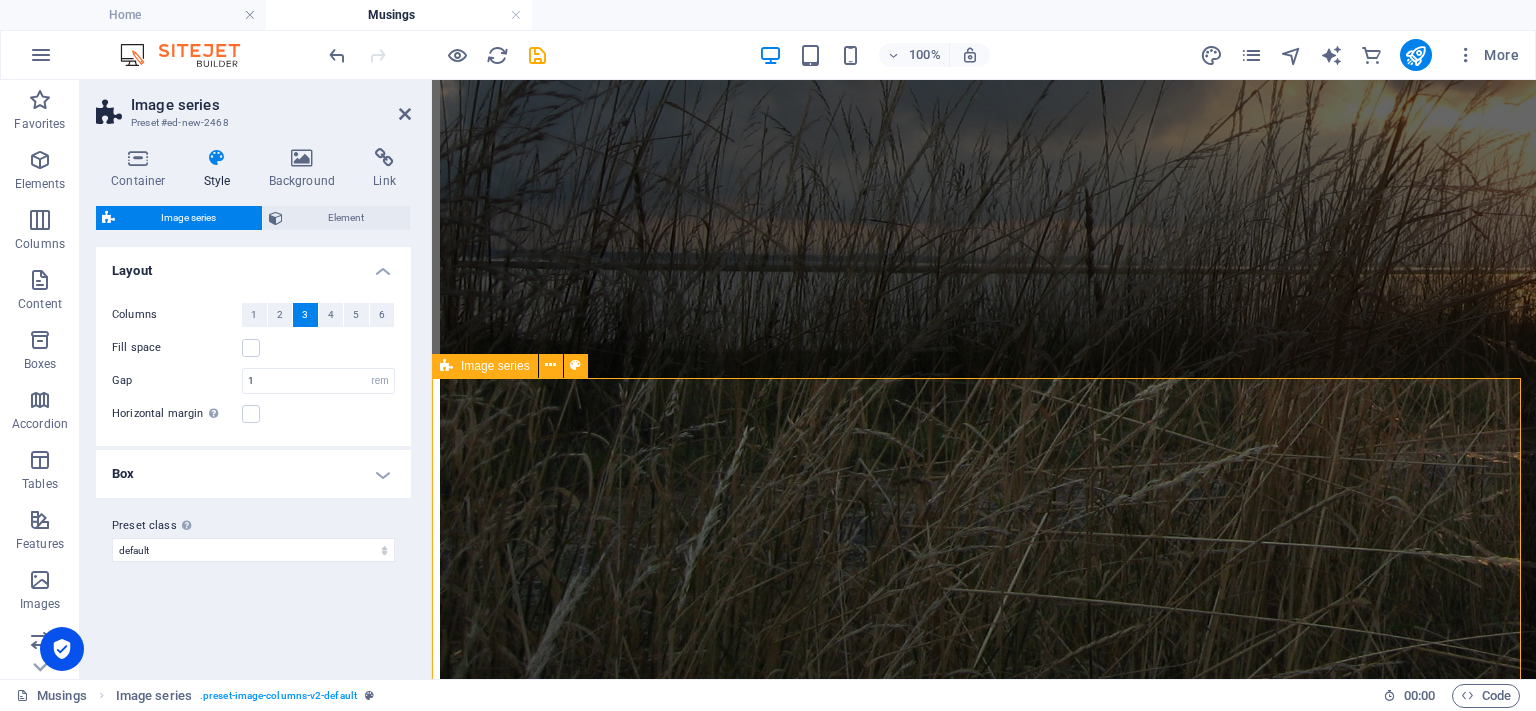 scroll, scrollTop: 2905, scrollLeft: 0, axis: vertical 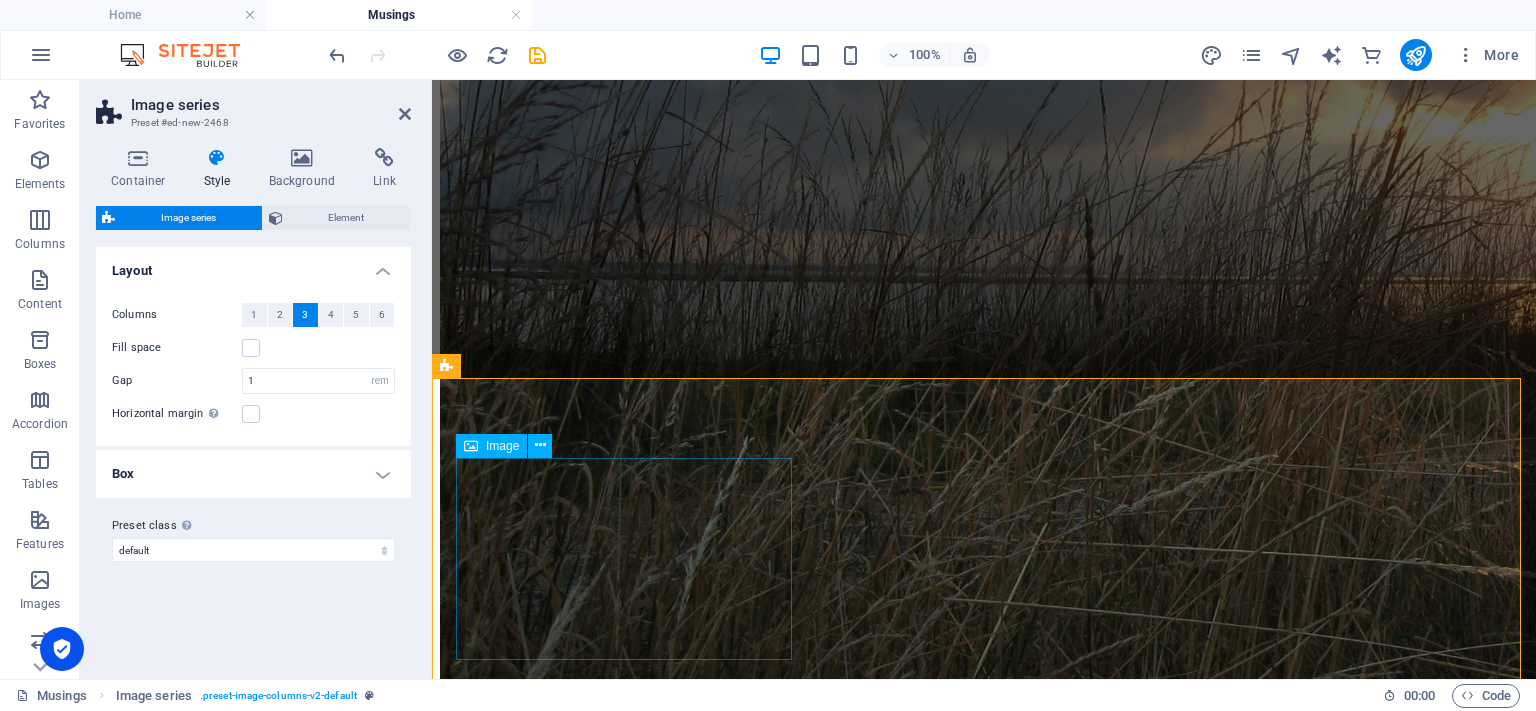 click at bounding box center (984, 13416) 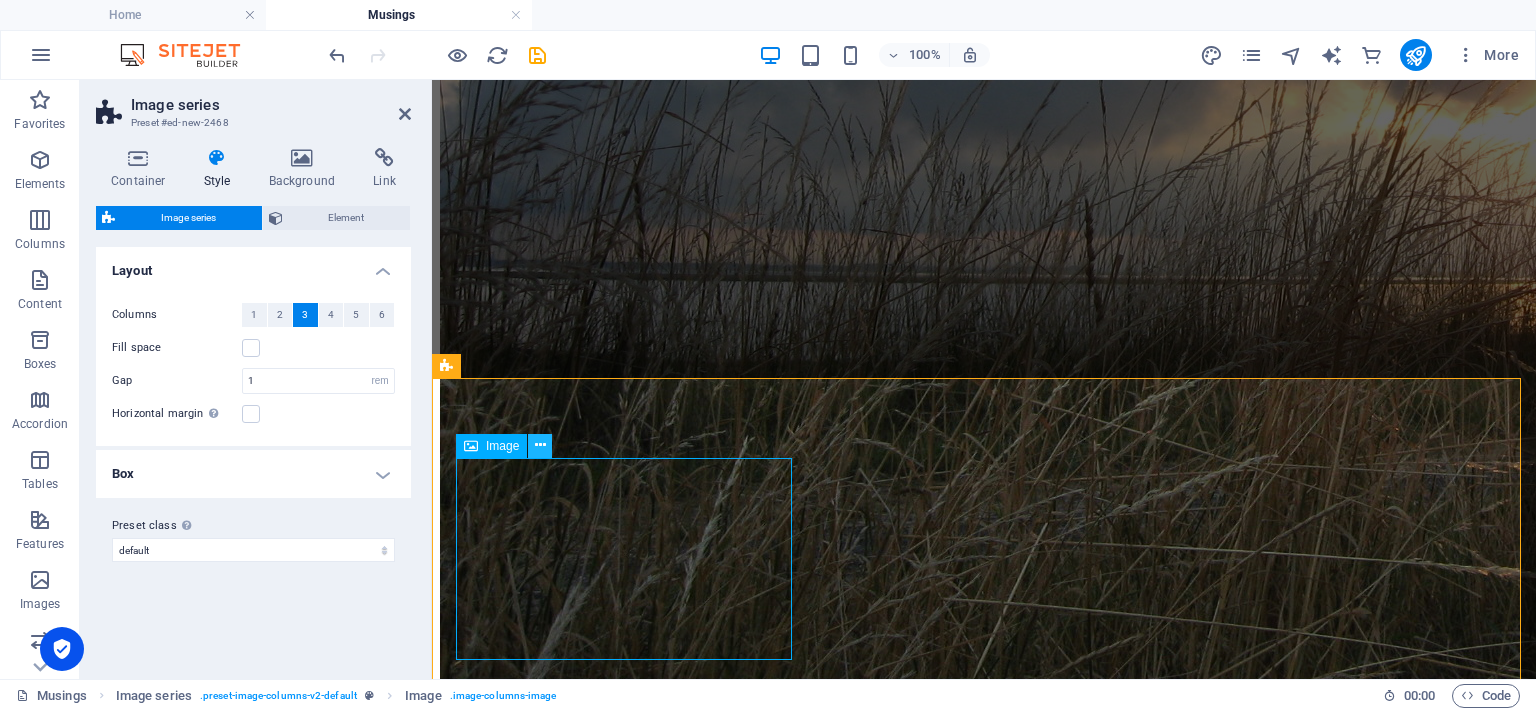 click at bounding box center (540, 445) 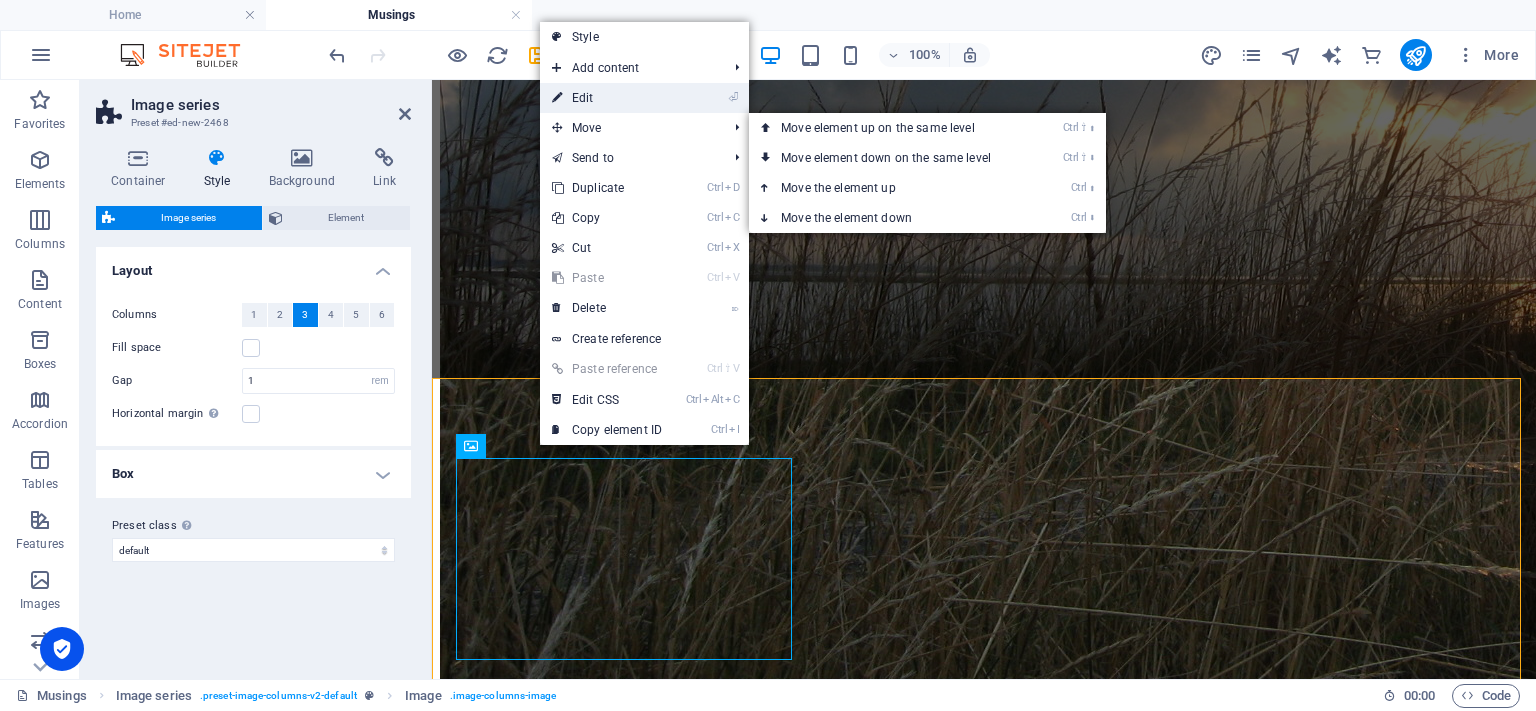 click on "⏎  Edit" at bounding box center (607, 98) 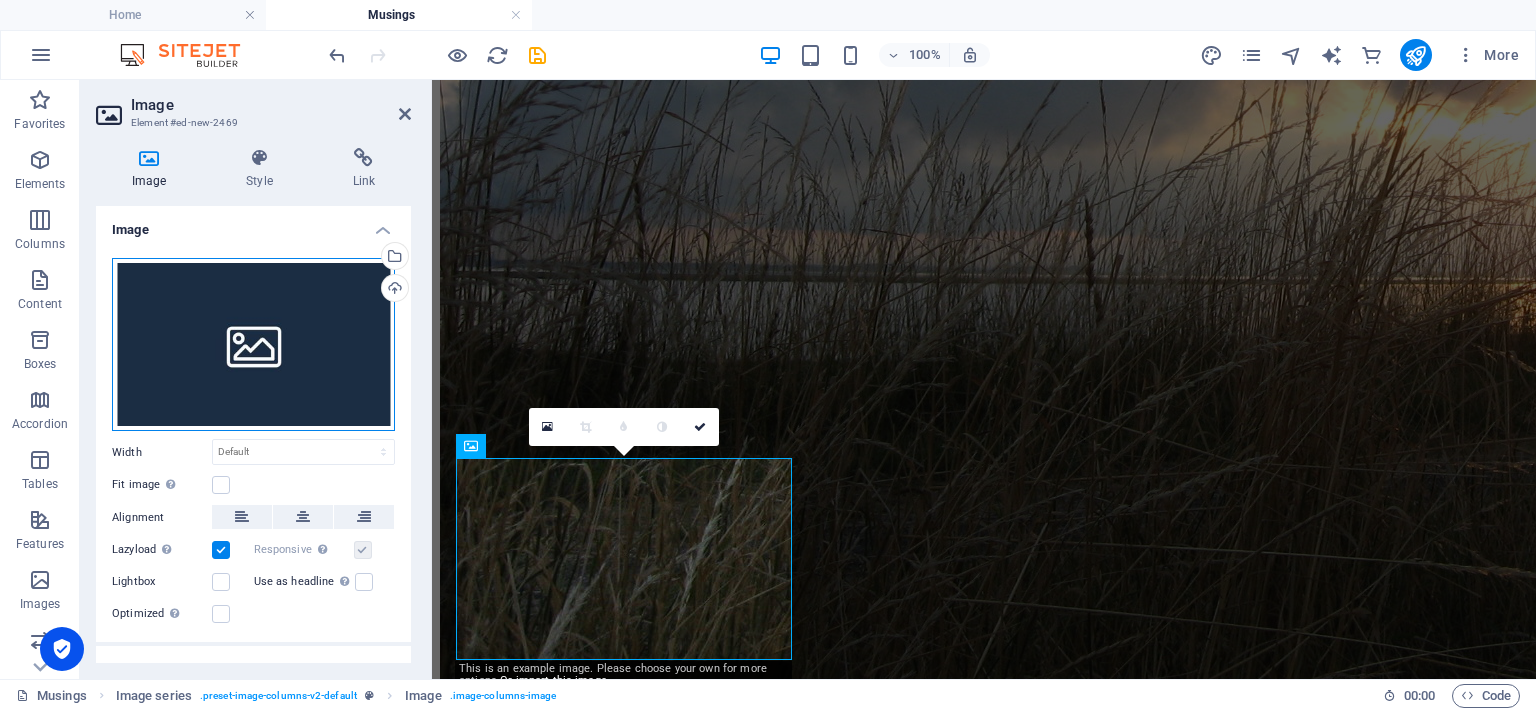 click on "Drag files here, click to choose files or select files from Files or our free stock photos & videos" at bounding box center [253, 345] 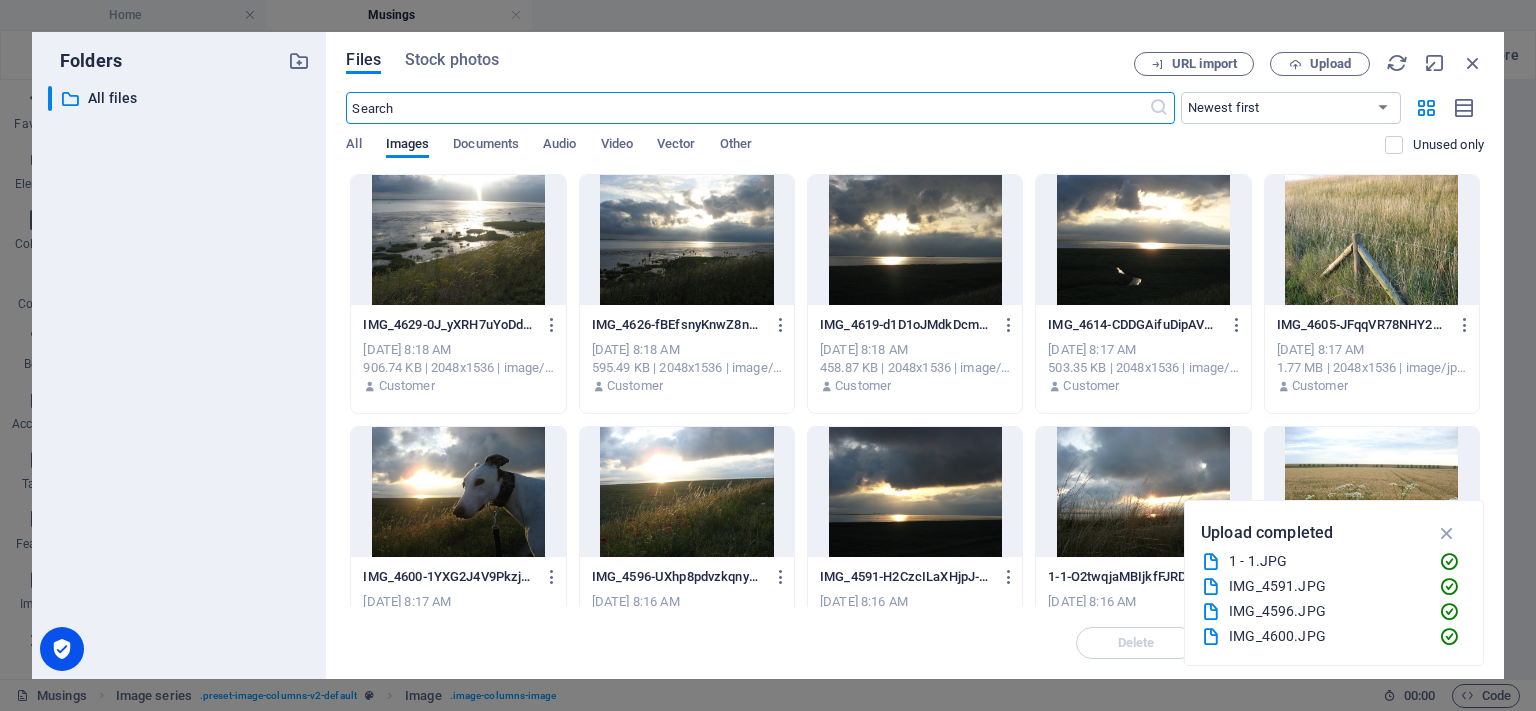 scroll, scrollTop: 2939, scrollLeft: 0, axis: vertical 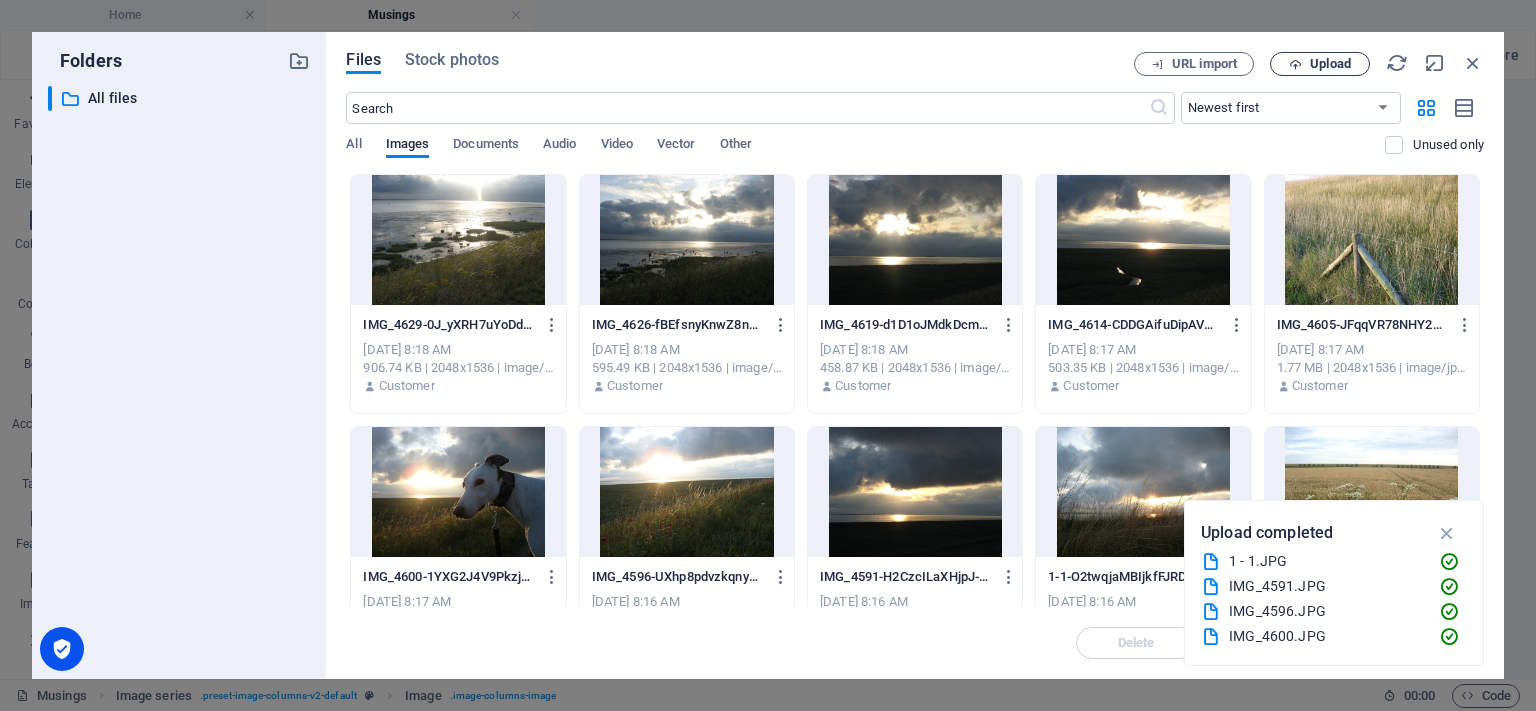 click on "Upload" at bounding box center (1330, 64) 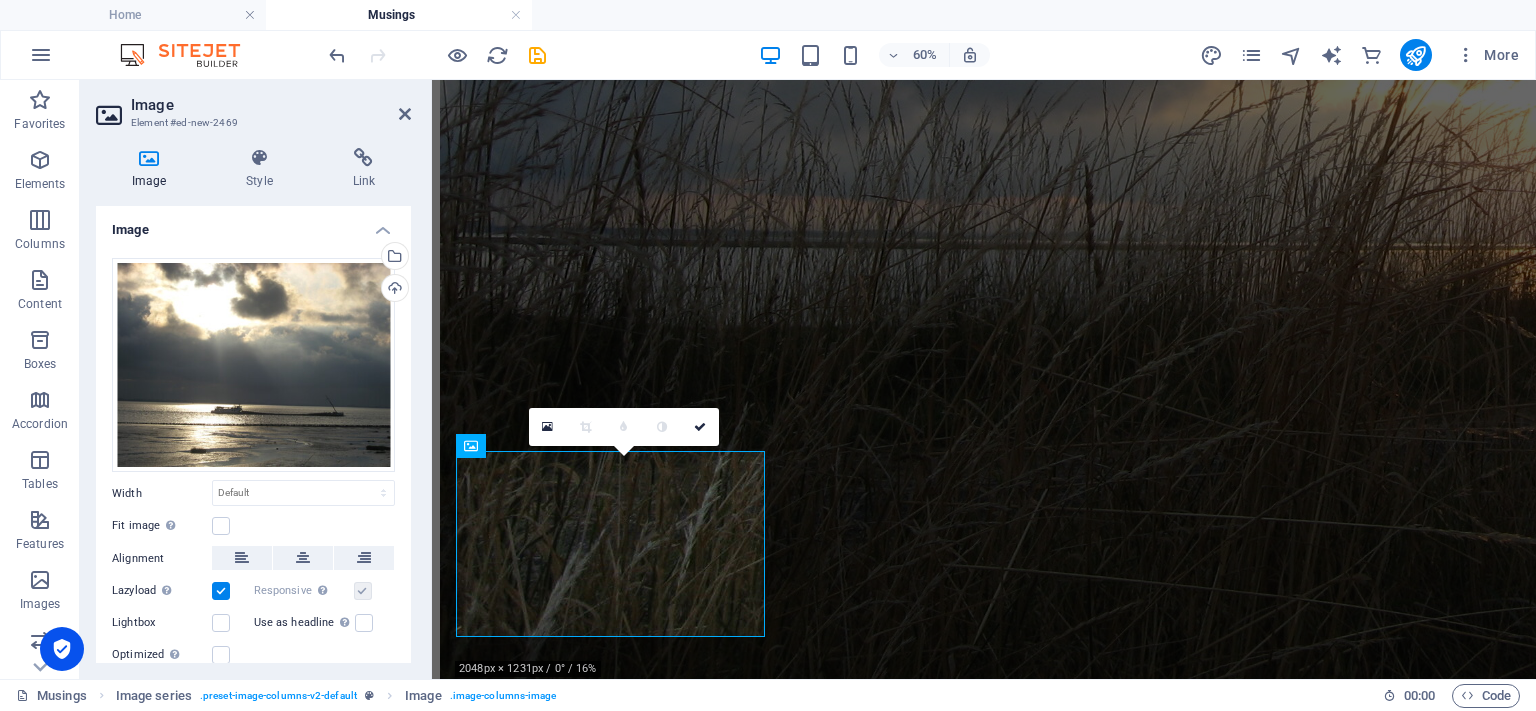 scroll, scrollTop: 2905, scrollLeft: 0, axis: vertical 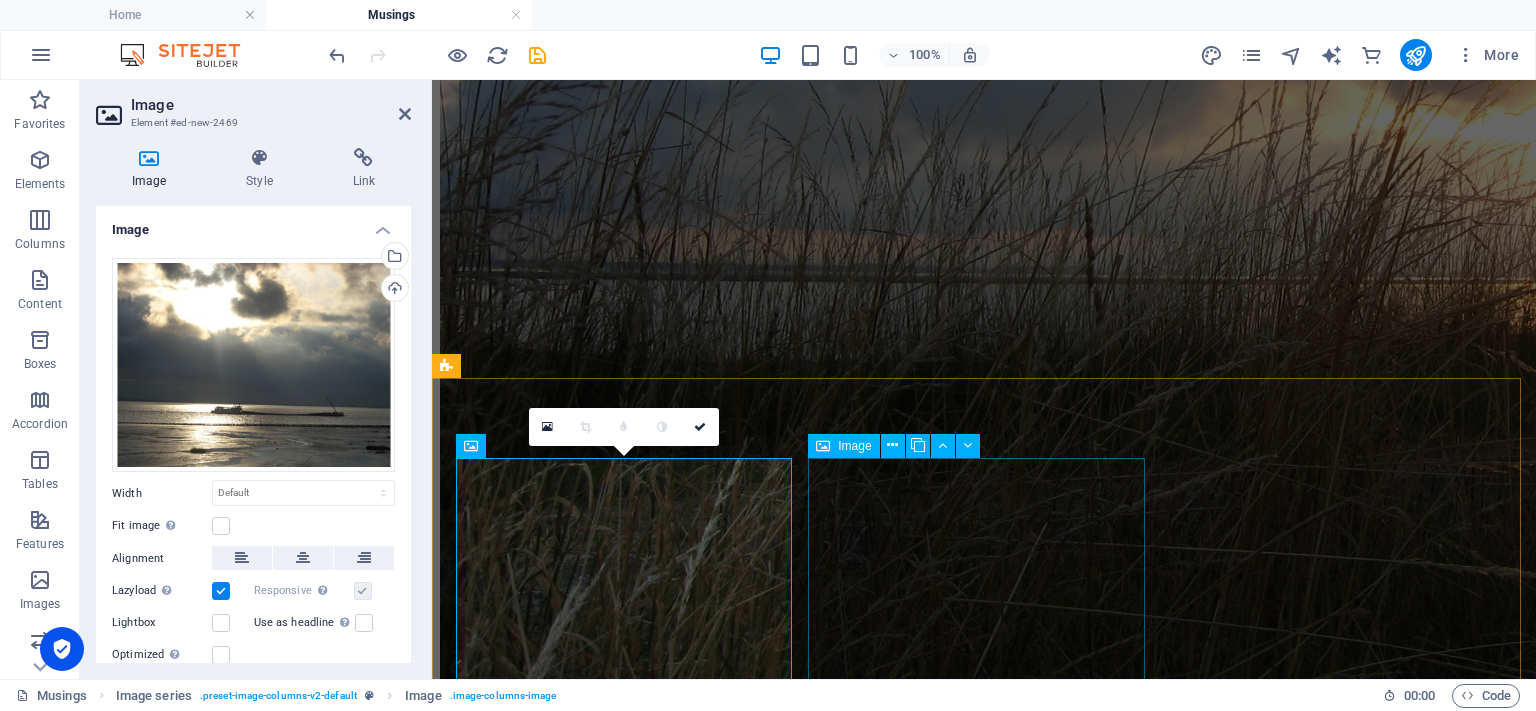 click at bounding box center [984, 14956] 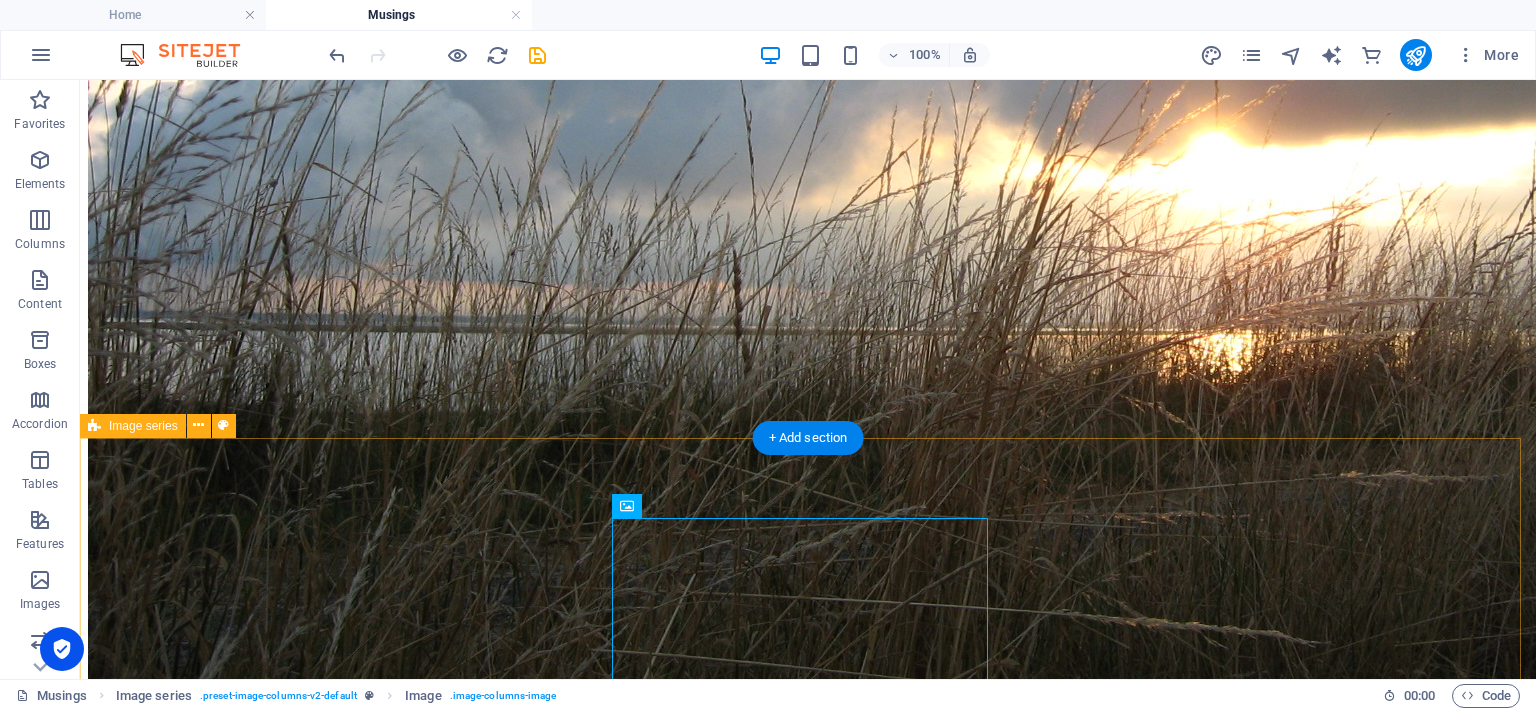 scroll, scrollTop: 2892, scrollLeft: 0, axis: vertical 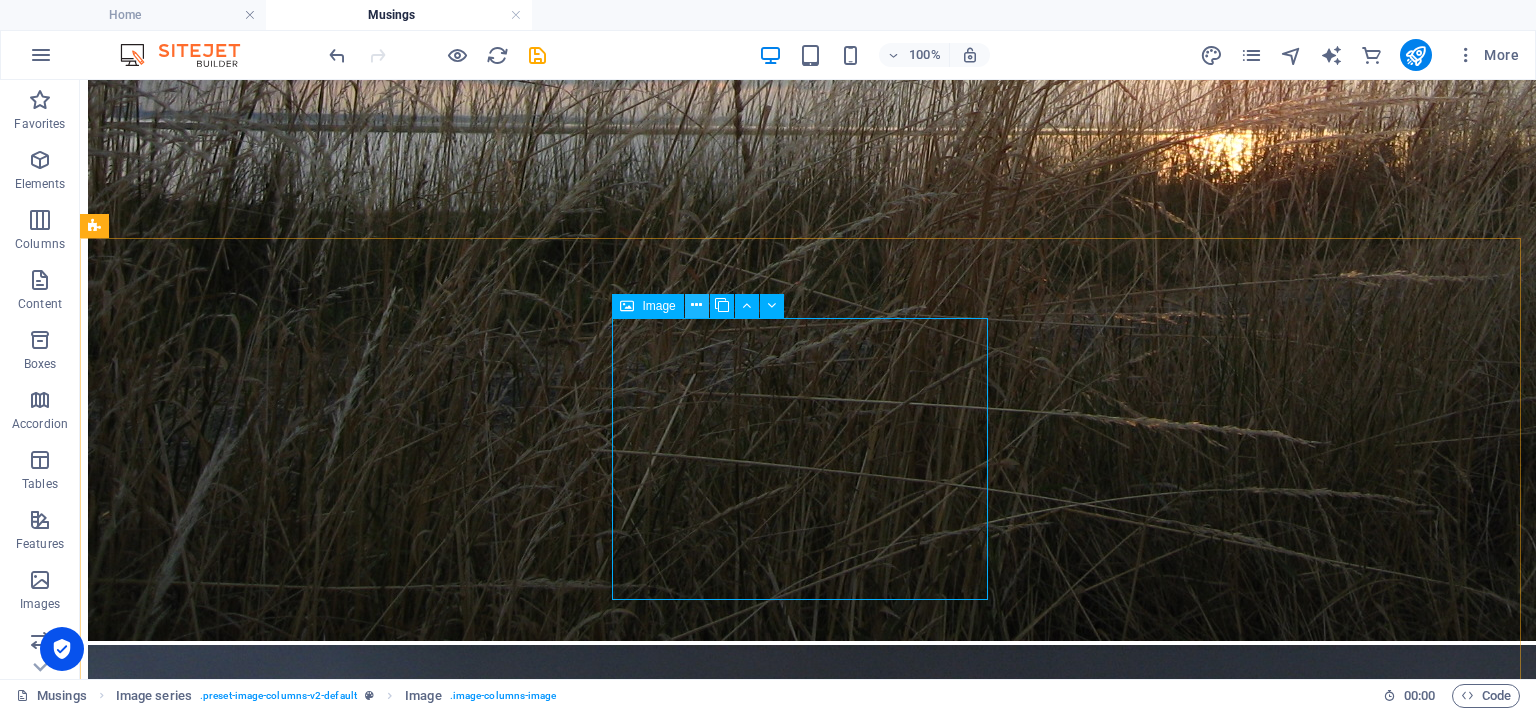 click at bounding box center (696, 305) 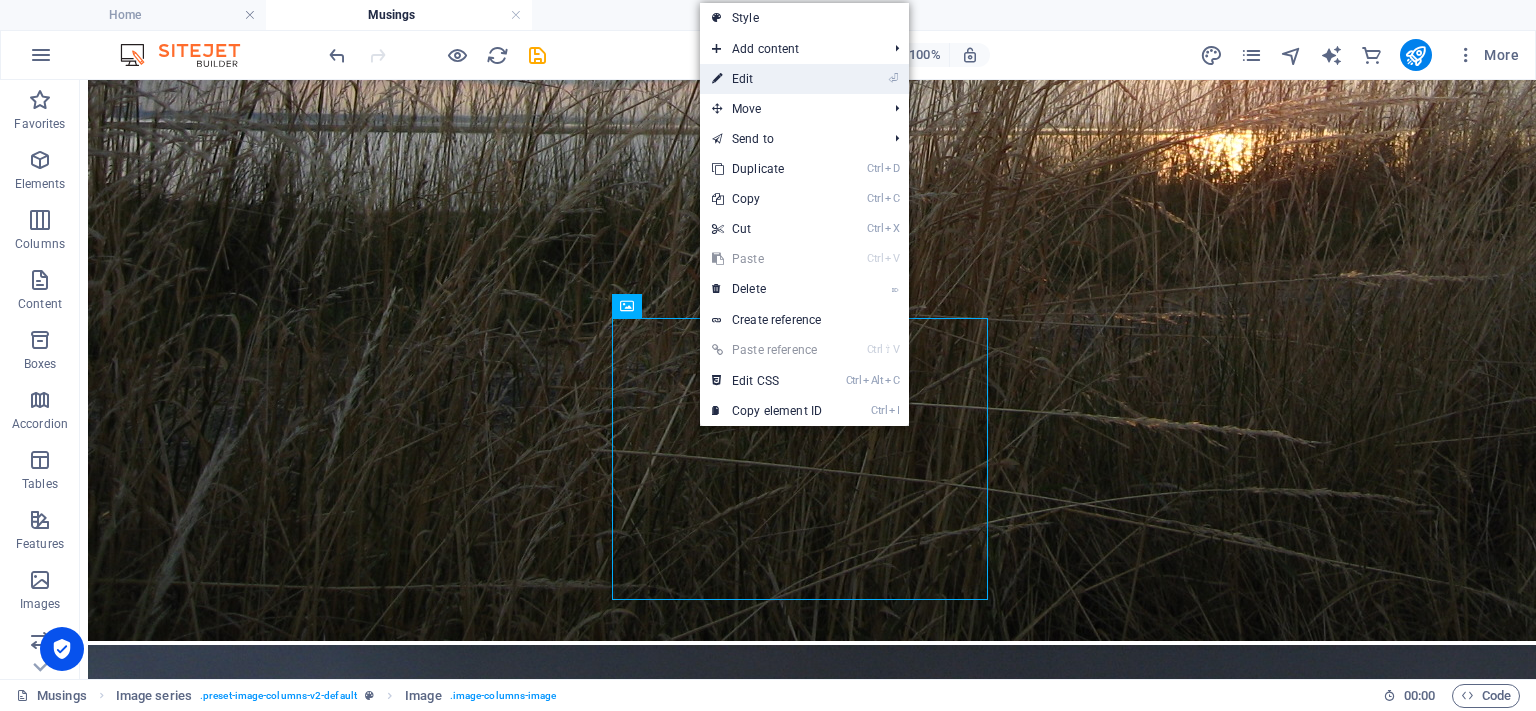 click on "⏎  Edit" at bounding box center [767, 79] 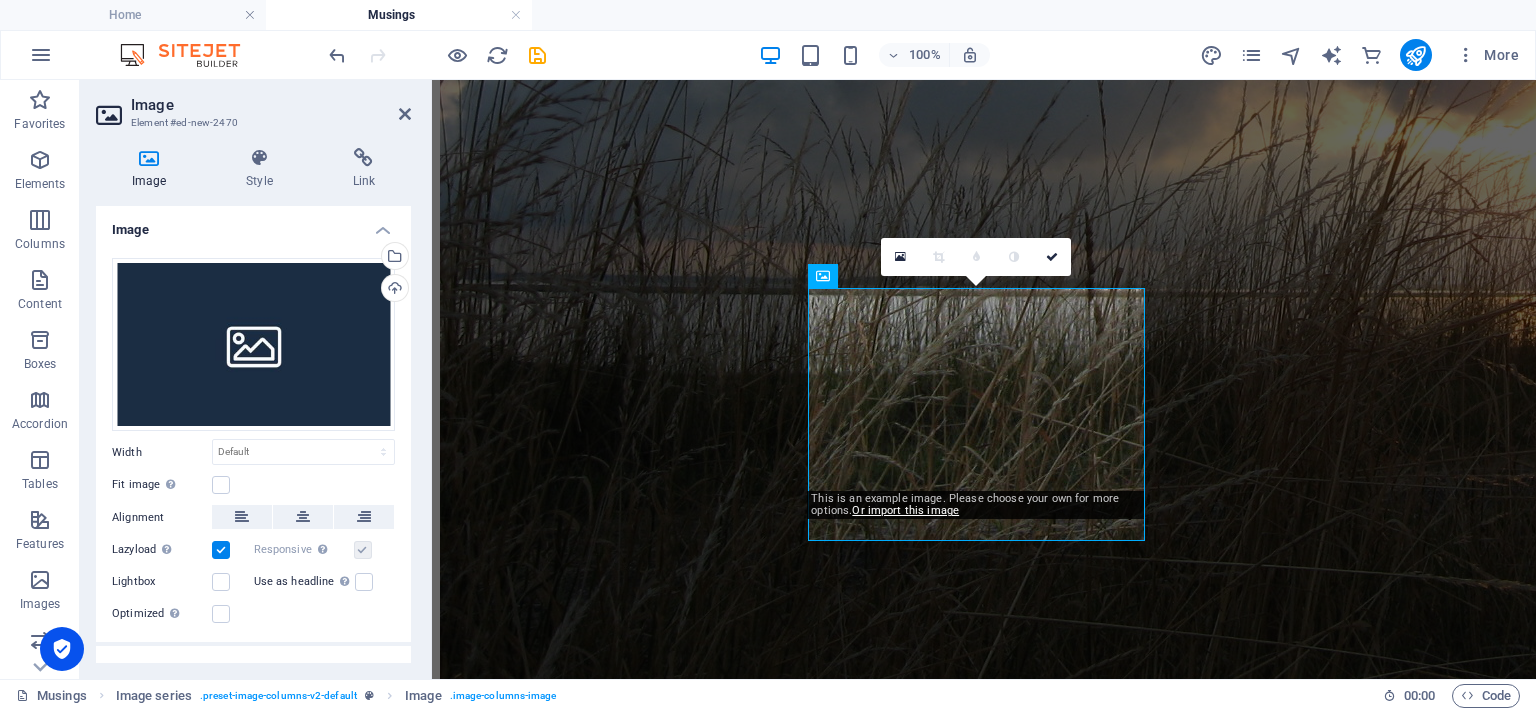 scroll, scrollTop: 3075, scrollLeft: 0, axis: vertical 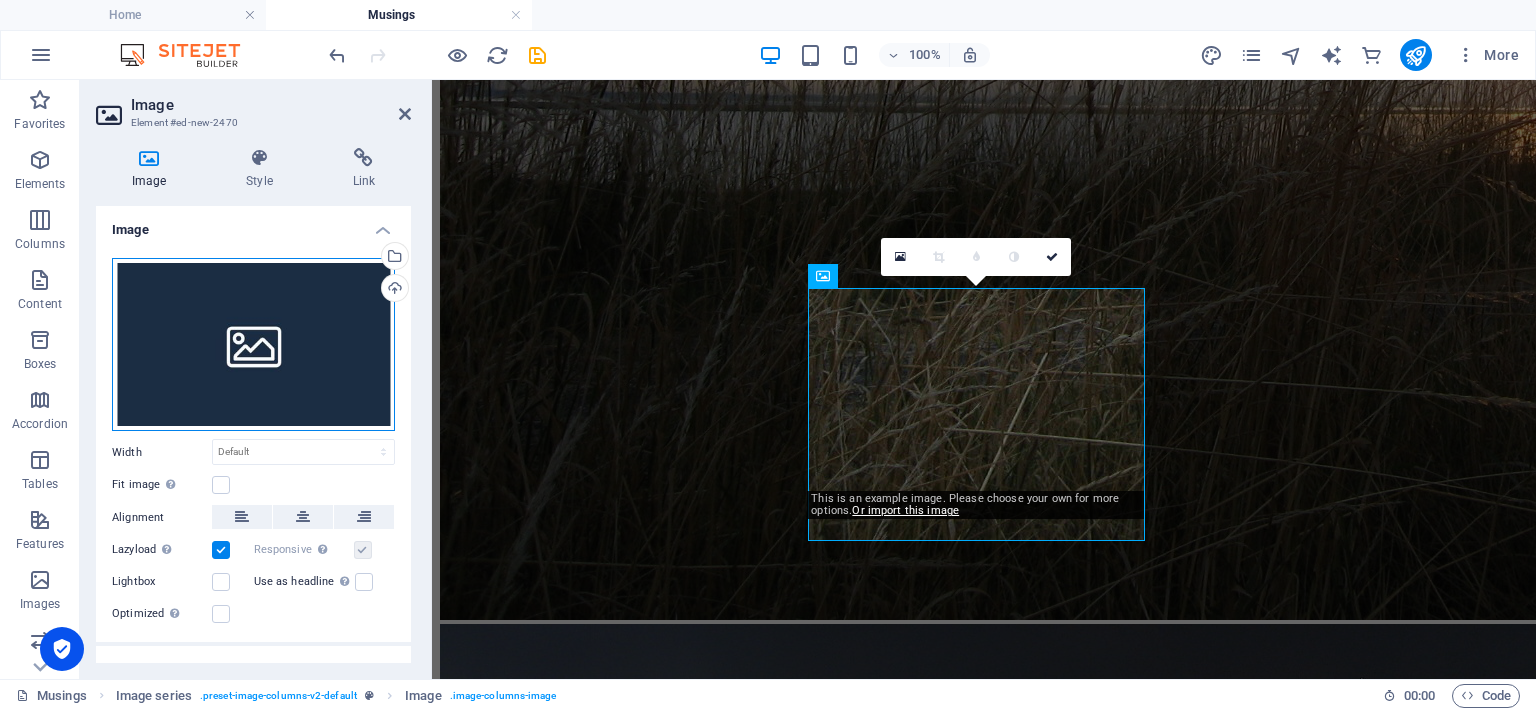 click on "Drag files here, click to choose files or select files from Files or our free stock photos & videos" at bounding box center (253, 345) 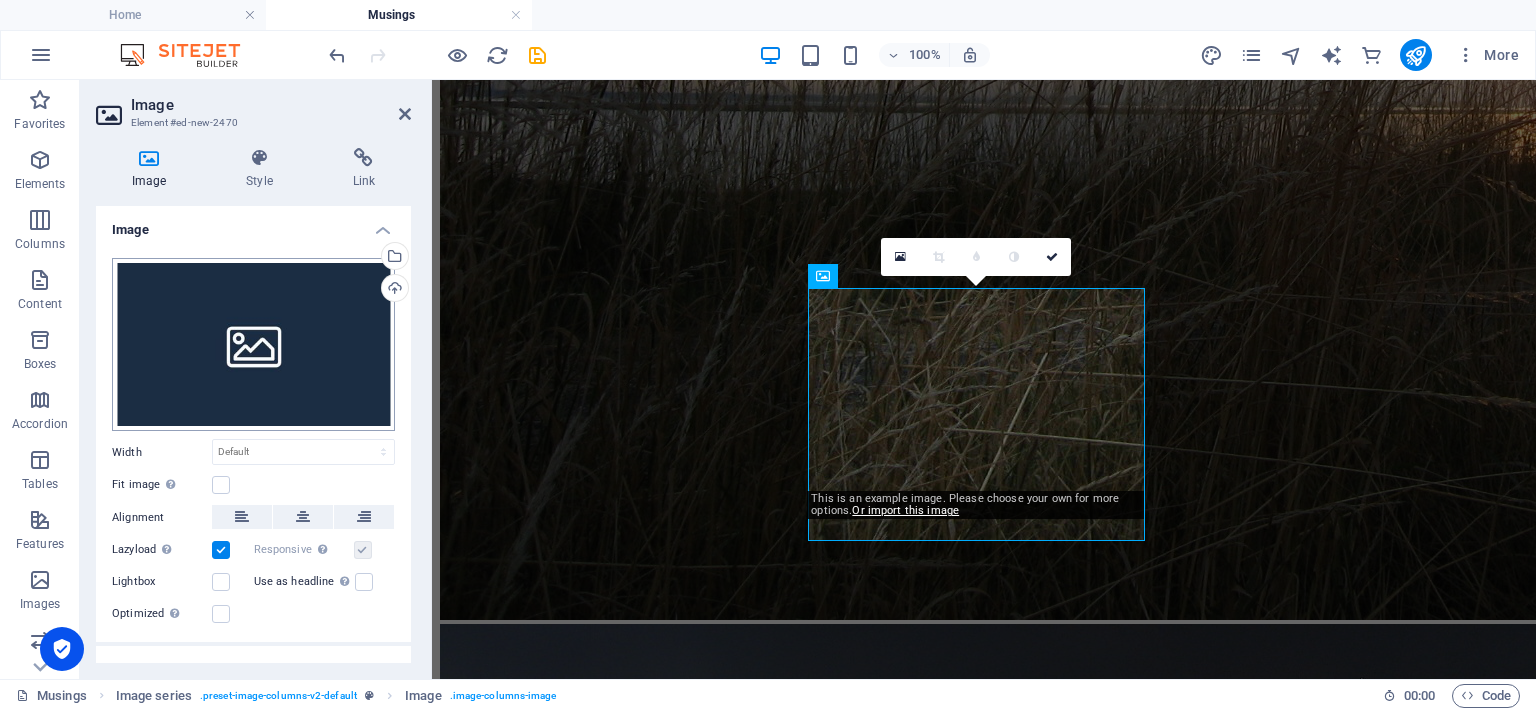 scroll, scrollTop: 3088, scrollLeft: 0, axis: vertical 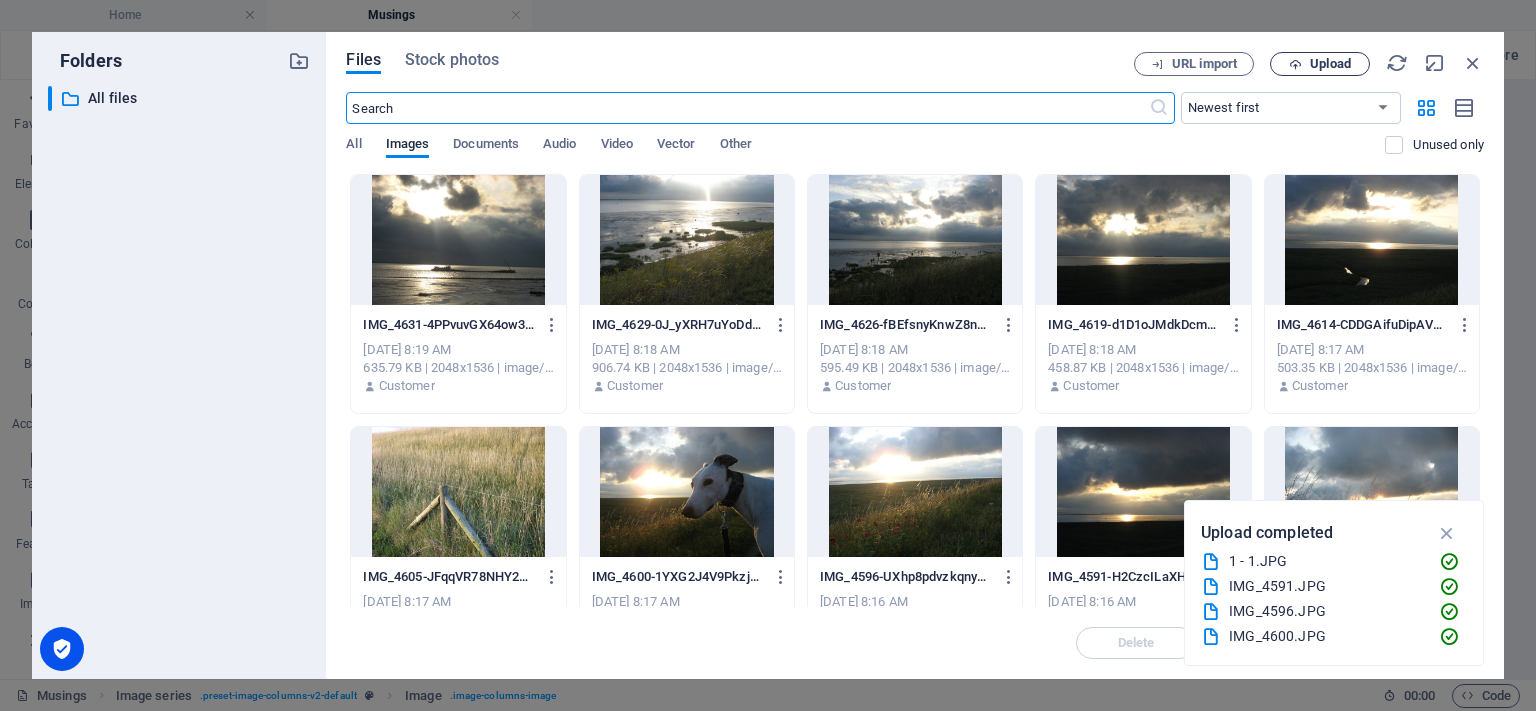 click at bounding box center (1295, 64) 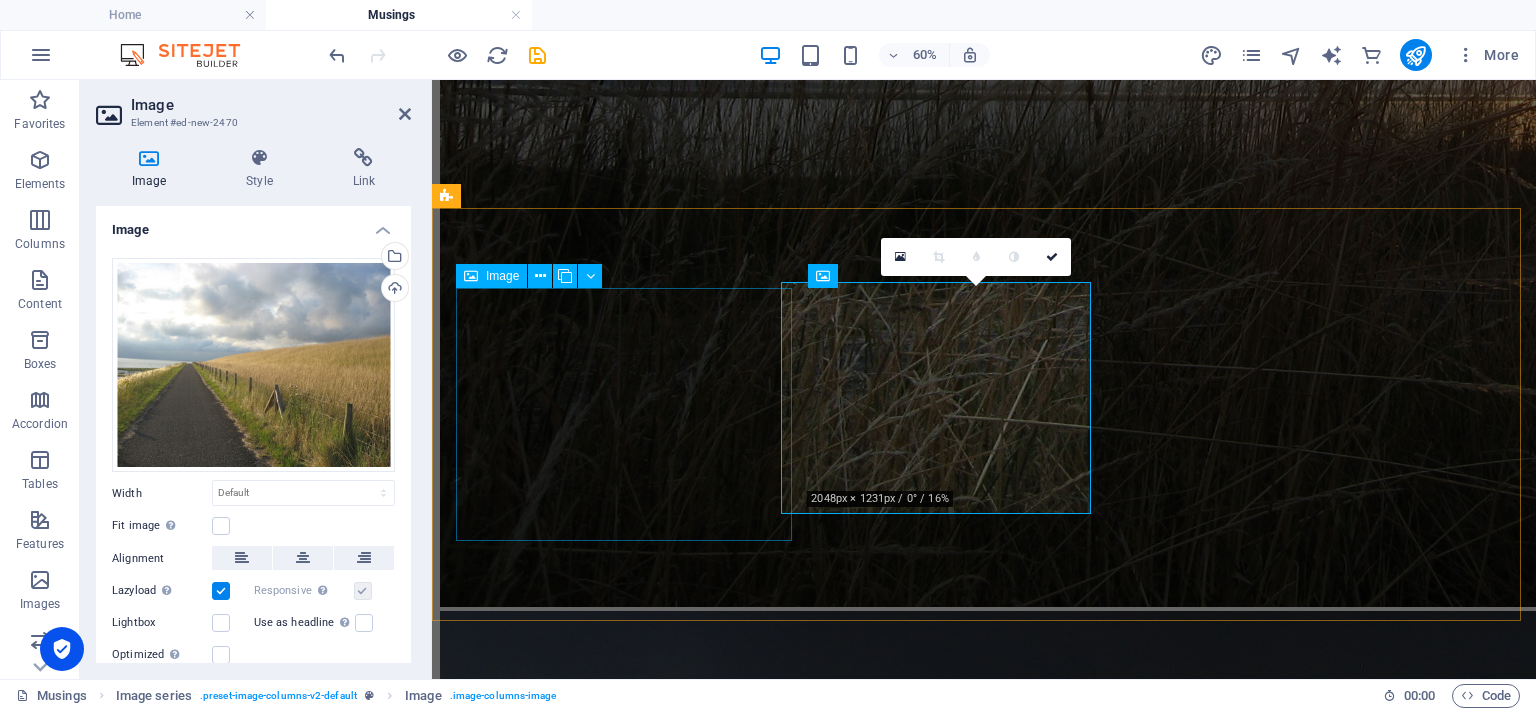 scroll, scrollTop: 3075, scrollLeft: 0, axis: vertical 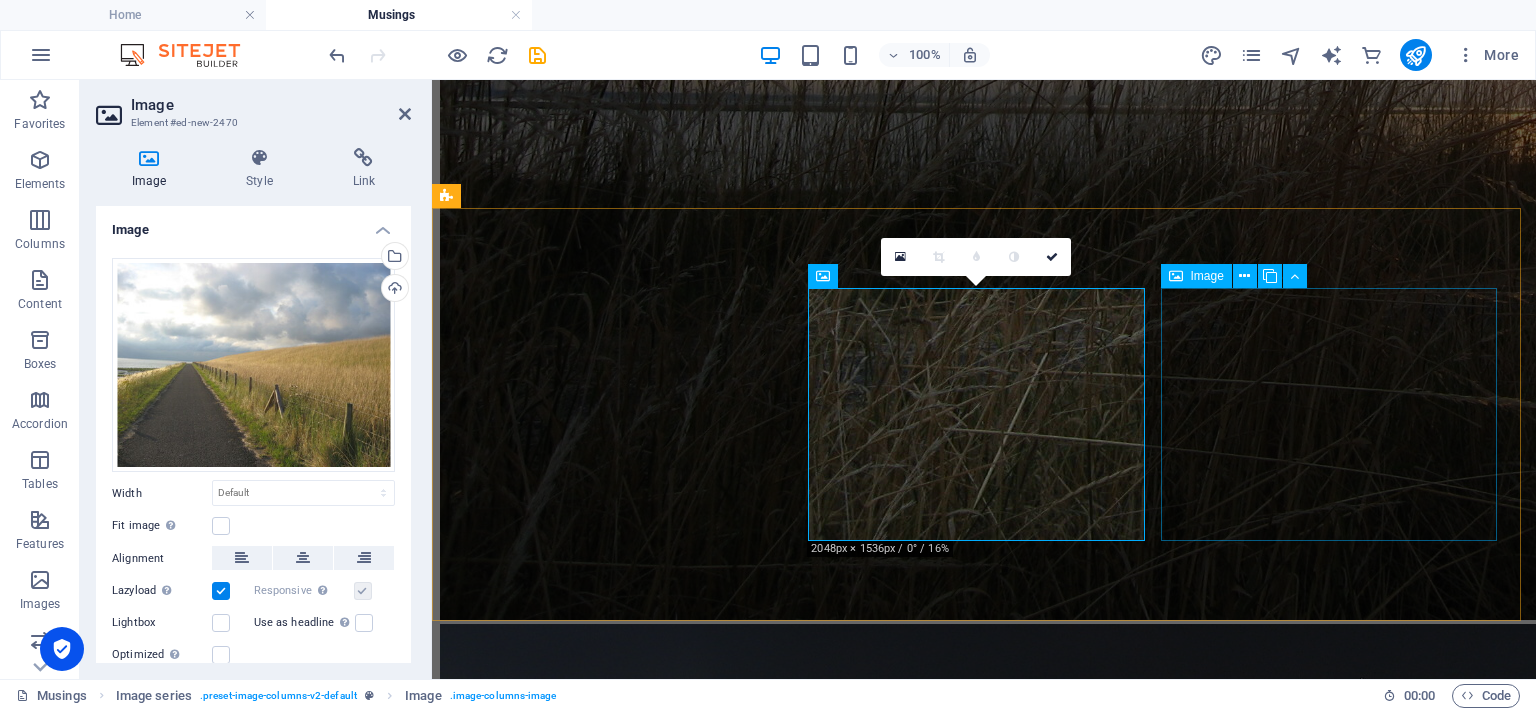 click at bounding box center (984, 16326) 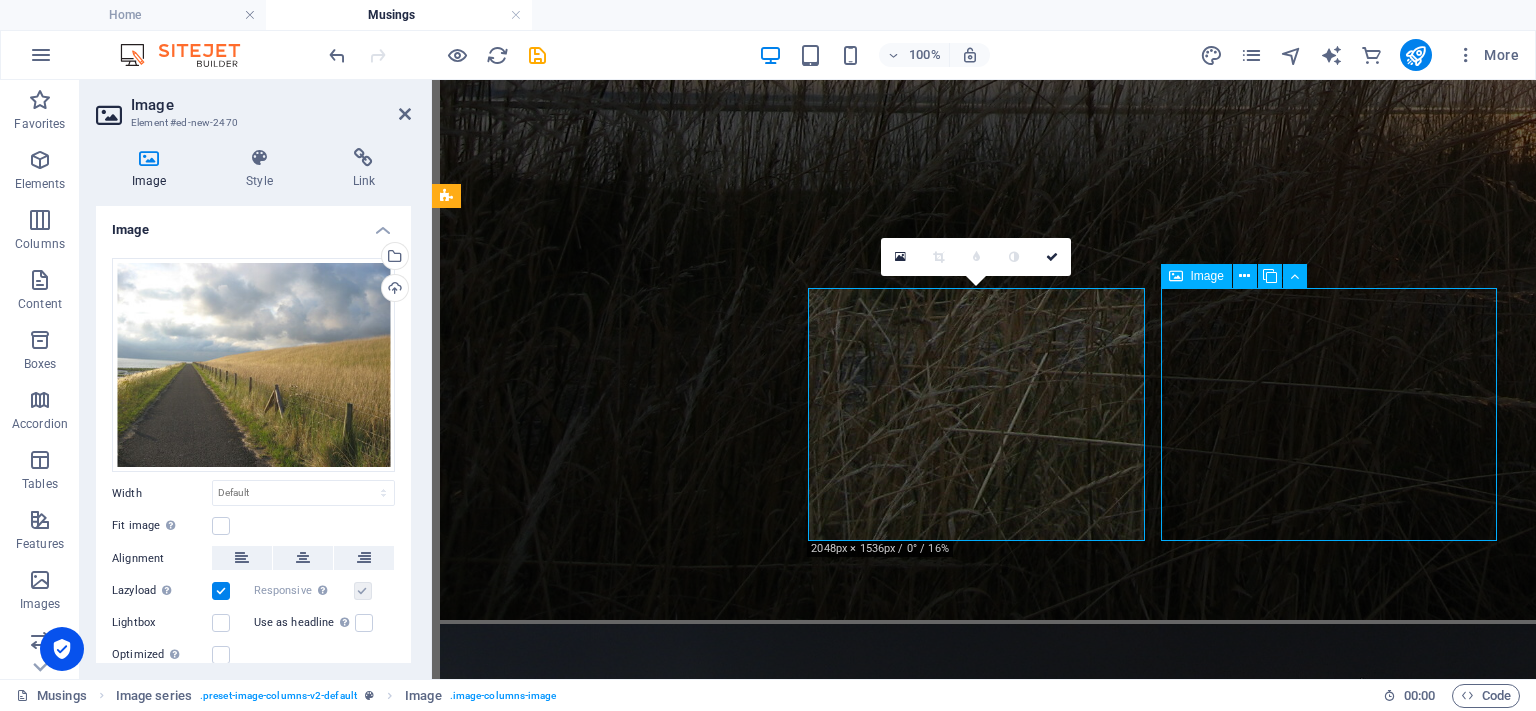 scroll, scrollTop: 2892, scrollLeft: 0, axis: vertical 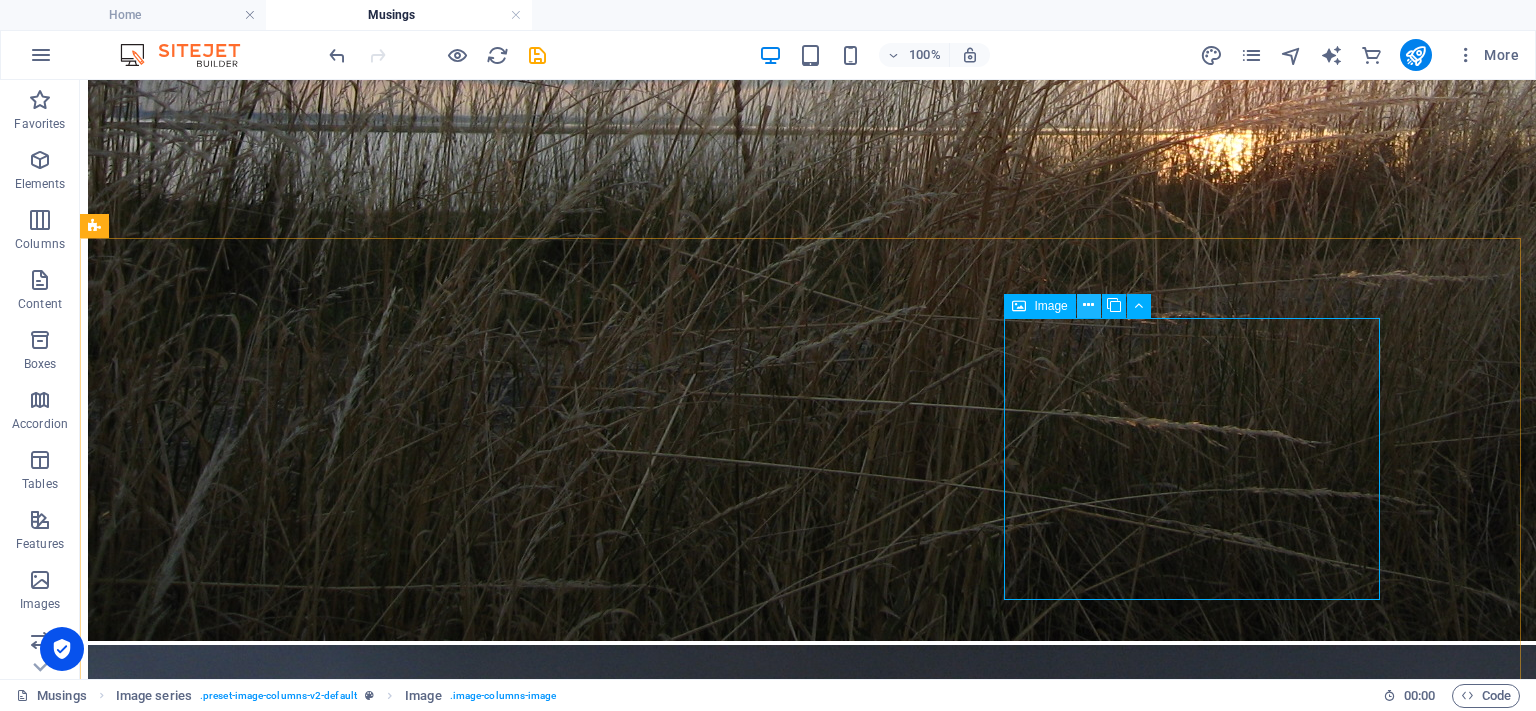 click at bounding box center (1088, 305) 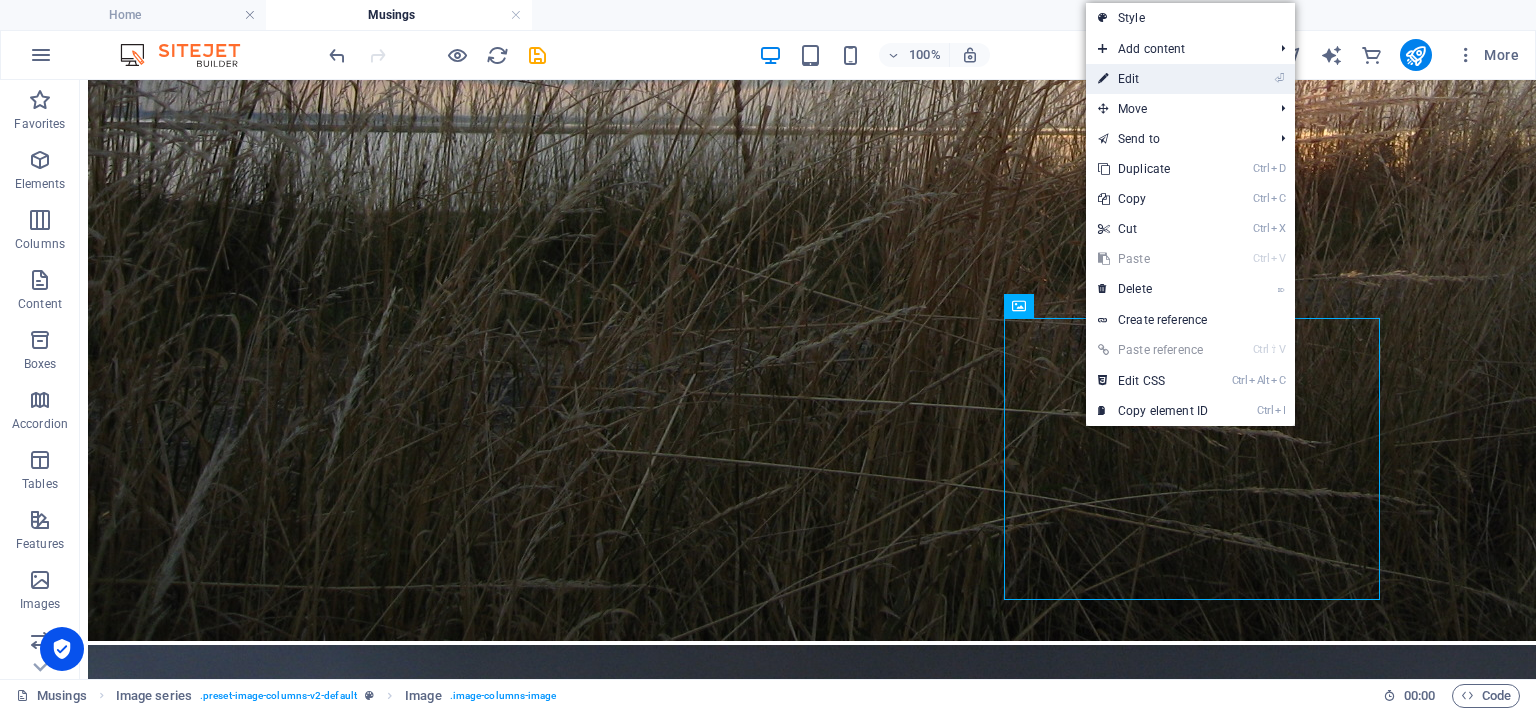 click on "⏎  Edit" at bounding box center [1153, 79] 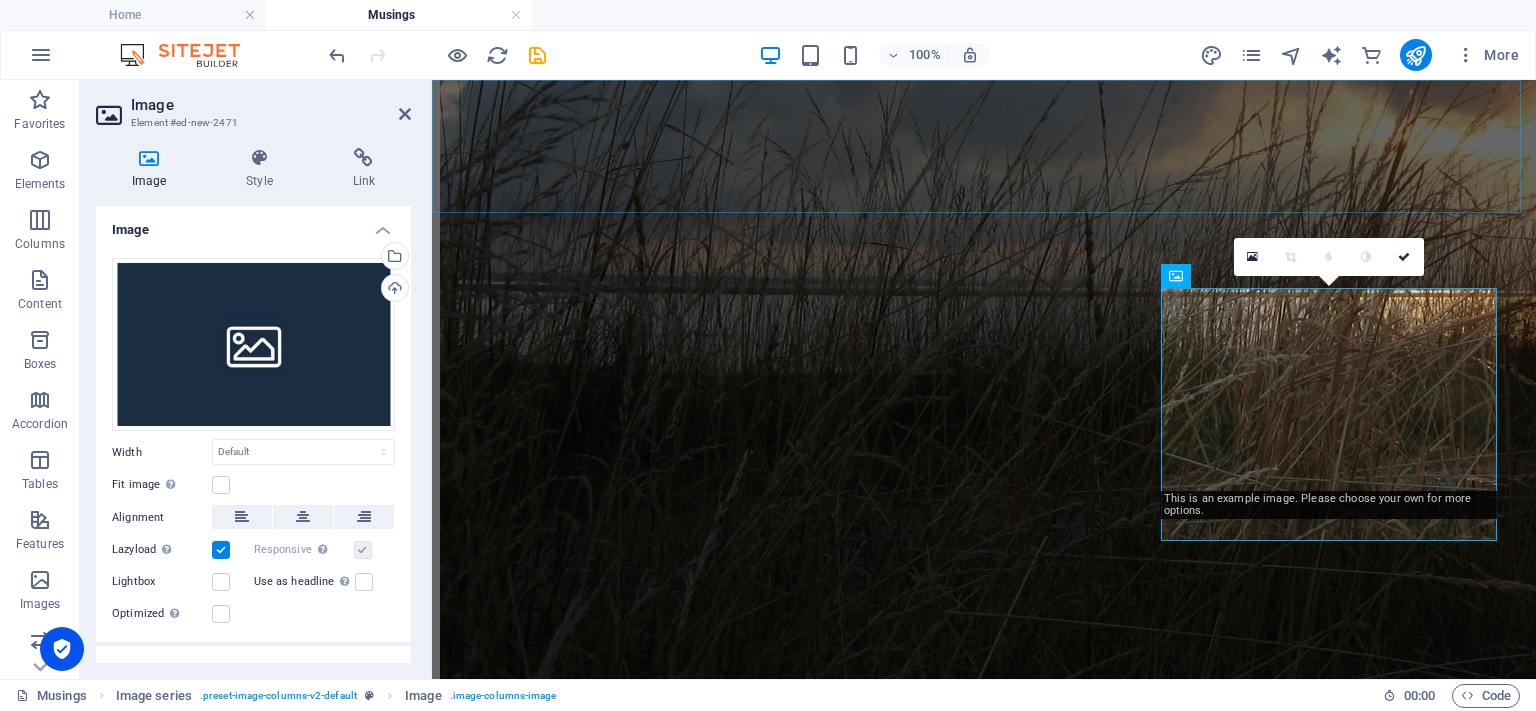 scroll, scrollTop: 3075, scrollLeft: 0, axis: vertical 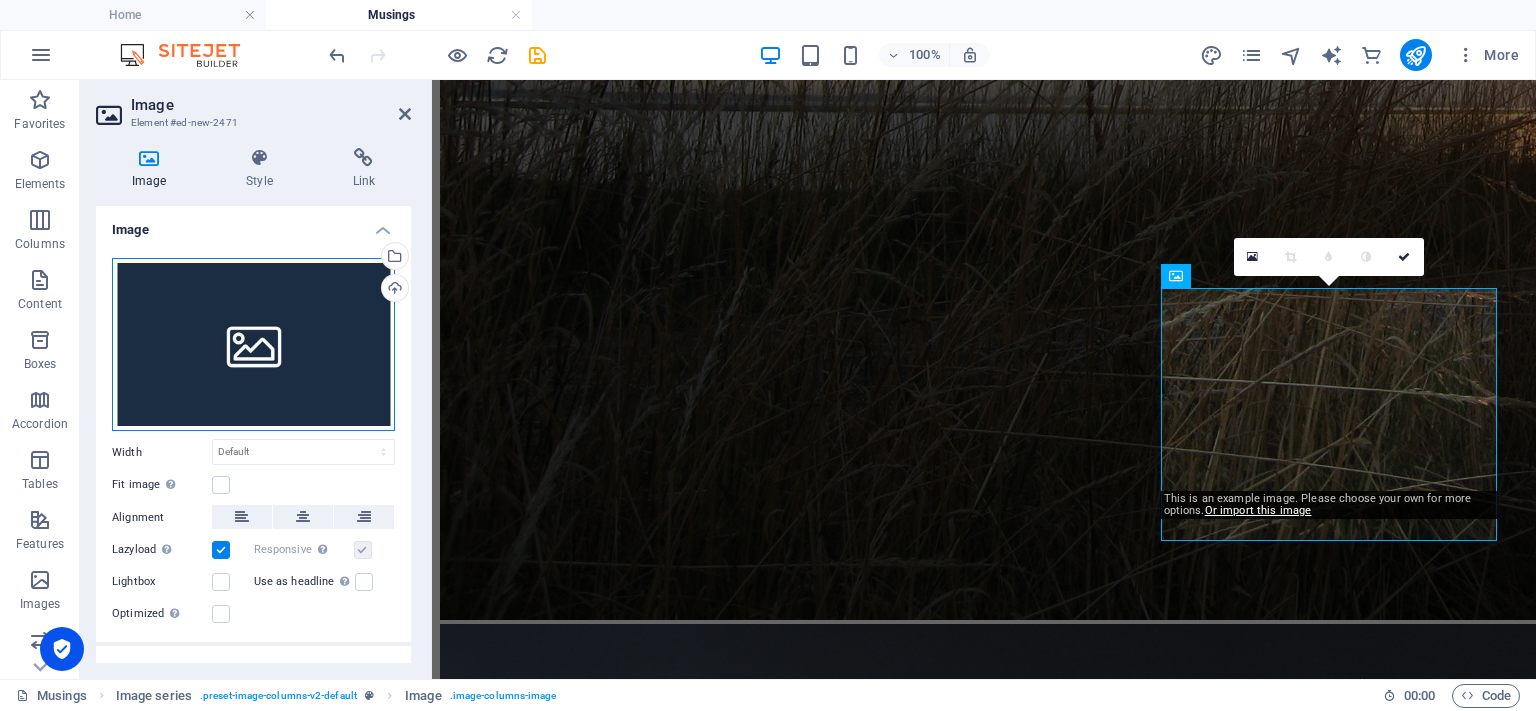 click on "Drag files here, click to choose files or select files from Files or our free stock photos & videos" at bounding box center [253, 345] 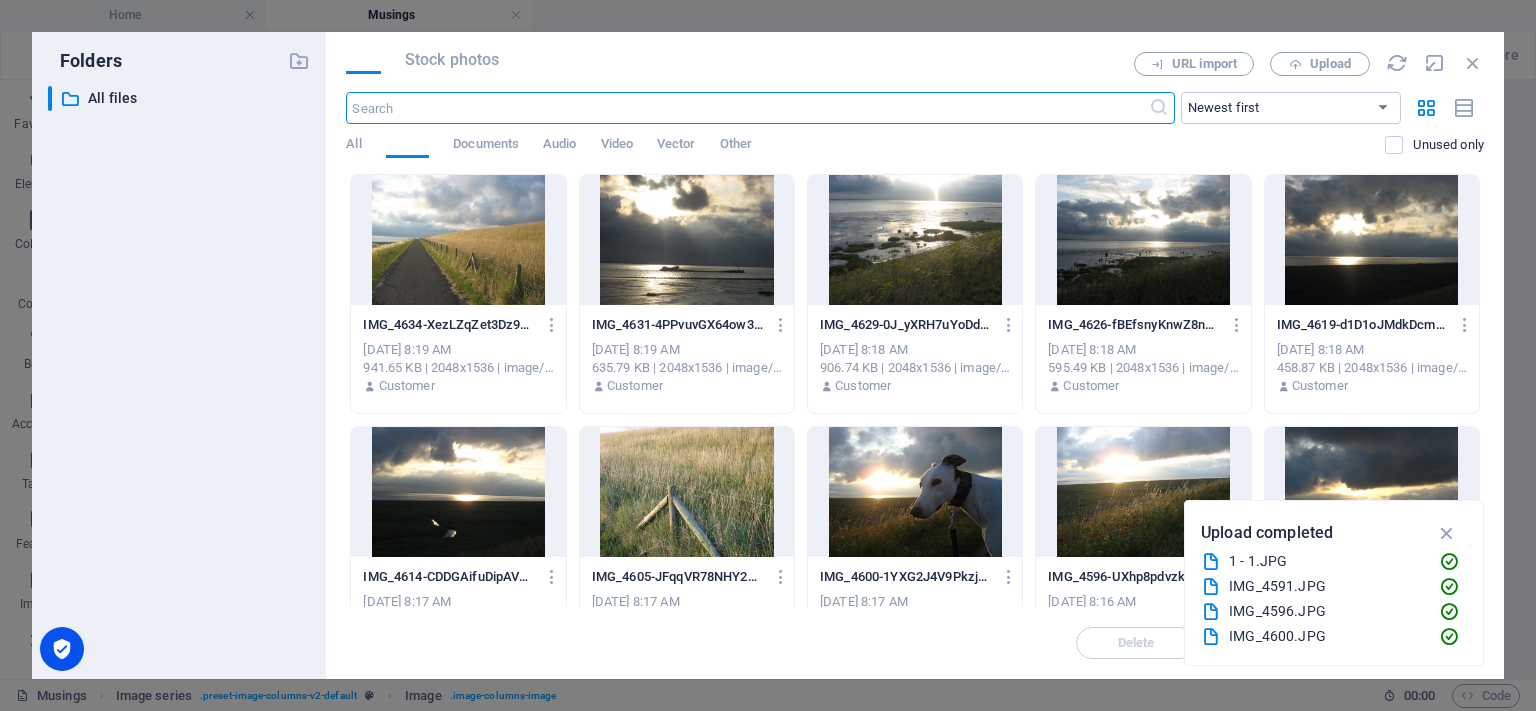 scroll, scrollTop: 3088, scrollLeft: 0, axis: vertical 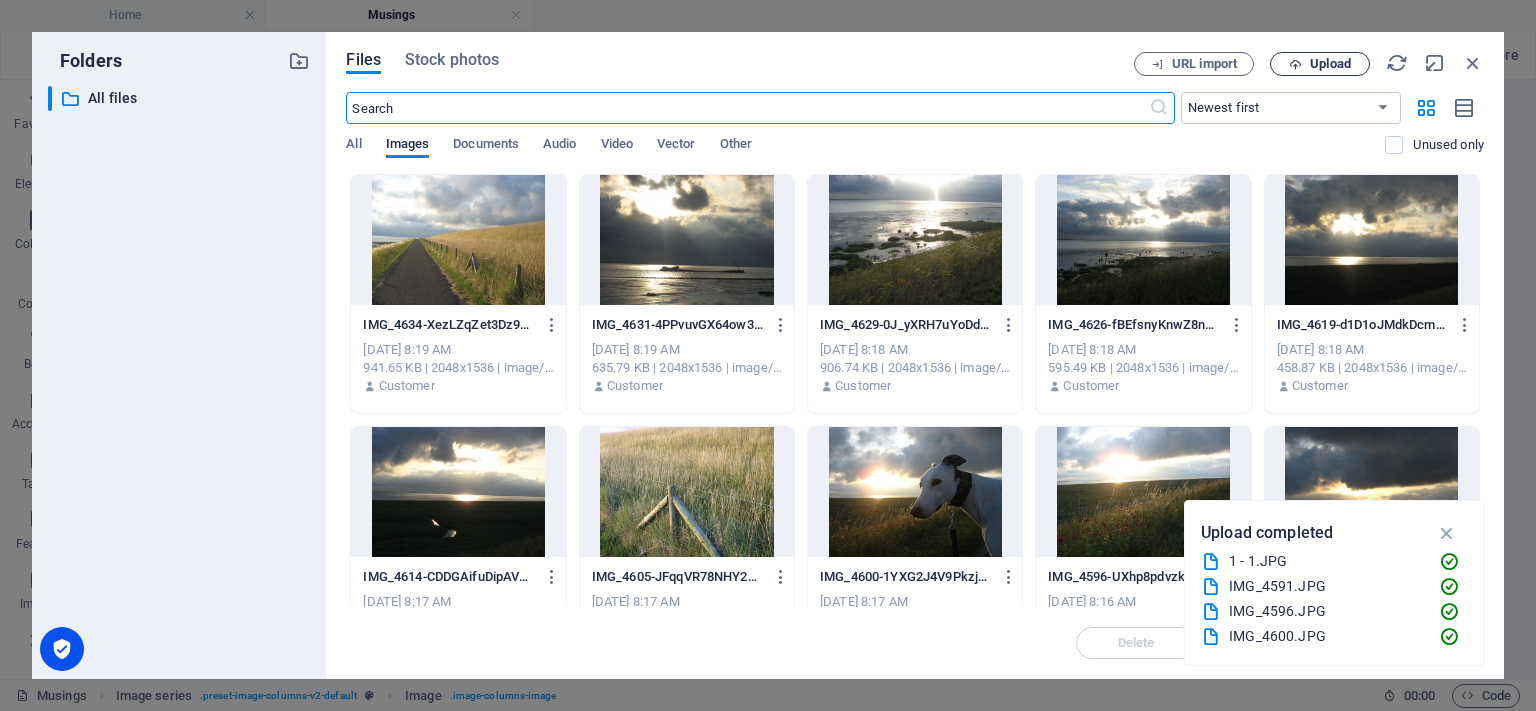 click on "Upload" at bounding box center (1330, 64) 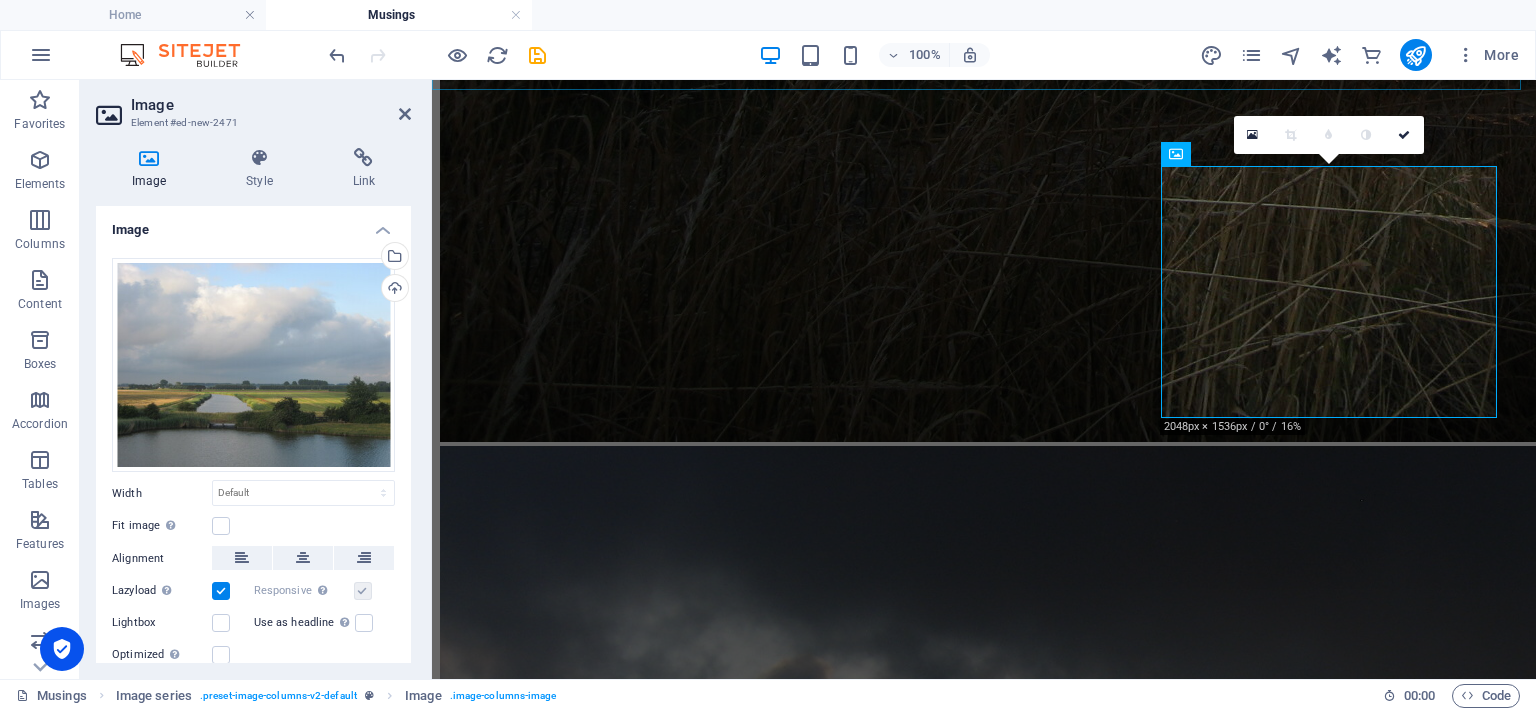 scroll, scrollTop: 3275, scrollLeft: 0, axis: vertical 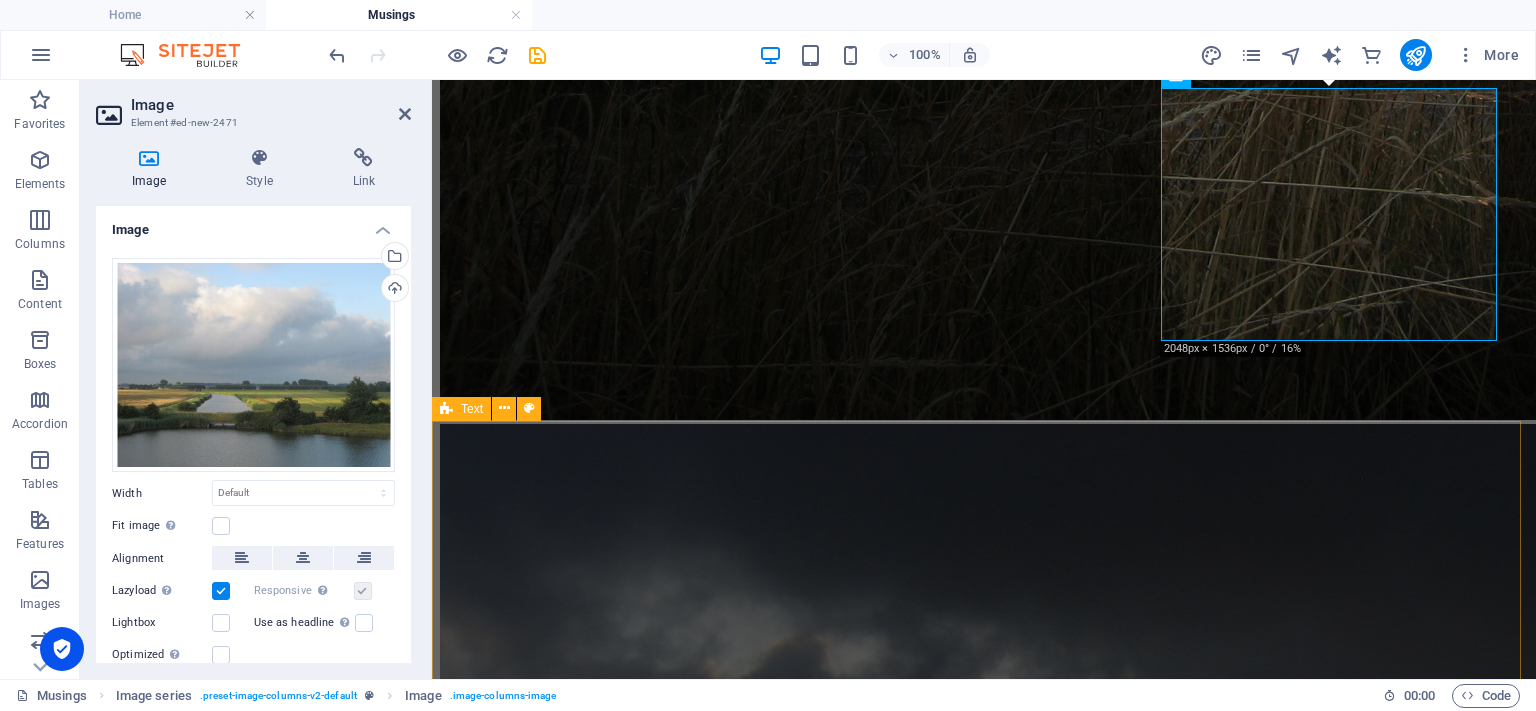 drag, startPoint x: 899, startPoint y: 469, endPoint x: 1244, endPoint y: 465, distance: 345.0232 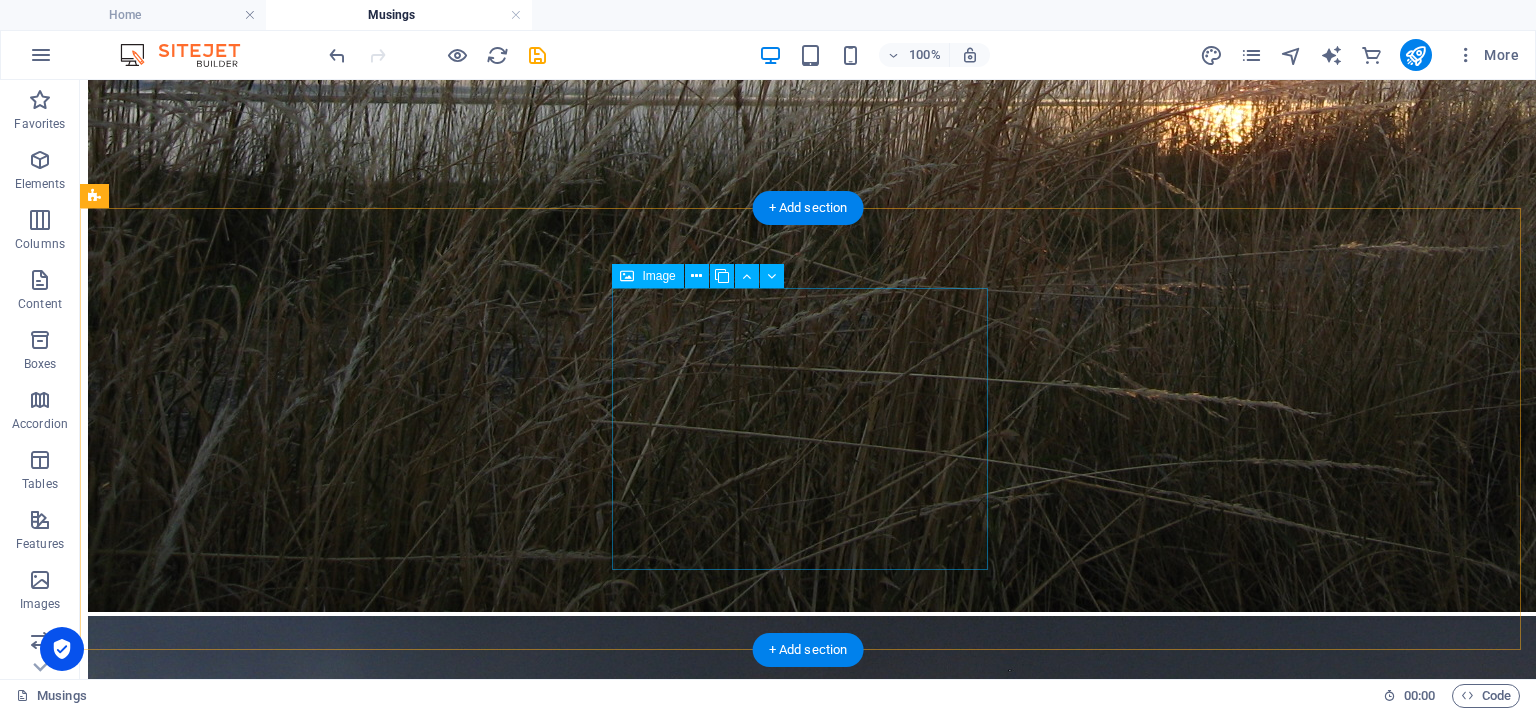 scroll, scrollTop: 3121, scrollLeft: 0, axis: vertical 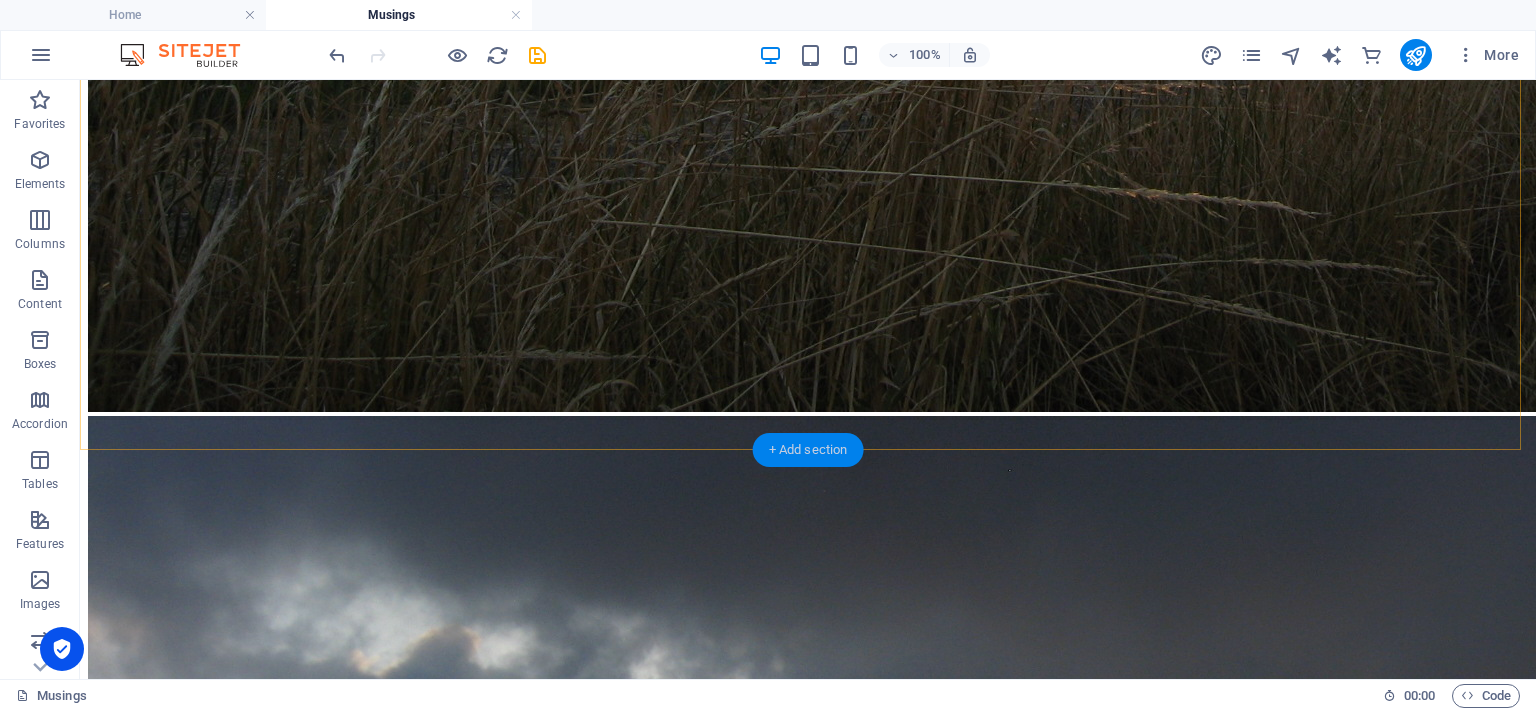drag, startPoint x: 811, startPoint y: 451, endPoint x: 340, endPoint y: 367, distance: 478.43182 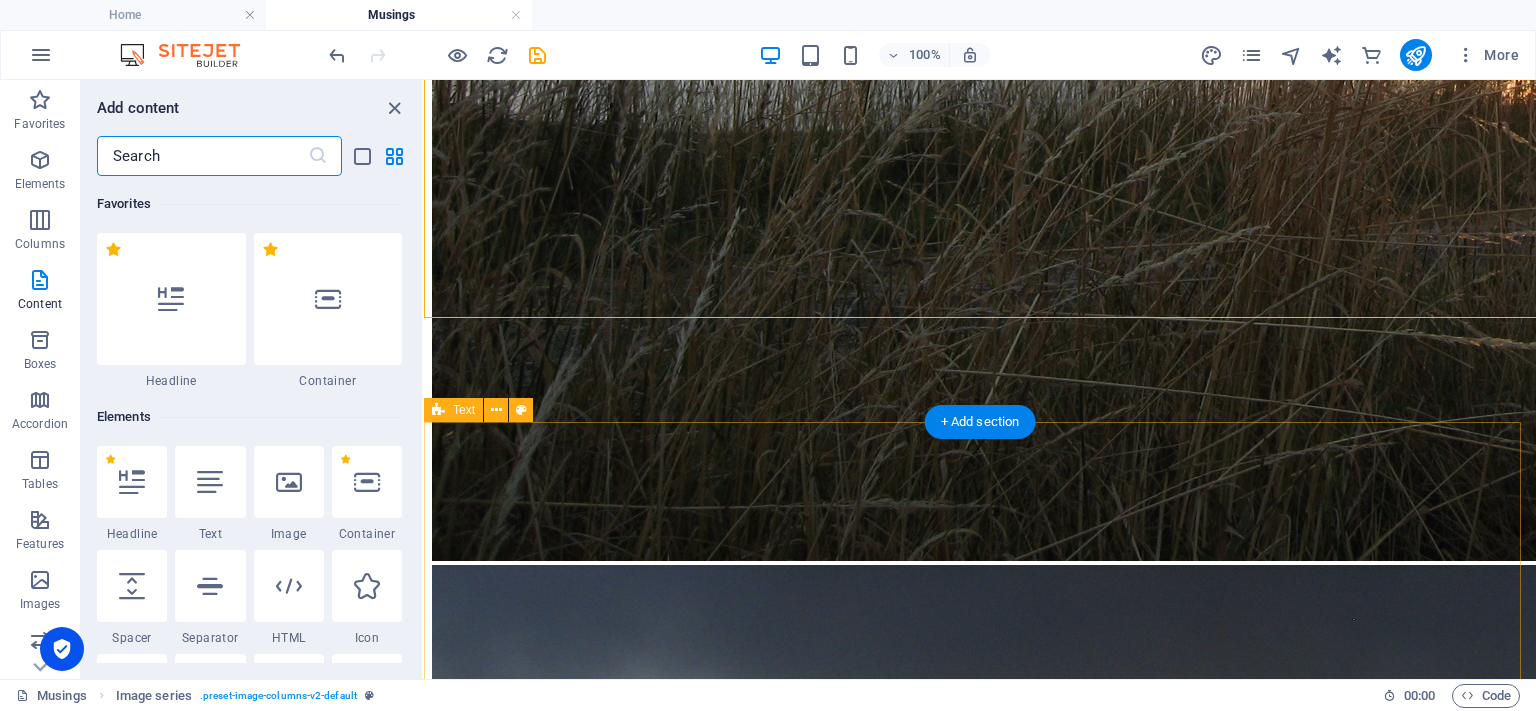 scroll, scrollTop: 3254, scrollLeft: 0, axis: vertical 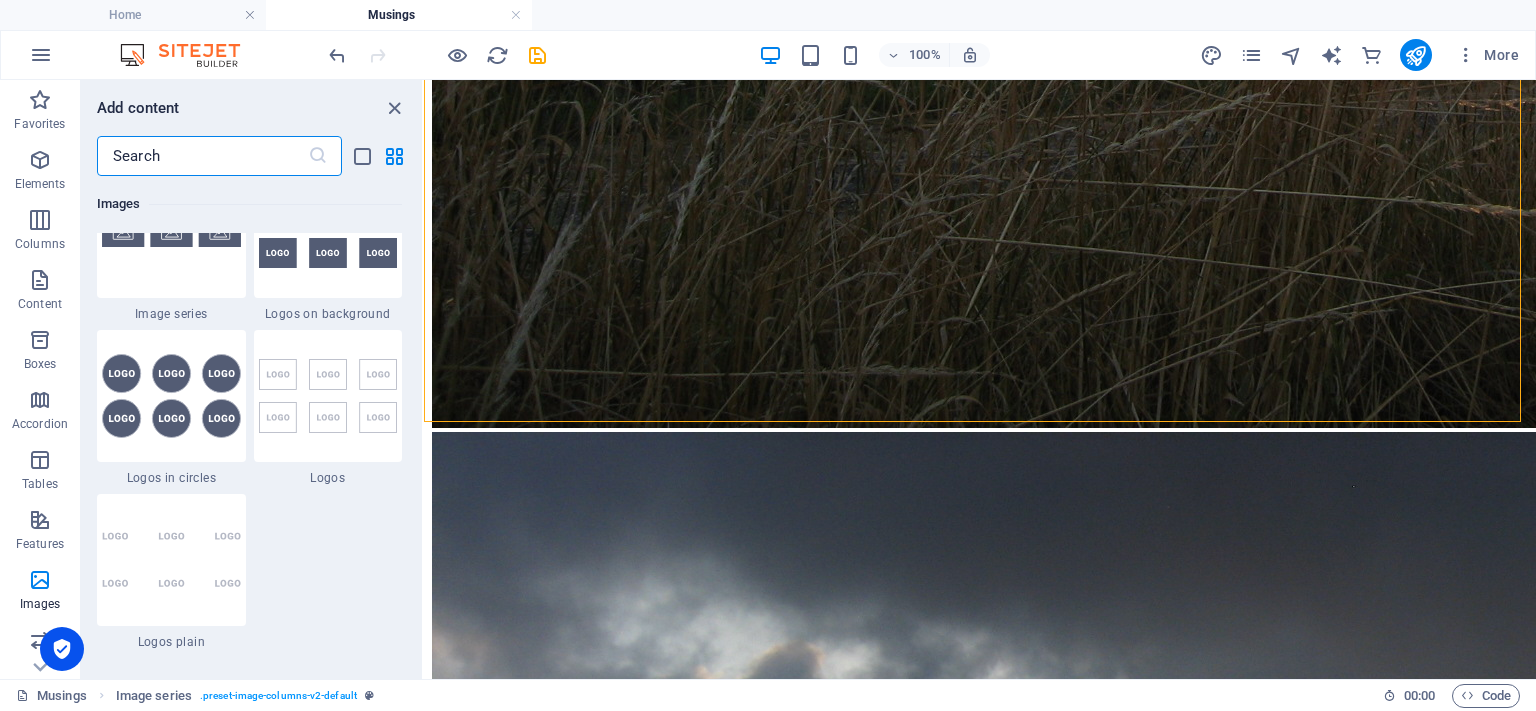 click at bounding box center (171, 232) 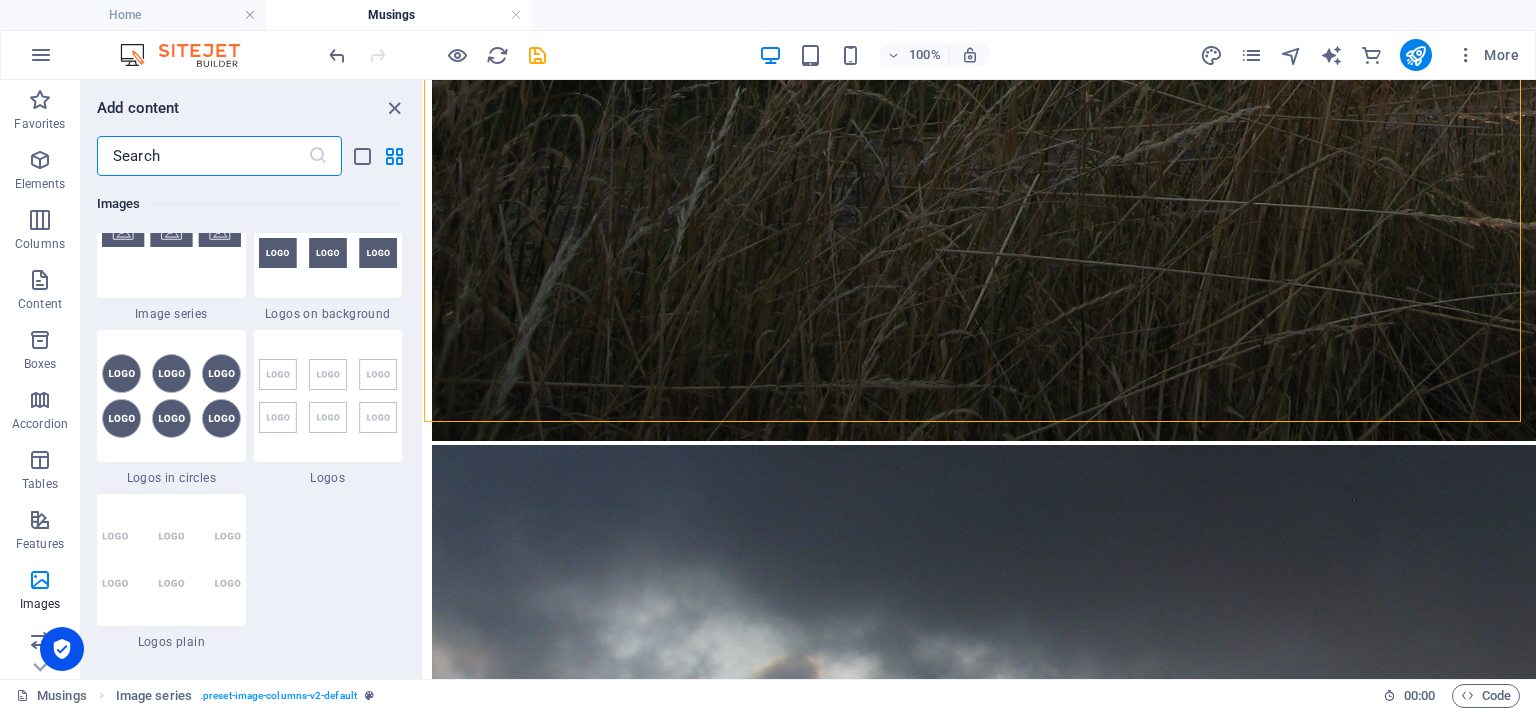 scroll, scrollTop: 3275, scrollLeft: 0, axis: vertical 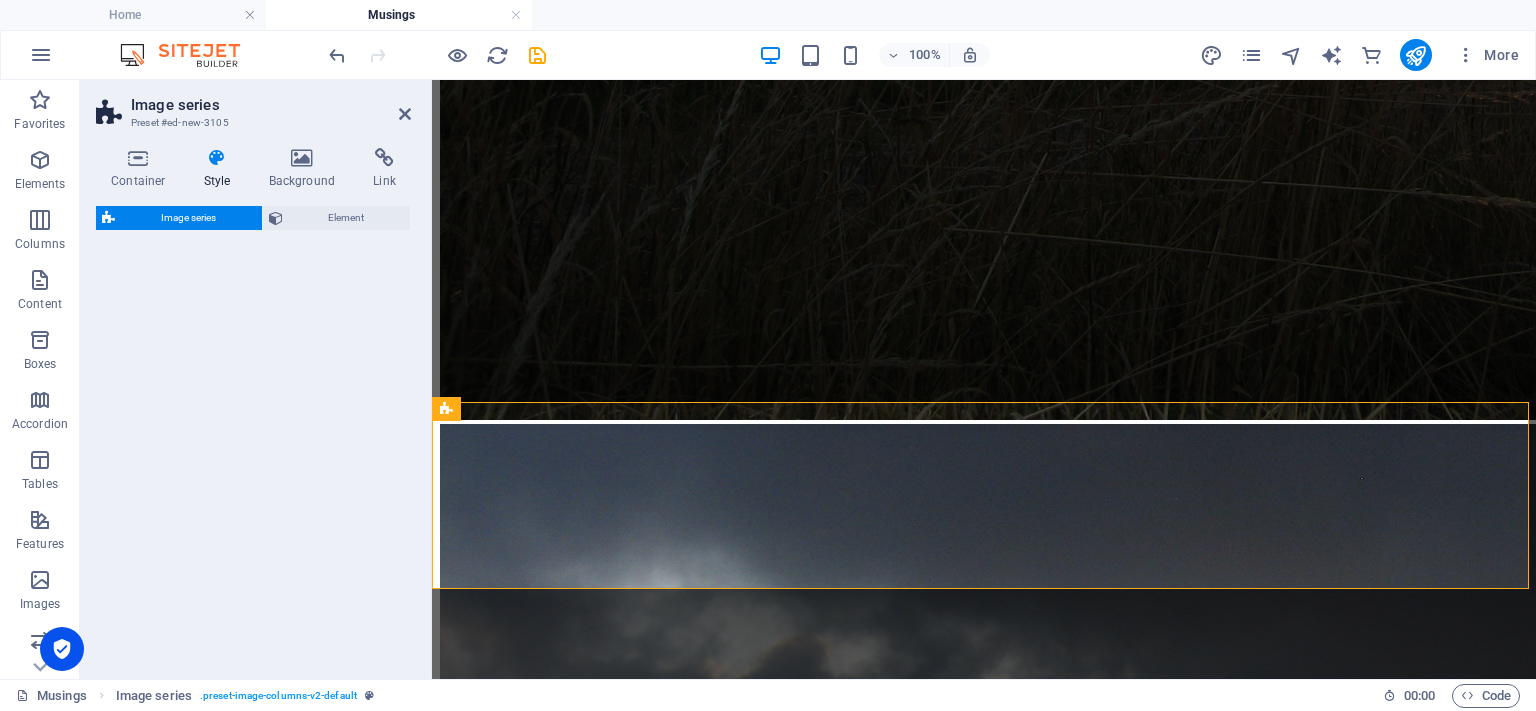 select on "rem" 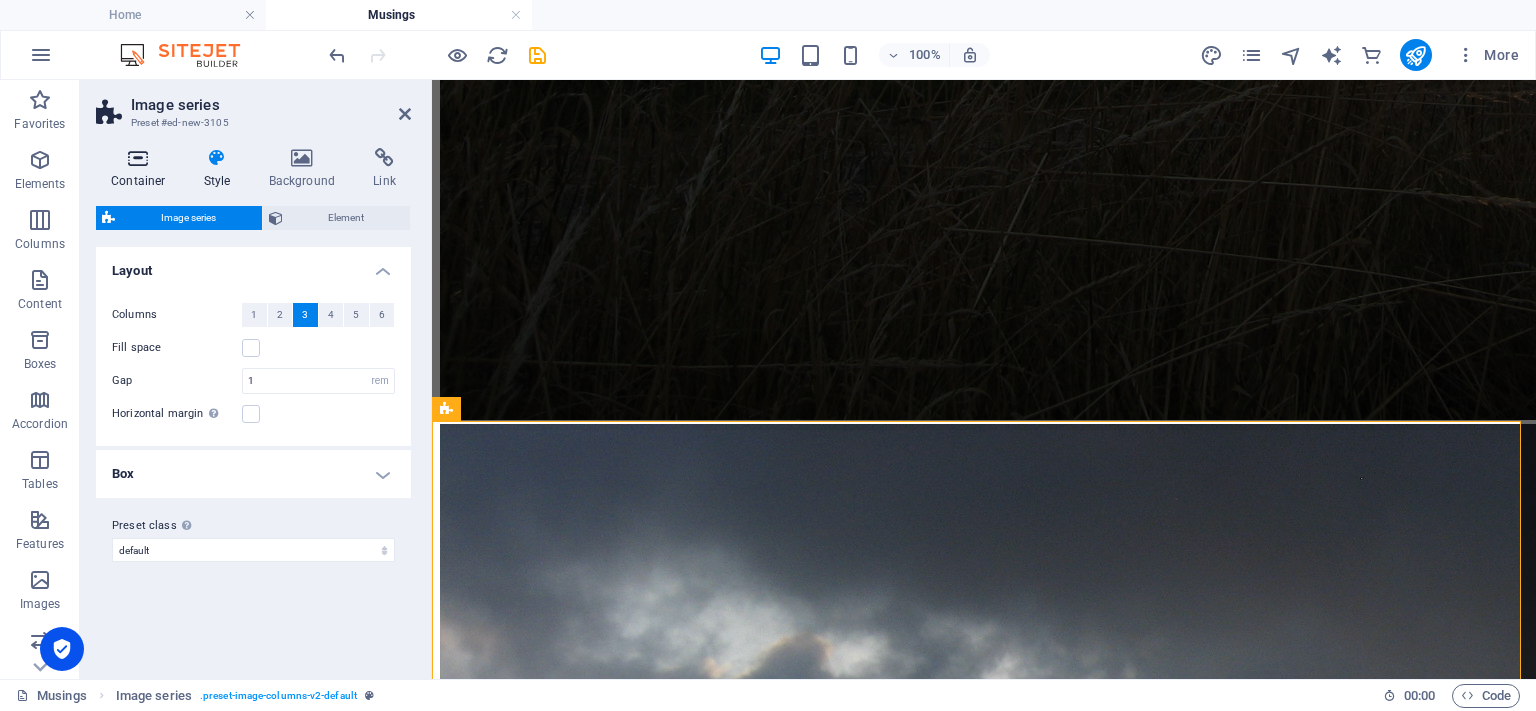 click at bounding box center [138, 158] 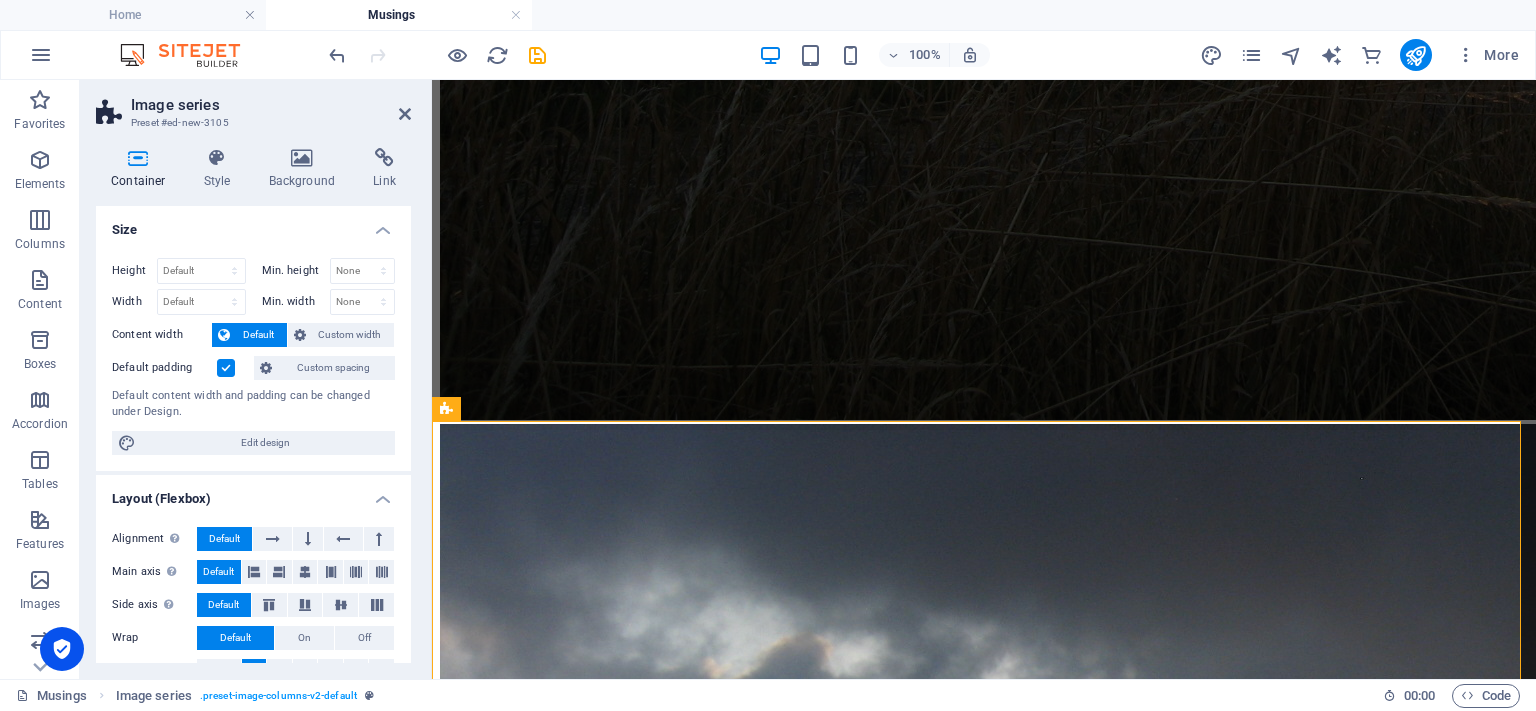 click at bounding box center [226, 368] 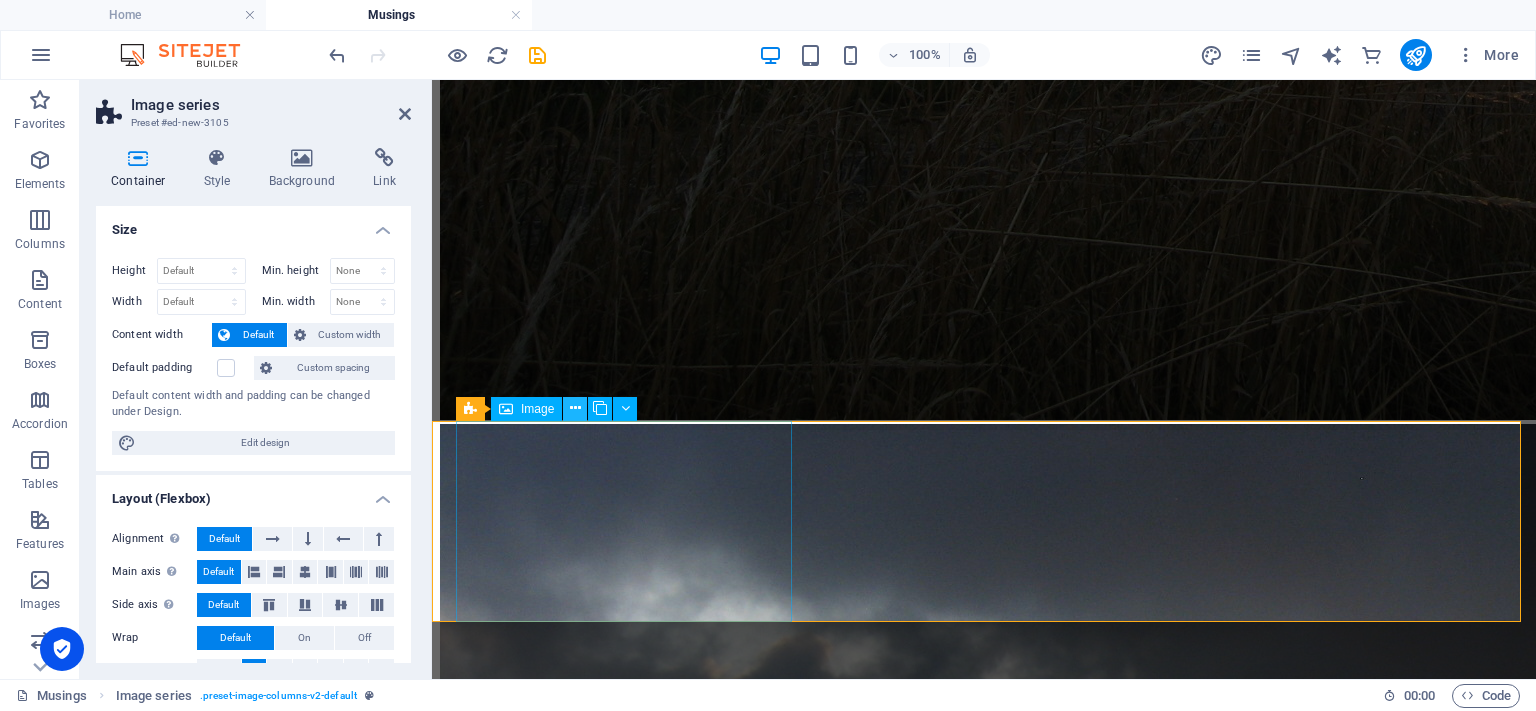 click at bounding box center (575, 408) 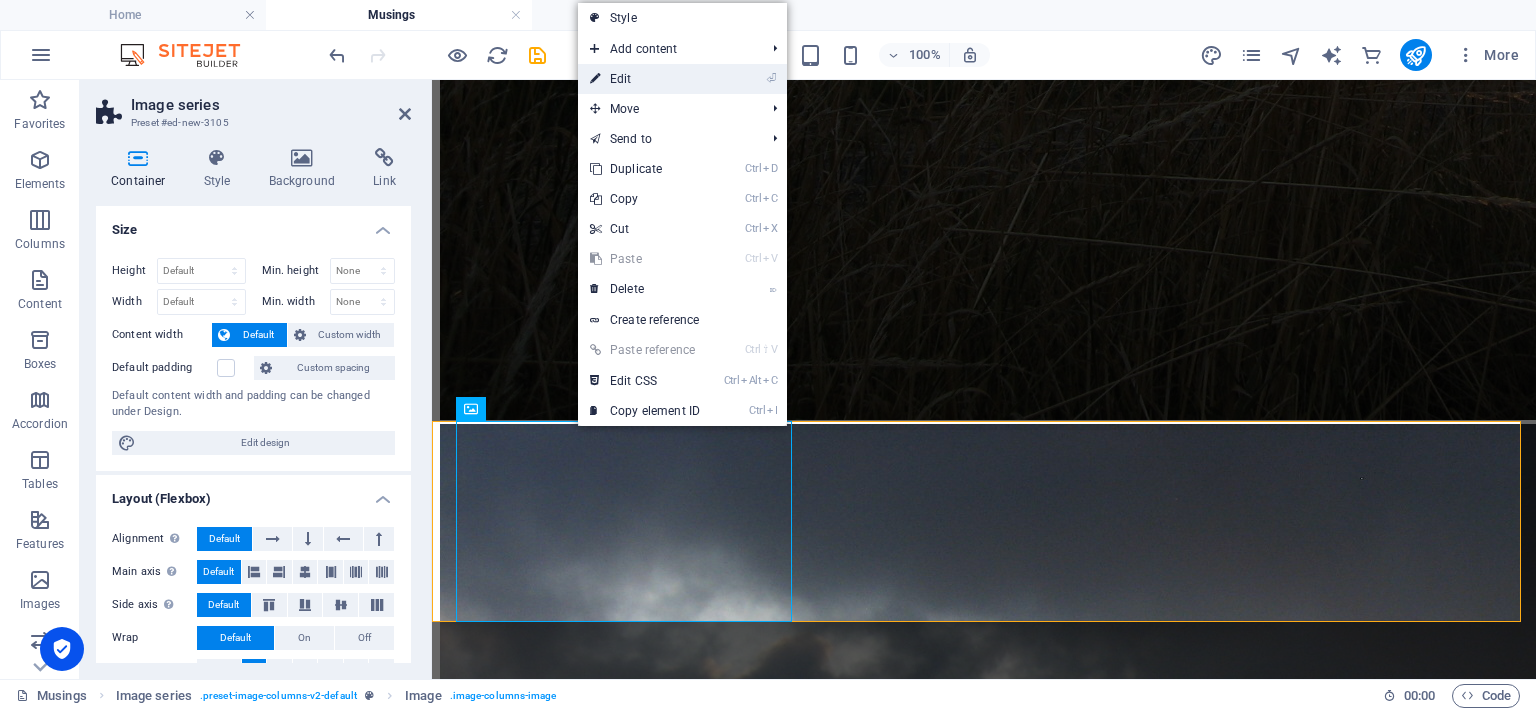 click on "⏎  Edit" at bounding box center [645, 79] 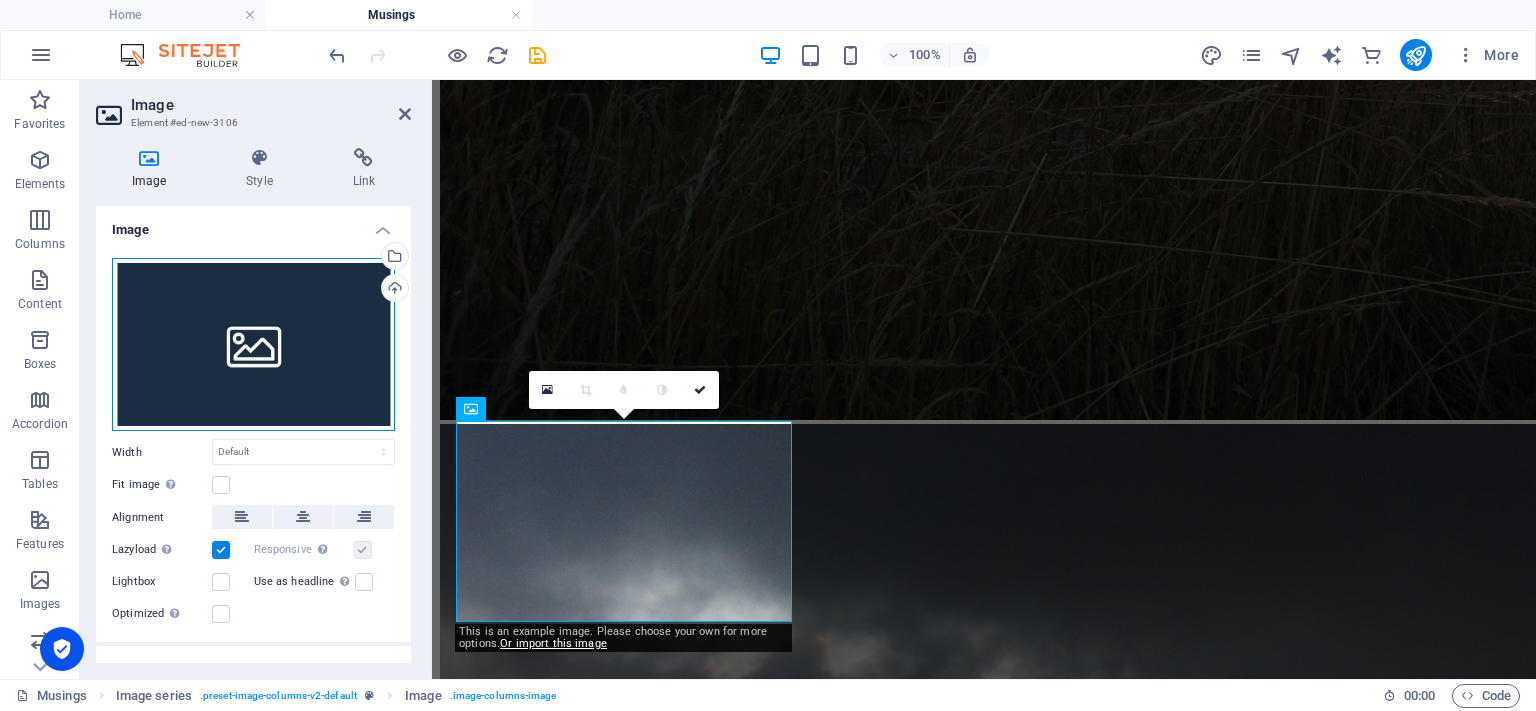 click on "Drag files here, click to choose files or select files from Files or our free stock photos & videos" at bounding box center (253, 345) 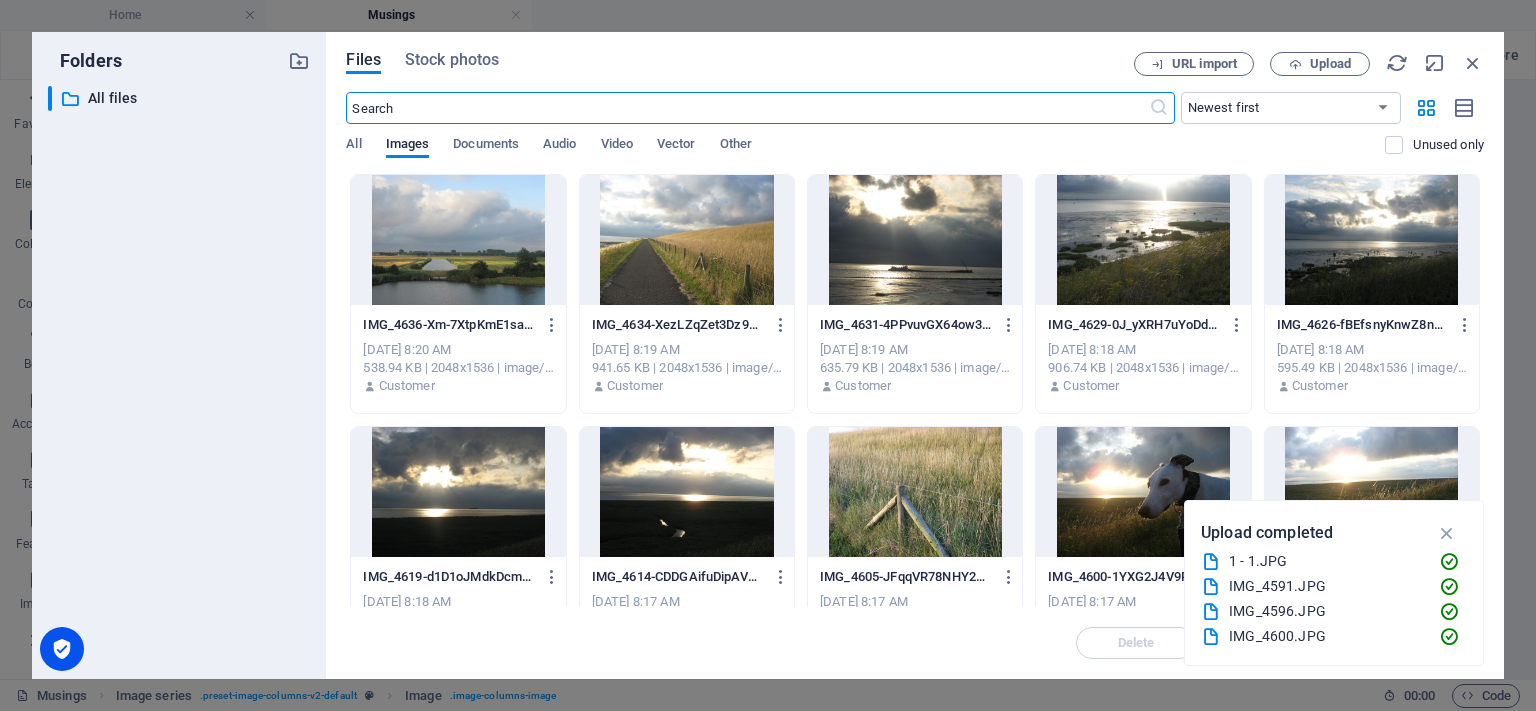 scroll, scrollTop: 3268, scrollLeft: 0, axis: vertical 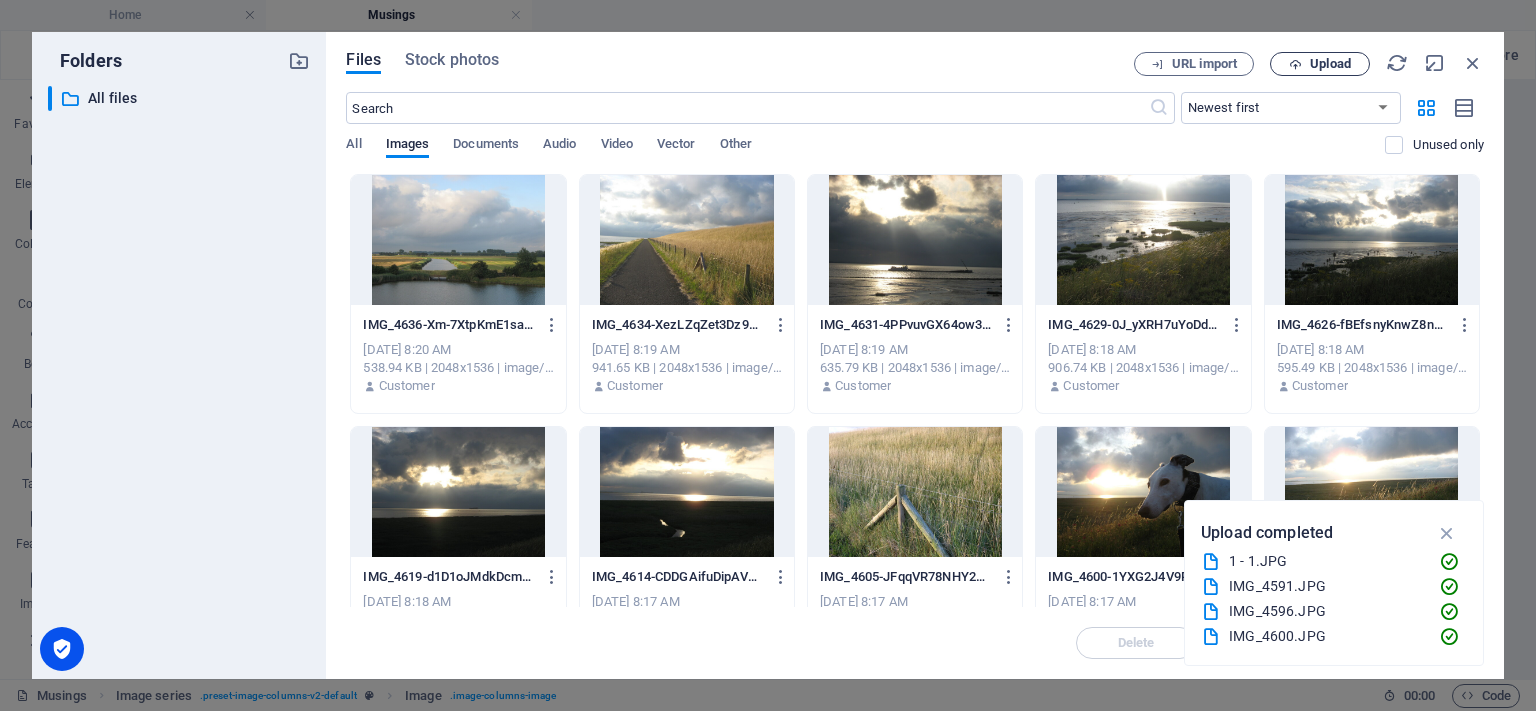 click on "Upload" at bounding box center [1330, 64] 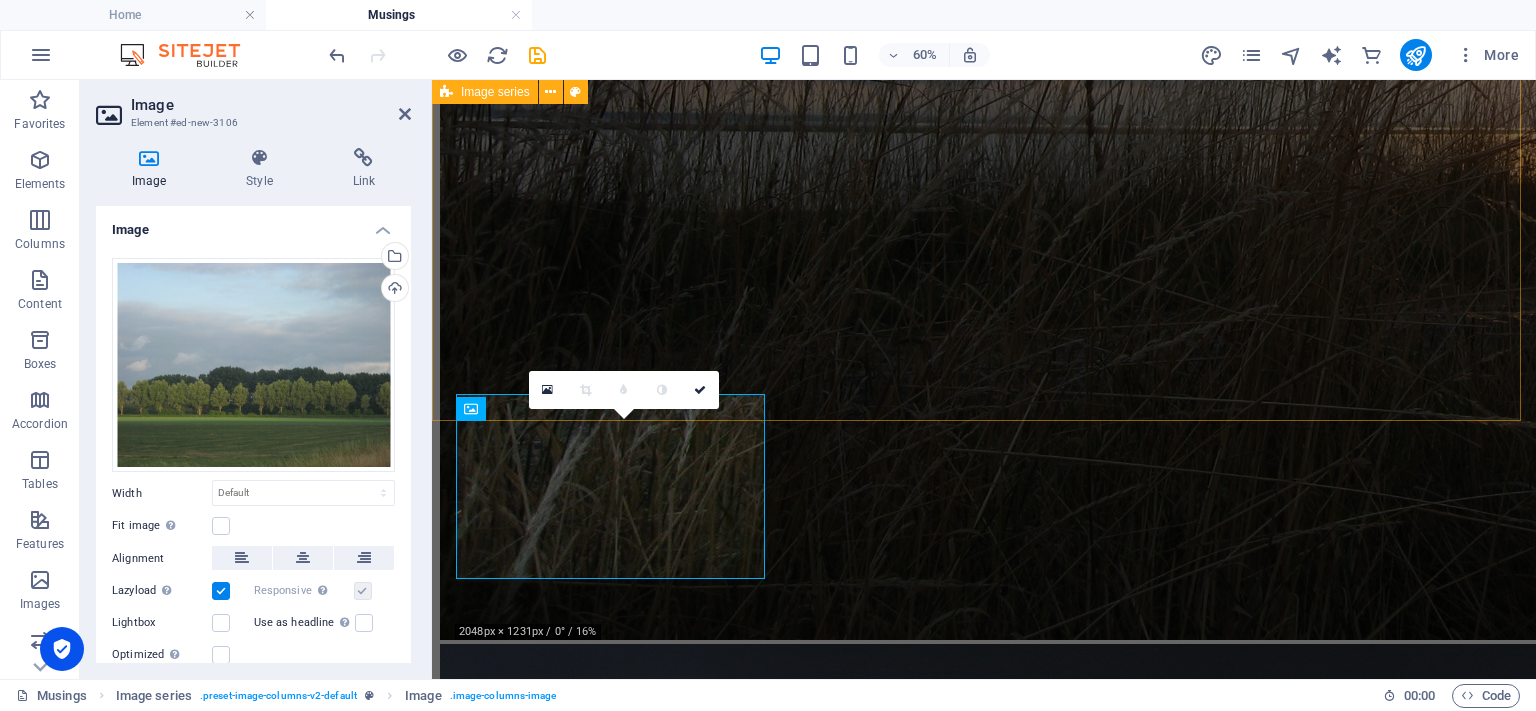 scroll, scrollTop: 3275, scrollLeft: 0, axis: vertical 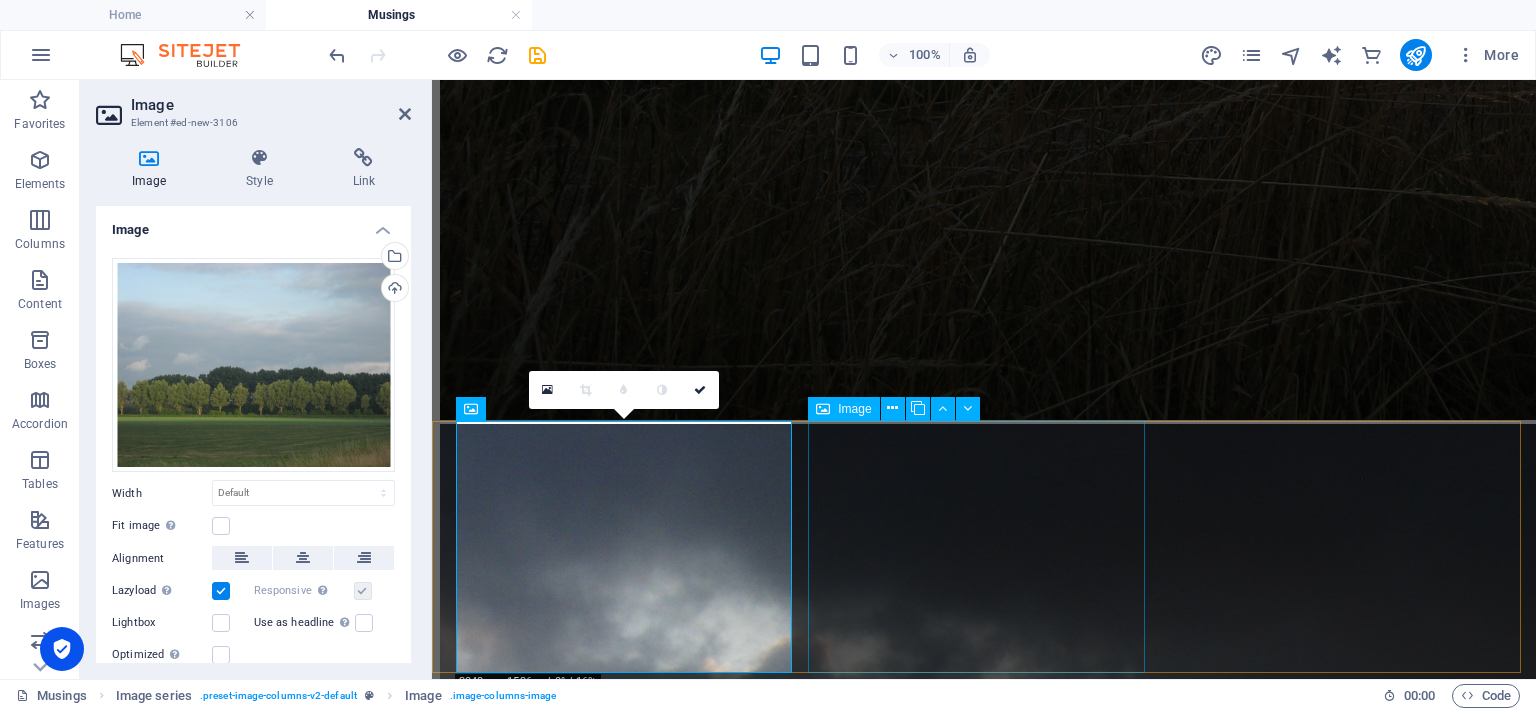 click at bounding box center (984, 19206) 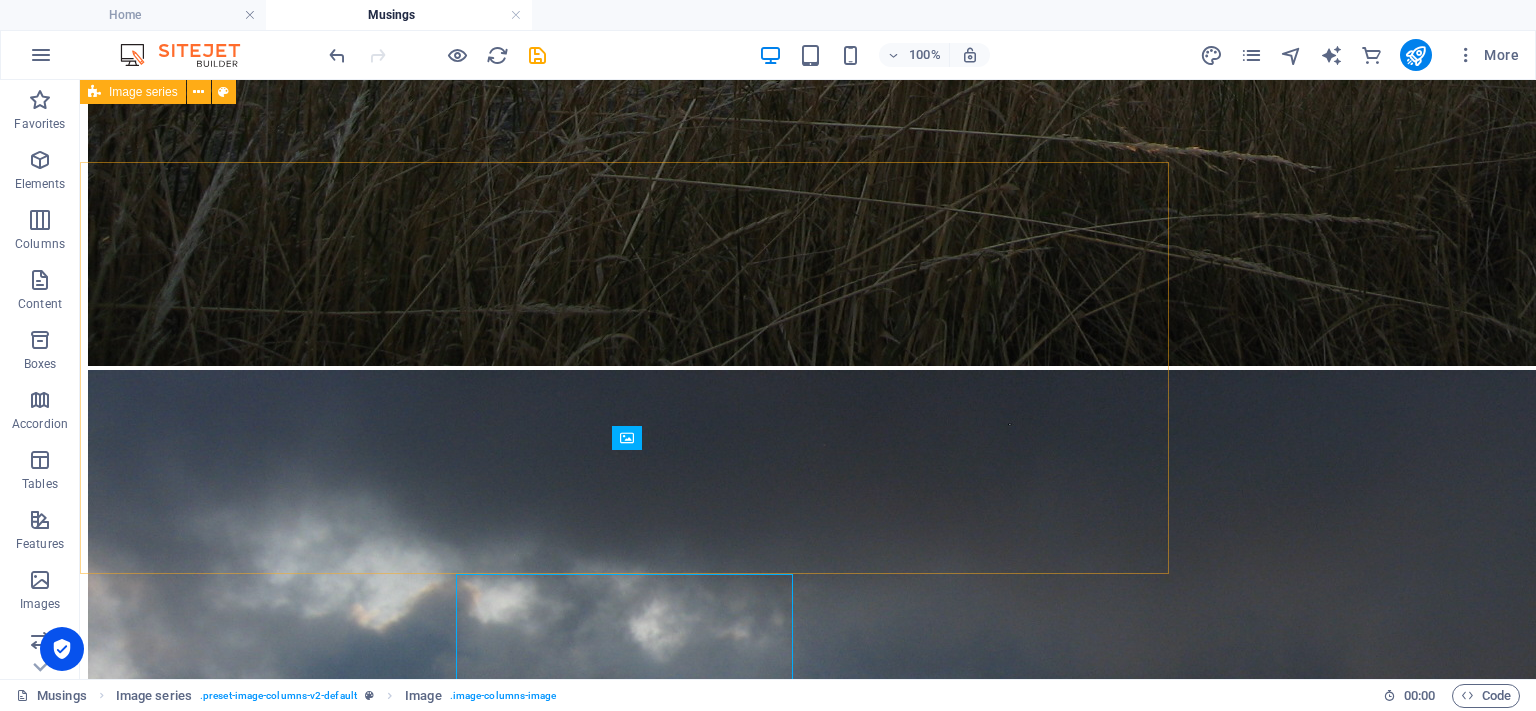 scroll, scrollTop: 3121, scrollLeft: 0, axis: vertical 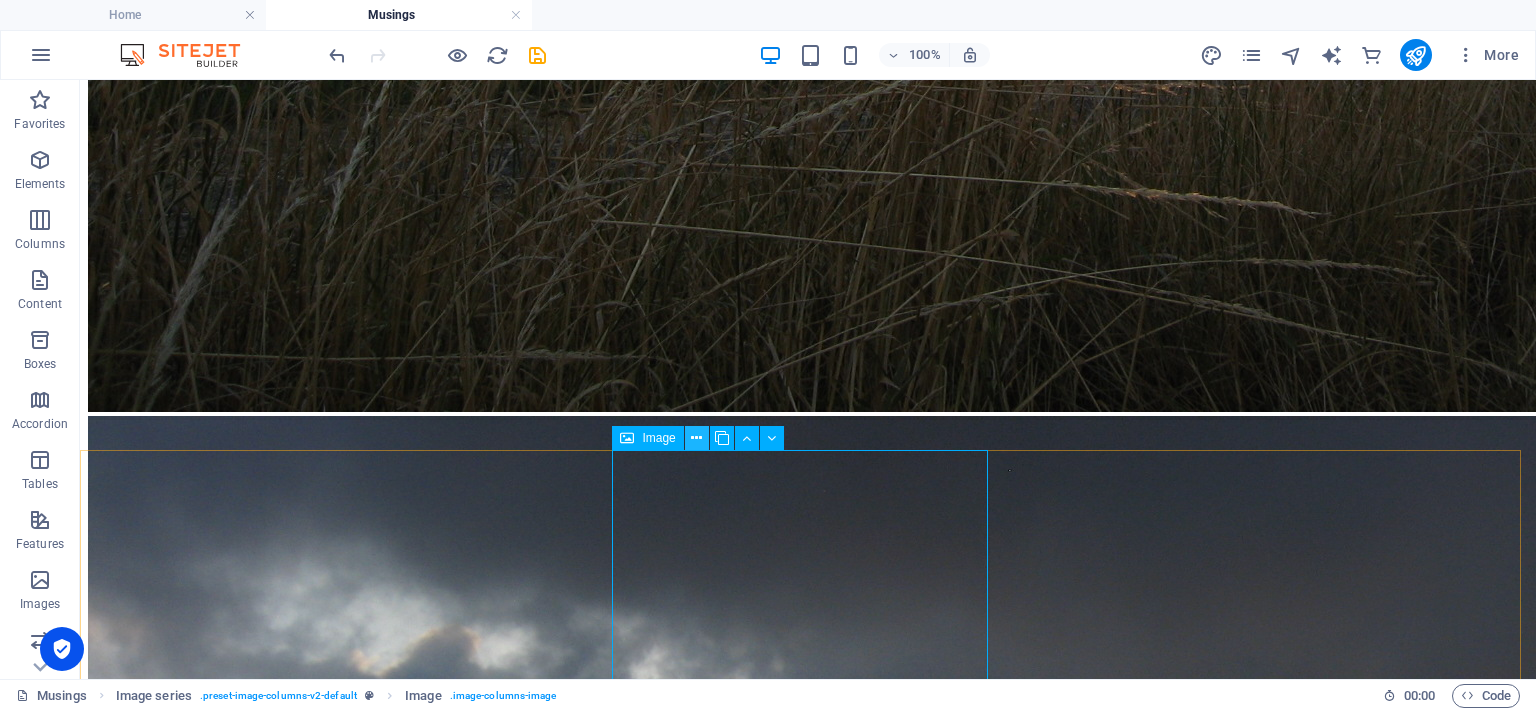 click at bounding box center (697, 438) 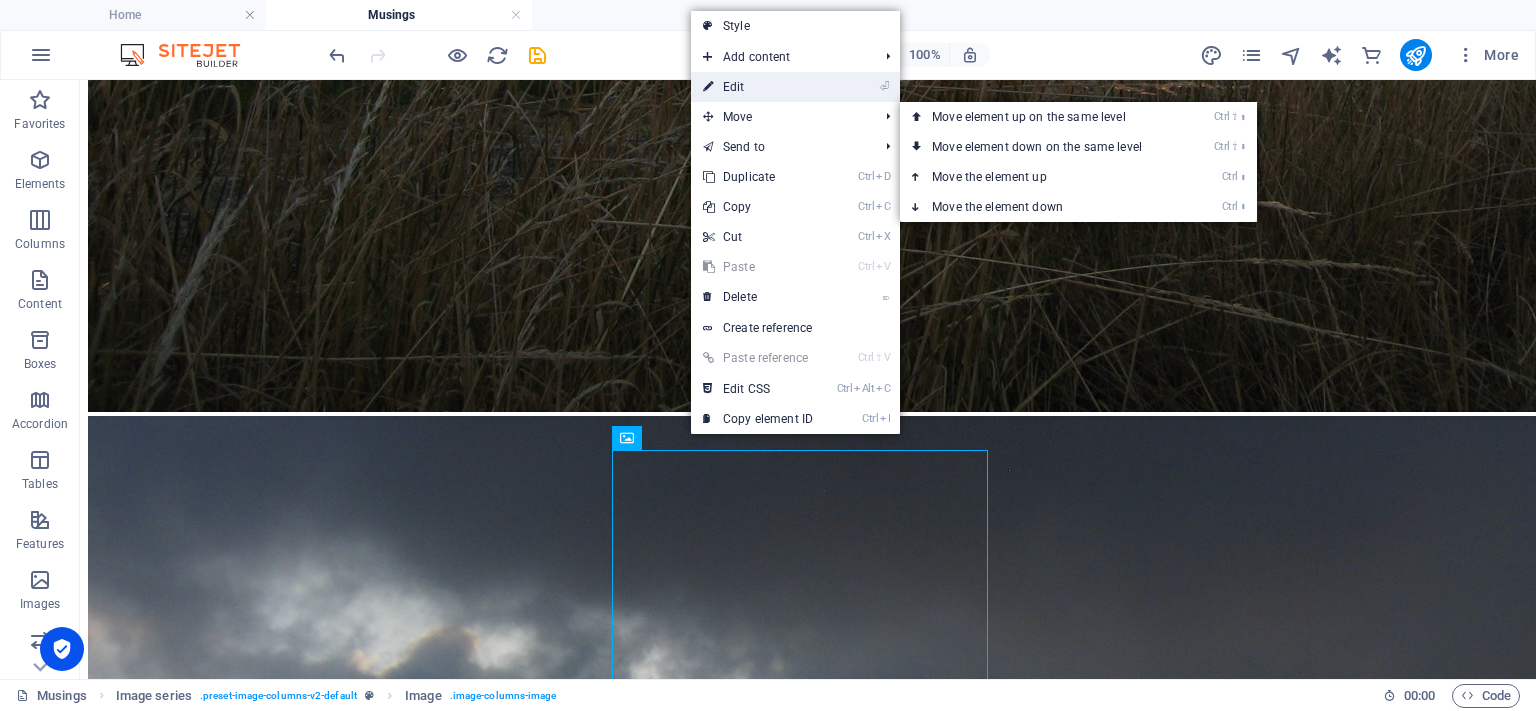 click on "⏎  Edit" at bounding box center (758, 87) 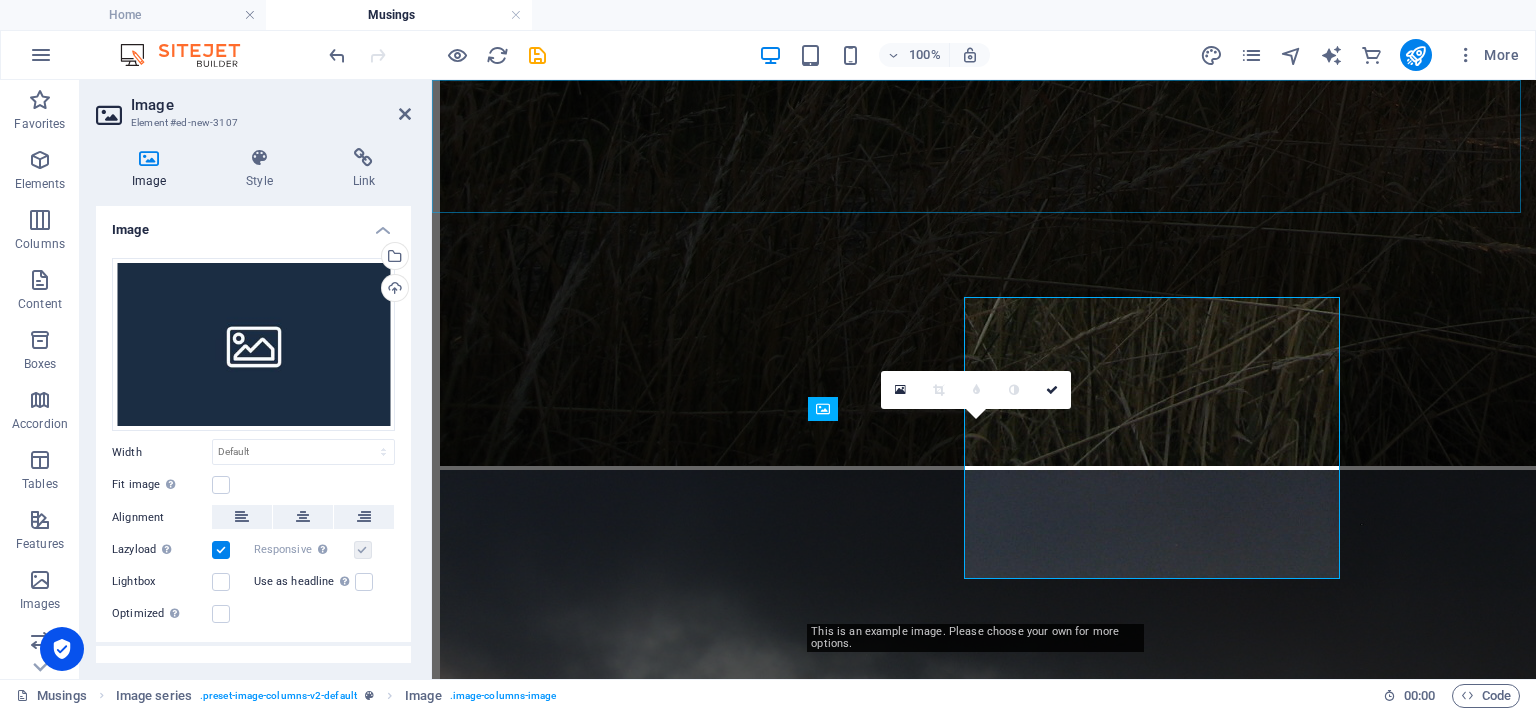 scroll, scrollTop: 3275, scrollLeft: 0, axis: vertical 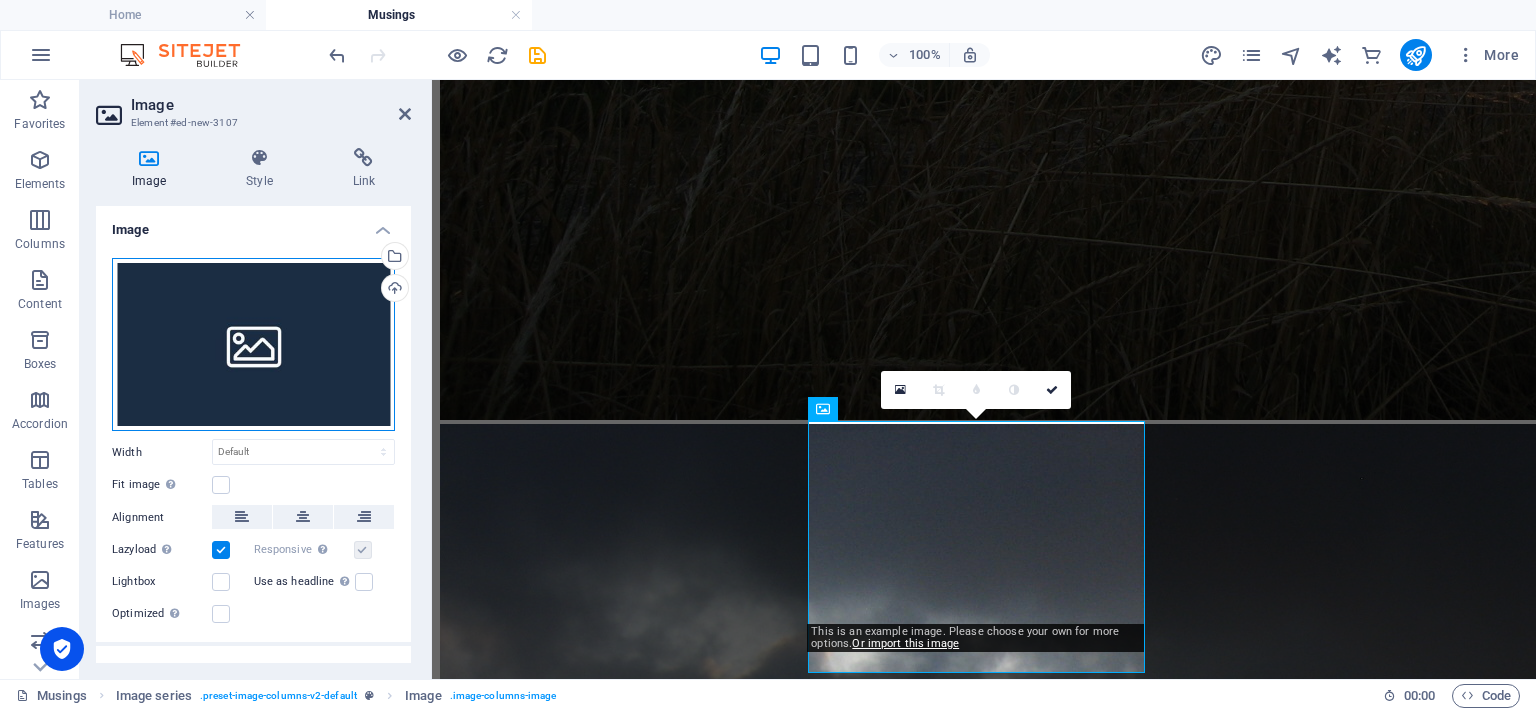 click on "Drag files here, click to choose files or select files from Files or our free stock photos & videos" at bounding box center (253, 345) 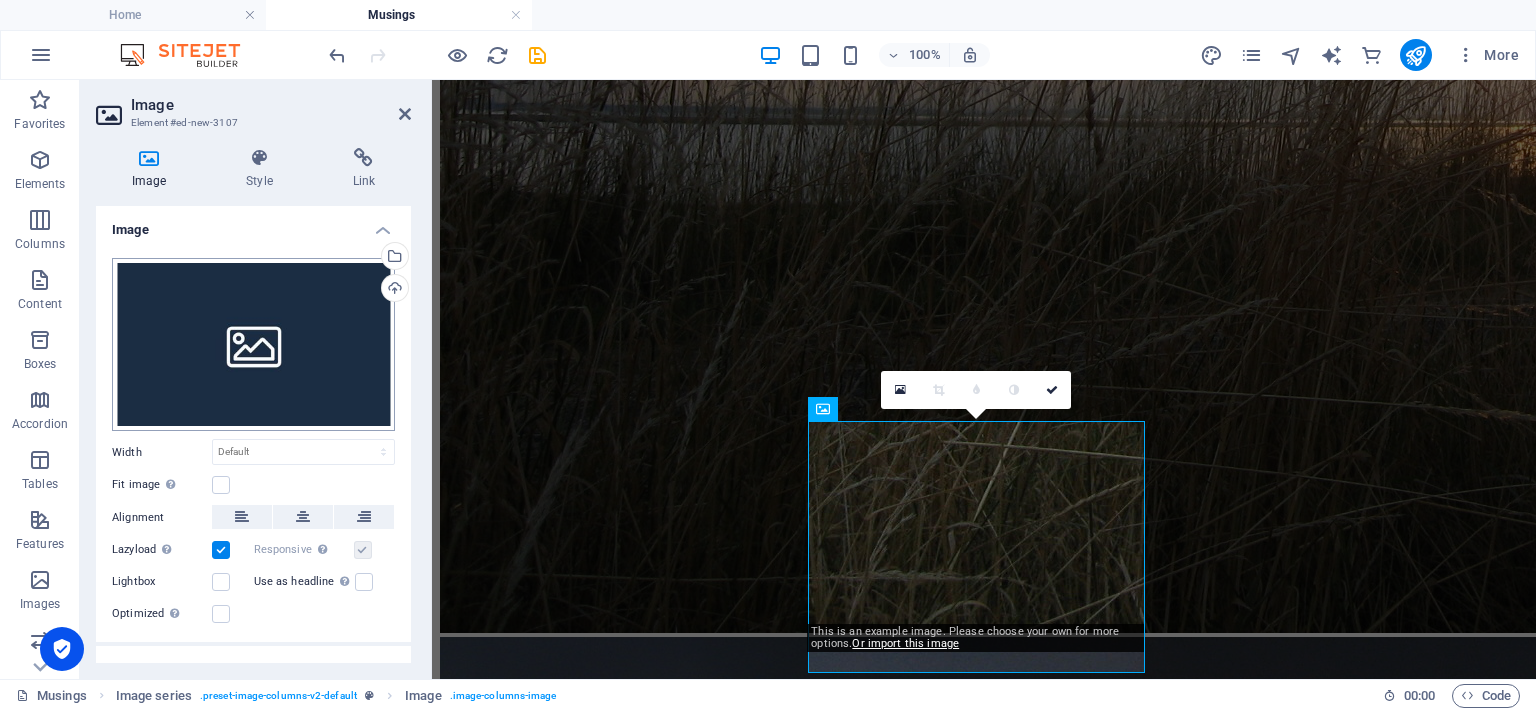 scroll, scrollTop: 3268, scrollLeft: 0, axis: vertical 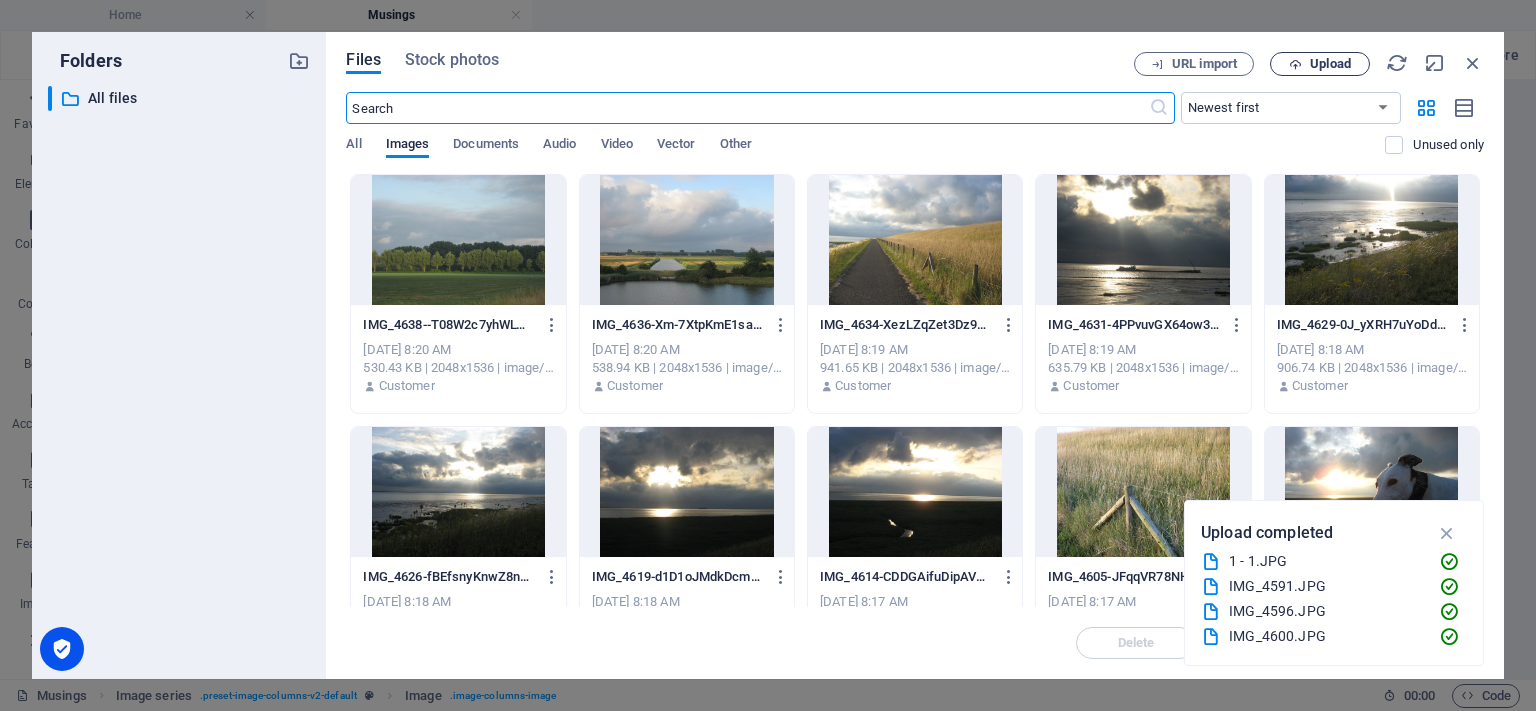 click on "Upload" at bounding box center [1330, 64] 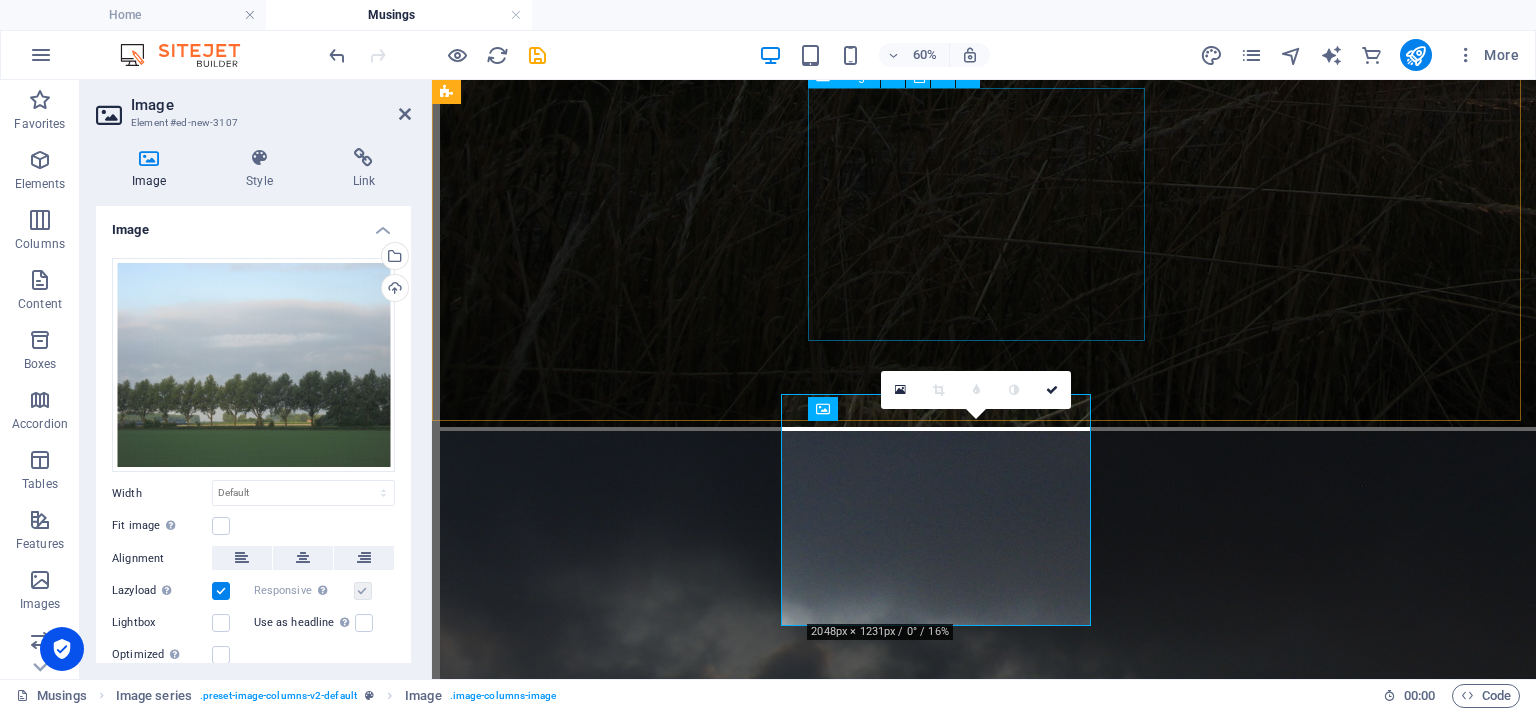 scroll, scrollTop: 3275, scrollLeft: 0, axis: vertical 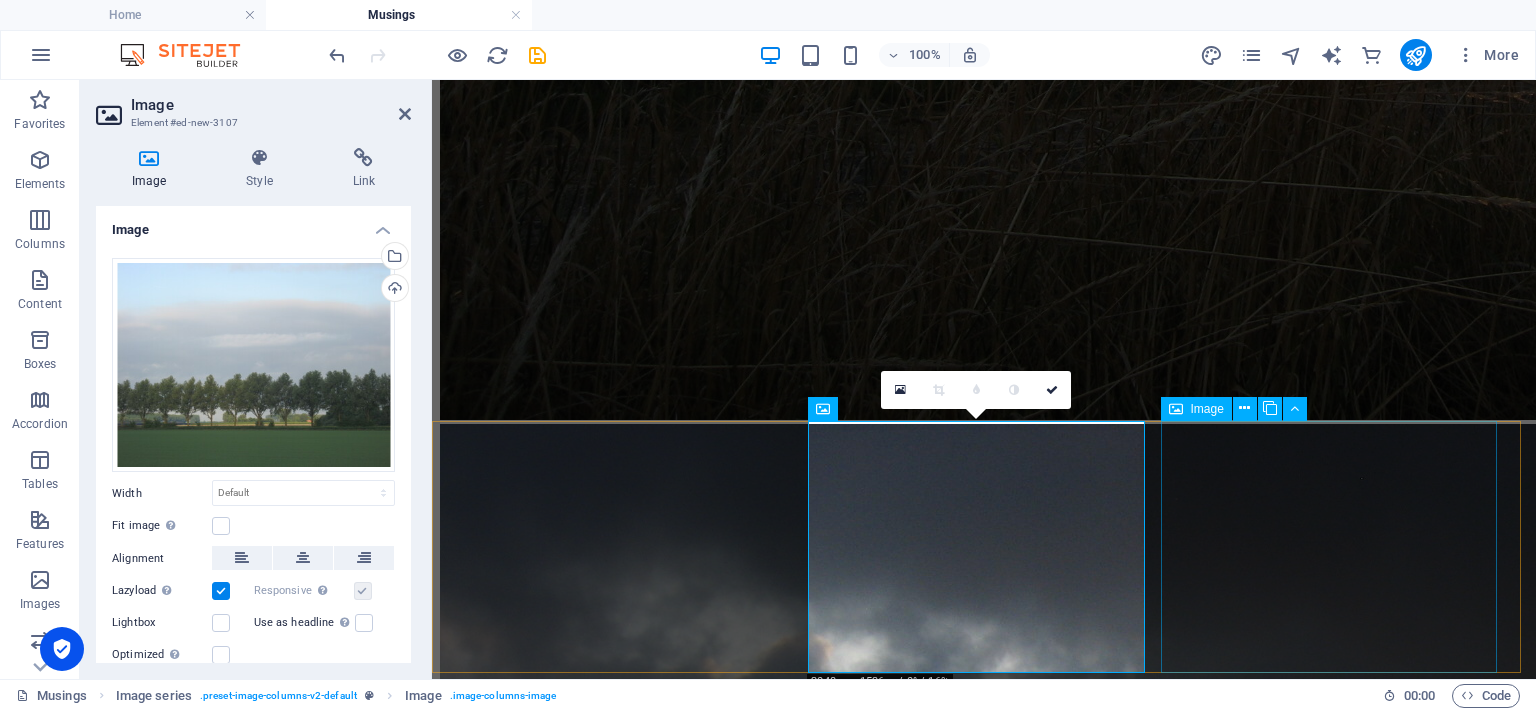 click at bounding box center (984, 20746) 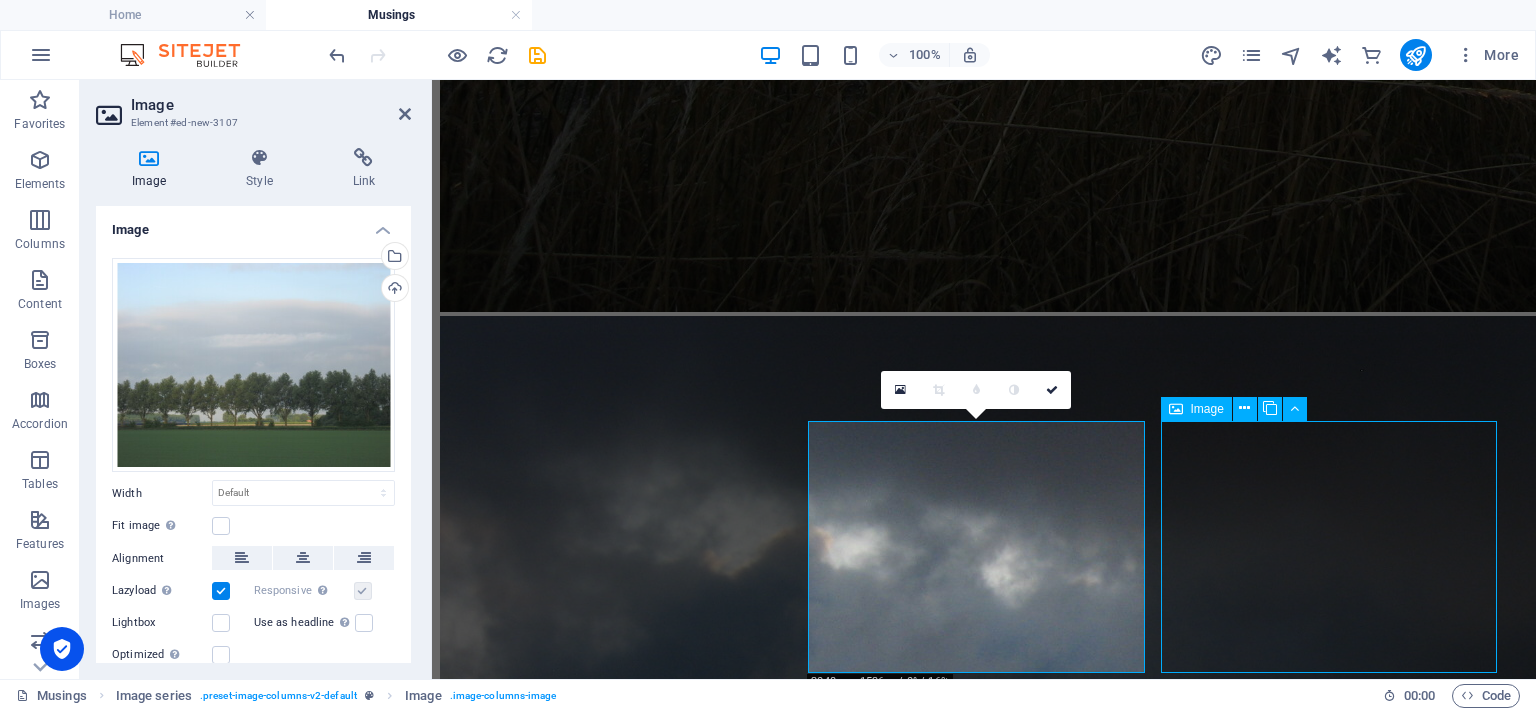 scroll, scrollTop: 3121, scrollLeft: 0, axis: vertical 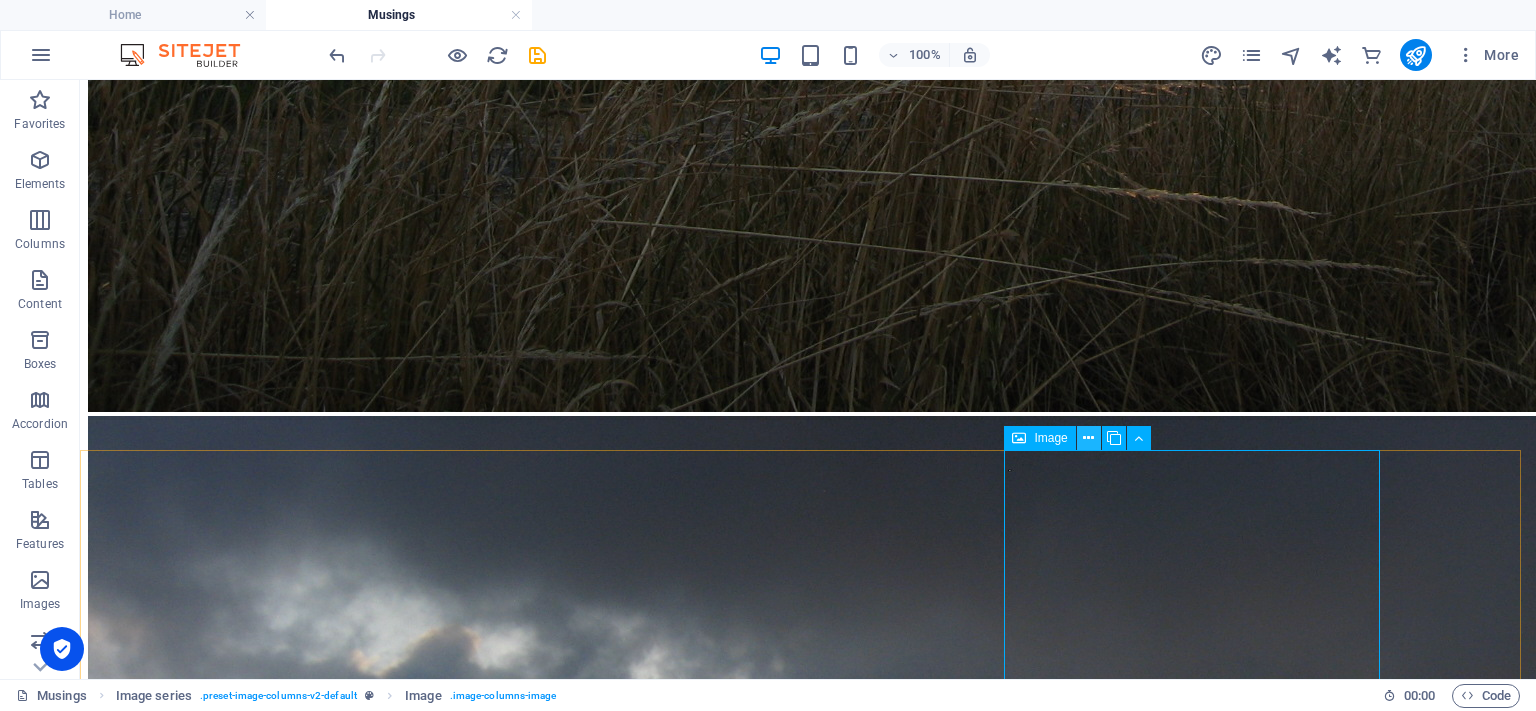 click at bounding box center (1088, 438) 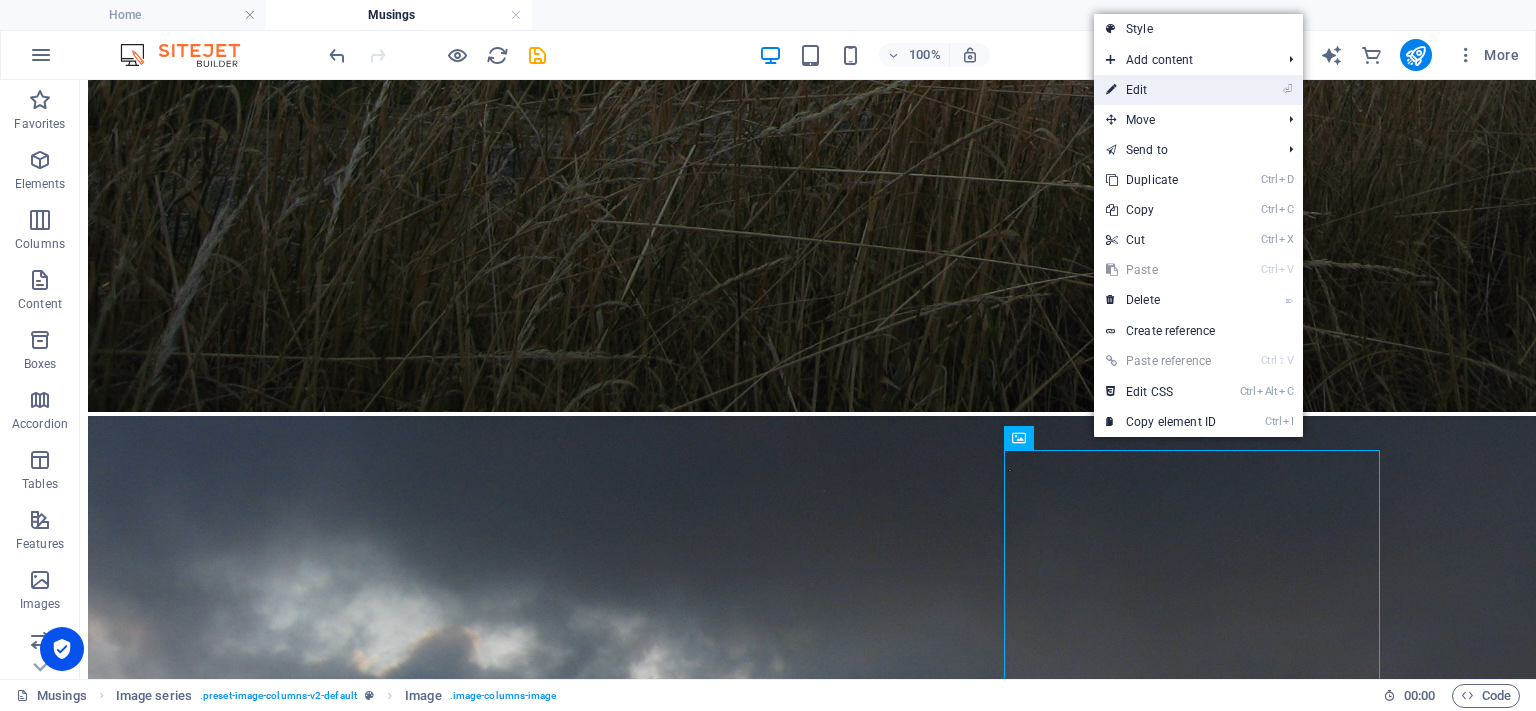 click on "⏎  Edit" at bounding box center (1161, 90) 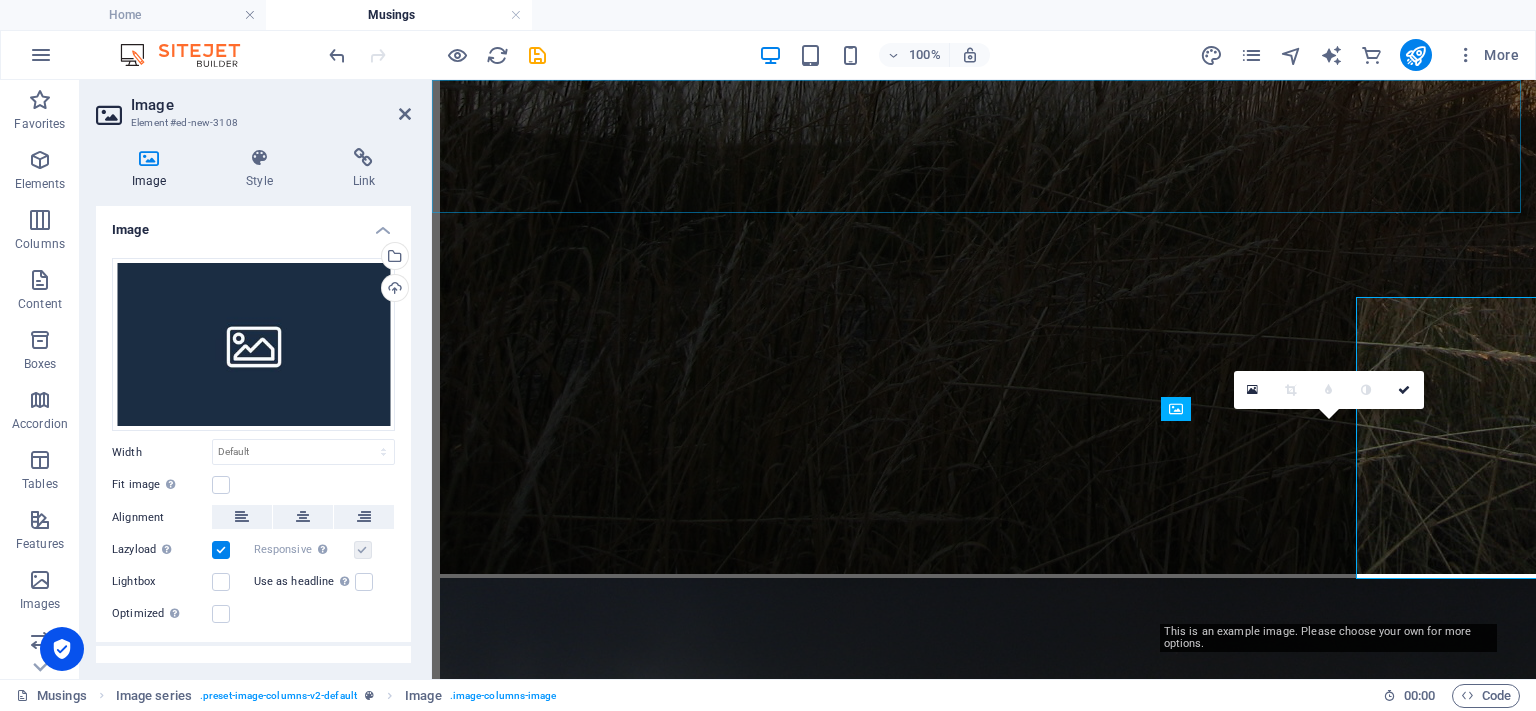scroll, scrollTop: 3275, scrollLeft: 0, axis: vertical 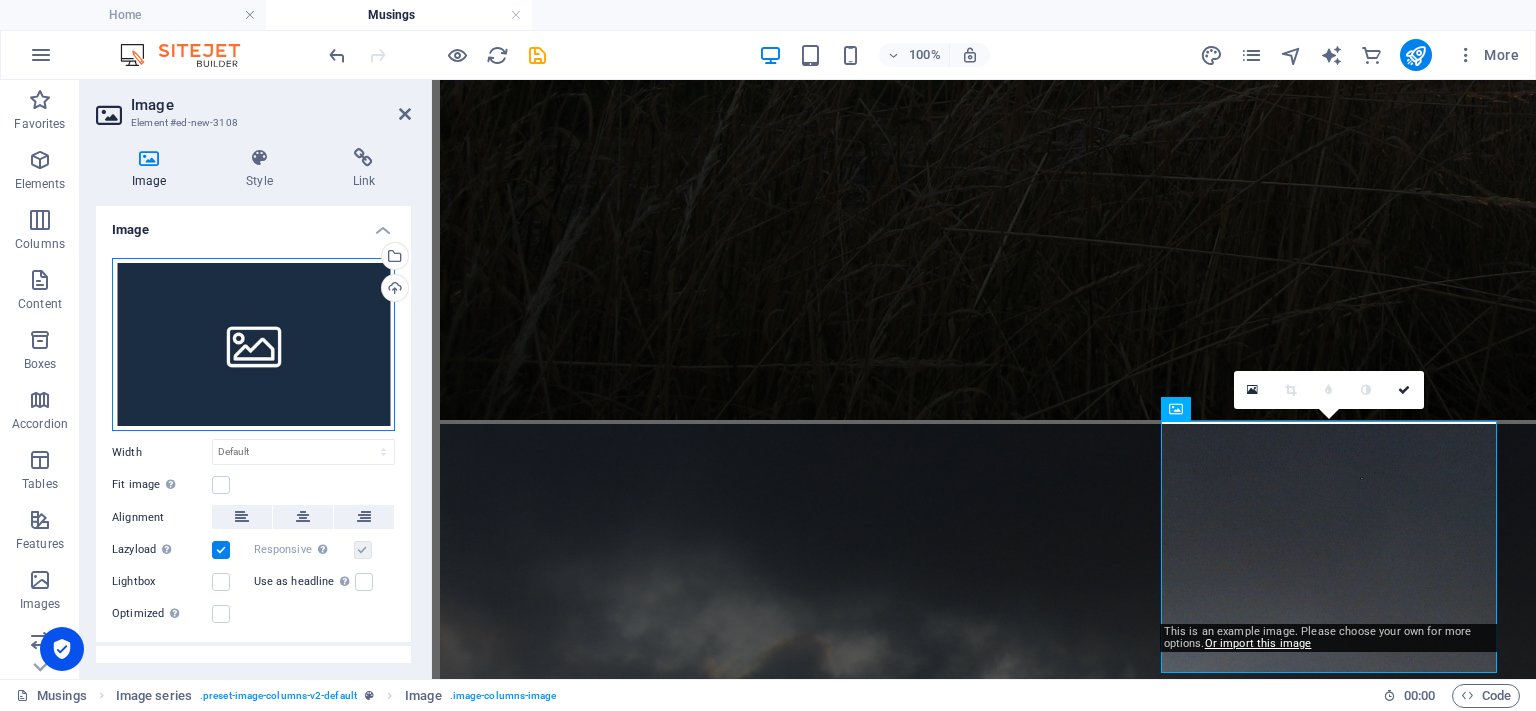 drag, startPoint x: 164, startPoint y: 304, endPoint x: 172, endPoint y: 294, distance: 12.806249 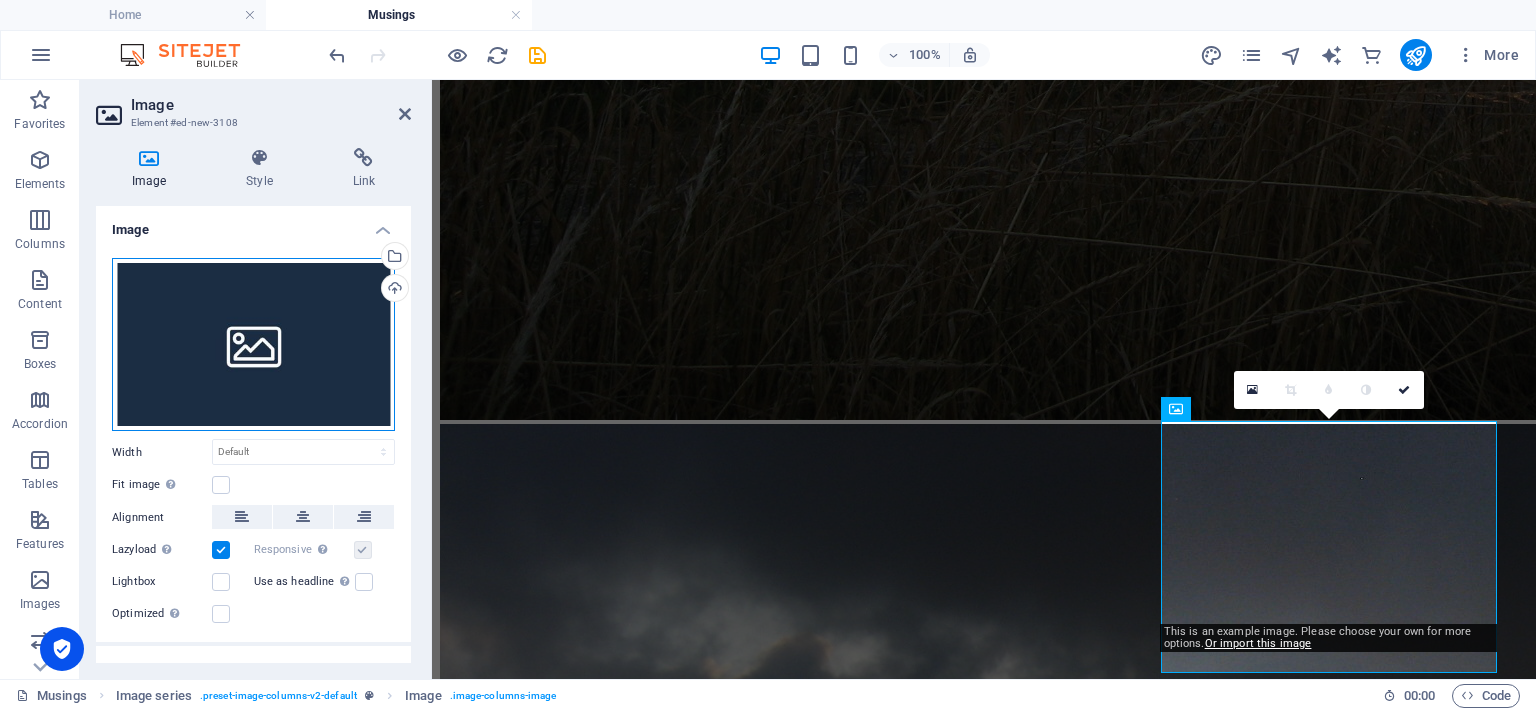 click on "Drag files here, click to choose files or select files from Files or our free stock photos & videos" at bounding box center [253, 345] 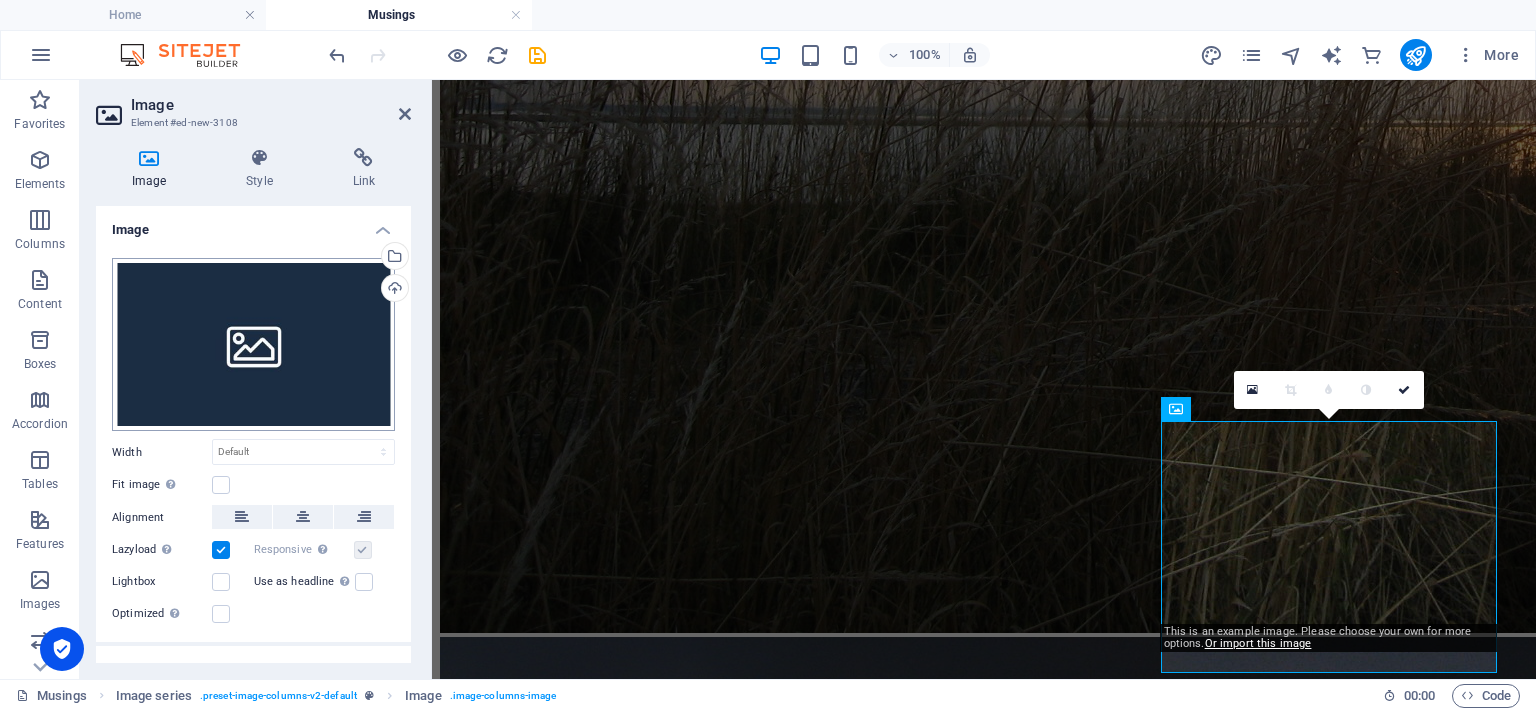 scroll, scrollTop: 3268, scrollLeft: 0, axis: vertical 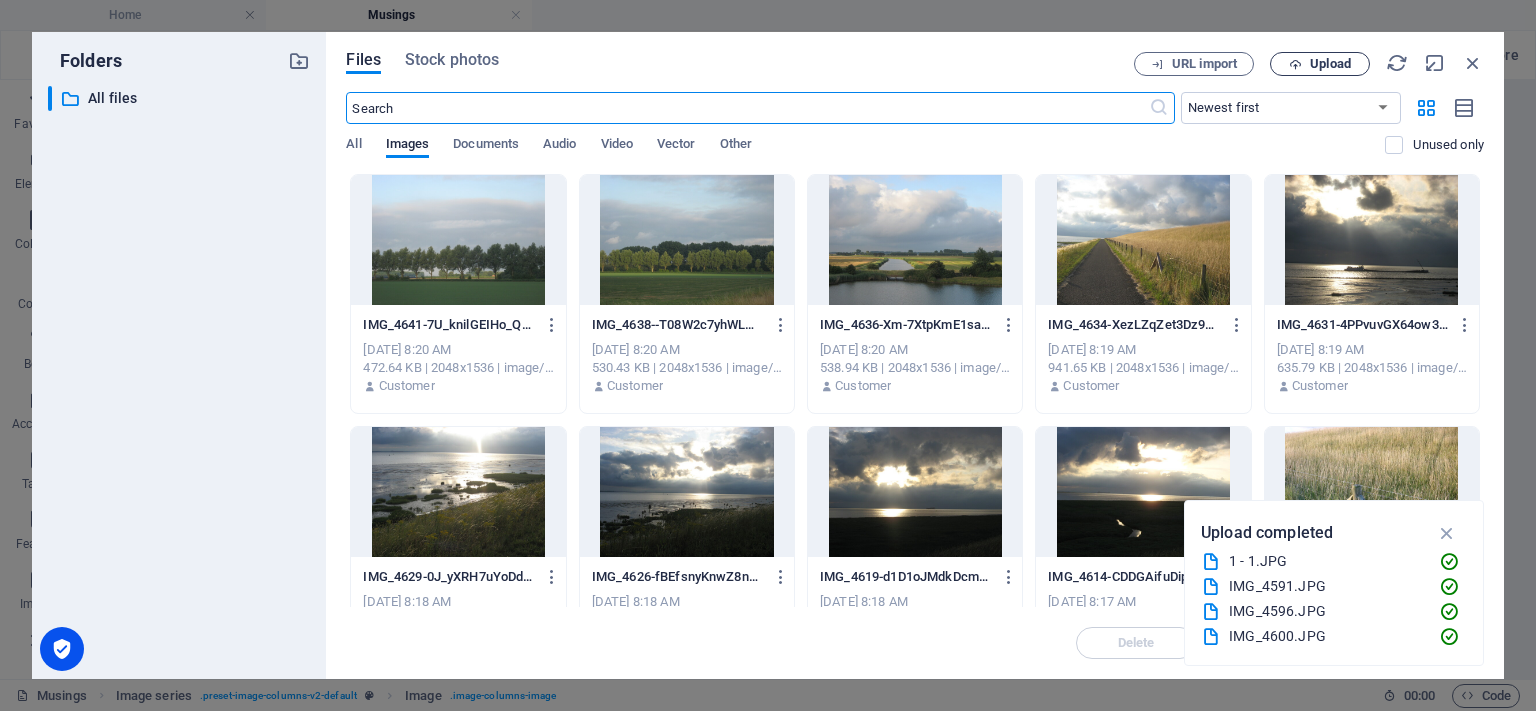 click on "Upload" at bounding box center [1330, 64] 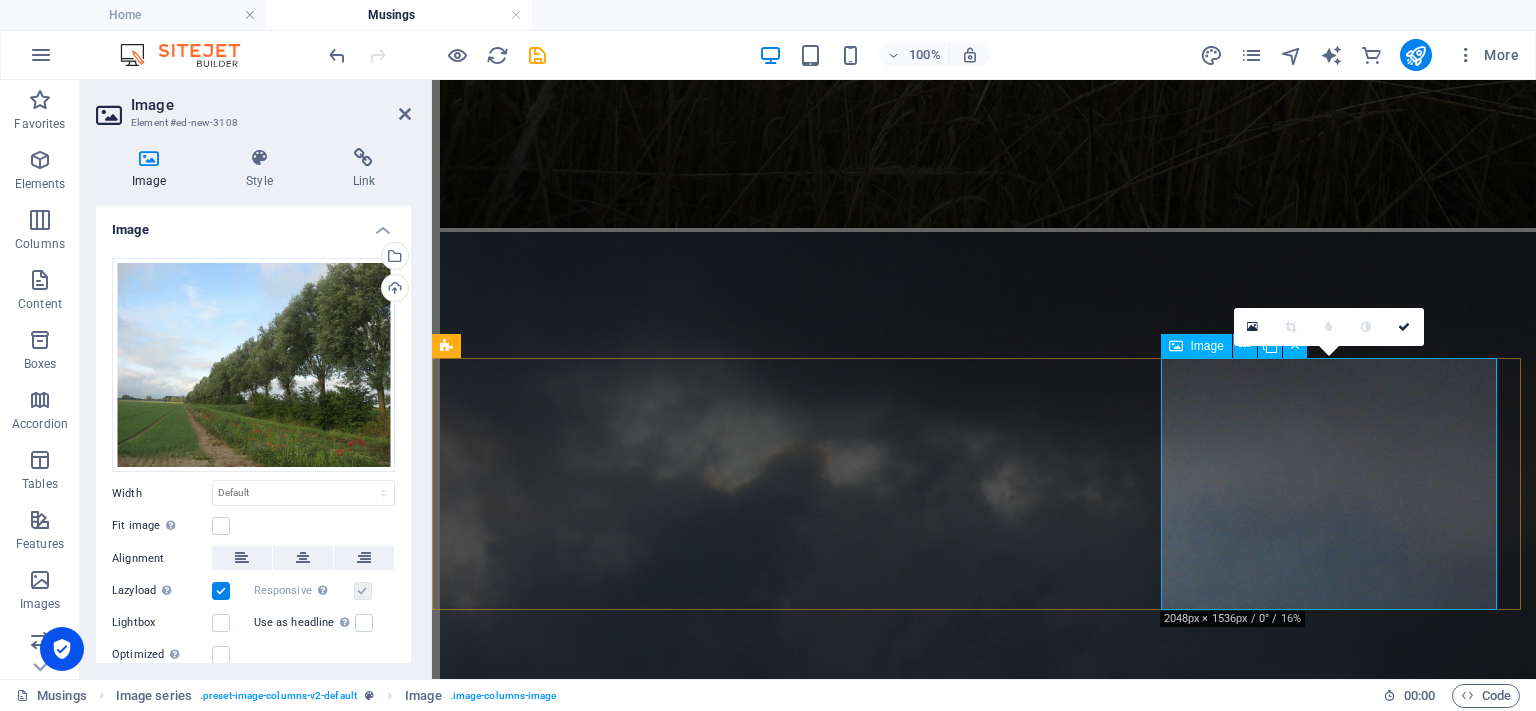 scroll, scrollTop: 3475, scrollLeft: 0, axis: vertical 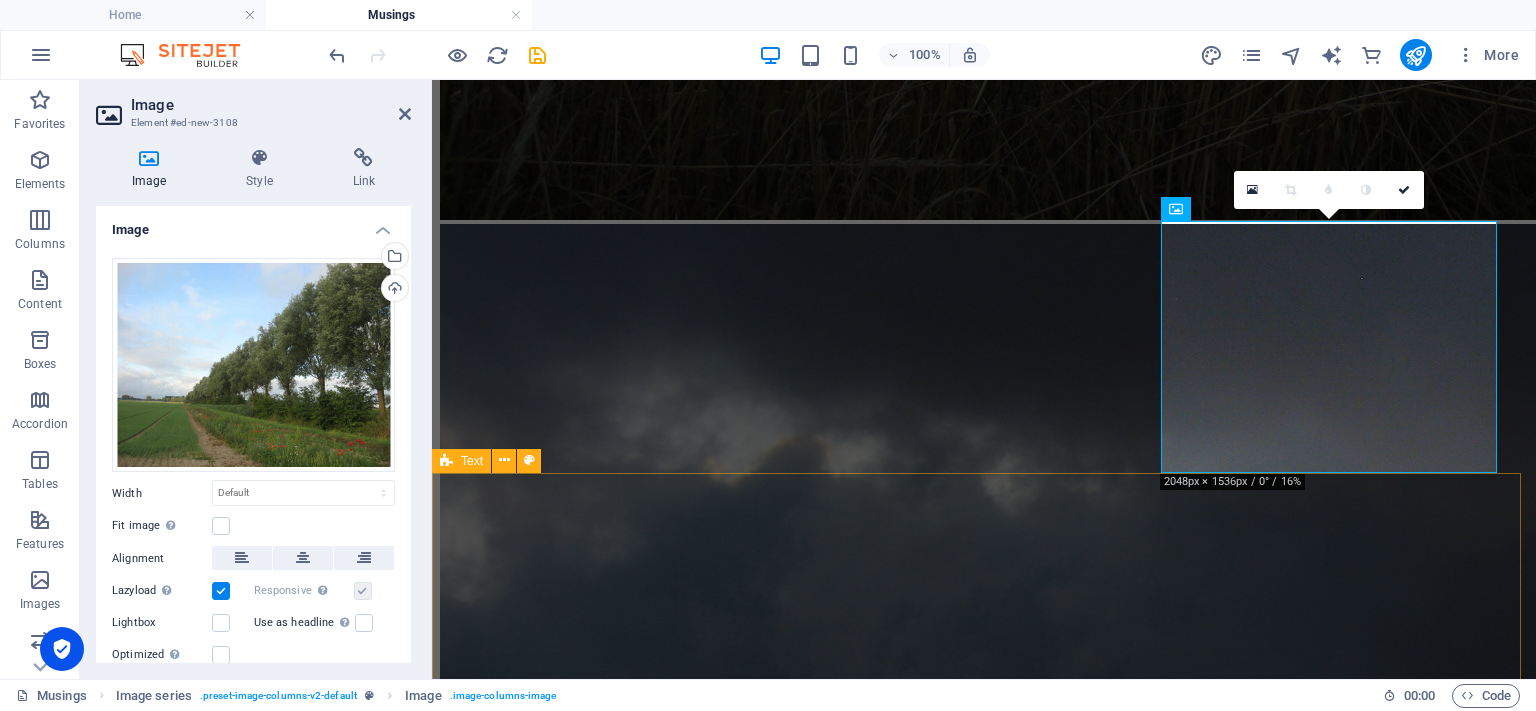 click on "Impressions of an Early Morning Constitutional The [DATE] ... on a less than photogenic start to the day. The temperature was perfect, but the light was not conducive to photography. Still, I could not resist capturing the ephemeral beauty of the butterfly borders and wheat fields before these also get mown down." at bounding box center [984, 21931] 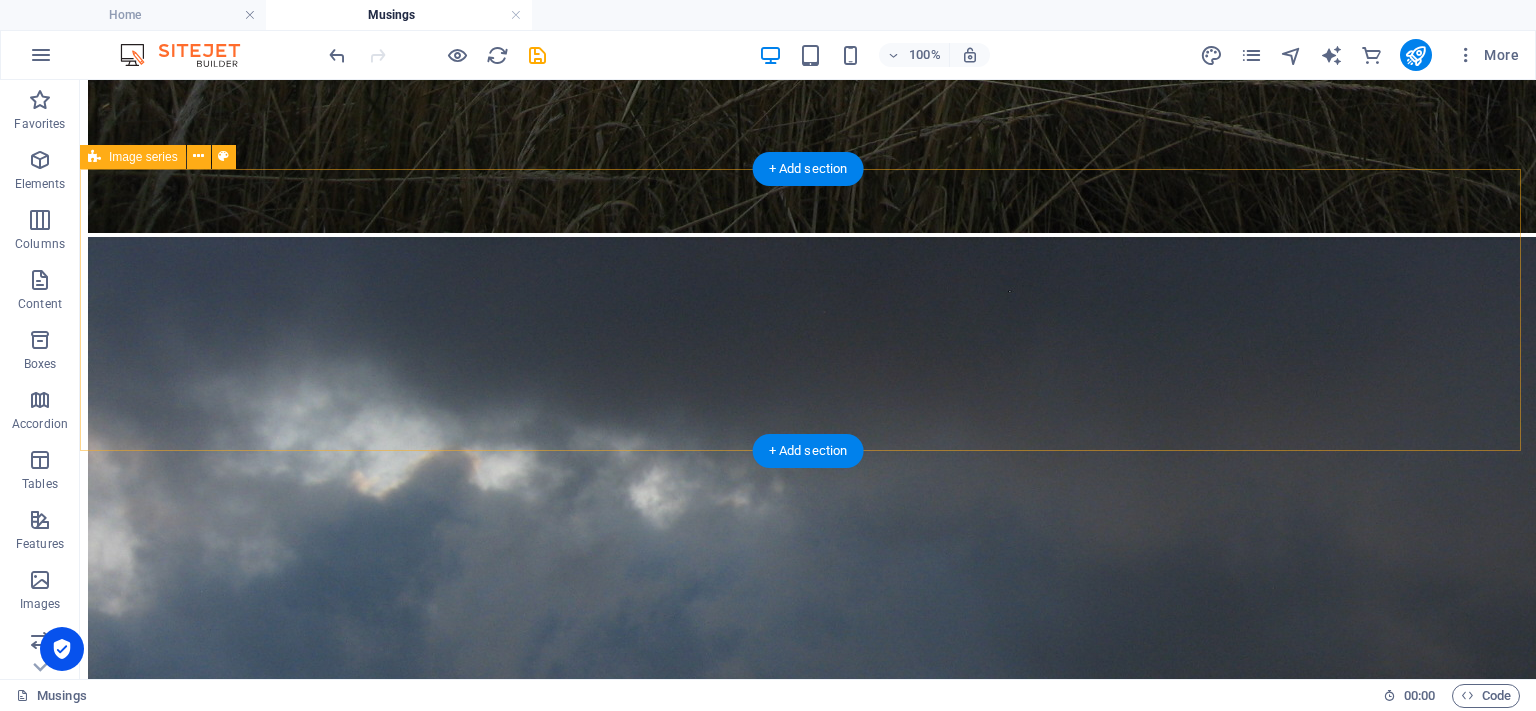 scroll, scrollTop: 3421, scrollLeft: 0, axis: vertical 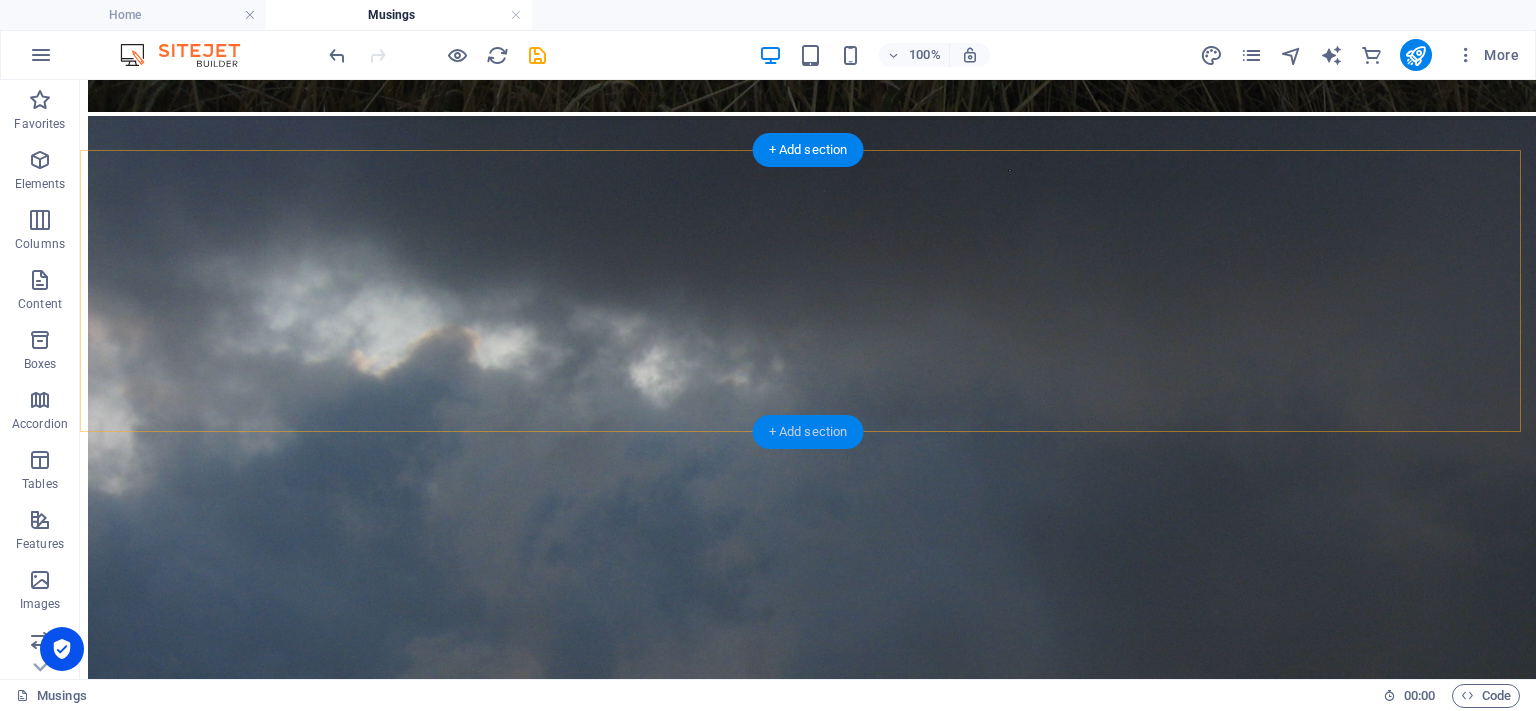 drag, startPoint x: 790, startPoint y: 427, endPoint x: 335, endPoint y: 355, distance: 460.66147 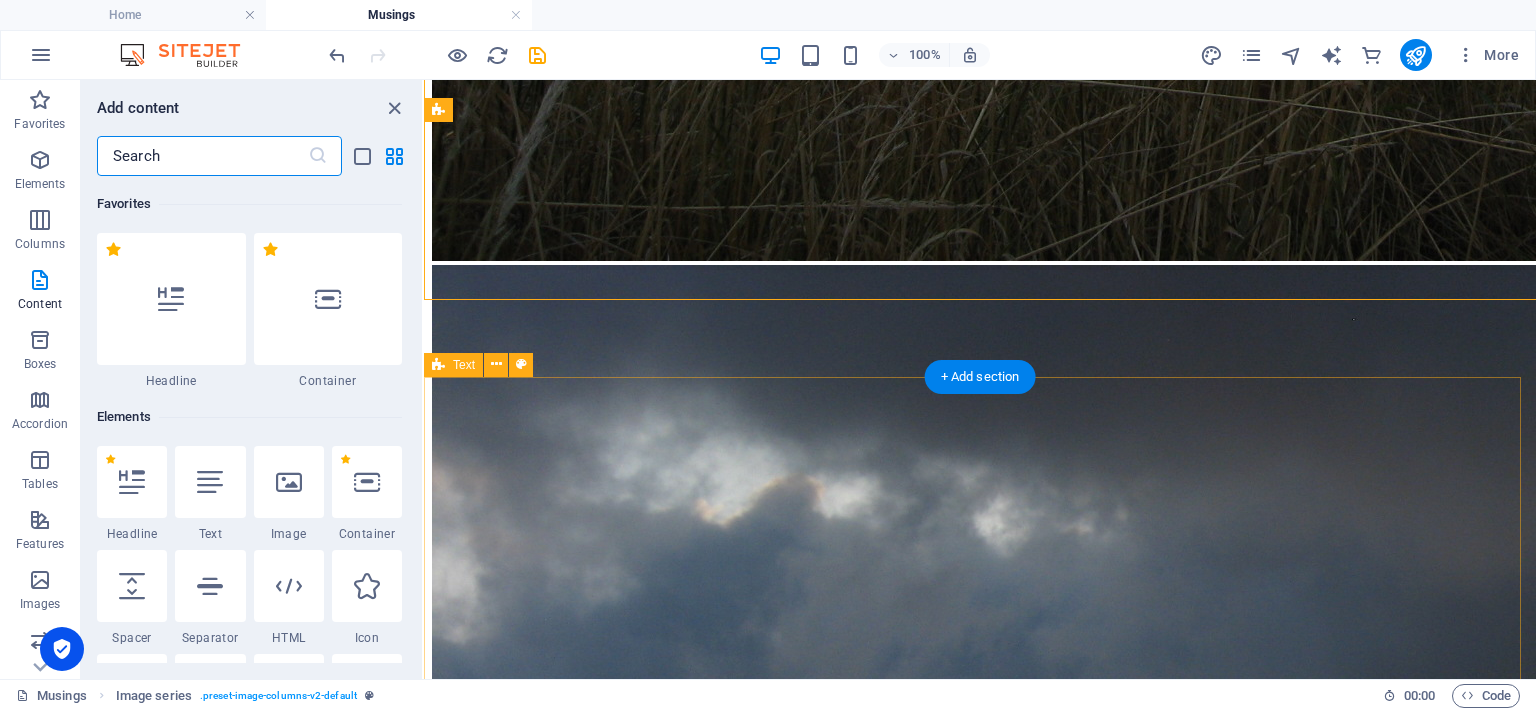 scroll, scrollTop: 3554, scrollLeft: 0, axis: vertical 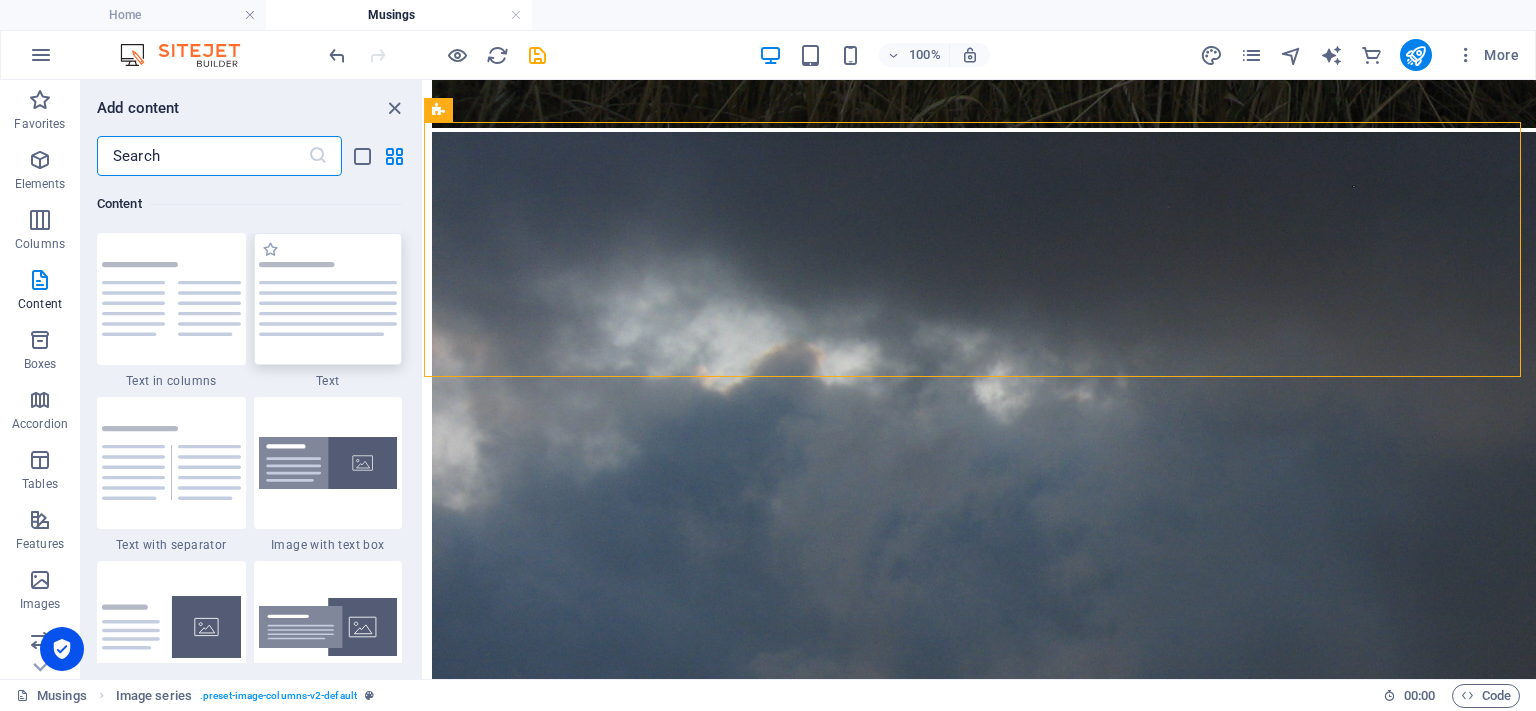 click at bounding box center (328, 299) 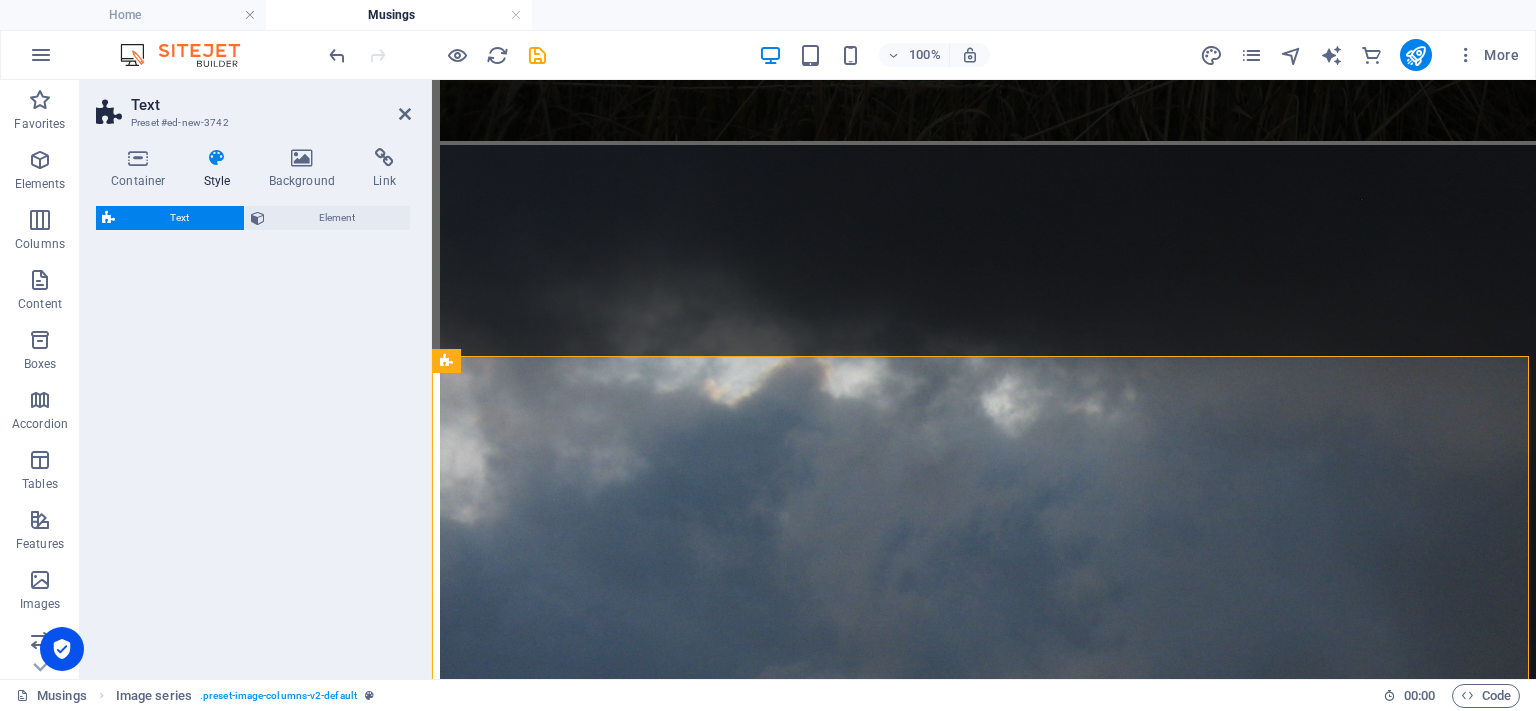 scroll, scrollTop: 3575, scrollLeft: 0, axis: vertical 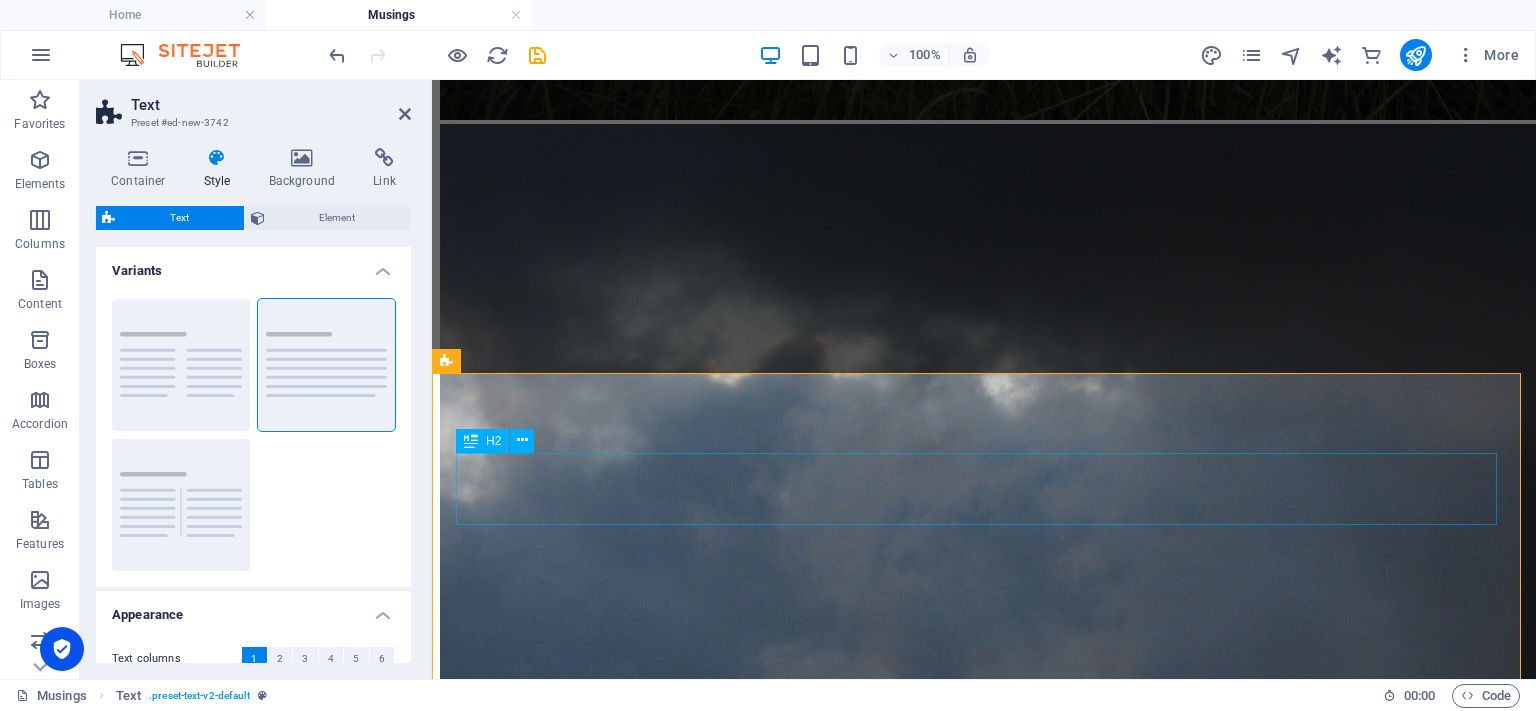 click on "Headline" at bounding box center [984, 21717] 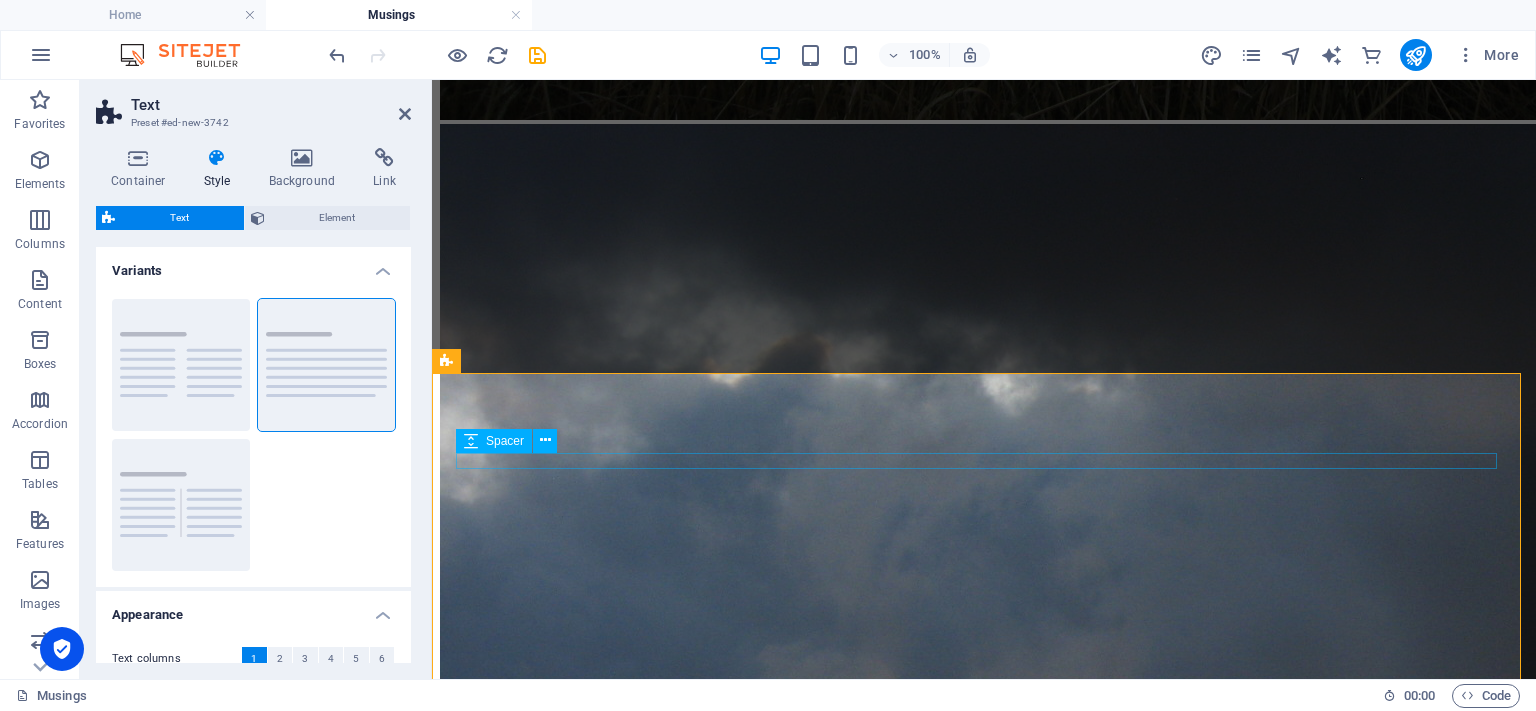 click at bounding box center [984, 21692] 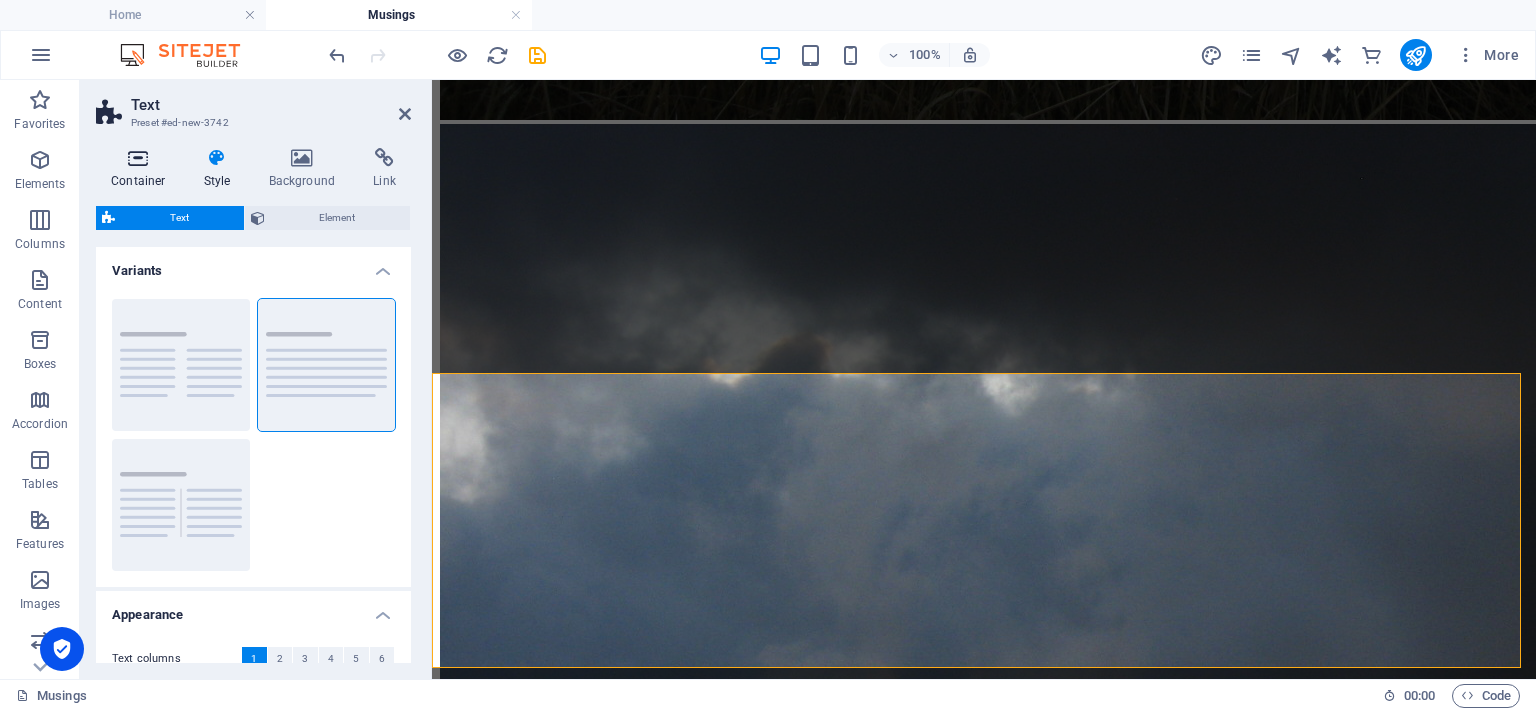 click at bounding box center [138, 158] 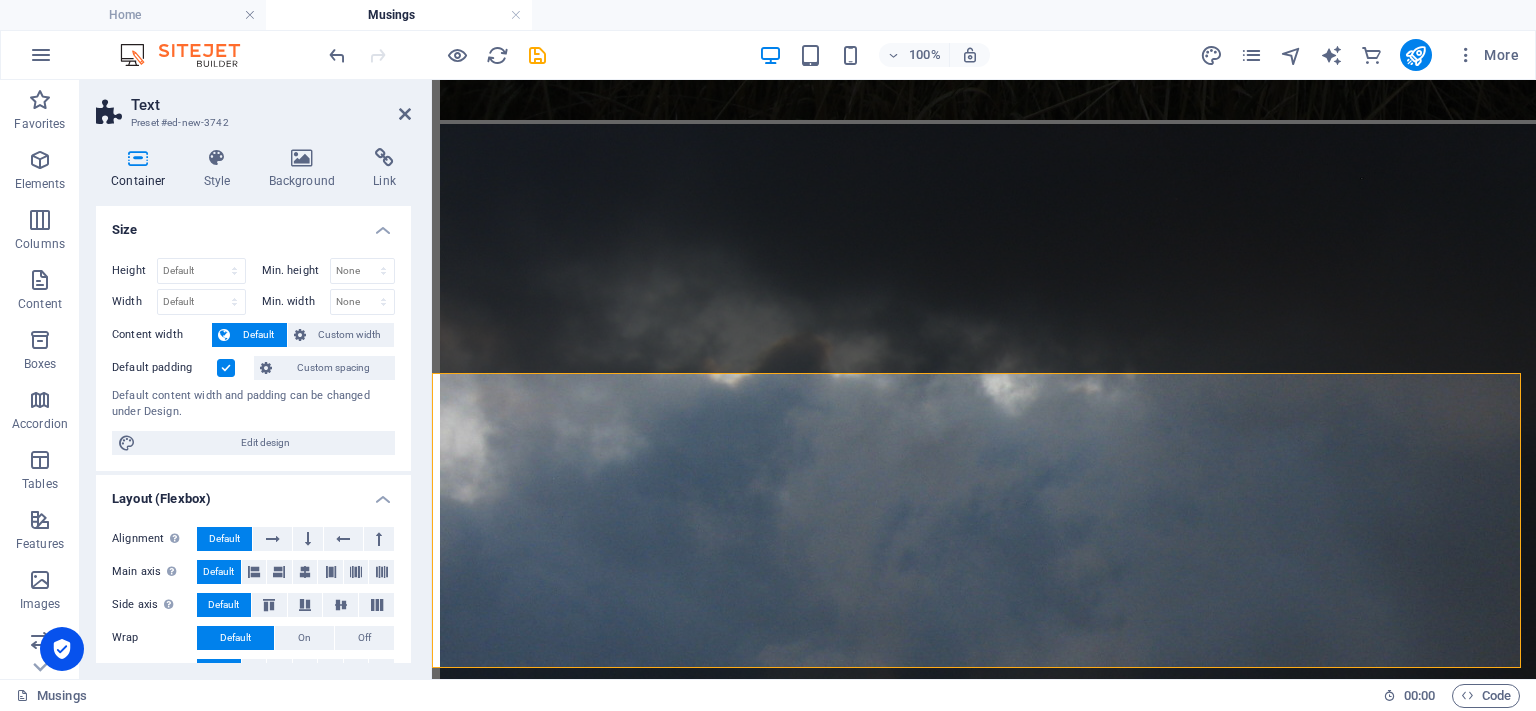 click at bounding box center [226, 368] 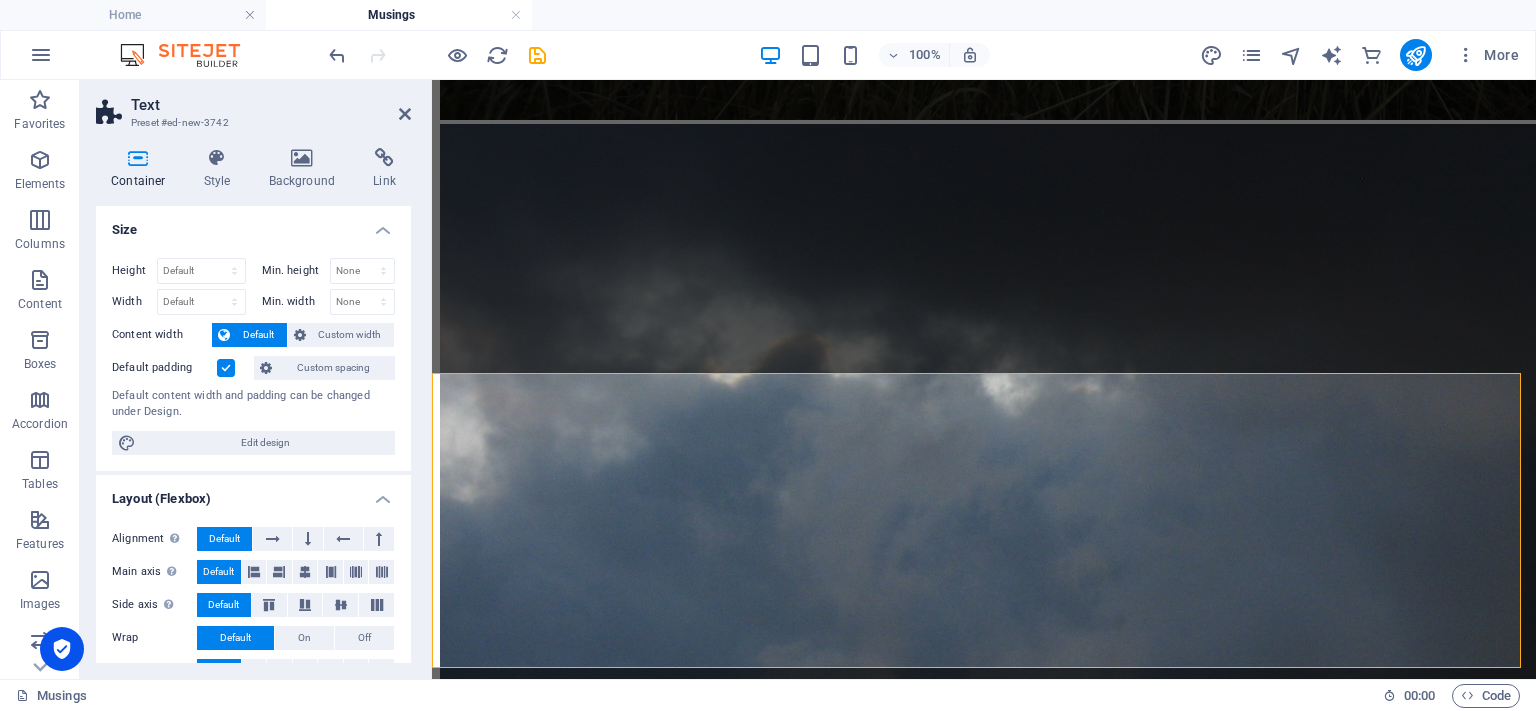click on "Default padding" at bounding box center [0, 0] 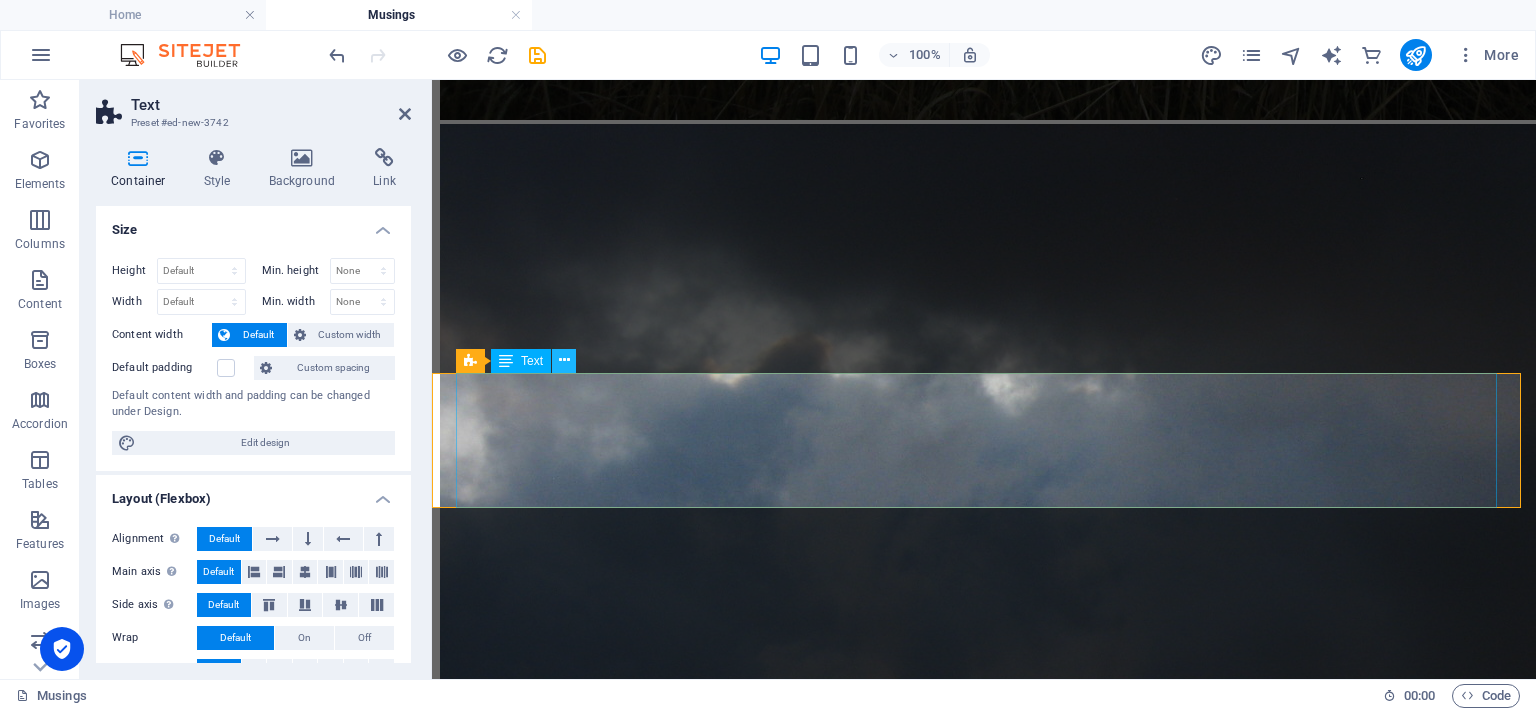 click at bounding box center [564, 360] 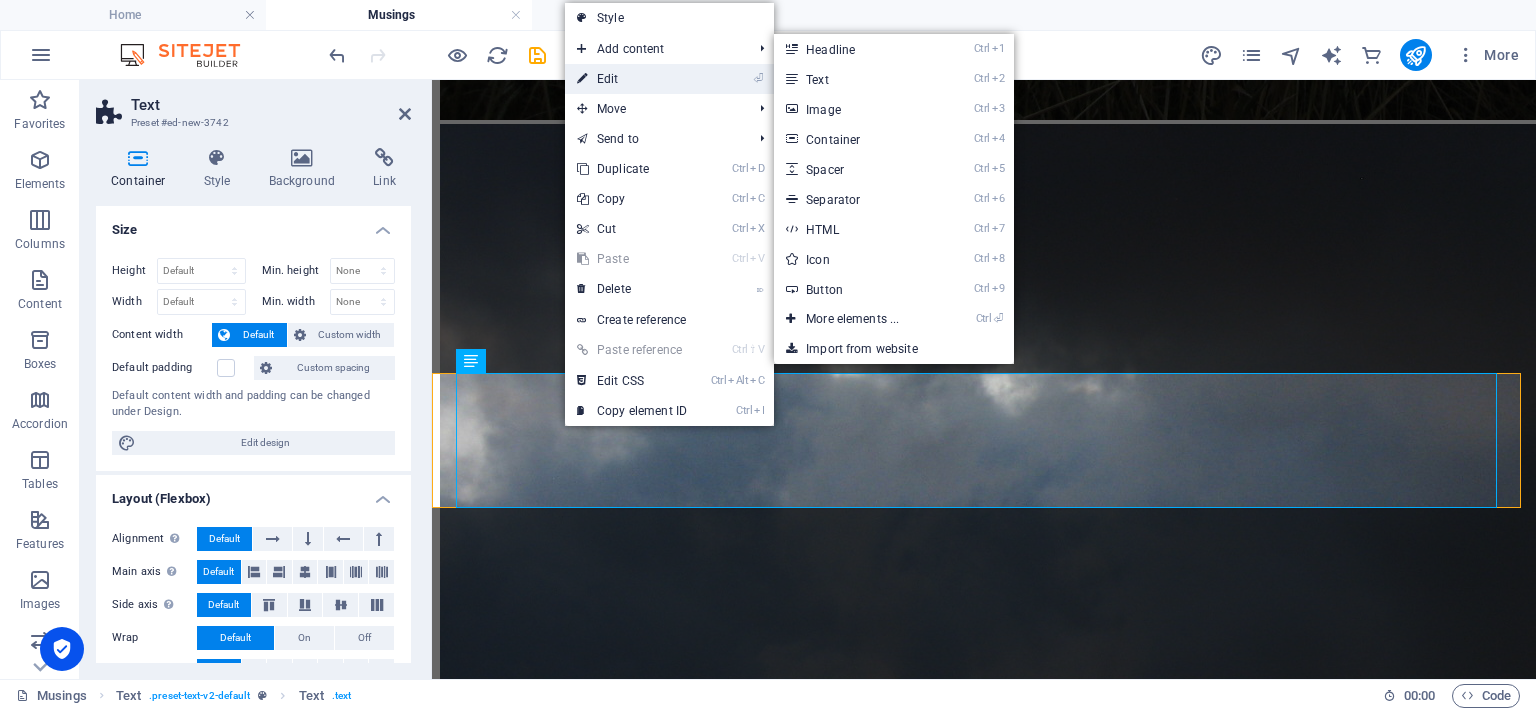 click on "⏎  Edit" at bounding box center (632, 79) 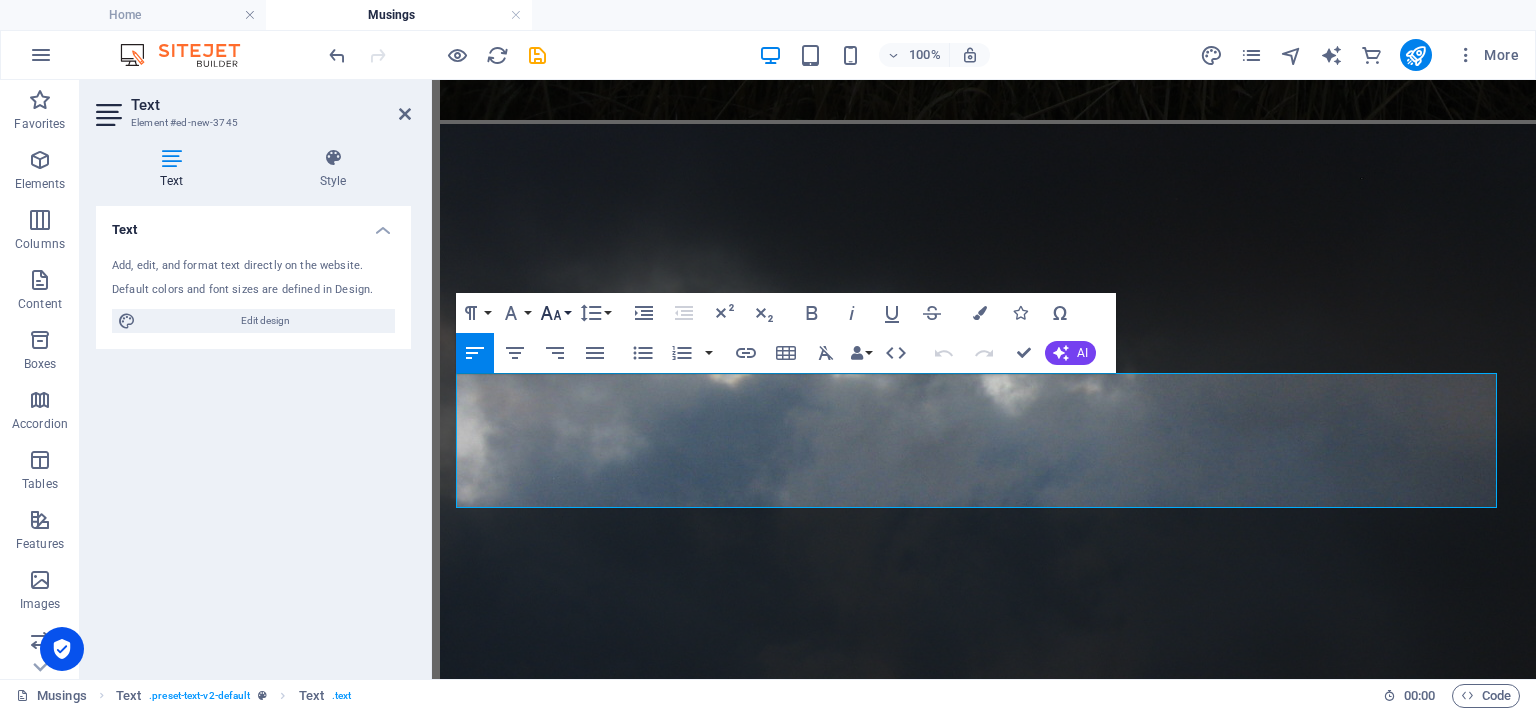 click 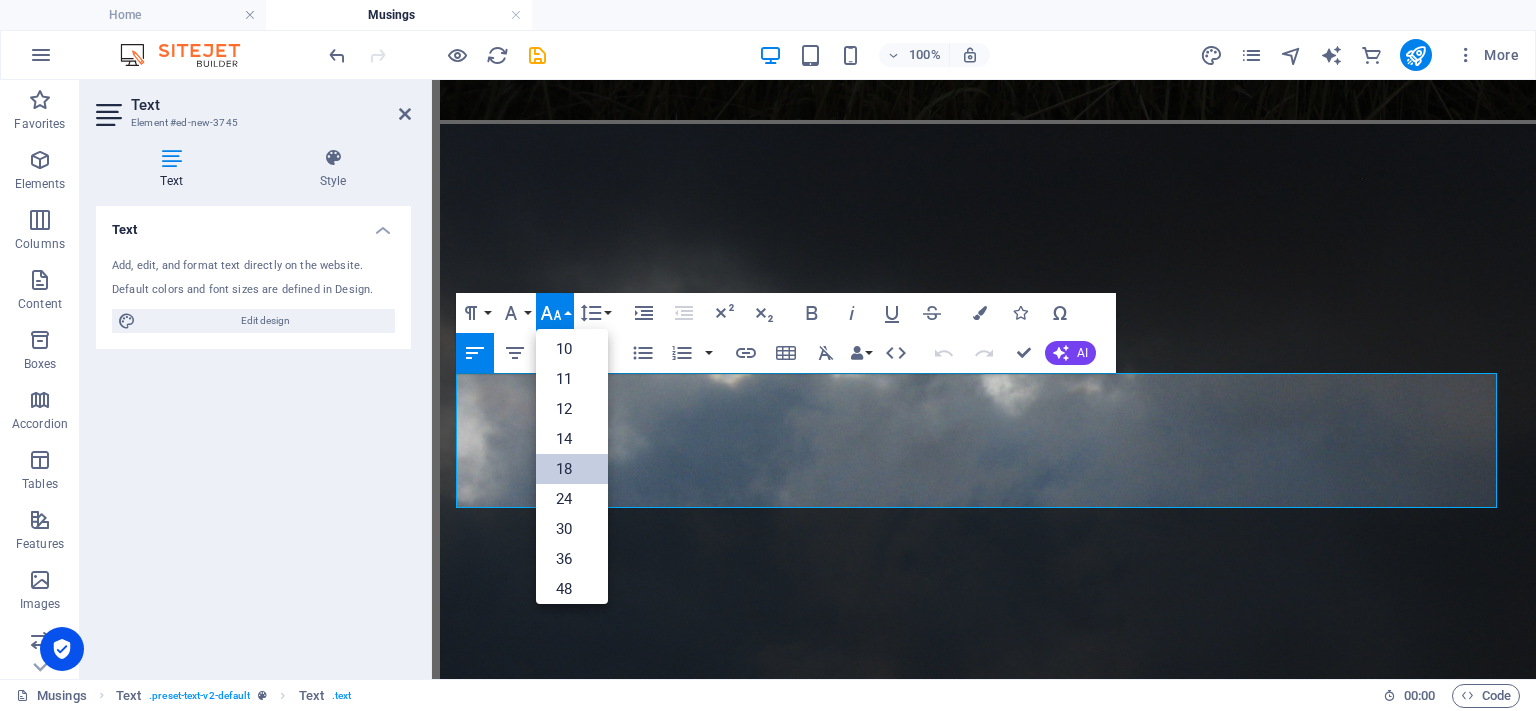 scroll, scrollTop: 0, scrollLeft: 0, axis: both 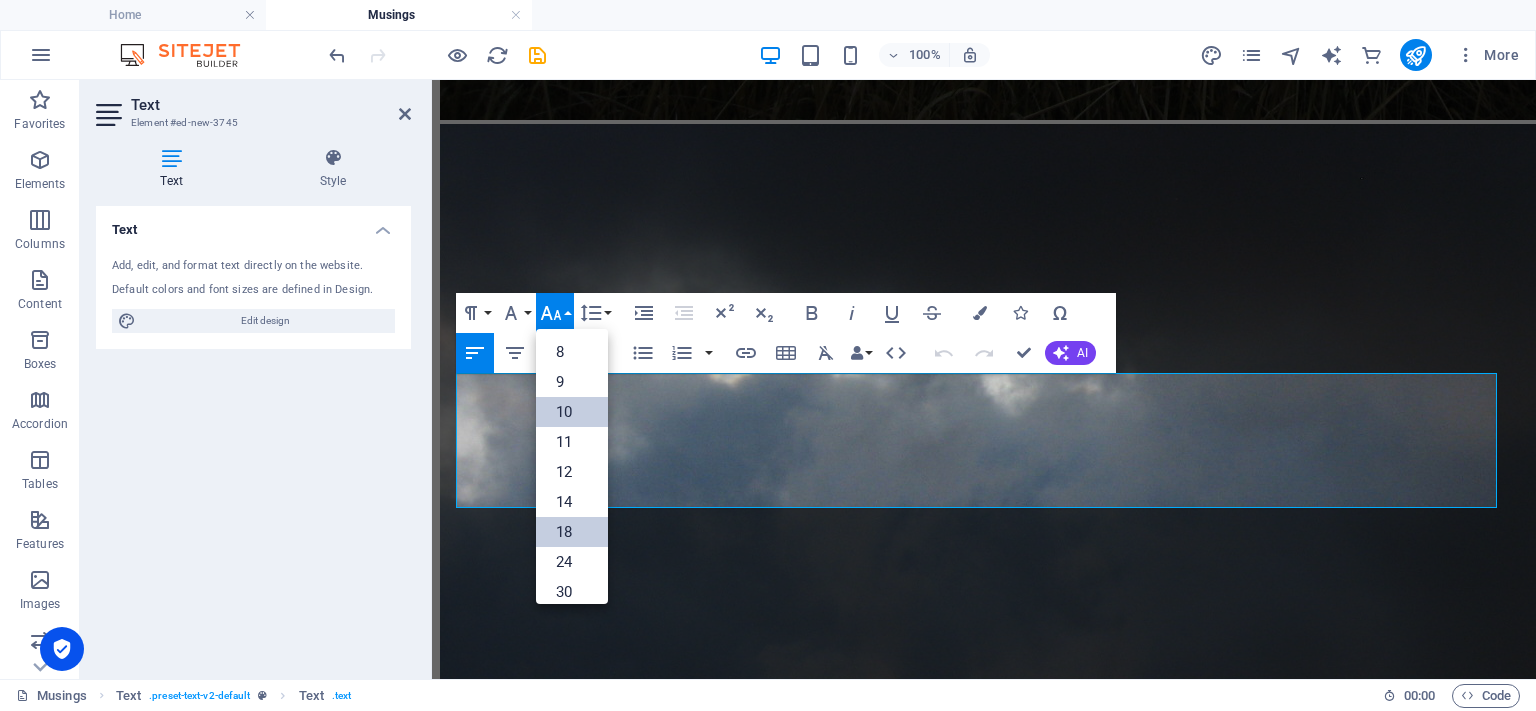 click on "10" at bounding box center (572, 412) 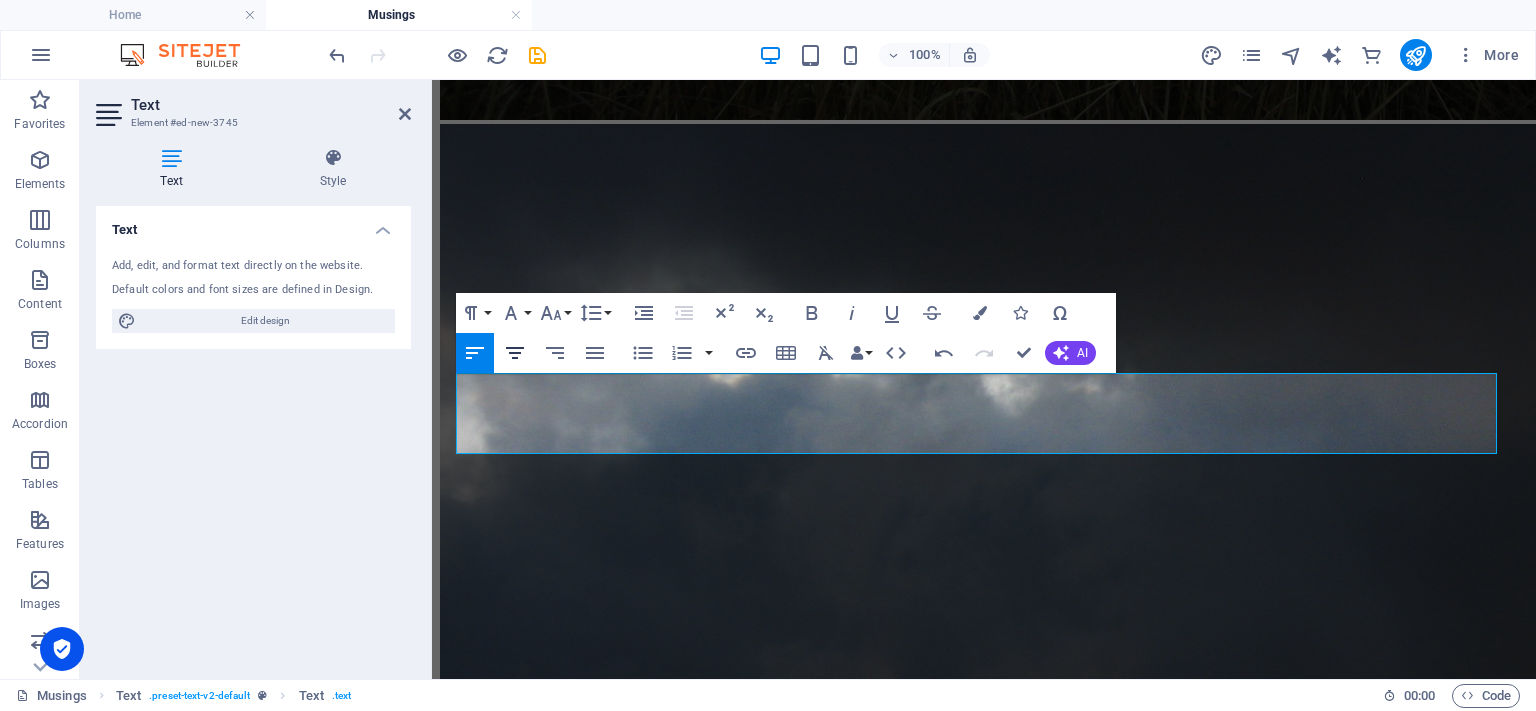 click 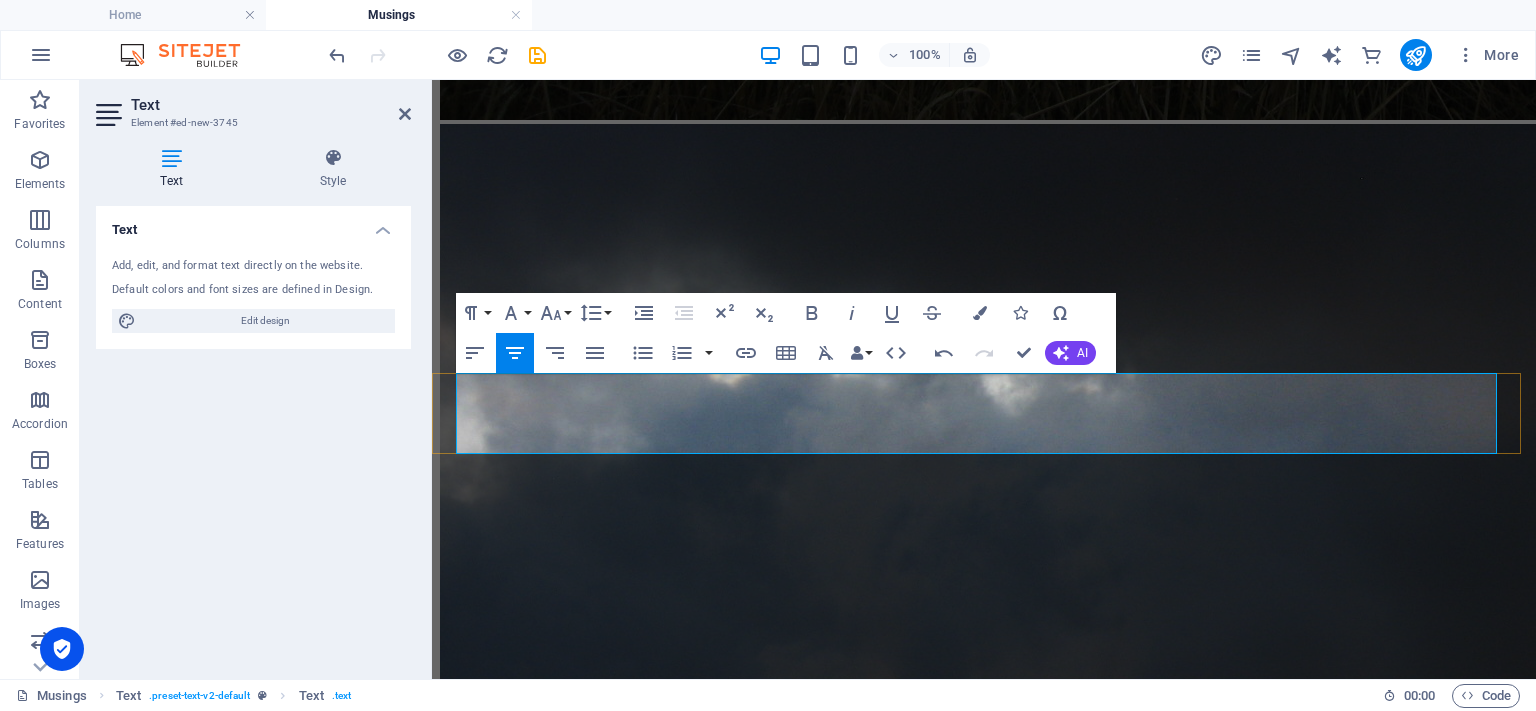 type 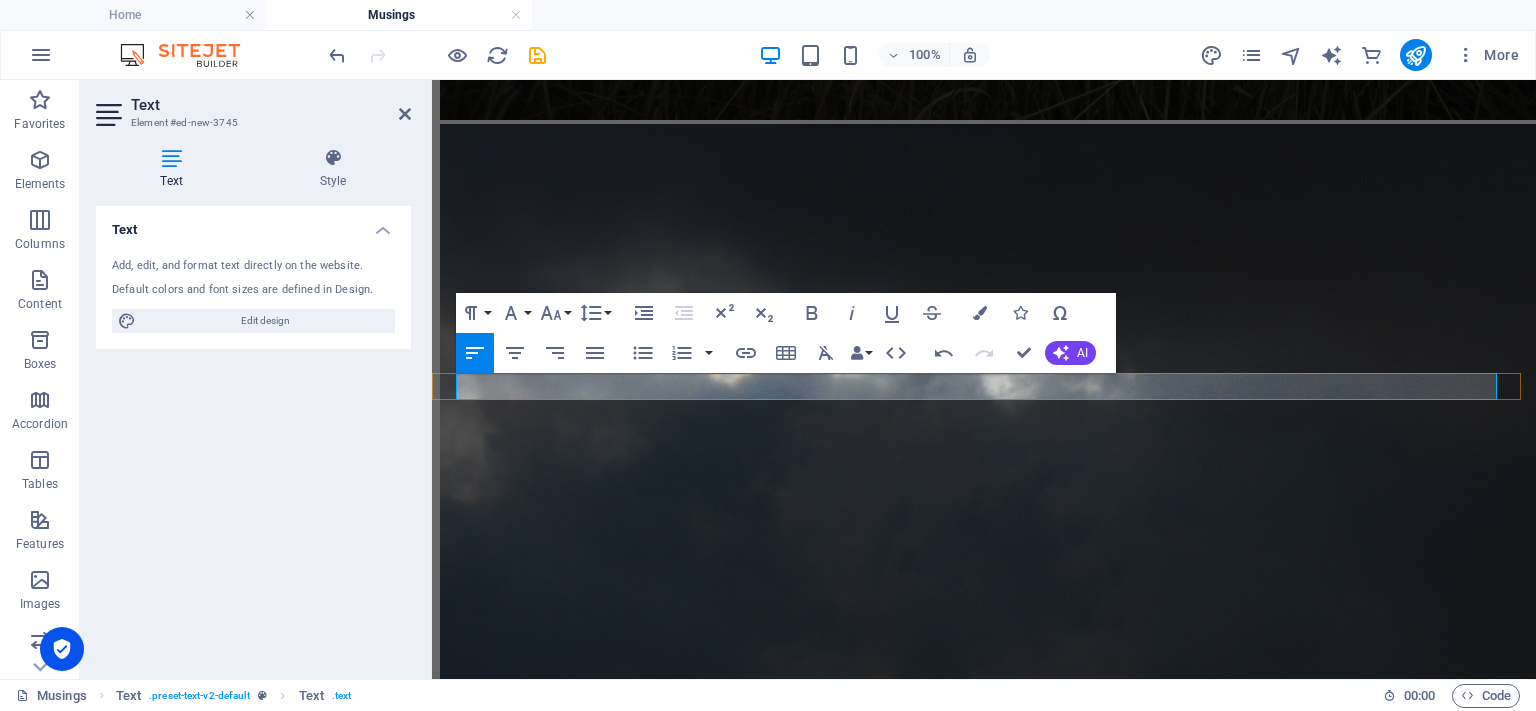 click on "The banks of the Western Scheldt by Hoofdplaat in Zealandic Flanders in the [GEOGRAPHIC_DATA]" at bounding box center (984, 21709) 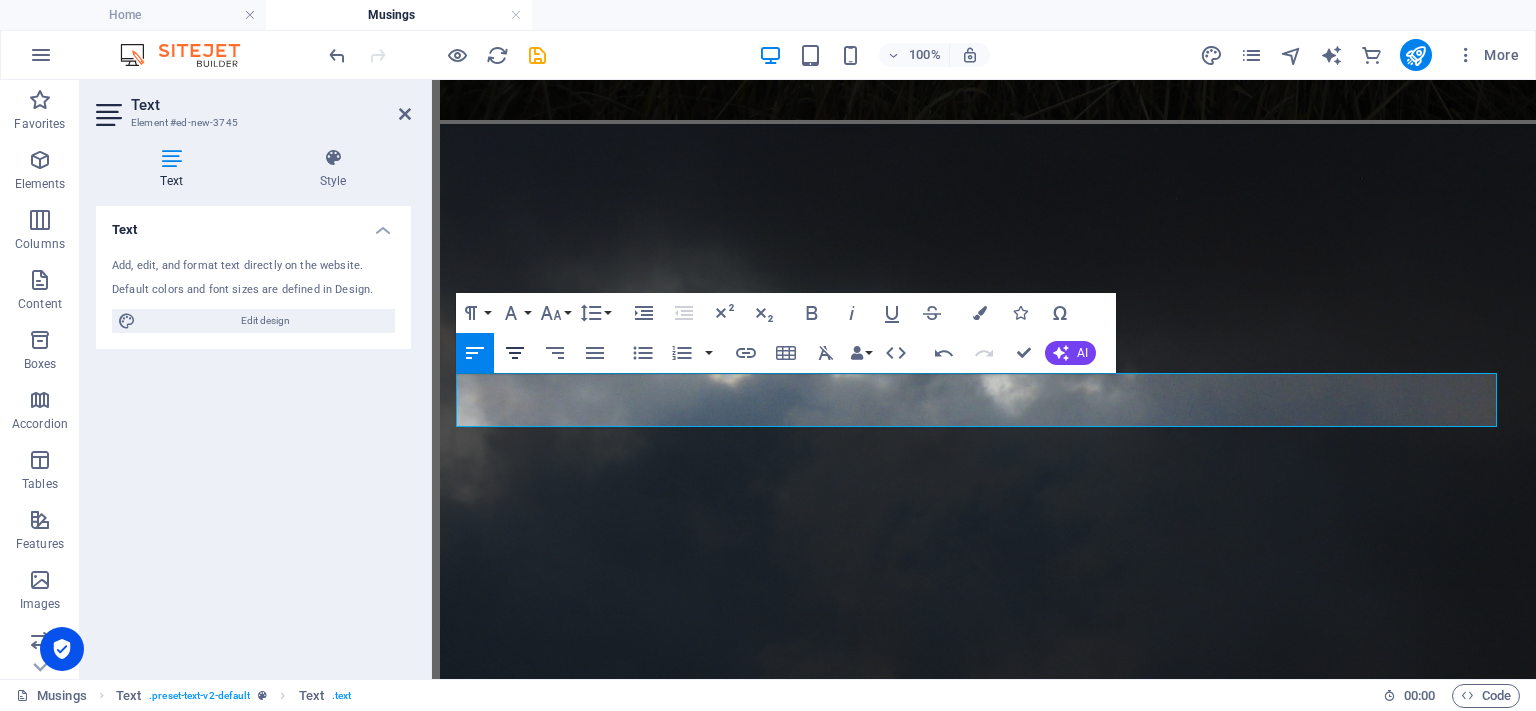 click 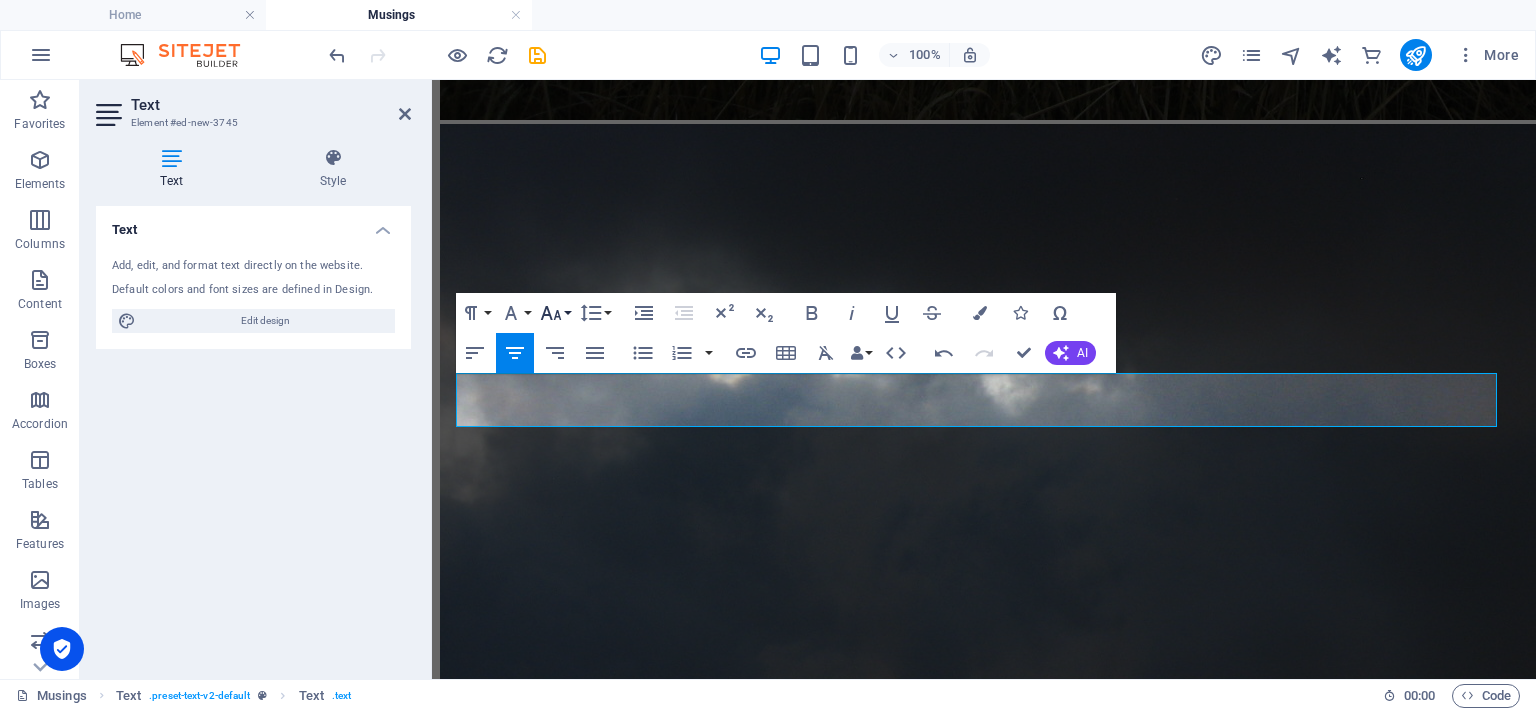 click 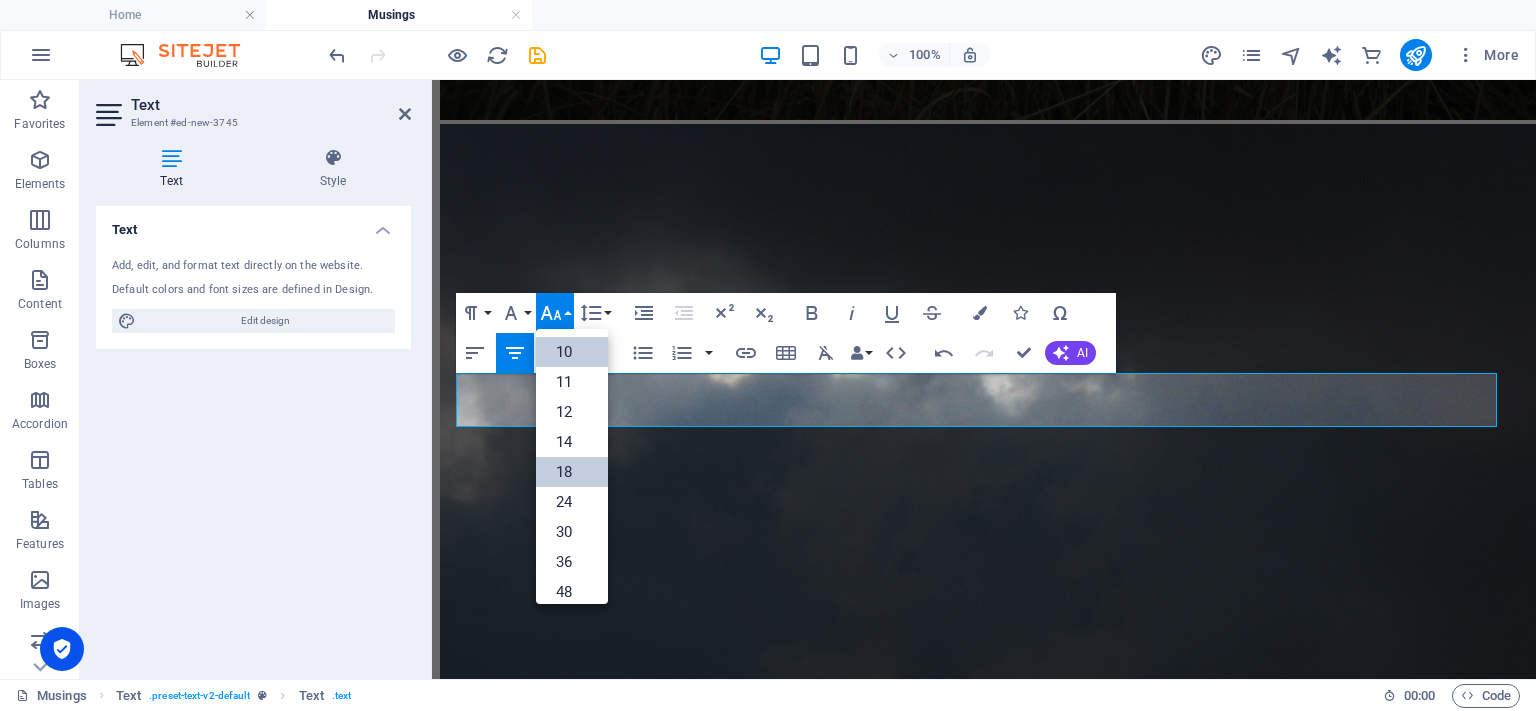 scroll, scrollTop: 0, scrollLeft: 0, axis: both 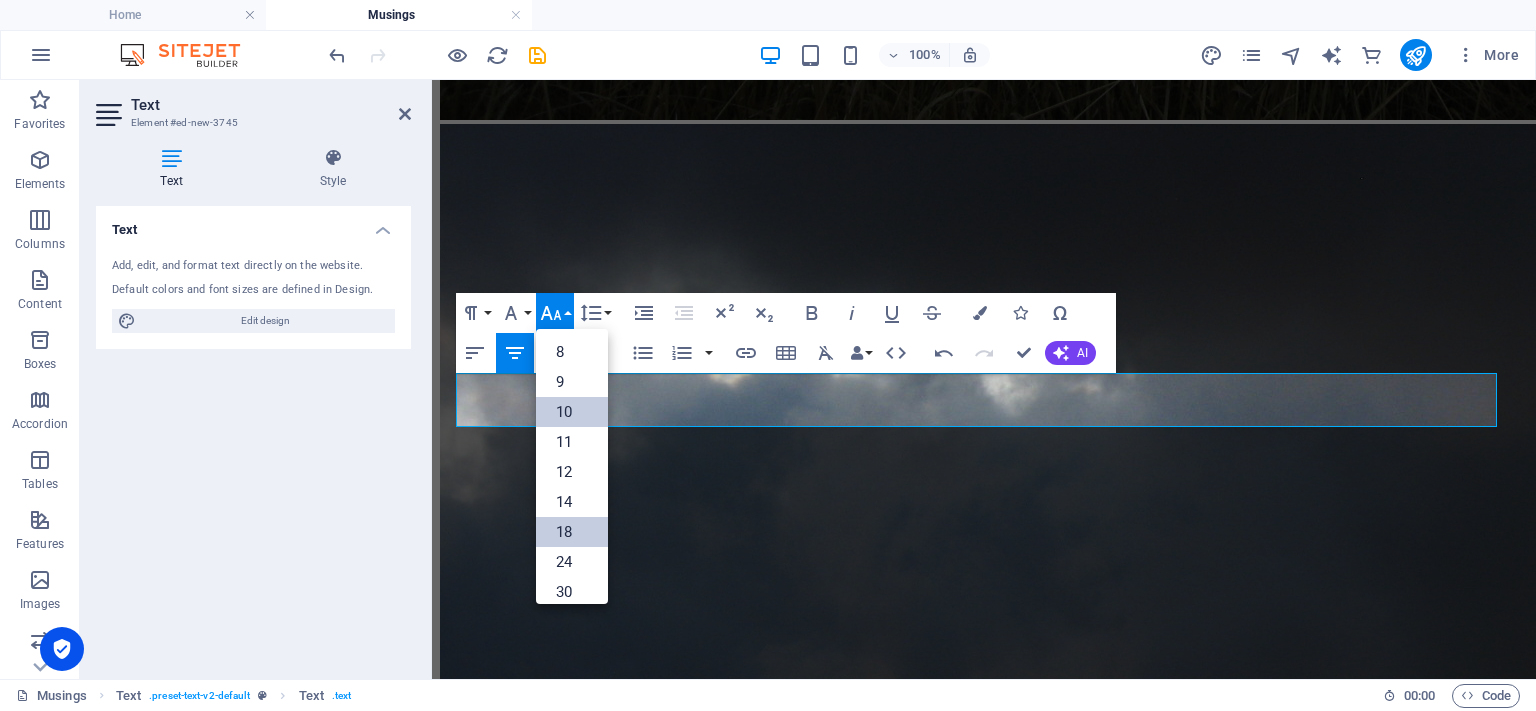 click on "10" at bounding box center [572, 412] 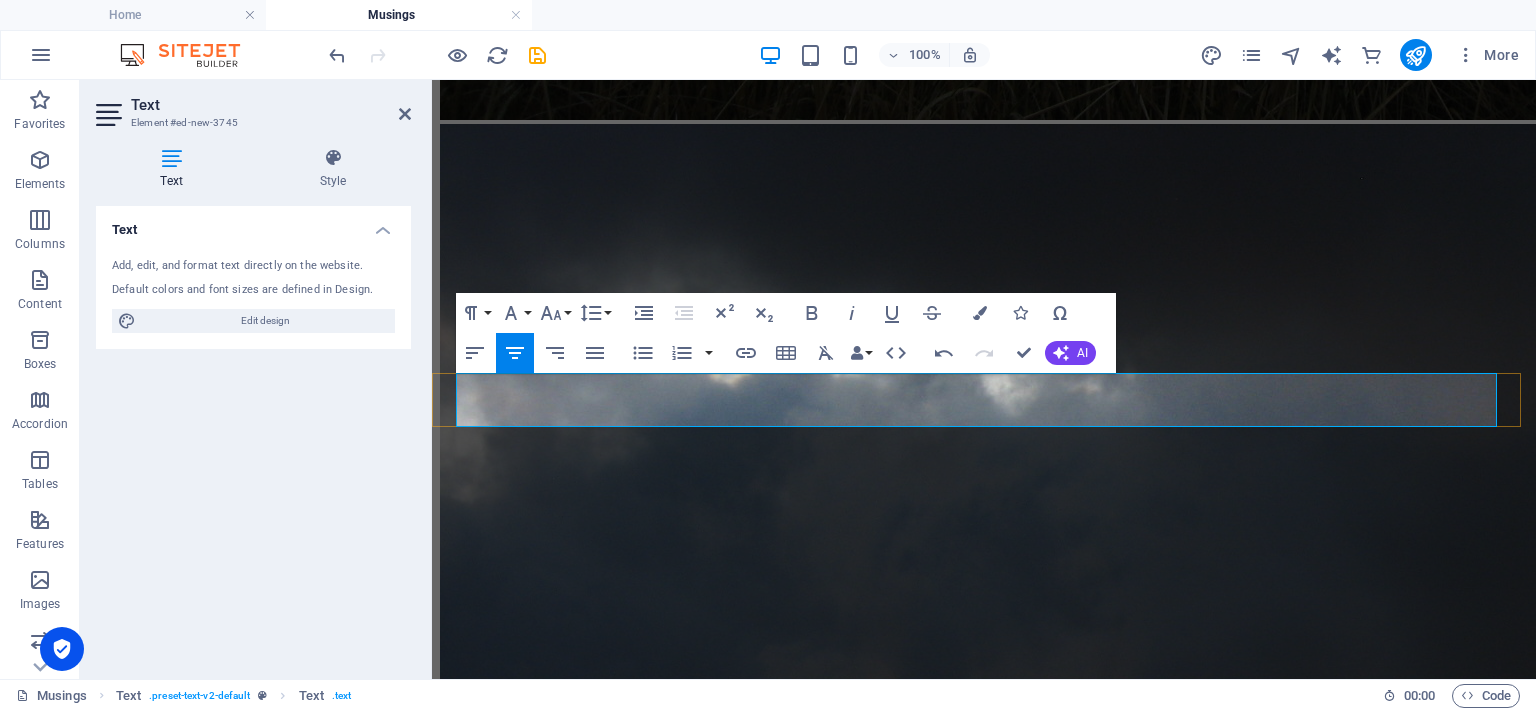 click on "The banks of the Western Scheldt and the countryside by Hoofdplaat in [GEOGRAPHIC_DATA] Flanders in the [GEOGRAPHIC_DATA] All credits: A.A. de [GEOGRAPHIC_DATA]" at bounding box center [984, 21718] 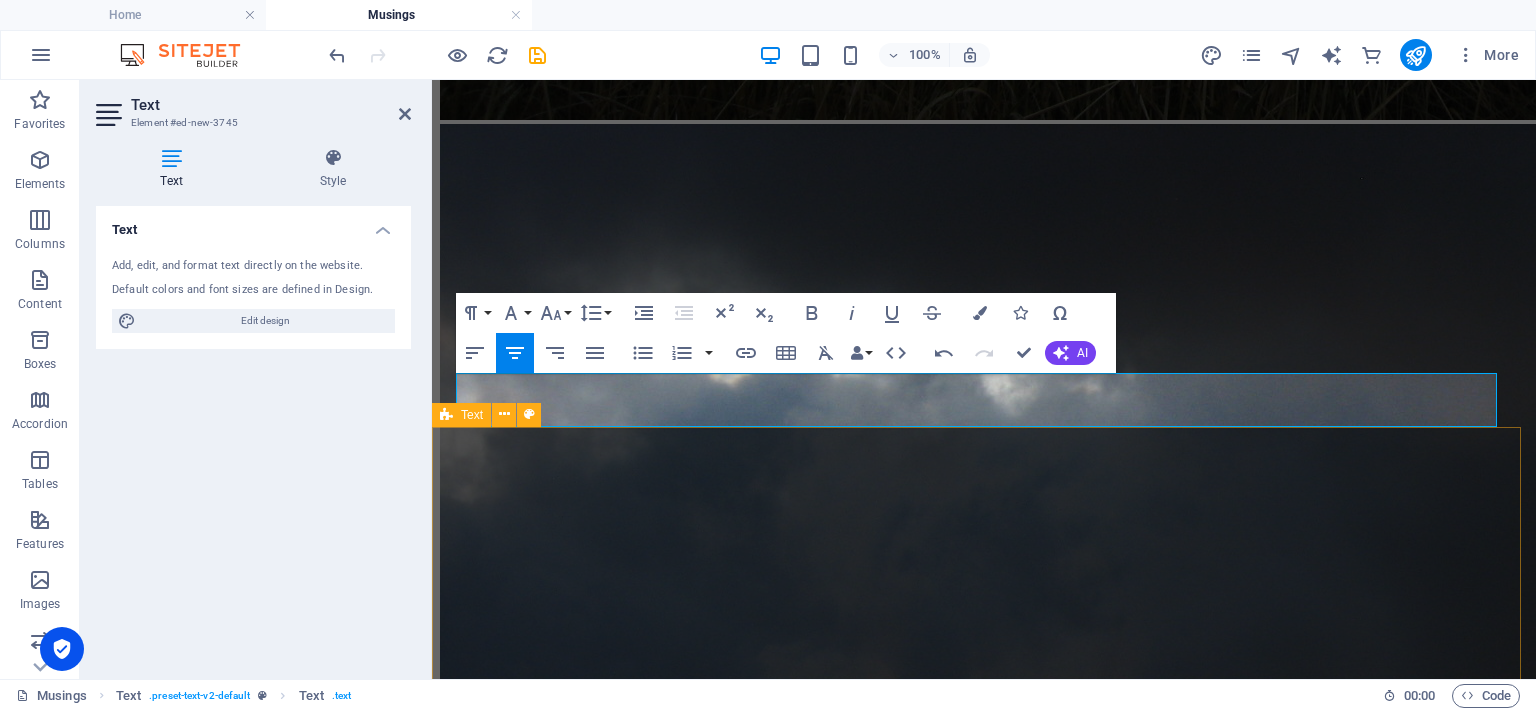 click on "Impressions of an Early Morning Constitutional The [DATE] ... on a less than photogenic start to the day. The temperature was perfect, but the light was not conducive to photography. Still, I could not resist capturing the ephemeral beauty of the butterfly borders and wheat fields before these also get mown down." at bounding box center [984, 21883] 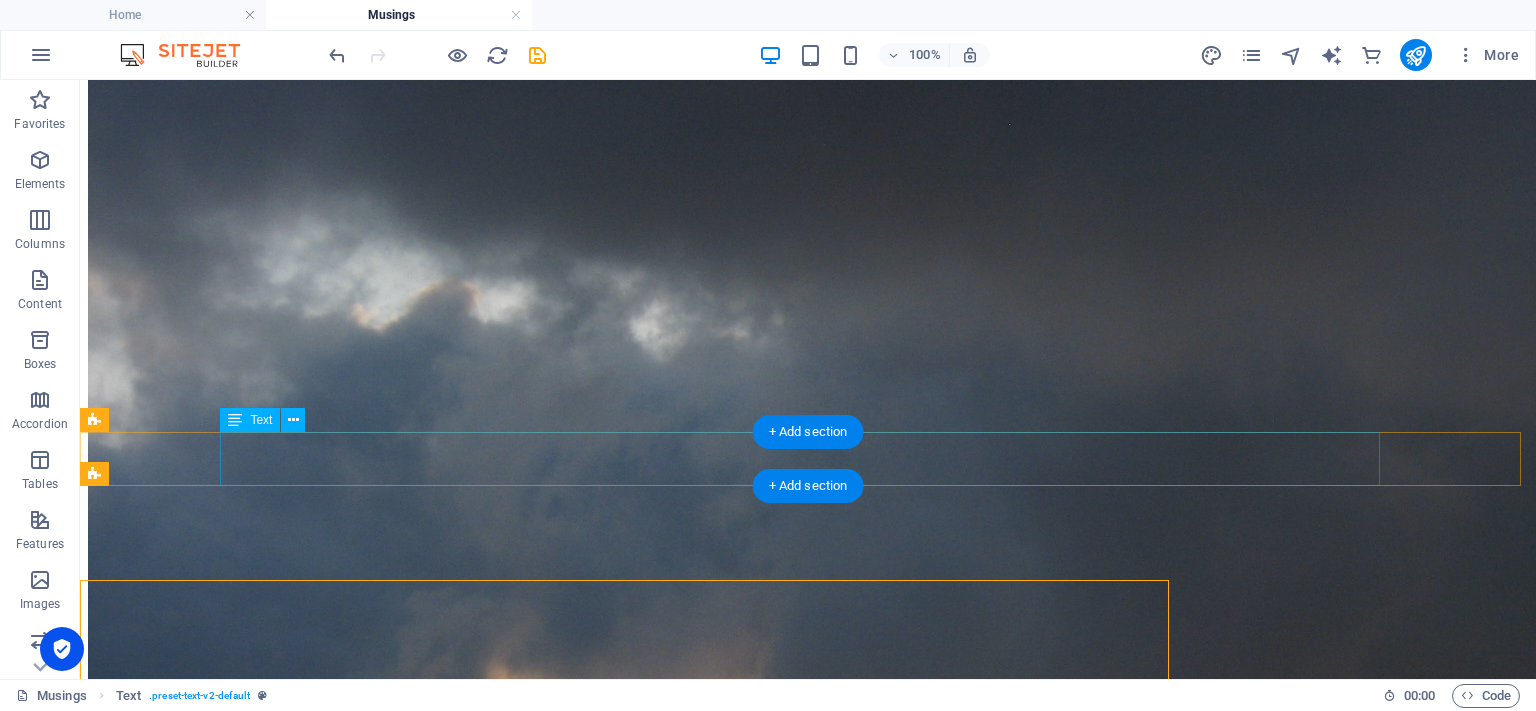 scroll, scrollTop: 3421, scrollLeft: 0, axis: vertical 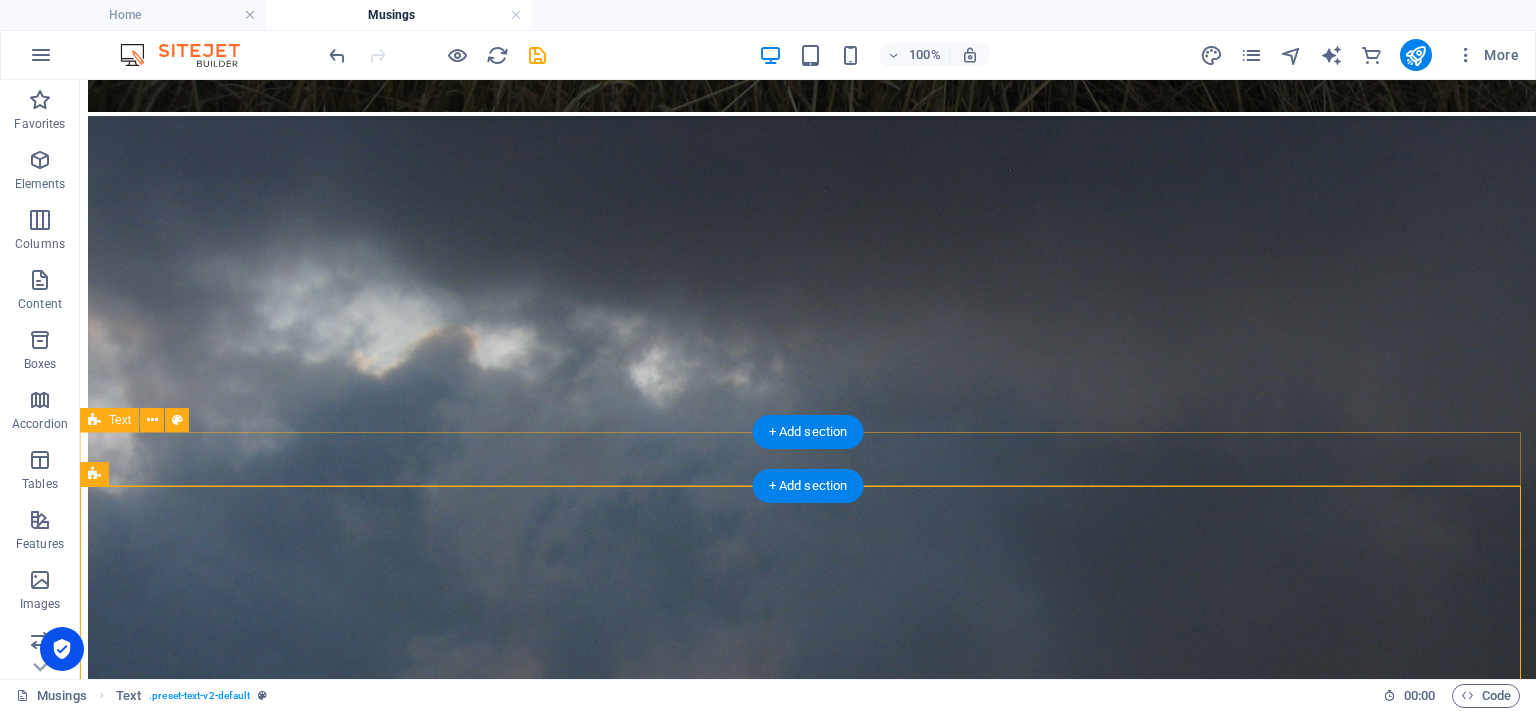 click on "The banks of the Western Scheldt and the countryside by Hoofdplaat in [GEOGRAPHIC_DATA] Flanders in the [GEOGRAPHIC_DATA] All credits: A.A. de [GEOGRAPHIC_DATA]" at bounding box center (808, 21710) 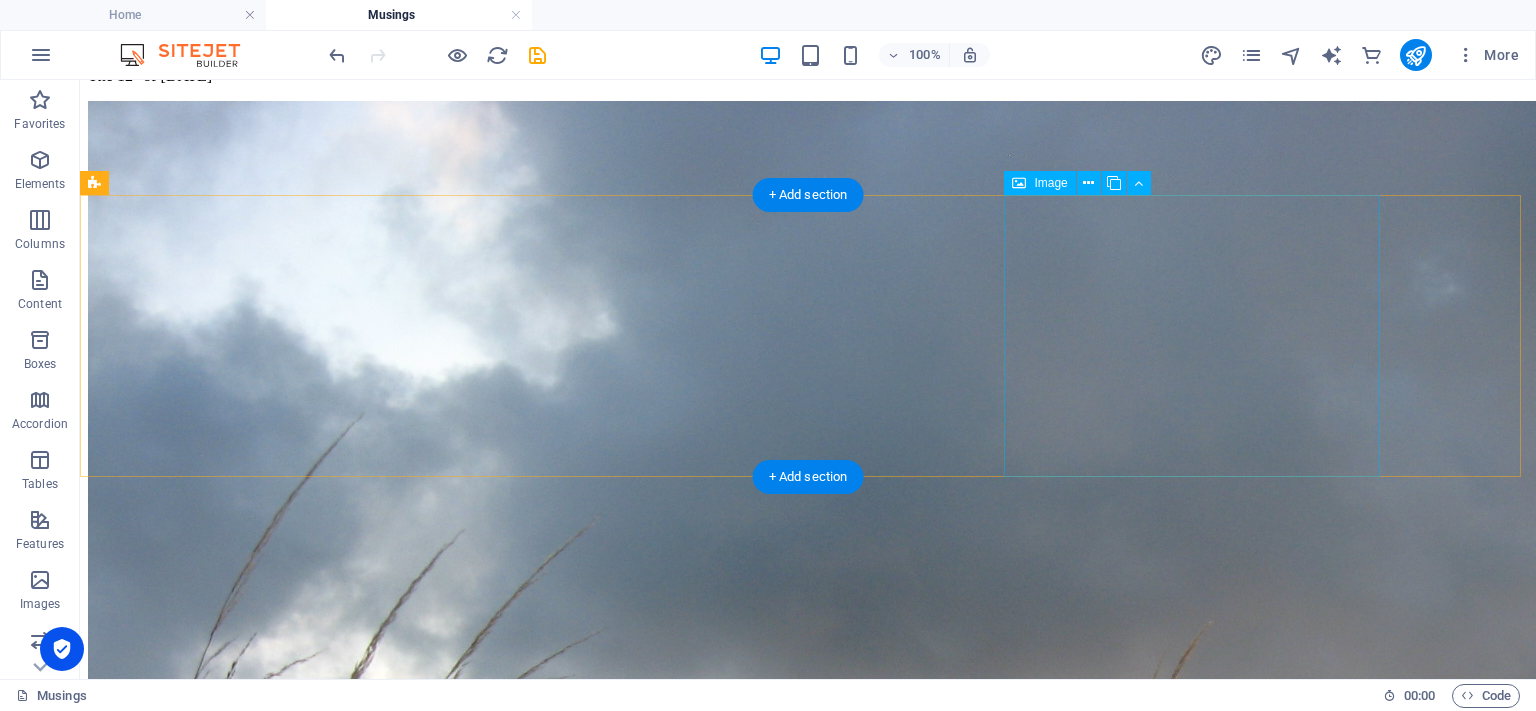 scroll, scrollTop: 1821, scrollLeft: 0, axis: vertical 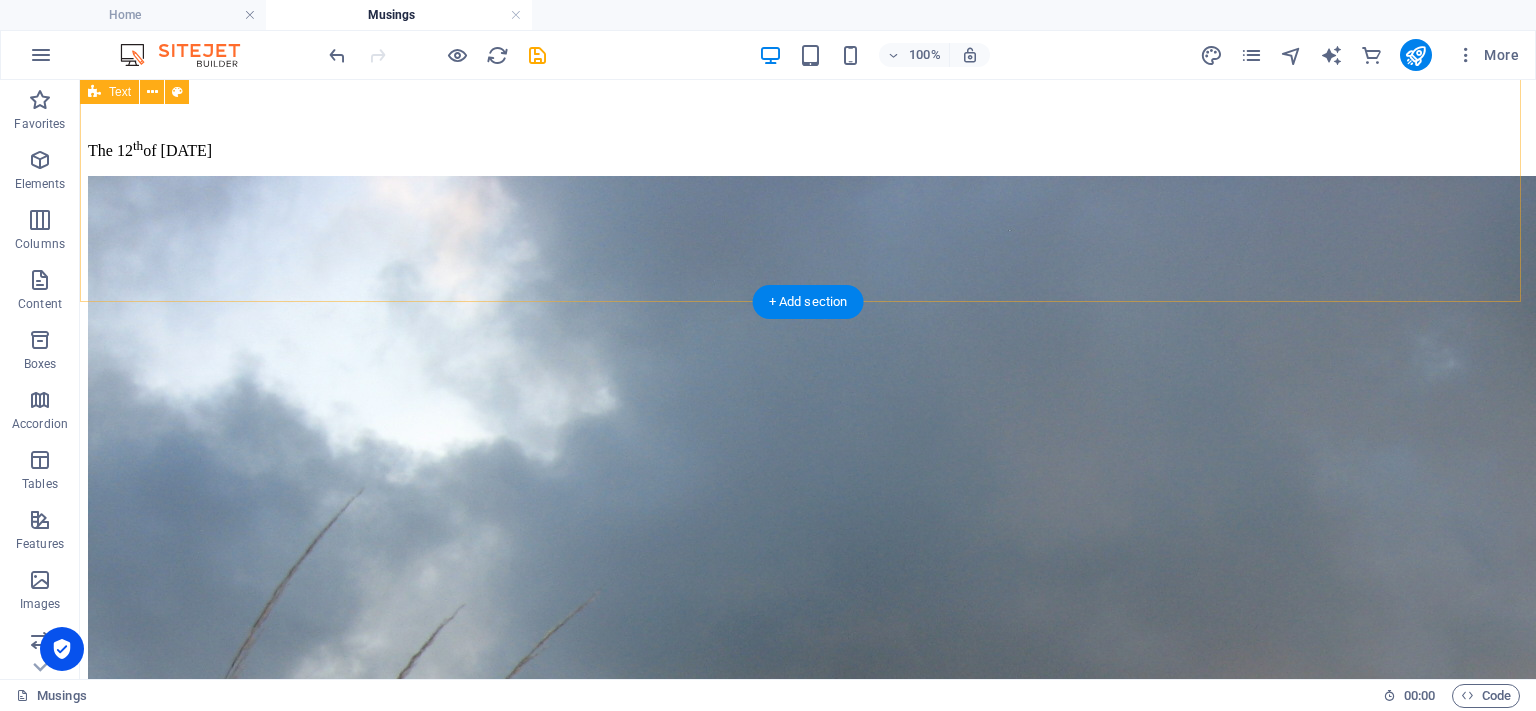 click on "Impressions of an Early Morning Constitutional The [DATE]" at bounding box center [808, 96] 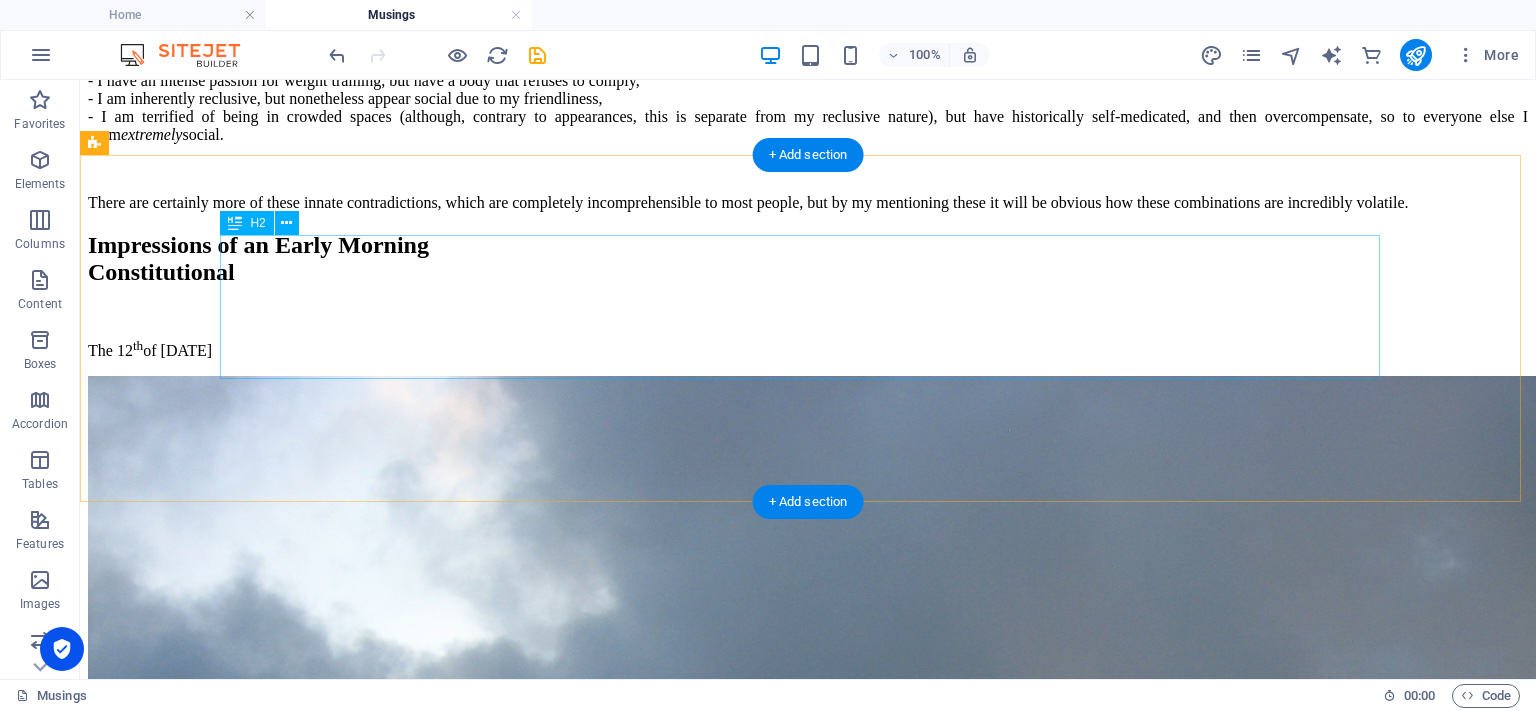 scroll, scrollTop: 1421, scrollLeft: 0, axis: vertical 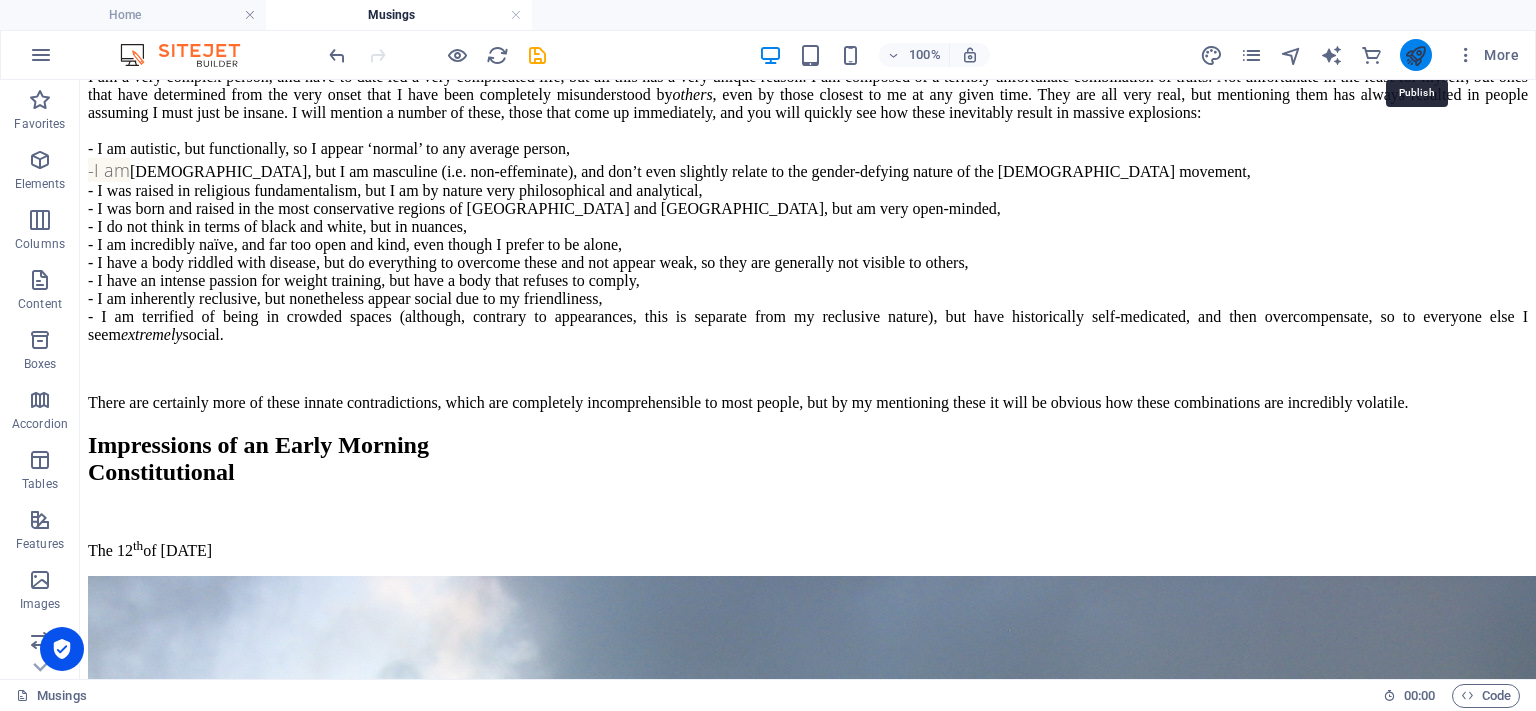 click at bounding box center [1415, 55] 